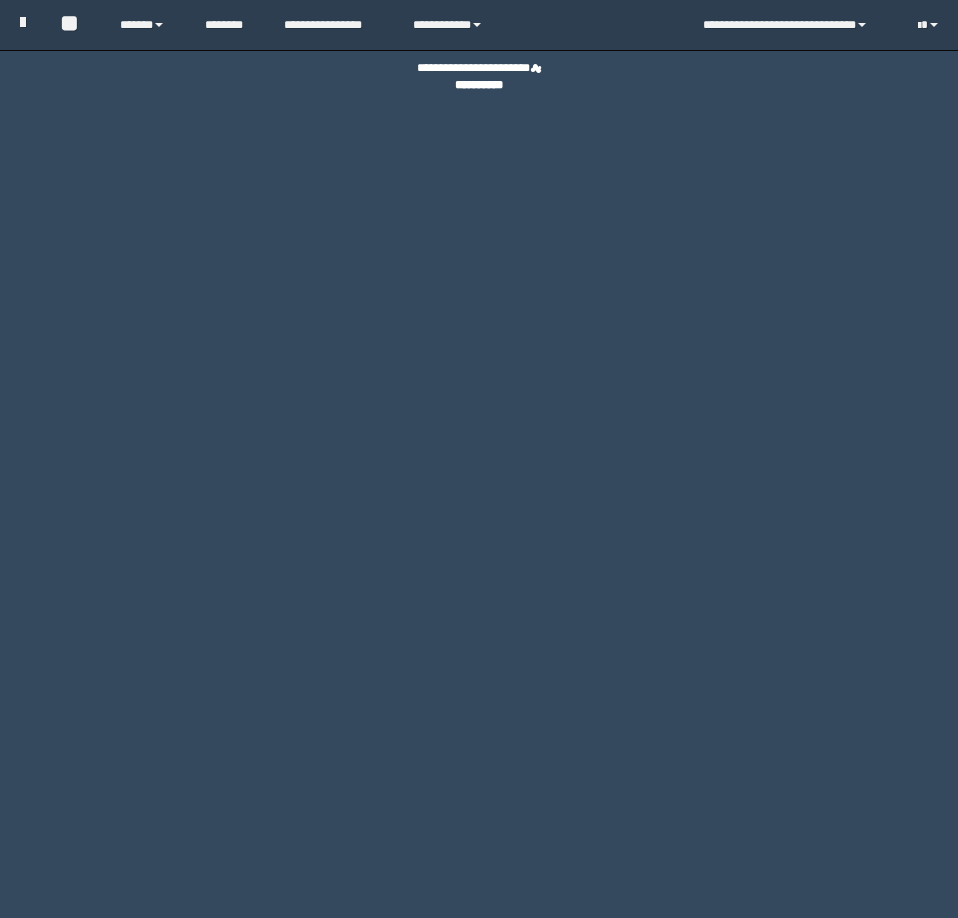 scroll, scrollTop: 0, scrollLeft: 0, axis: both 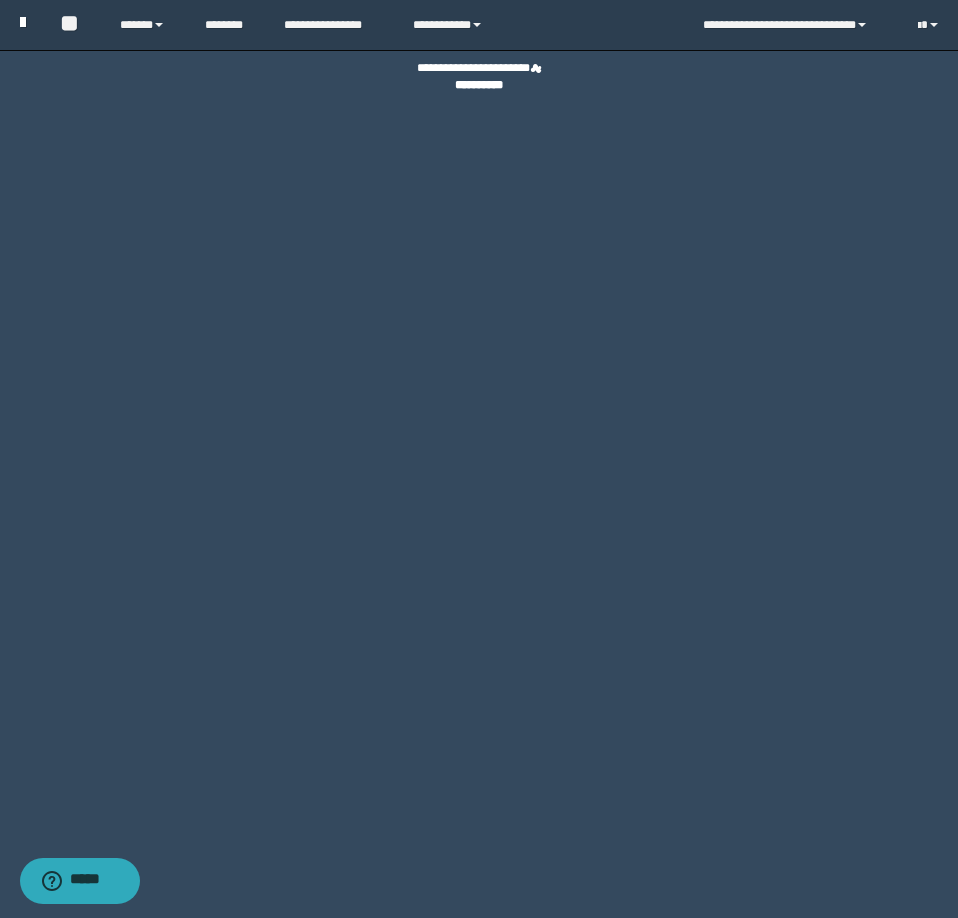 click at bounding box center [23, 22] 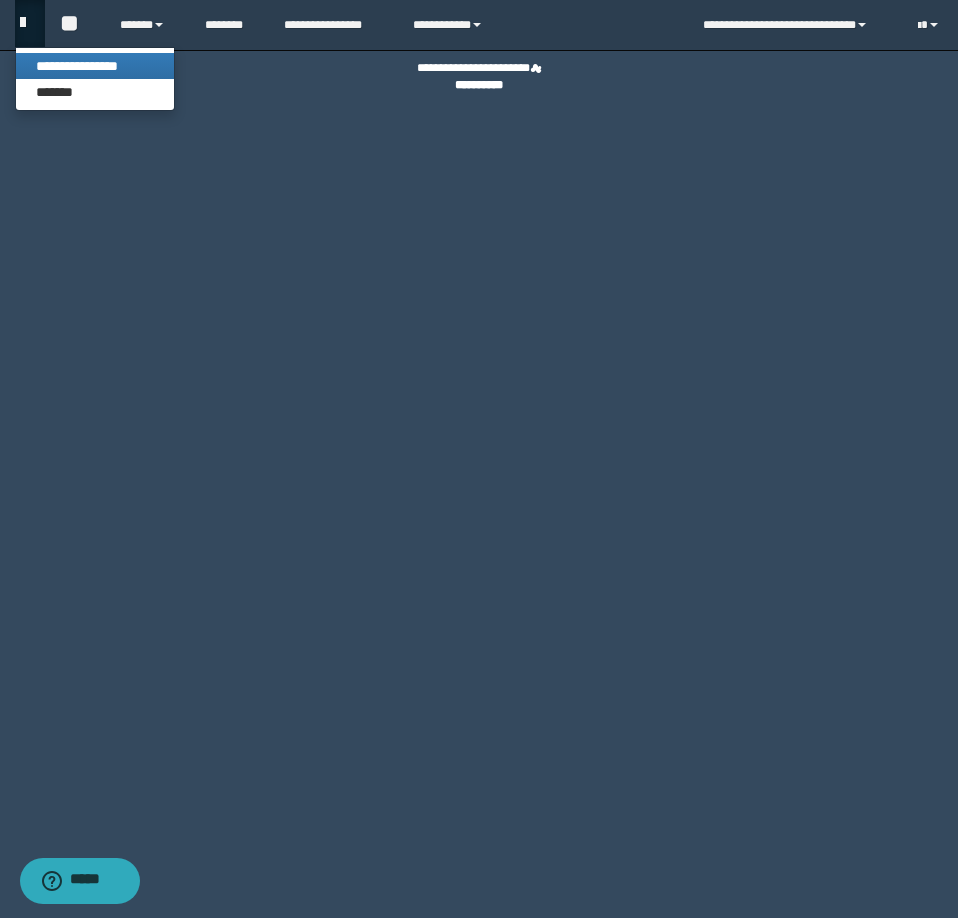 click on "**********" at bounding box center [95, 66] 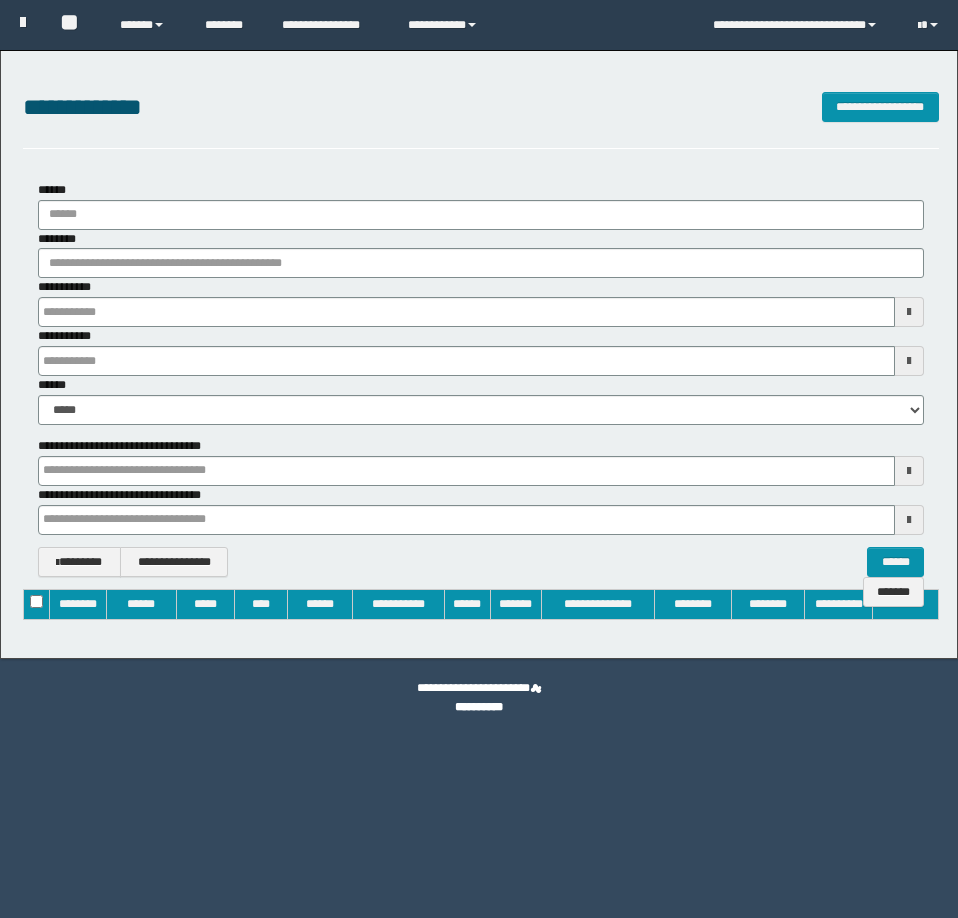 type on "**********" 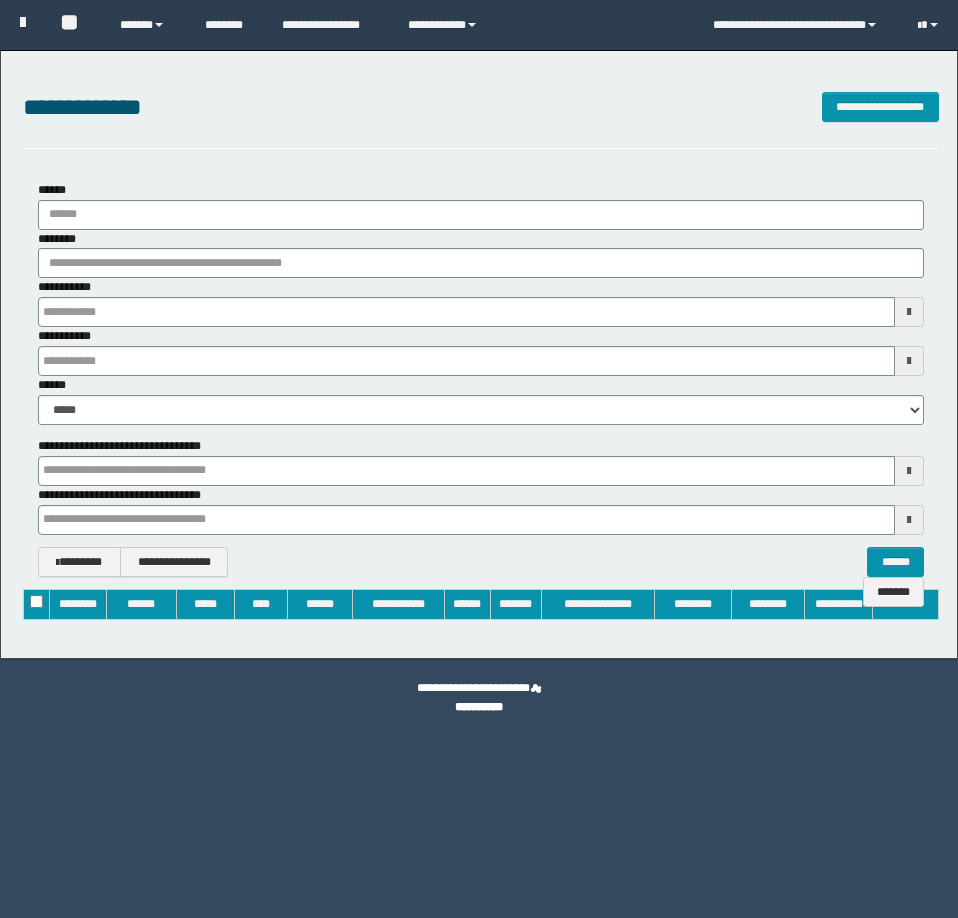 type on "**********" 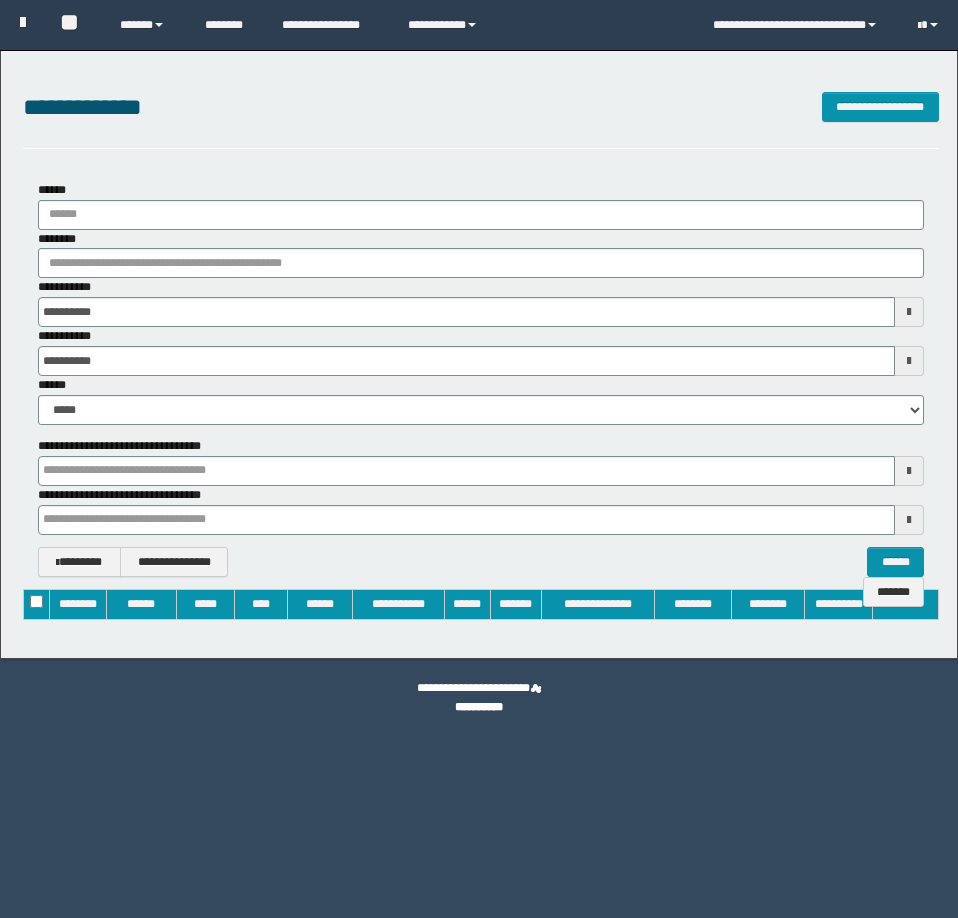 scroll, scrollTop: 0, scrollLeft: 0, axis: both 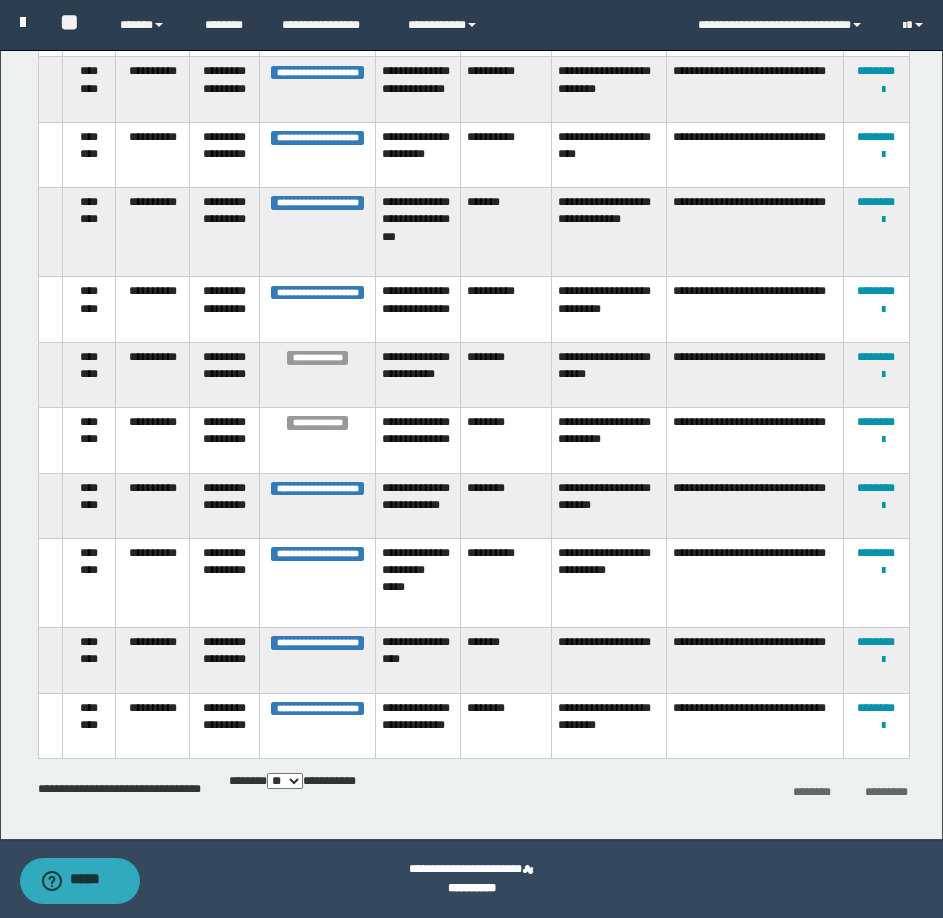 click at bounding box center (23, 22) 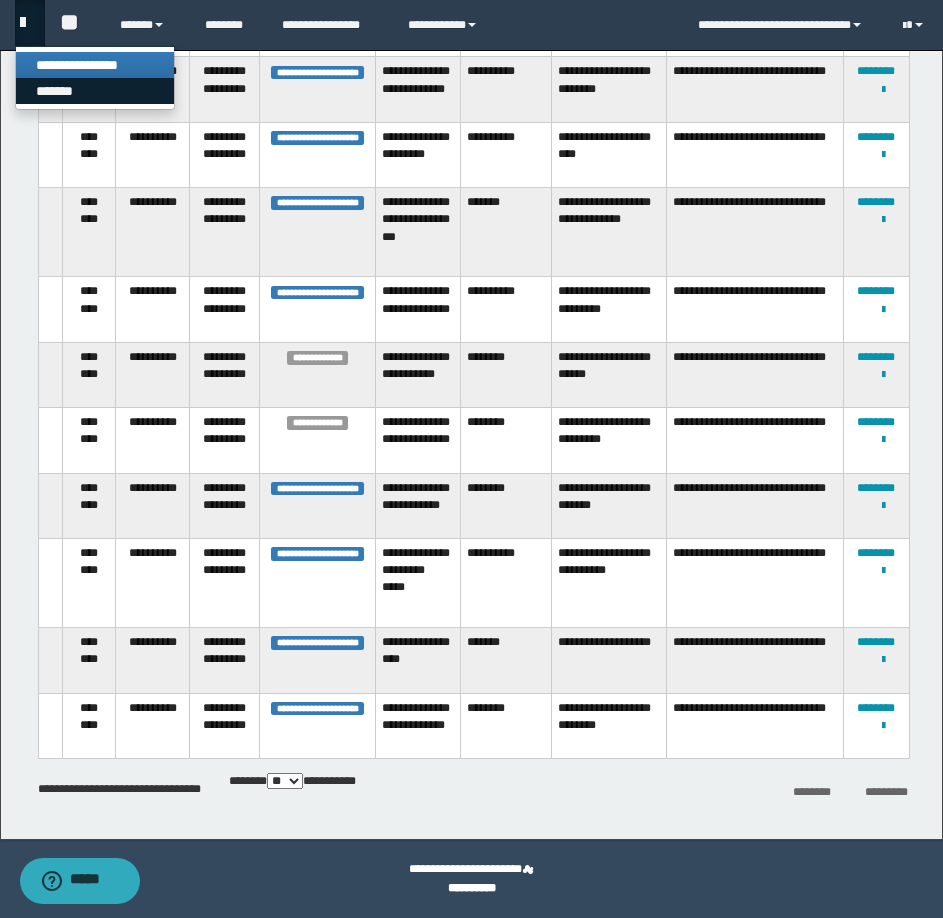 click on "*******" at bounding box center (95, 91) 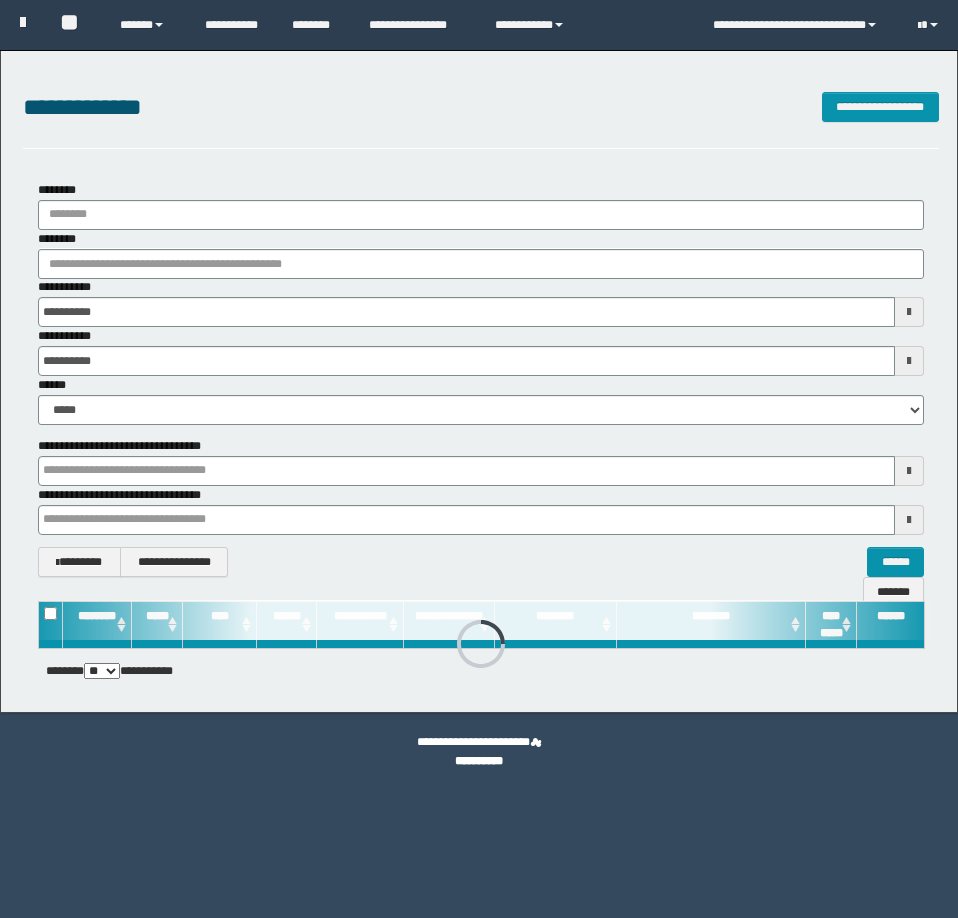 scroll, scrollTop: 0, scrollLeft: 0, axis: both 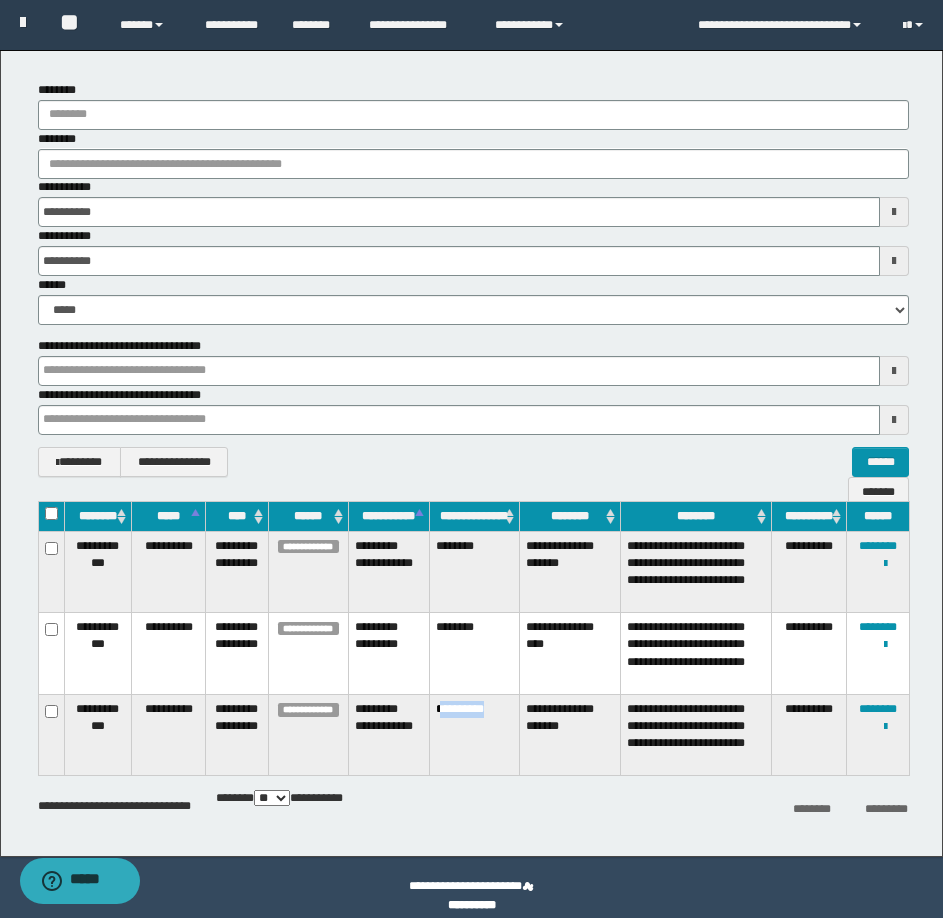 drag, startPoint x: 507, startPoint y: 711, endPoint x: 440, endPoint y: 710, distance: 67.00746 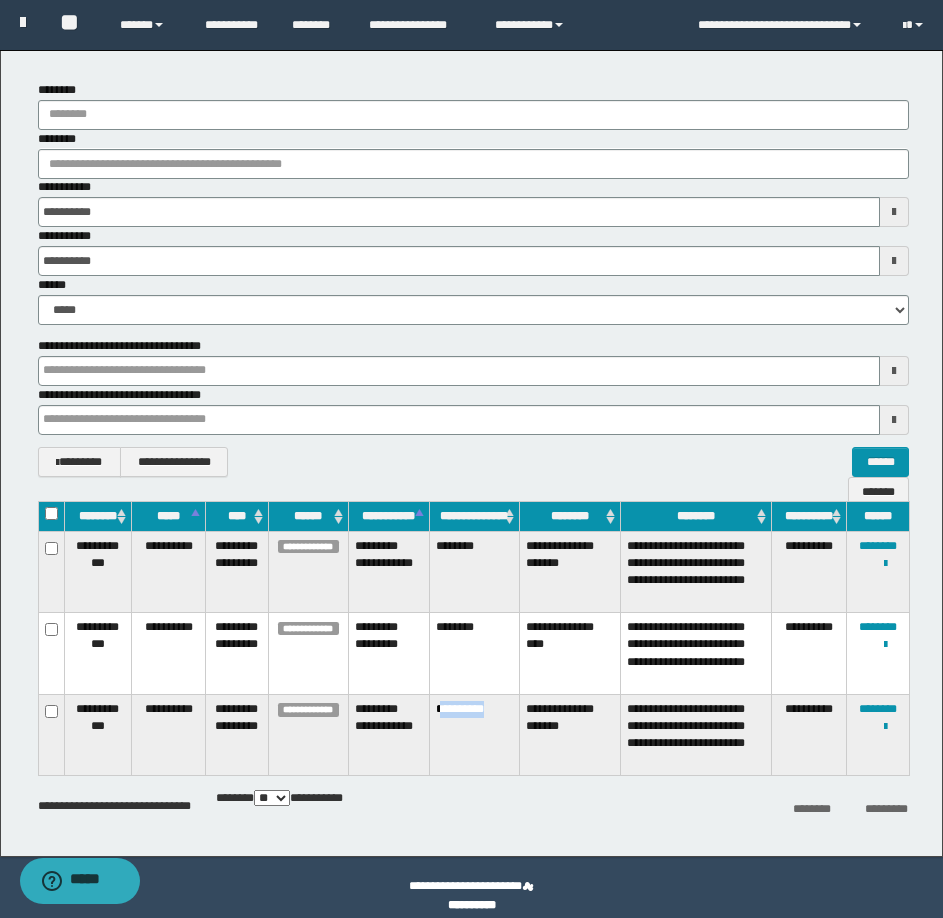 click on "**********" at bounding box center [474, 735] 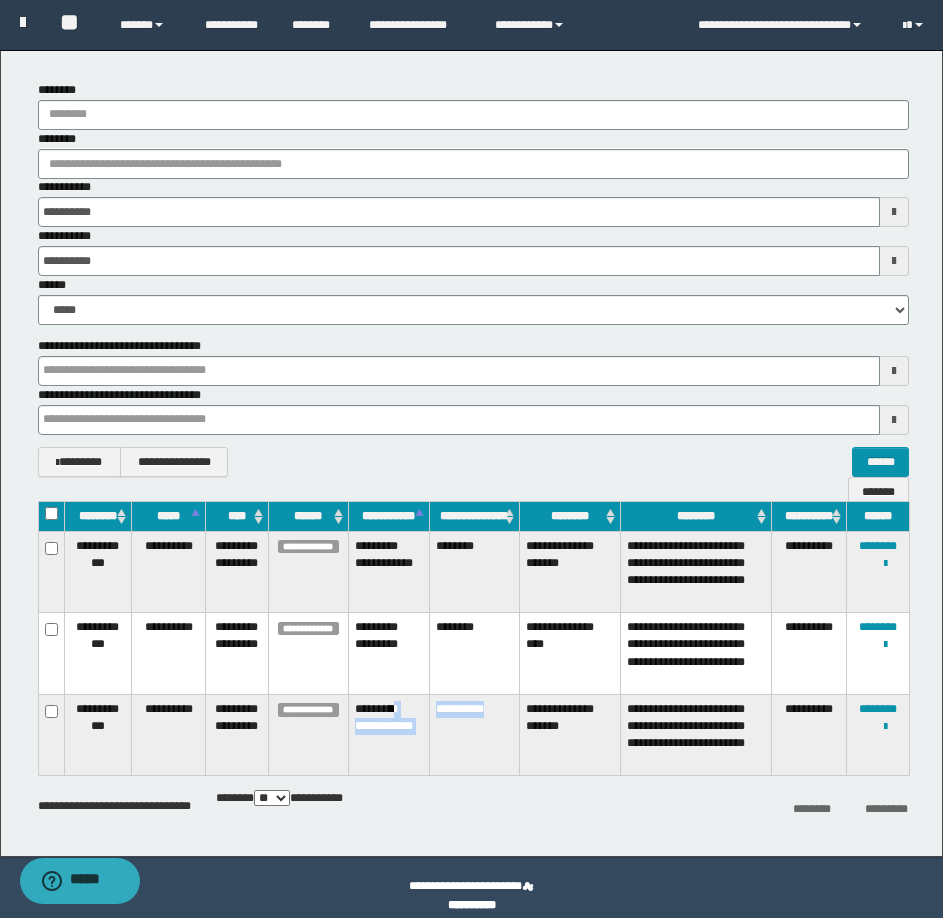 drag, startPoint x: 503, startPoint y: 711, endPoint x: 419, endPoint y: 710, distance: 84.00595 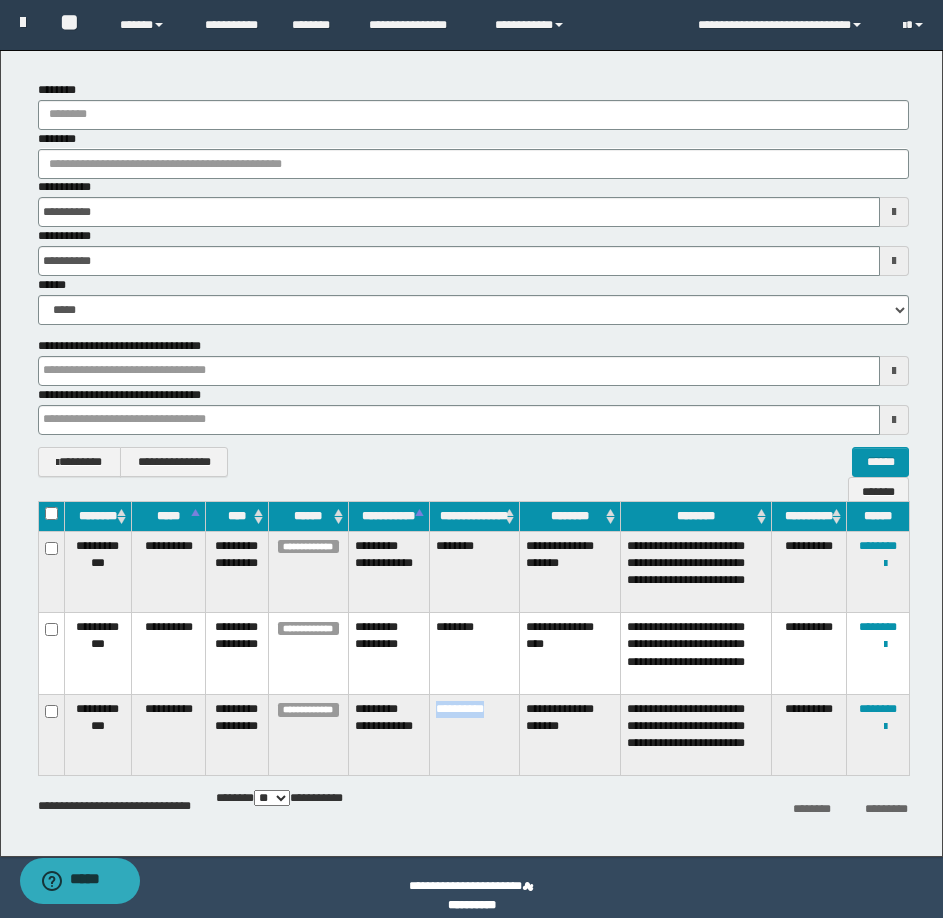 drag, startPoint x: 500, startPoint y: 705, endPoint x: 433, endPoint y: 714, distance: 67.601776 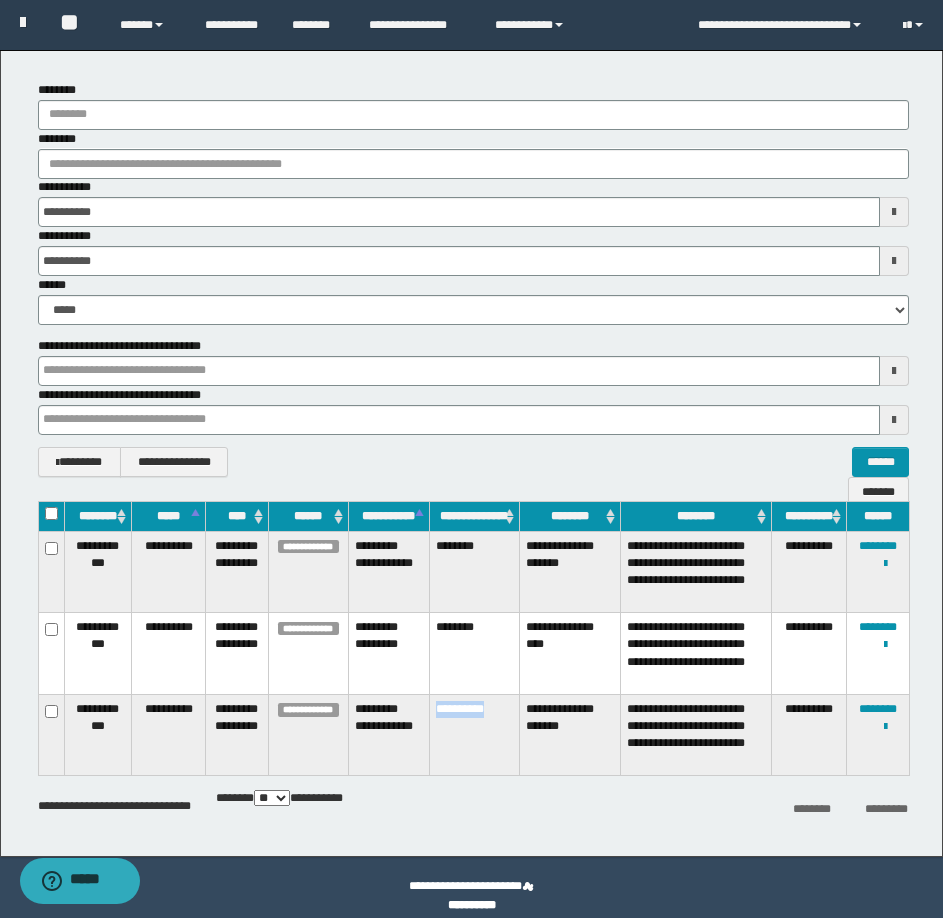 click on "**********" at bounding box center (474, 735) 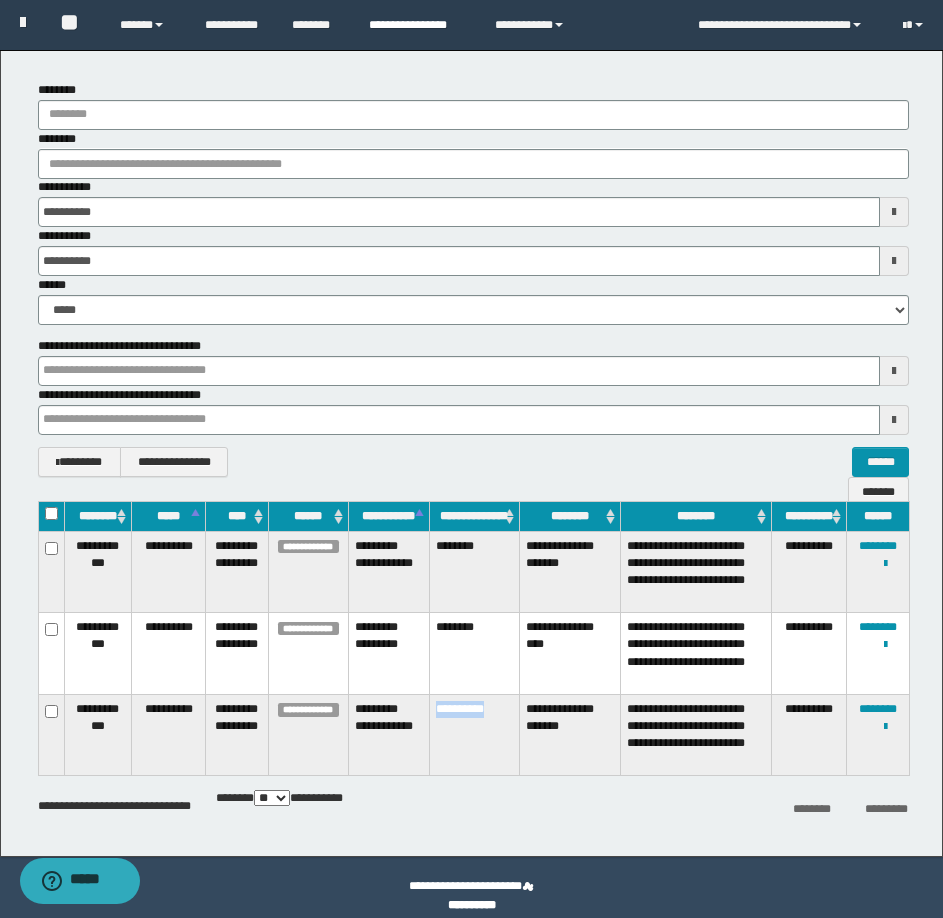 click on "**********" at bounding box center [417, 25] 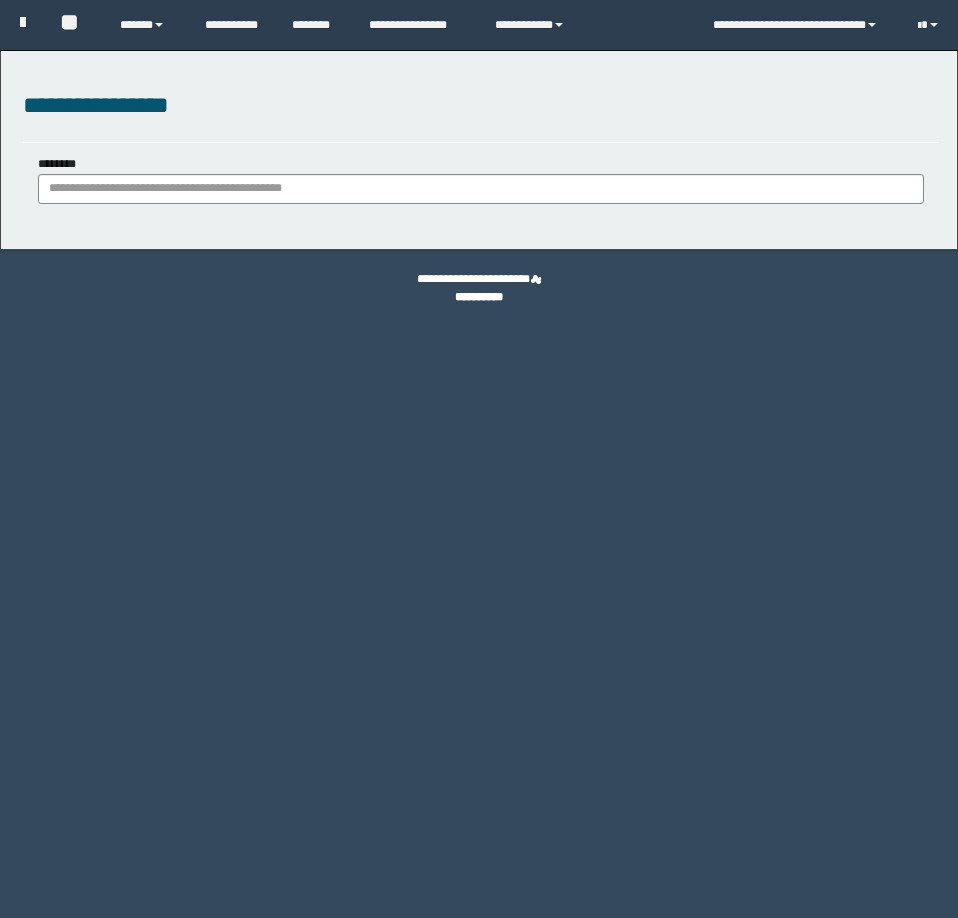 scroll, scrollTop: 0, scrollLeft: 0, axis: both 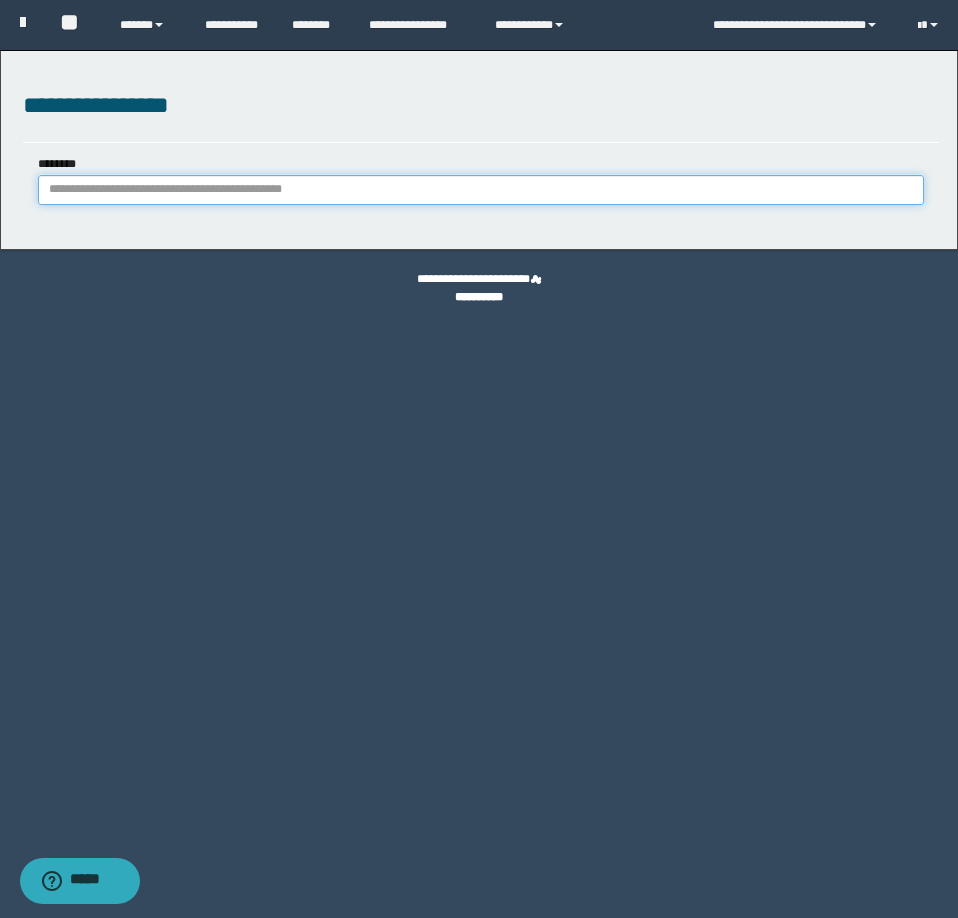 click on "********" at bounding box center (481, 190) 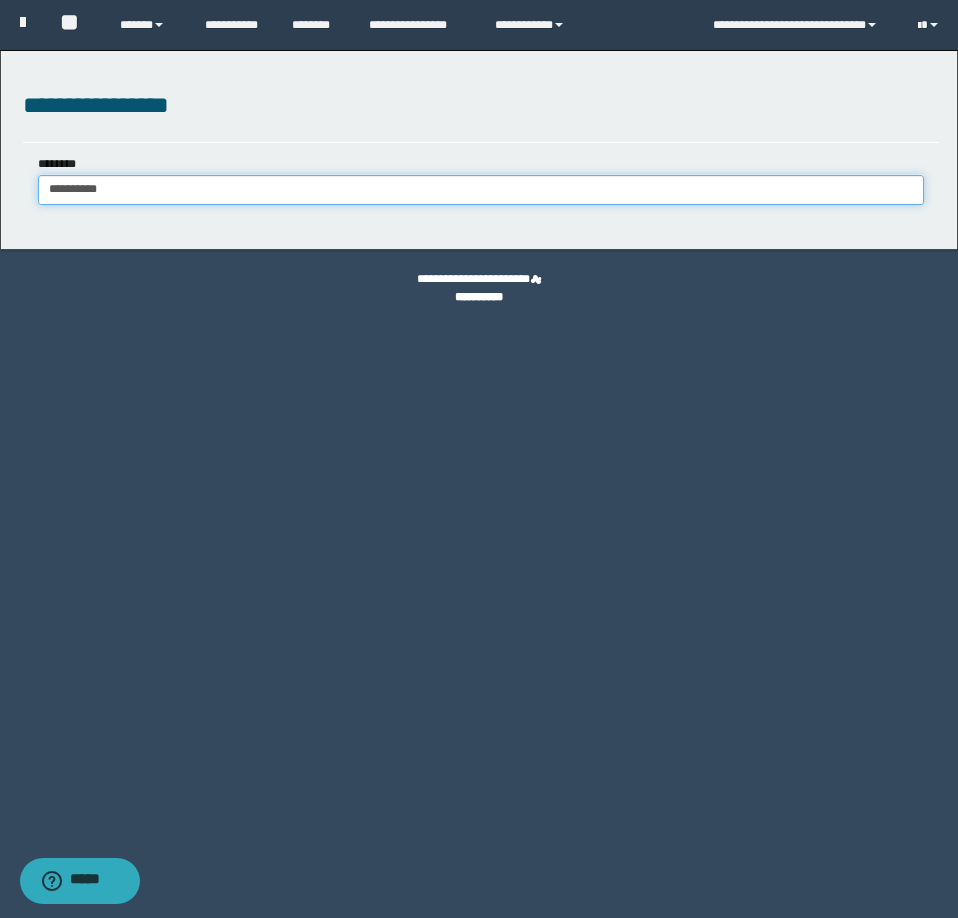 type on "**********" 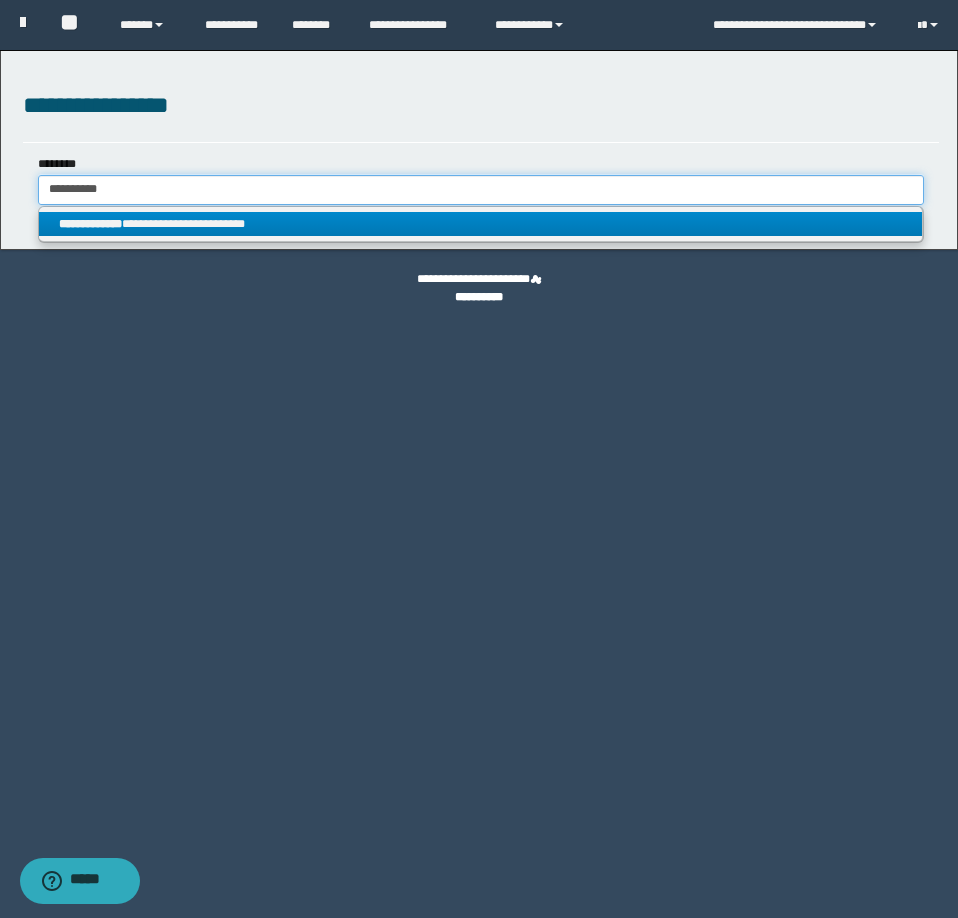 type on "**********" 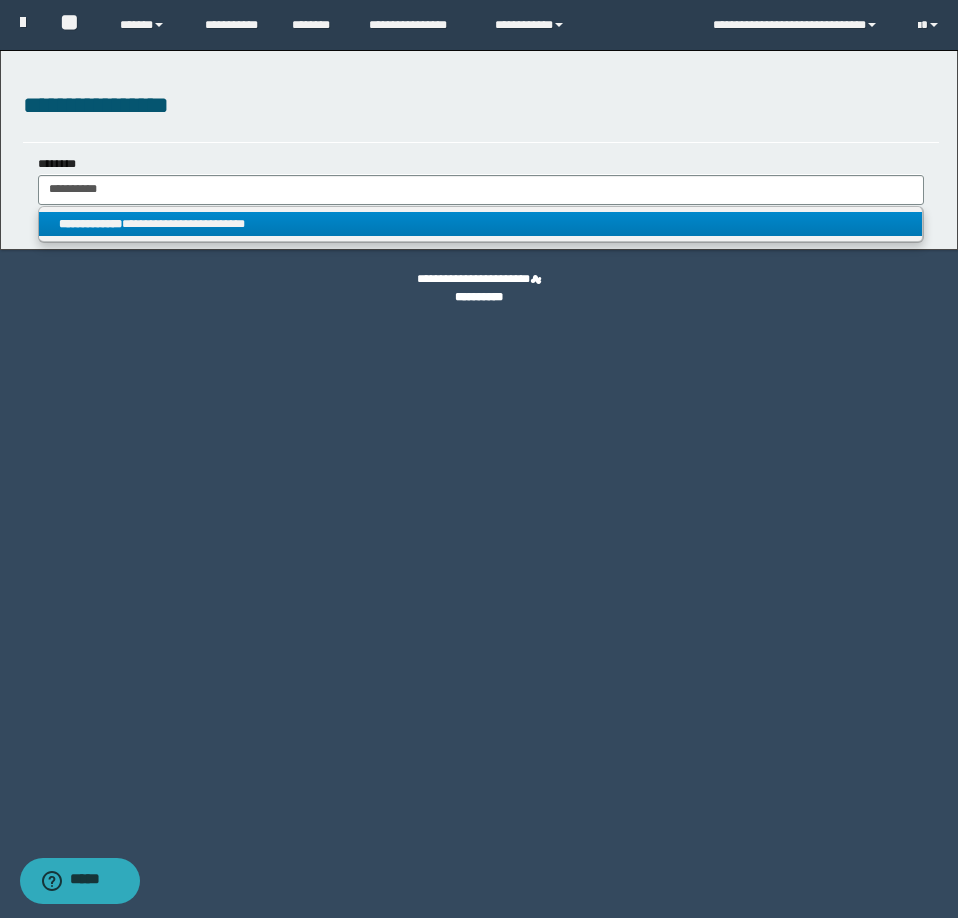 click on "**********" at bounding box center (480, 224) 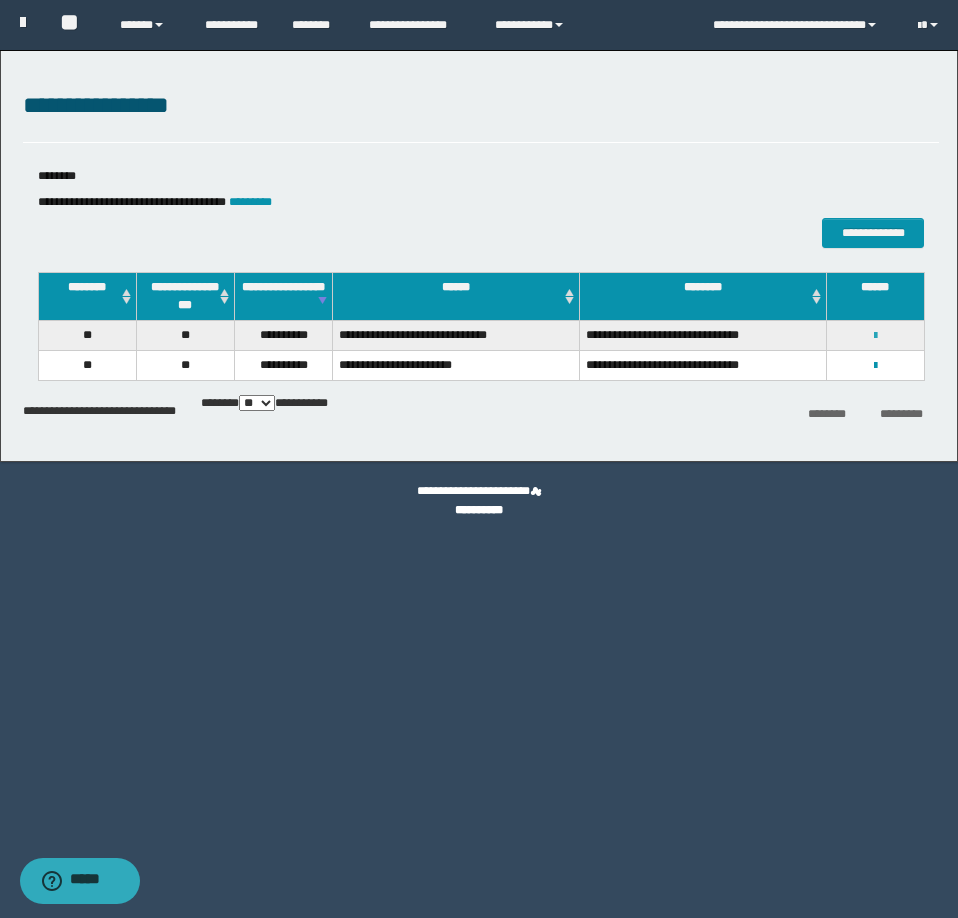 click at bounding box center (875, 336) 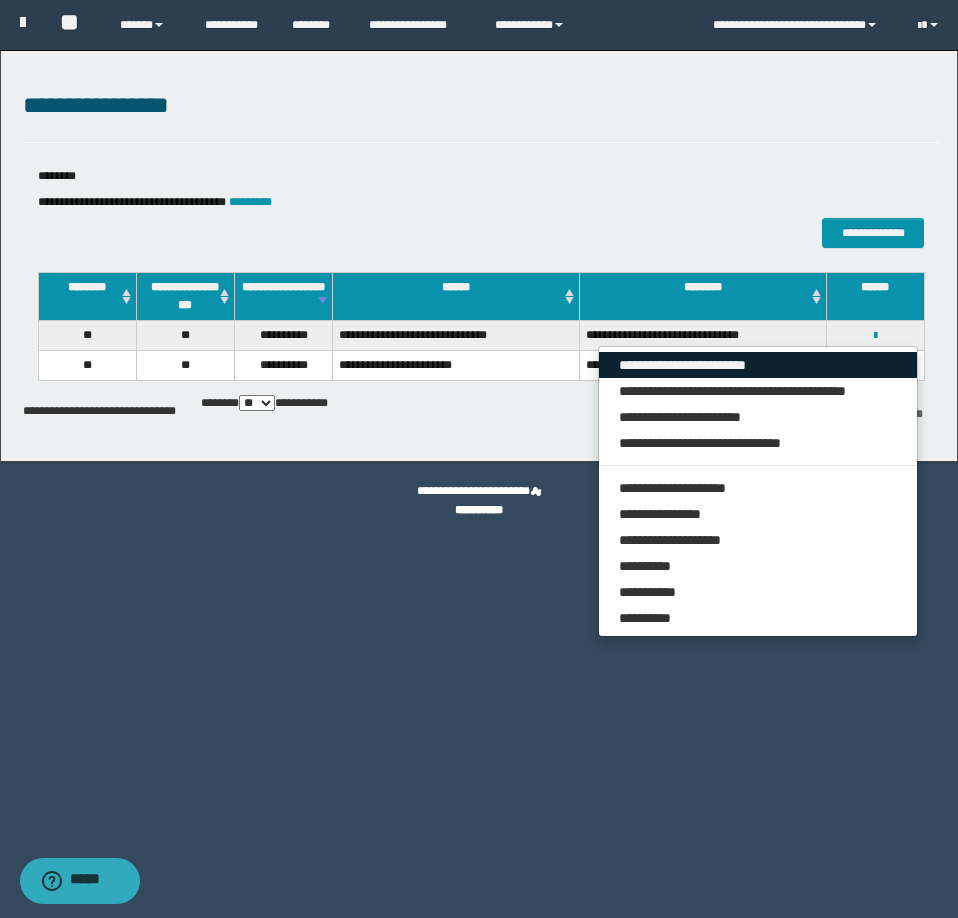 click on "**********" at bounding box center (758, 365) 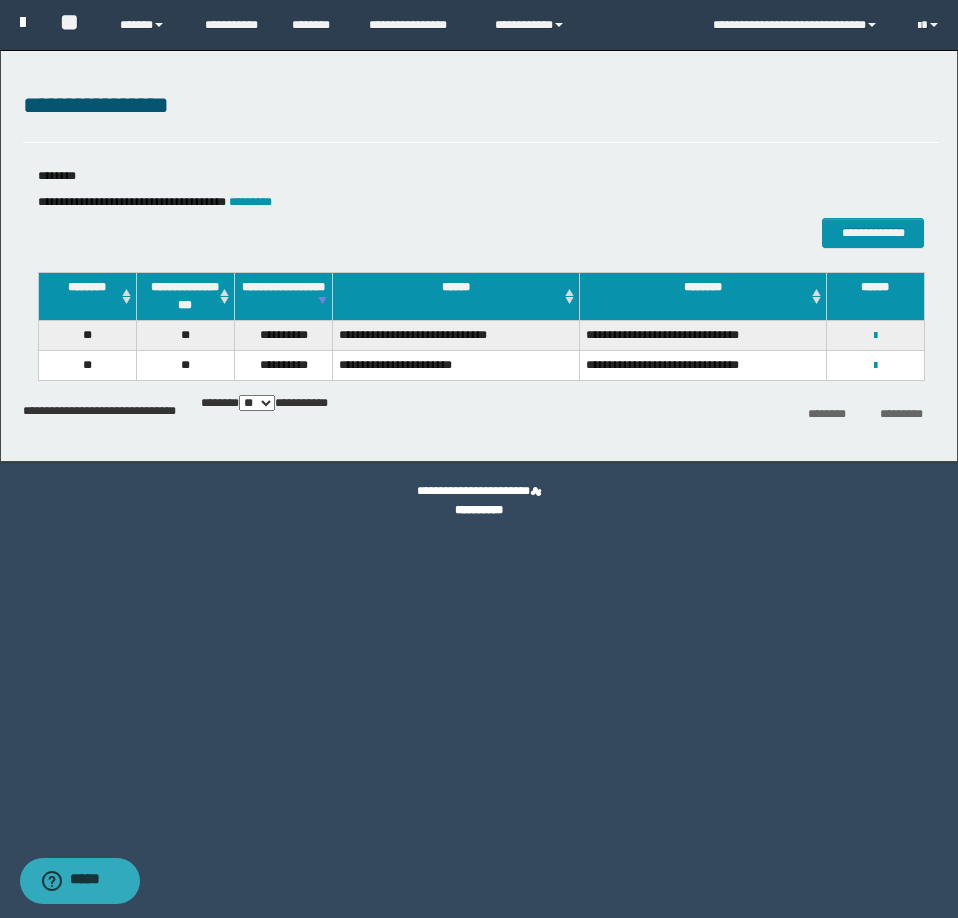 click at bounding box center [23, 22] 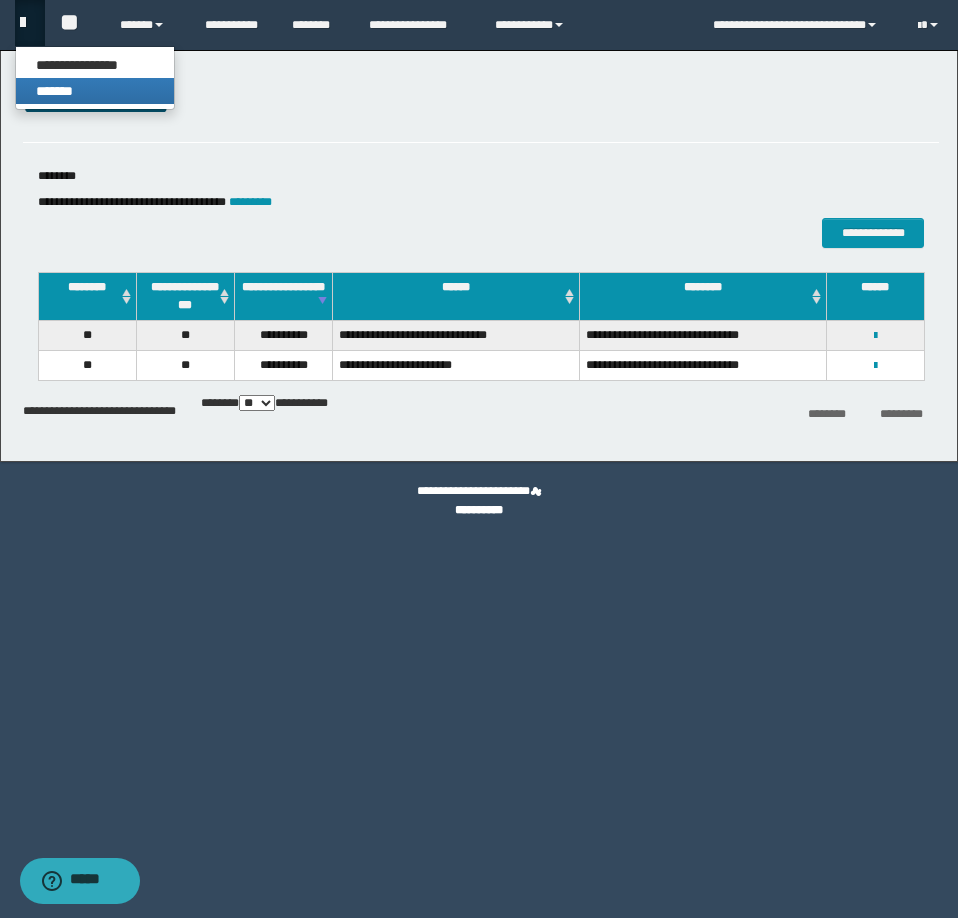click on "*******" at bounding box center (95, 91) 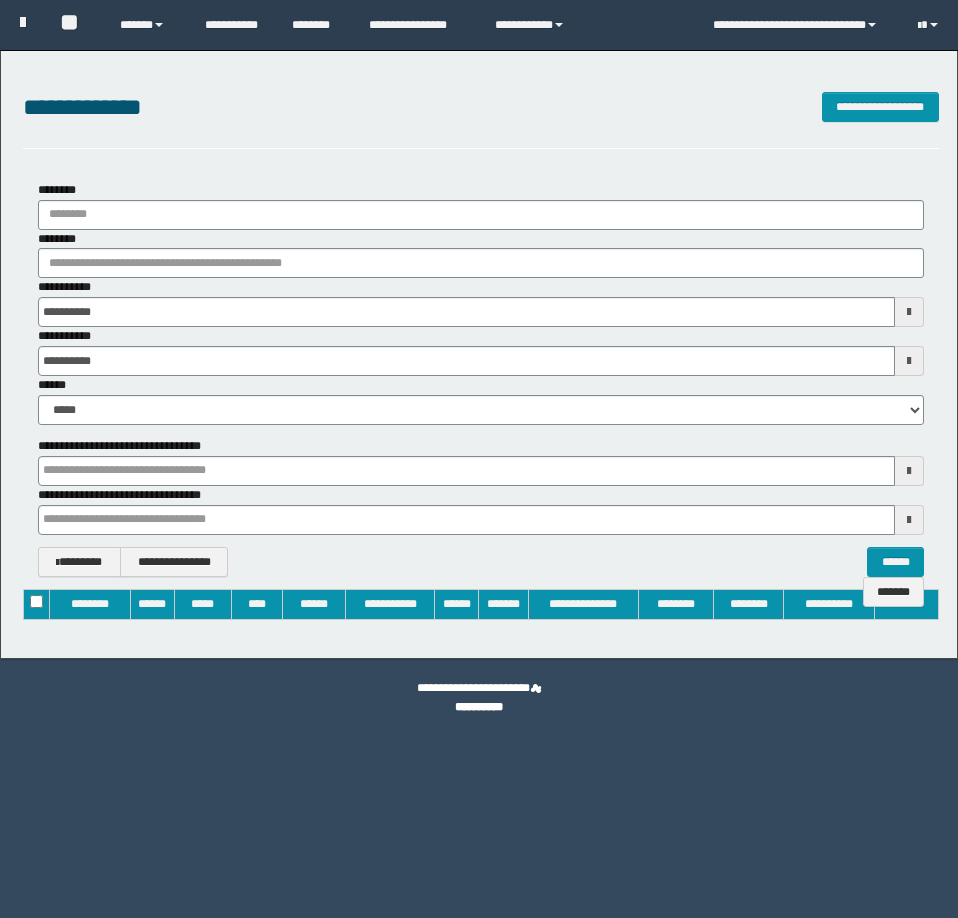 type on "**********" 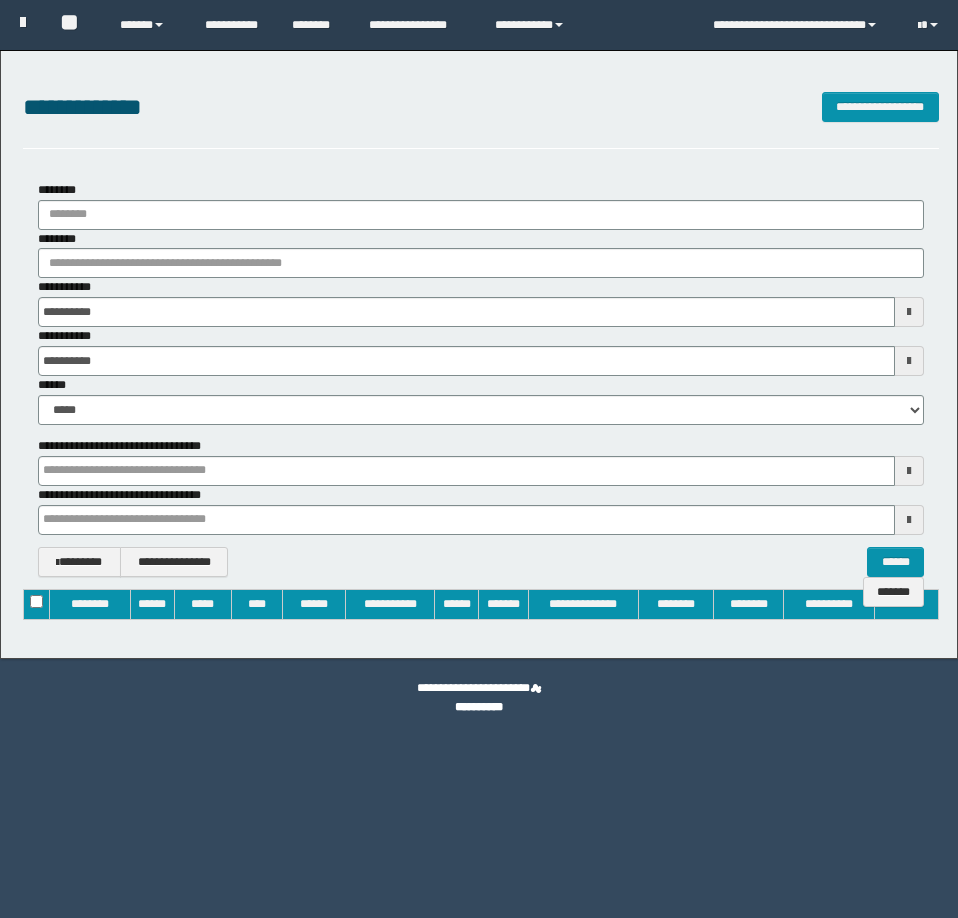 type on "**********" 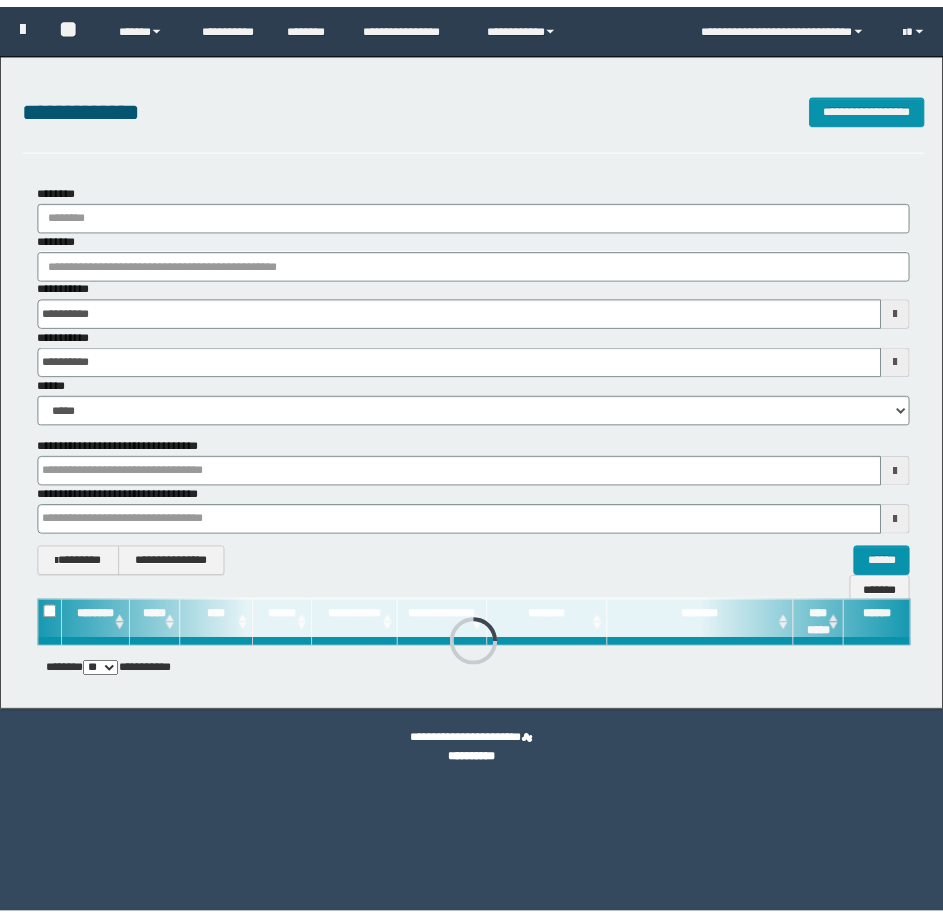 scroll, scrollTop: 0, scrollLeft: 0, axis: both 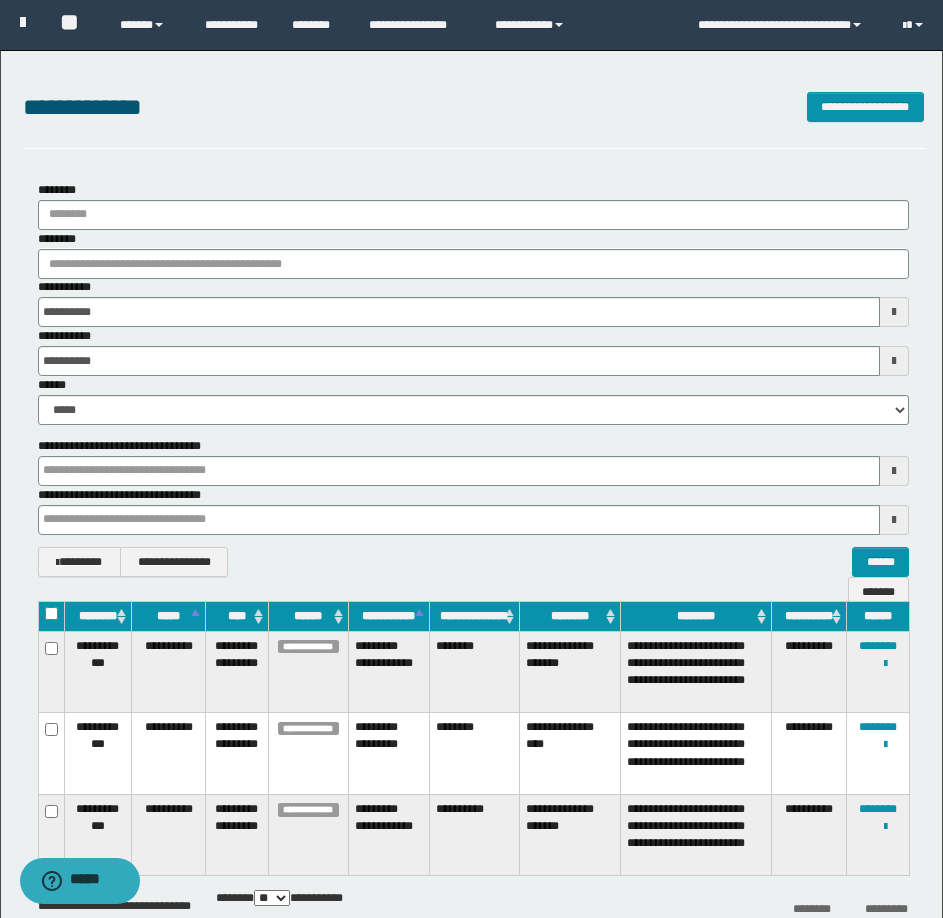 type 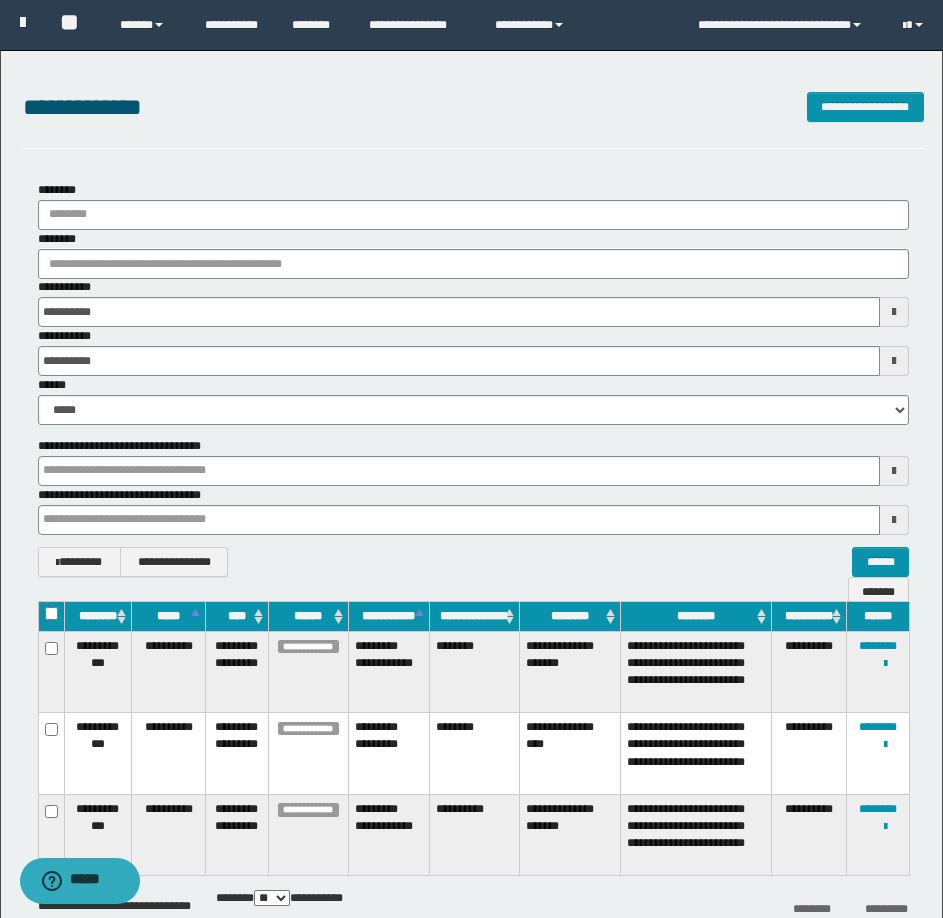 type 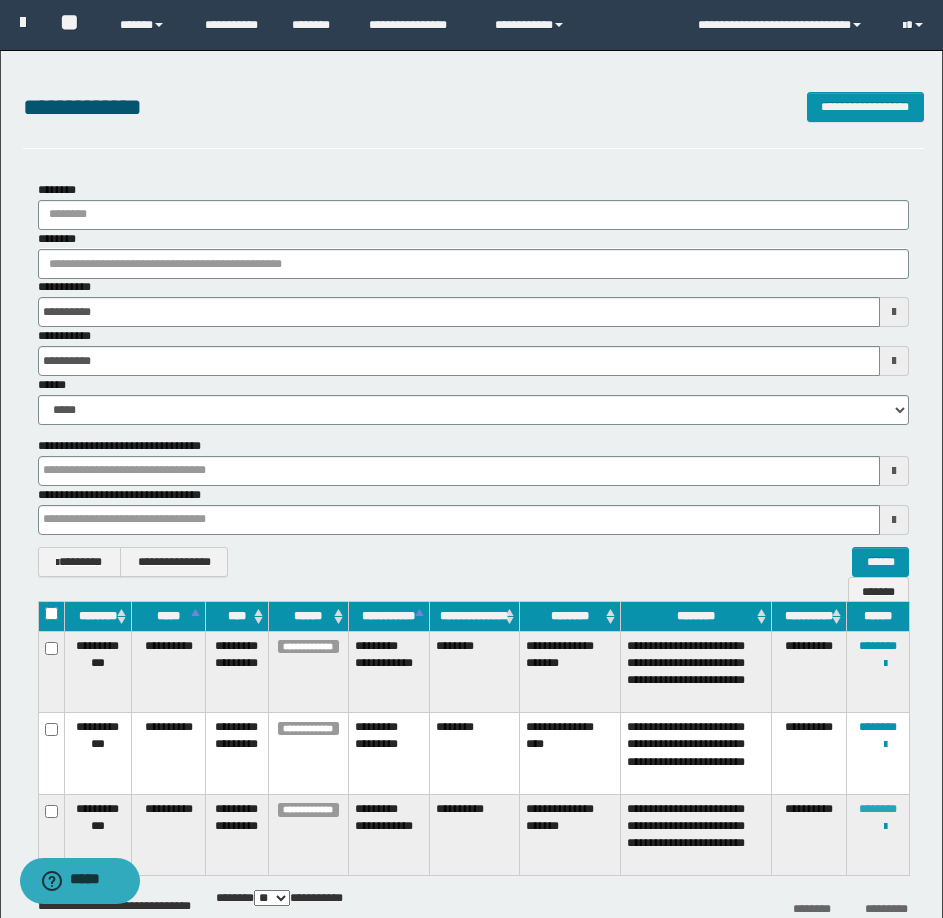 click on "********" at bounding box center [878, 809] 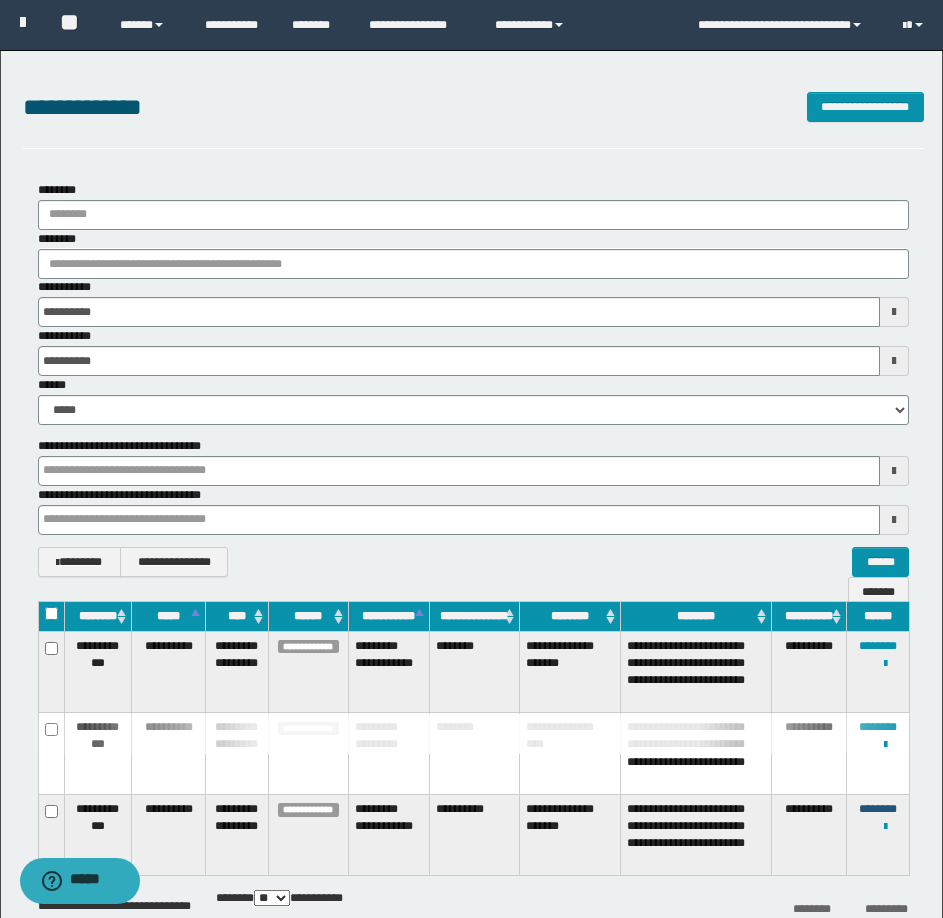 type 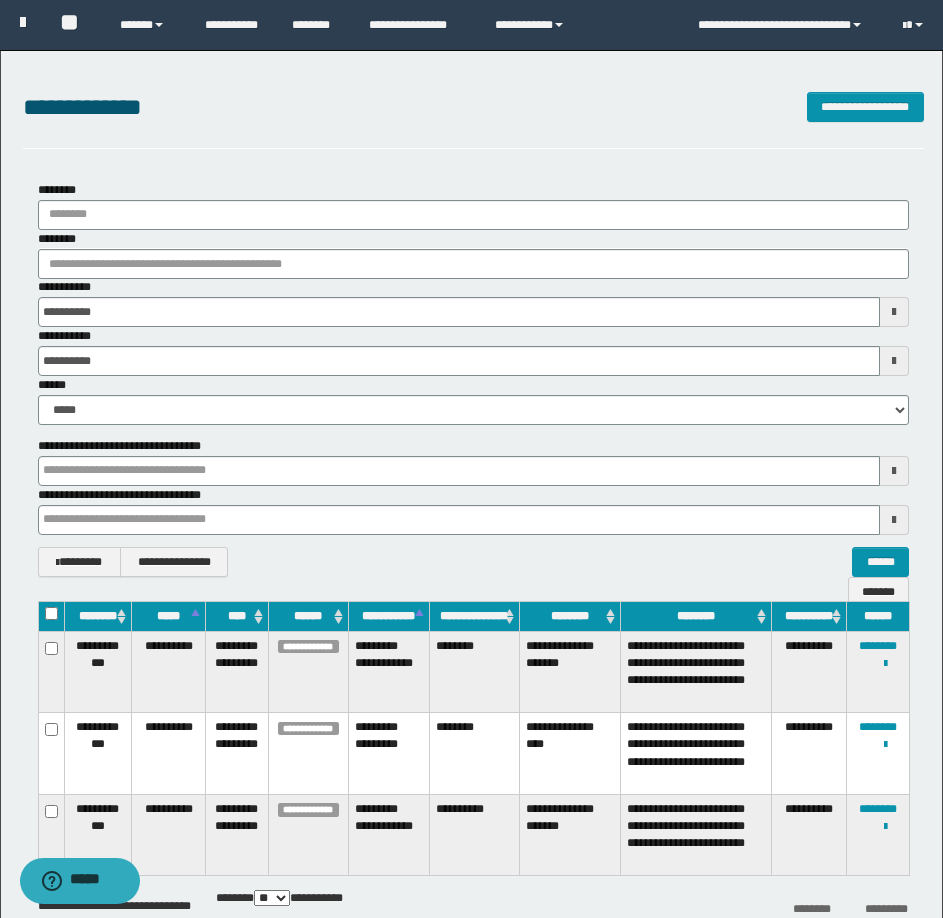 type 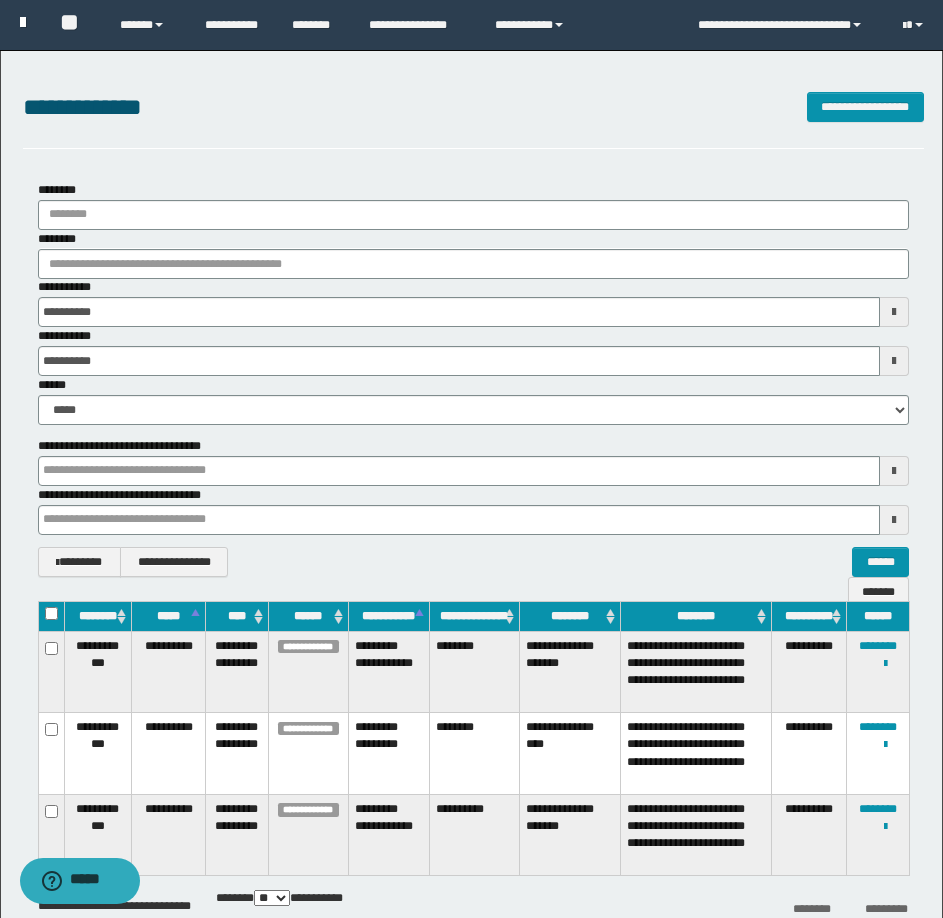 click at bounding box center (23, 22) 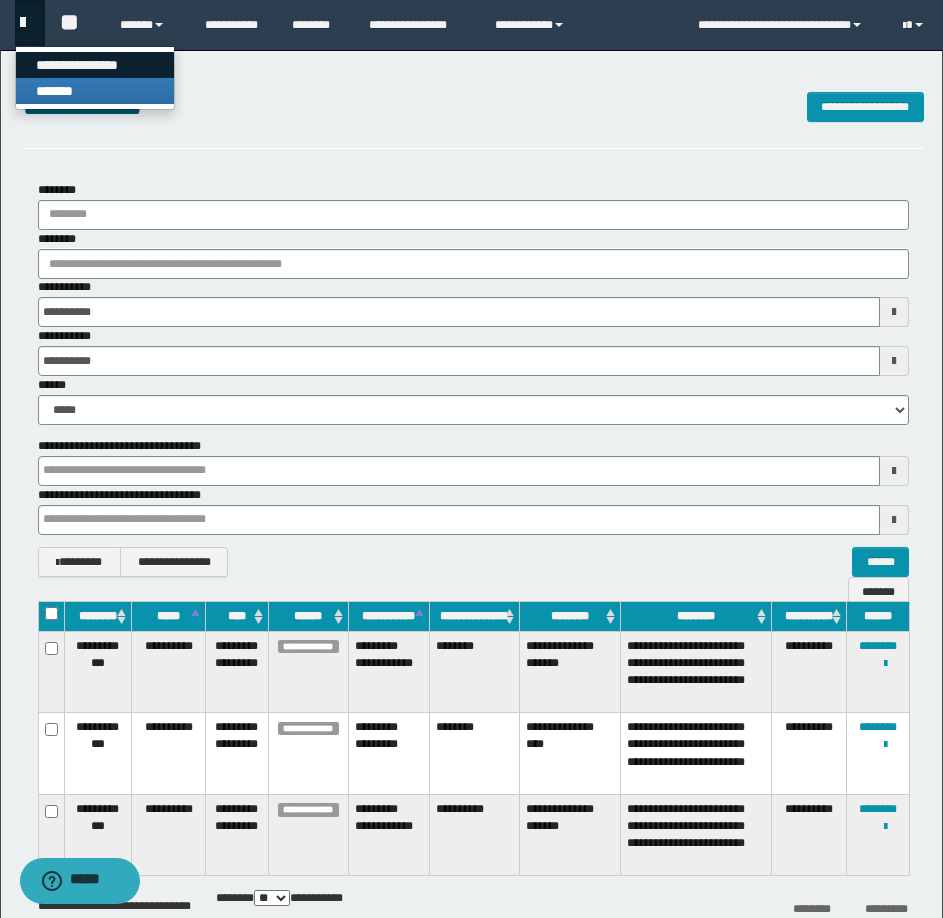 click on "**********" at bounding box center (95, 65) 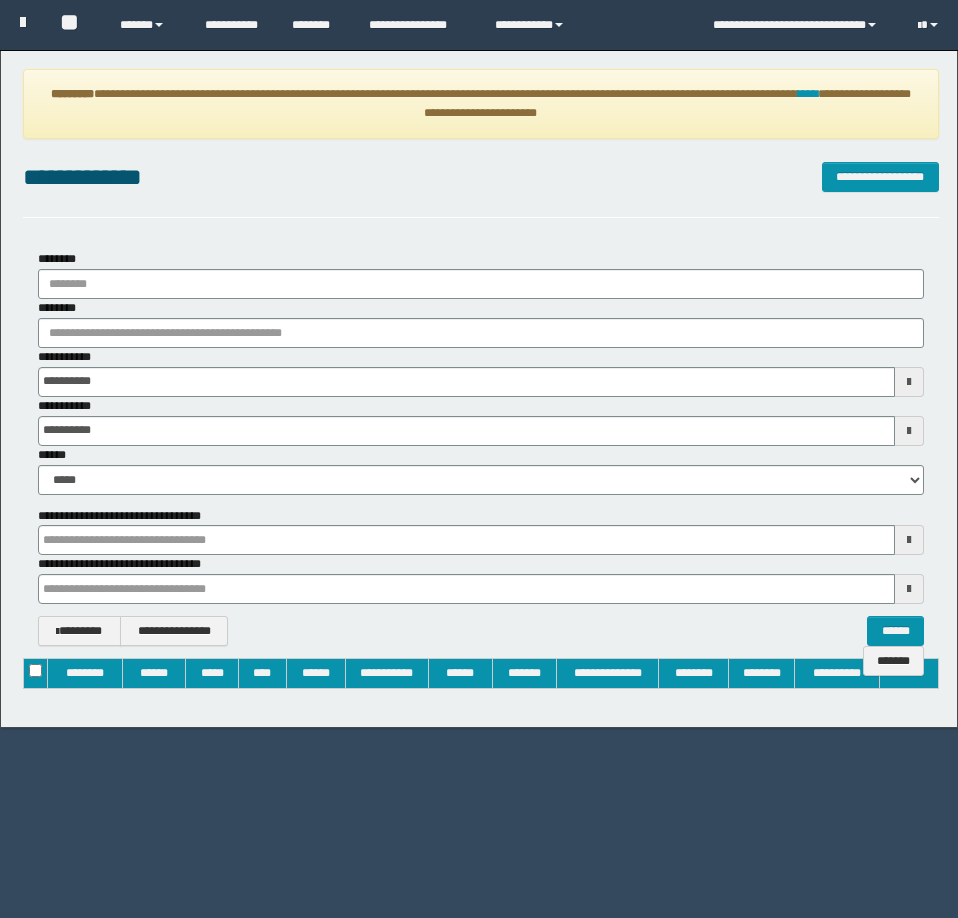 scroll, scrollTop: 0, scrollLeft: 0, axis: both 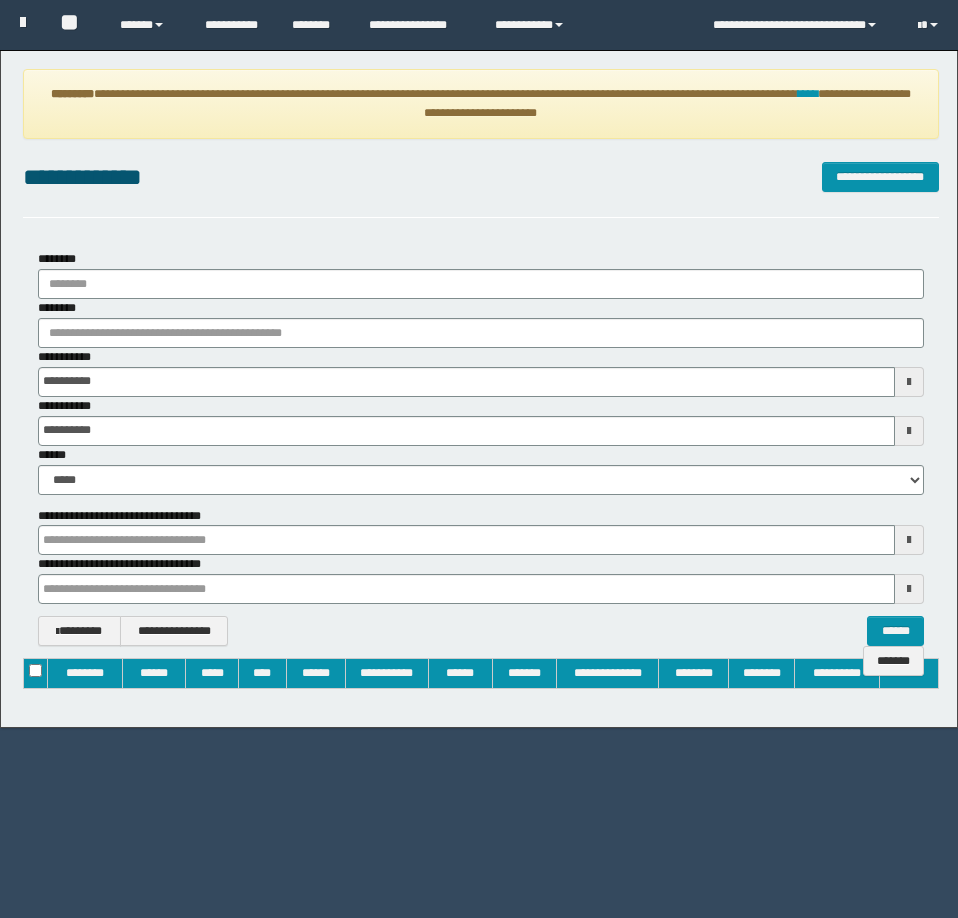 type on "**********" 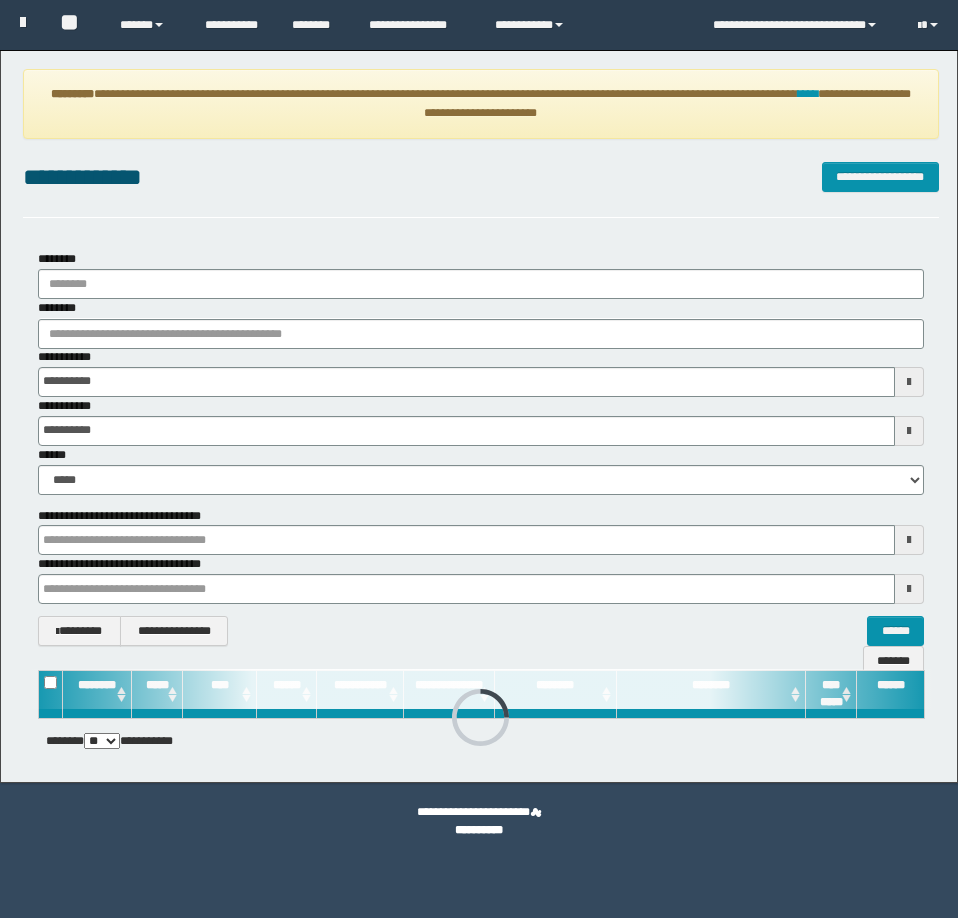 scroll, scrollTop: 0, scrollLeft: 0, axis: both 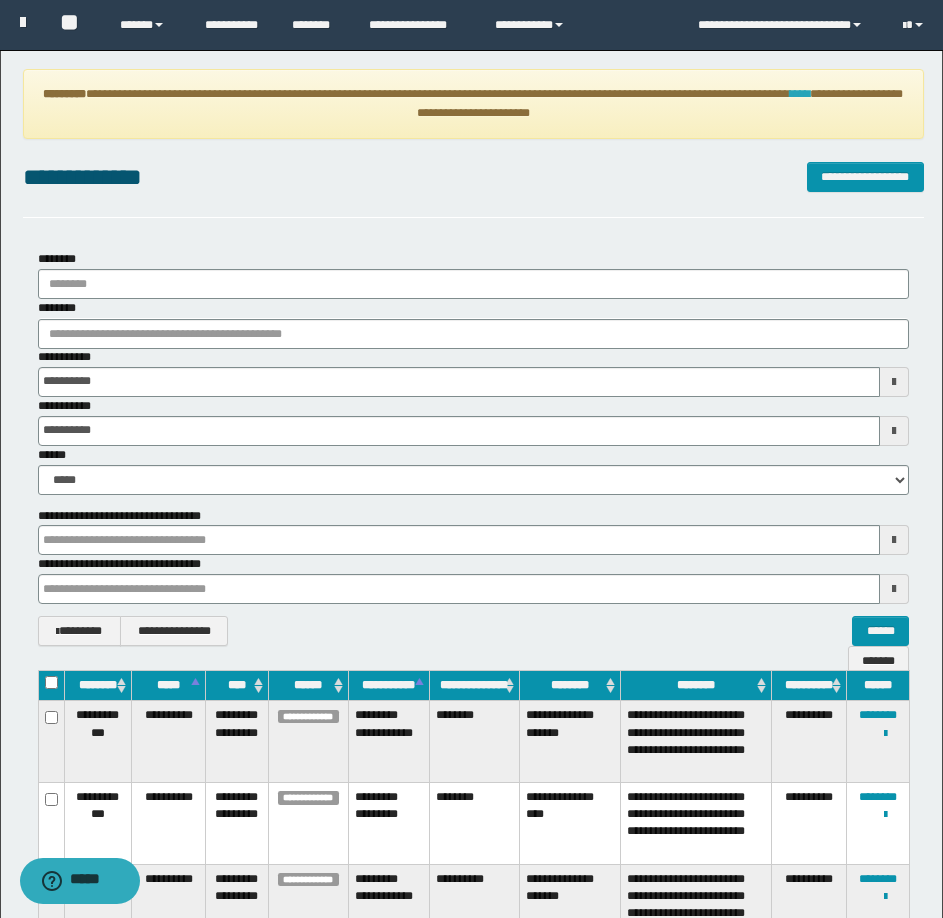 click on "****" at bounding box center [800, 94] 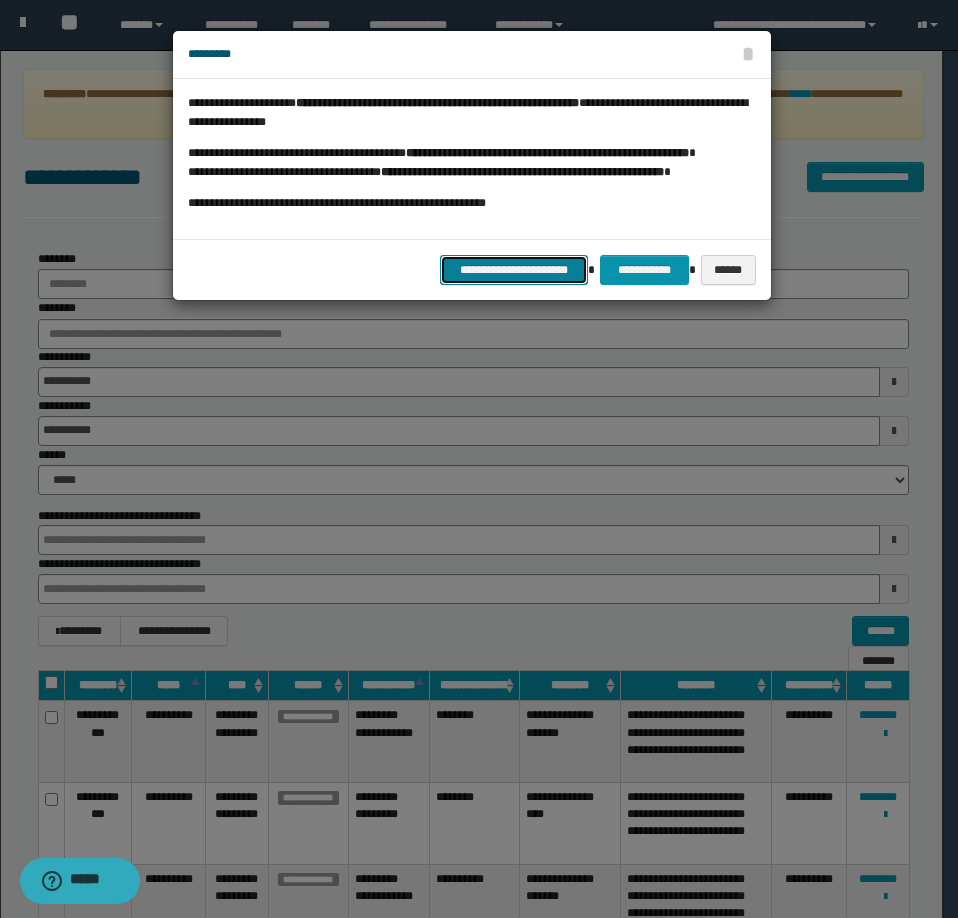 click on "**********" at bounding box center (514, 270) 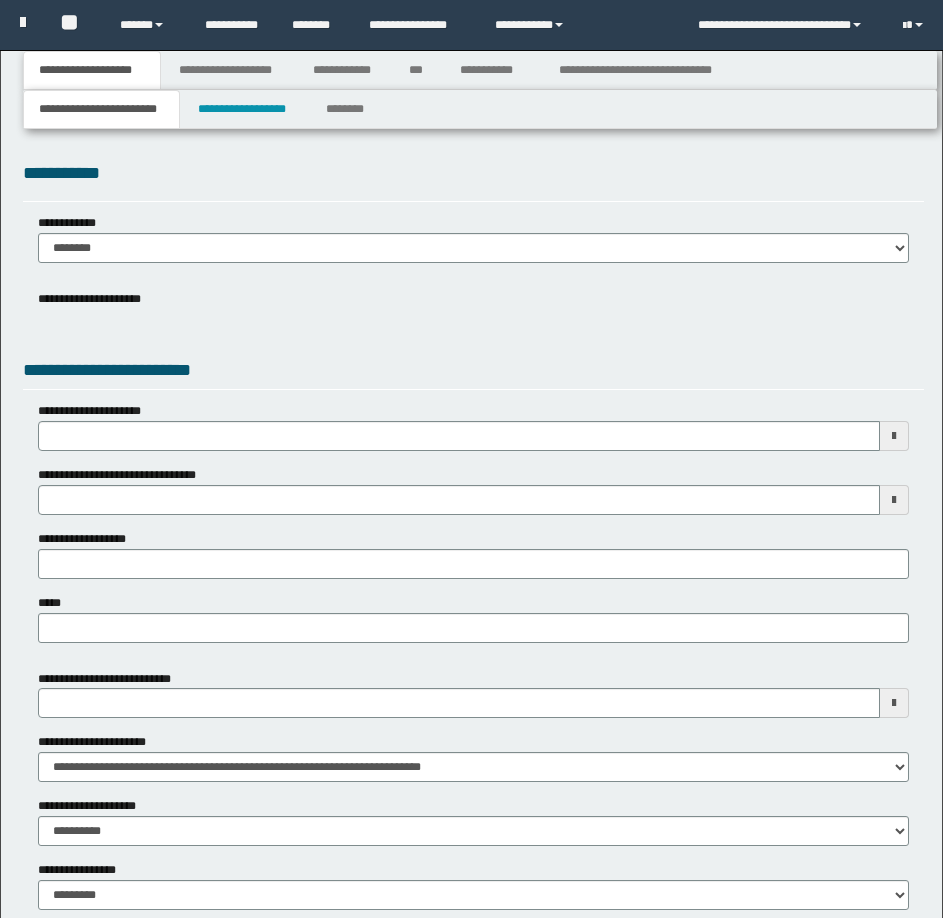 type 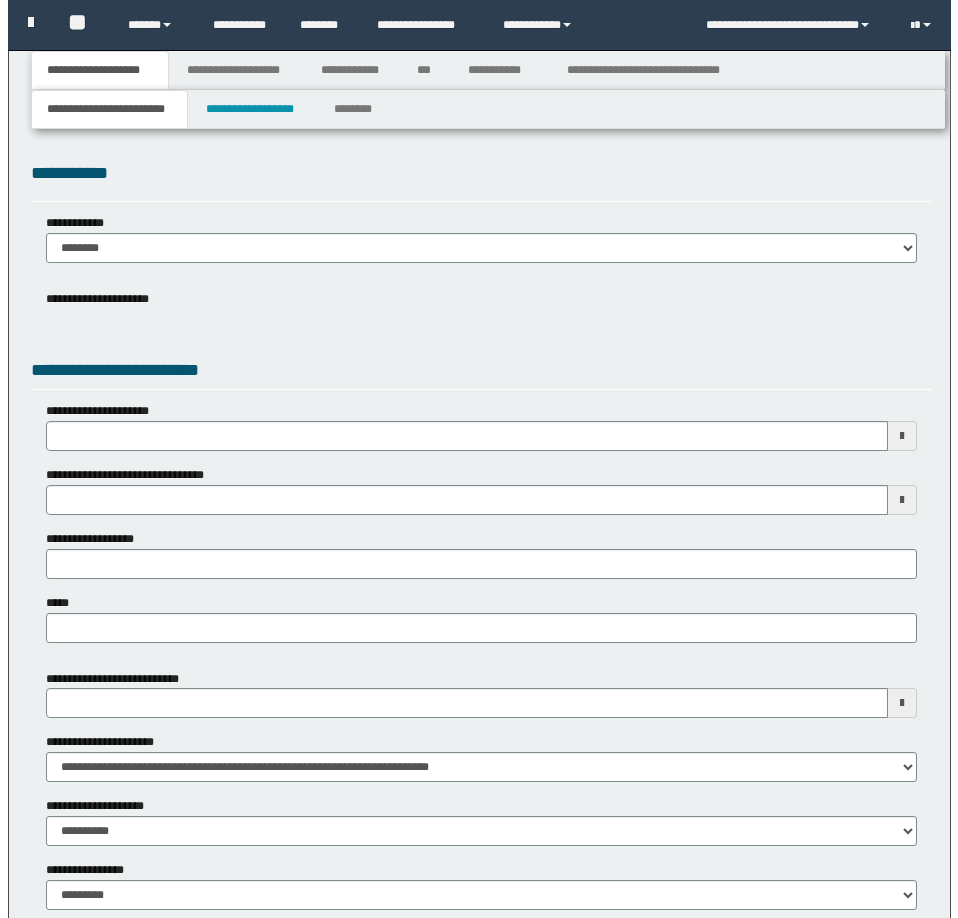 scroll, scrollTop: 0, scrollLeft: 0, axis: both 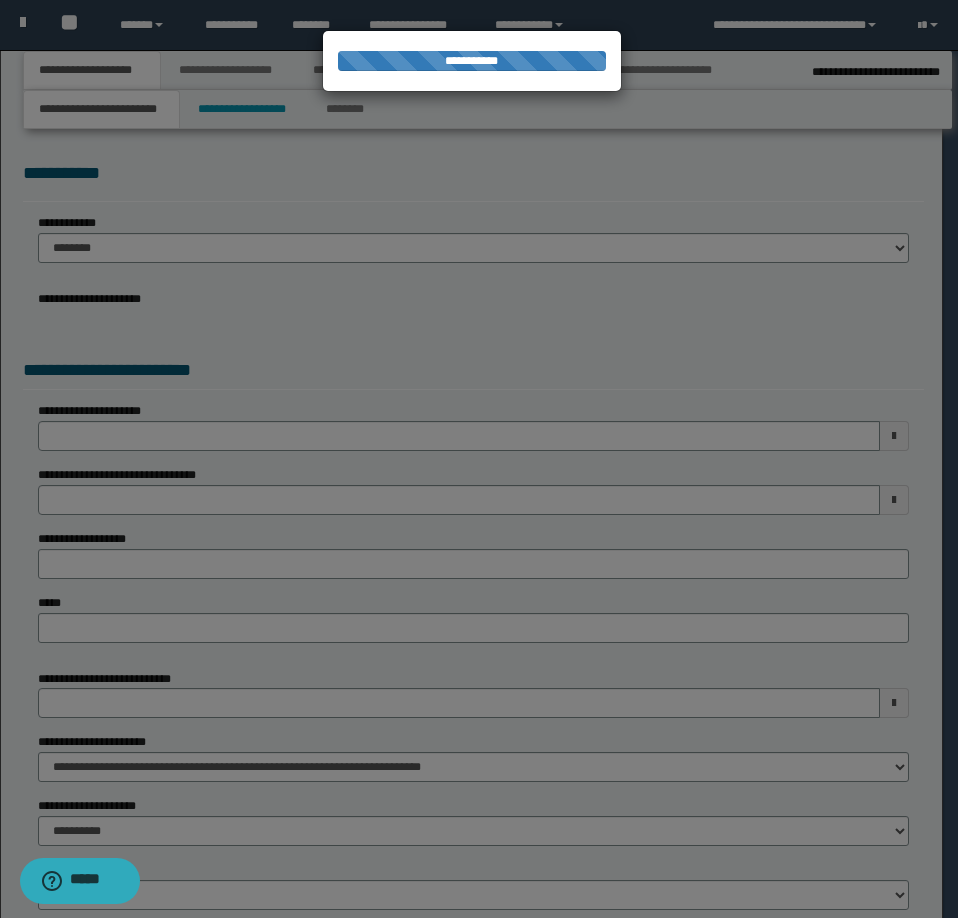 select on "*" 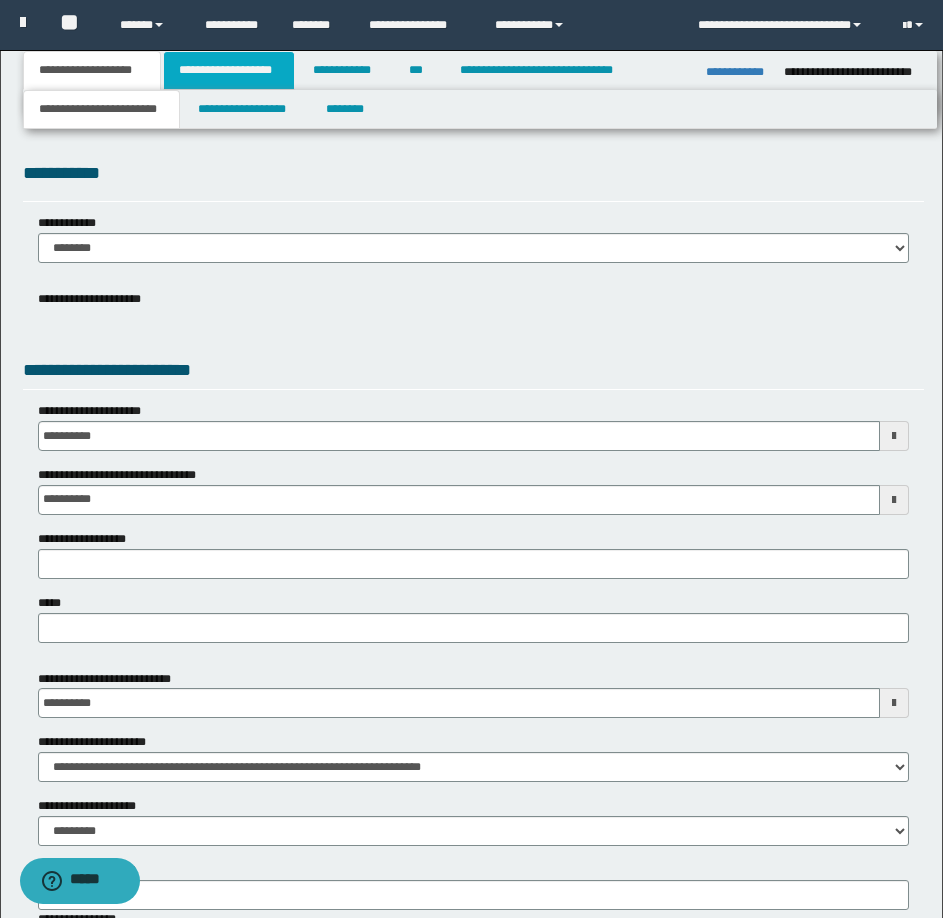 click on "**********" at bounding box center [229, 70] 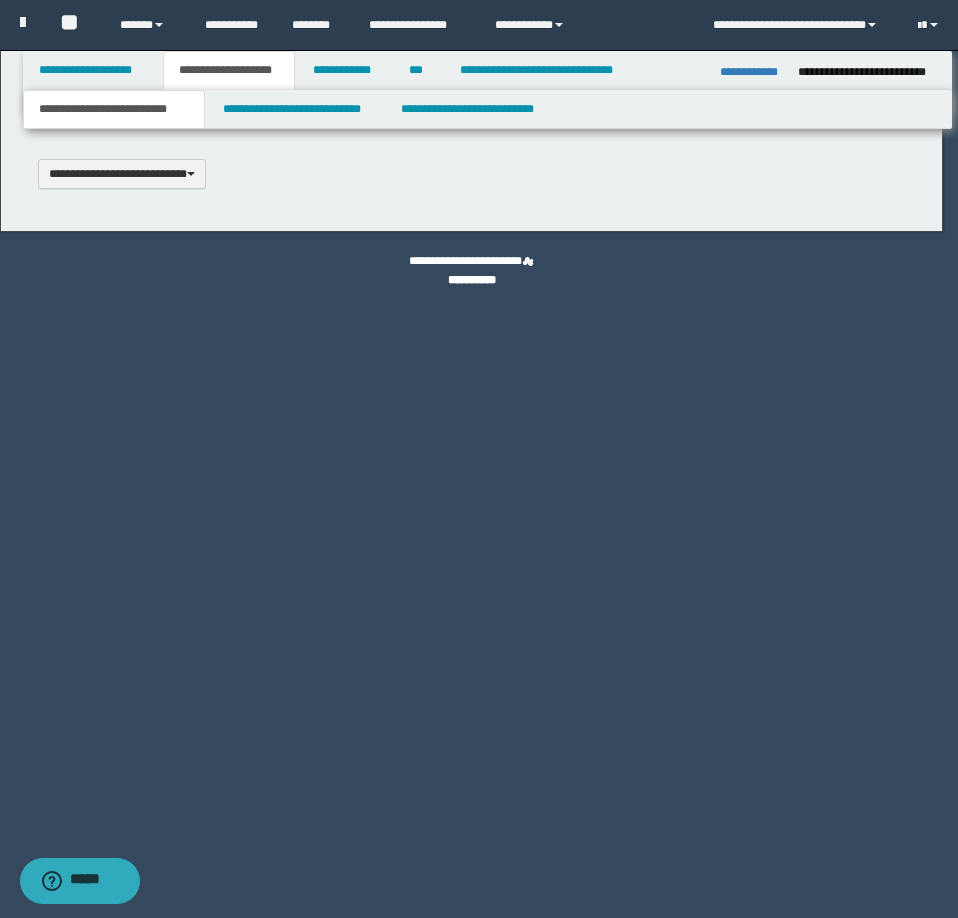 type 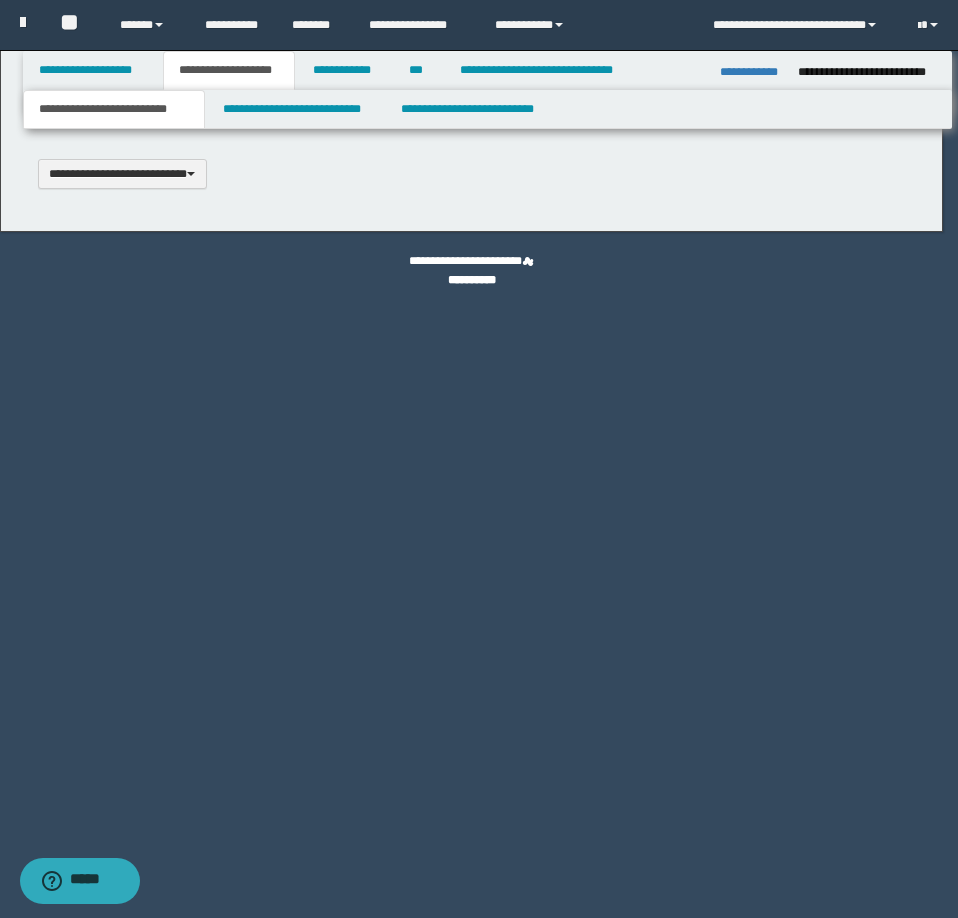 select on "*" 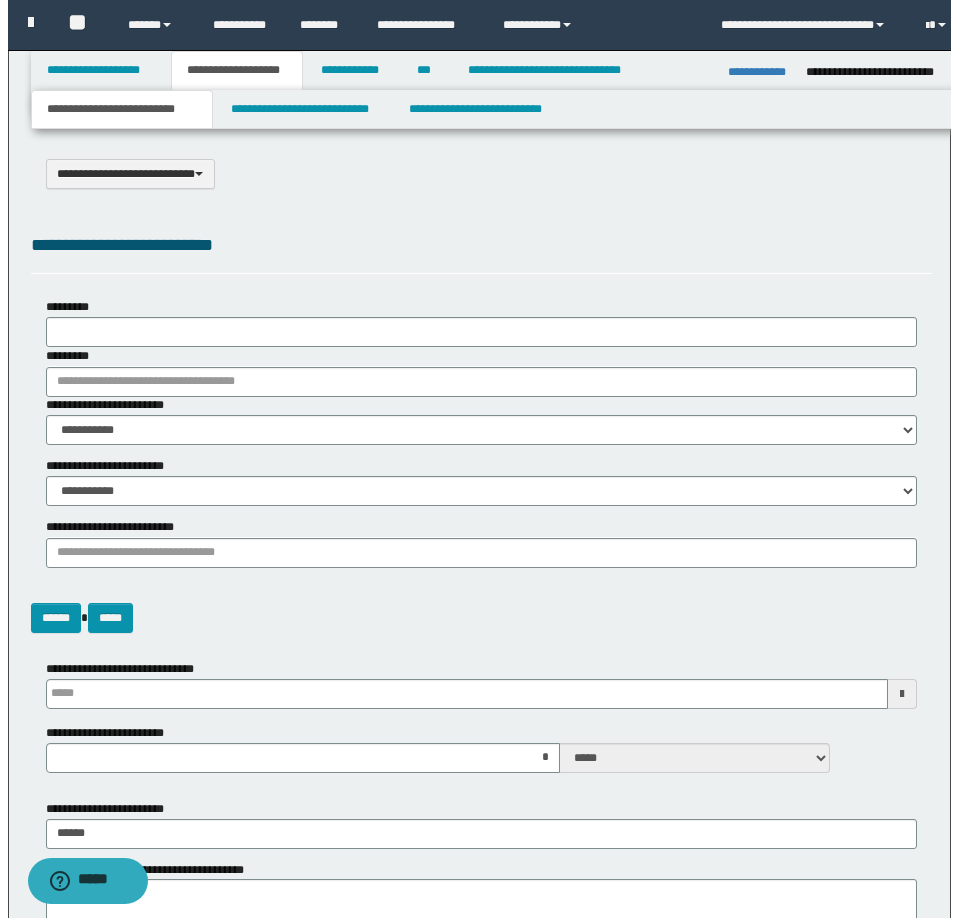 scroll, scrollTop: 0, scrollLeft: 0, axis: both 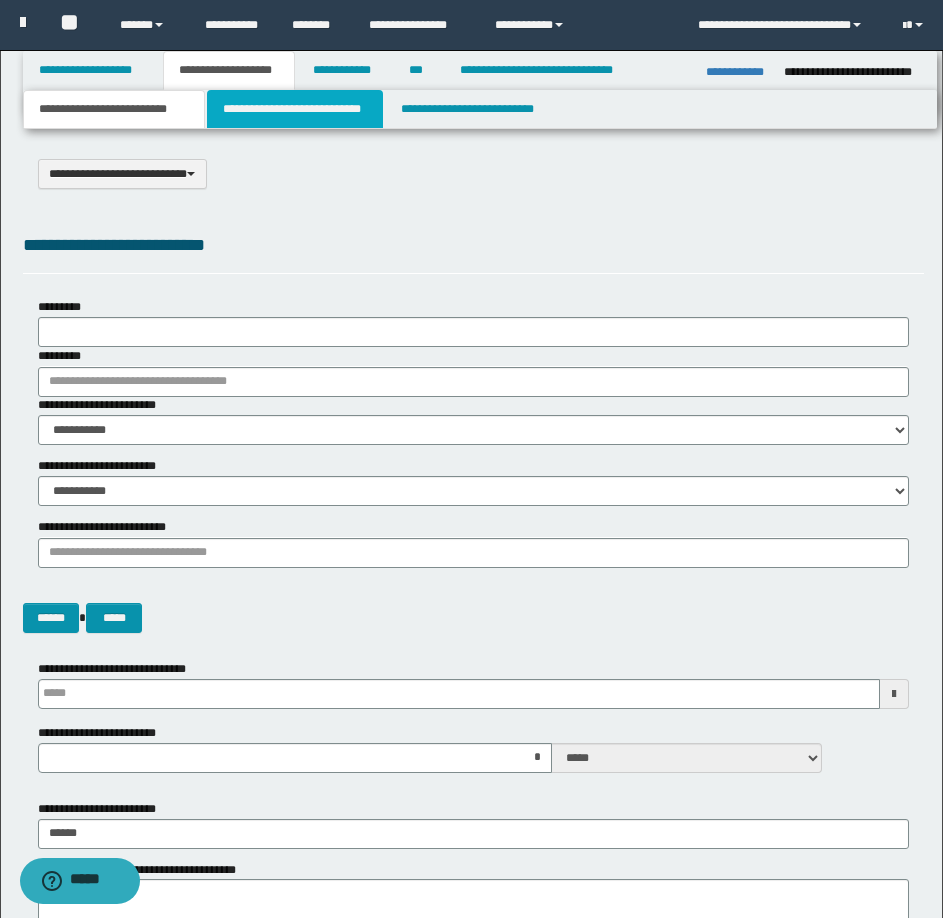 click on "**********" at bounding box center (295, 109) 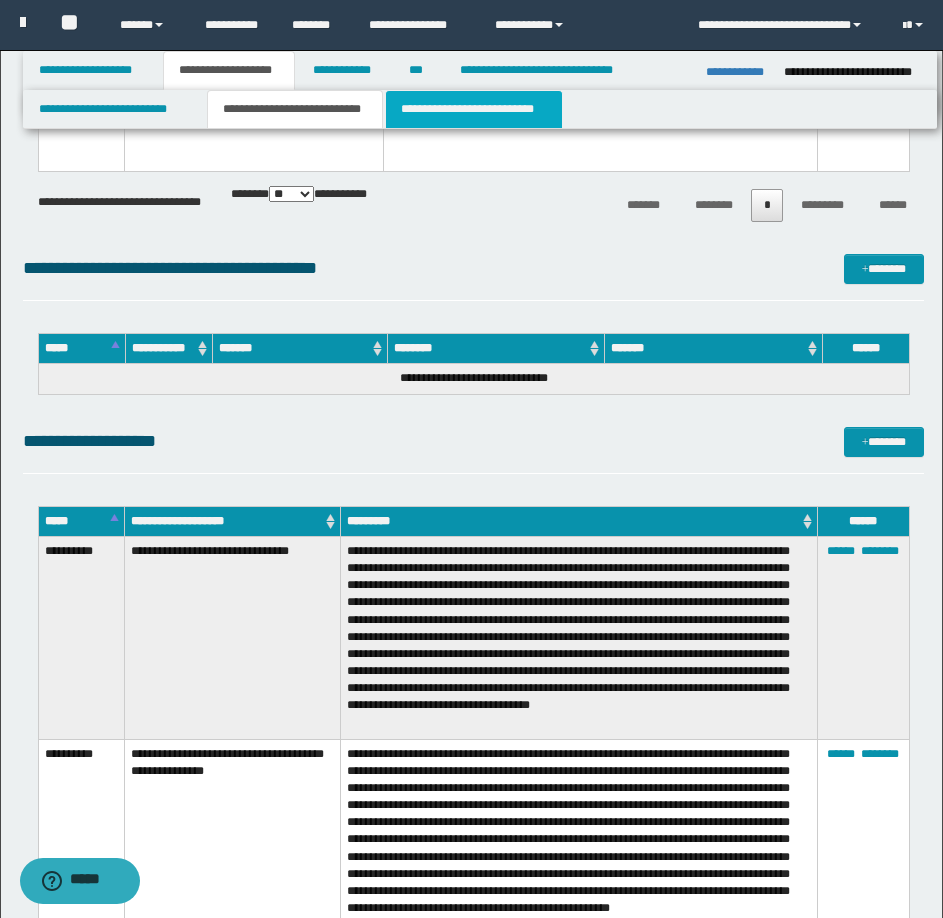 scroll, scrollTop: 4711, scrollLeft: 0, axis: vertical 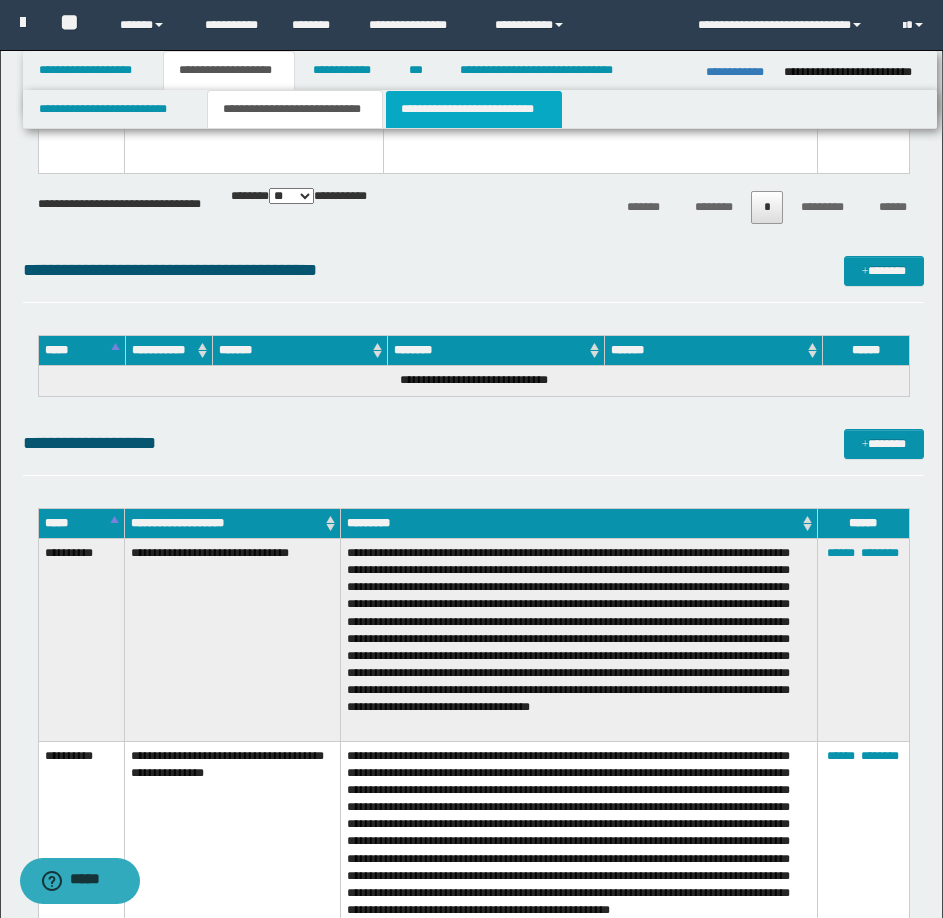 click on "**********" at bounding box center [474, 109] 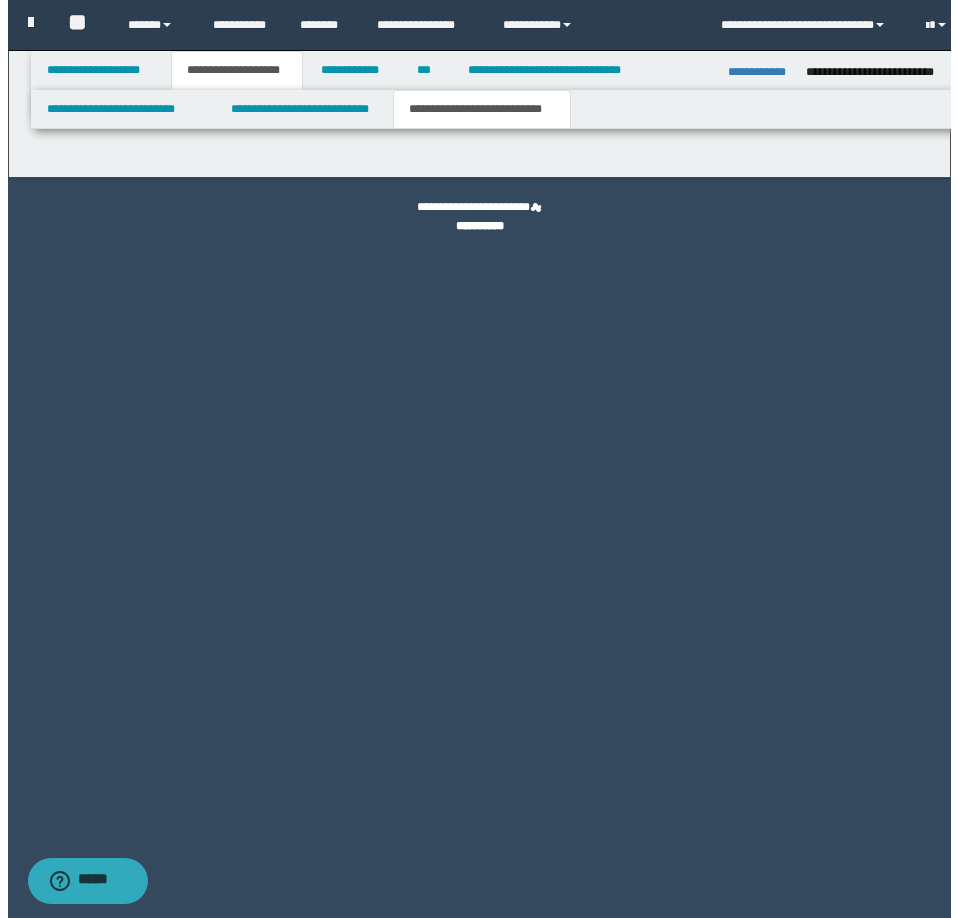 scroll, scrollTop: 0, scrollLeft: 0, axis: both 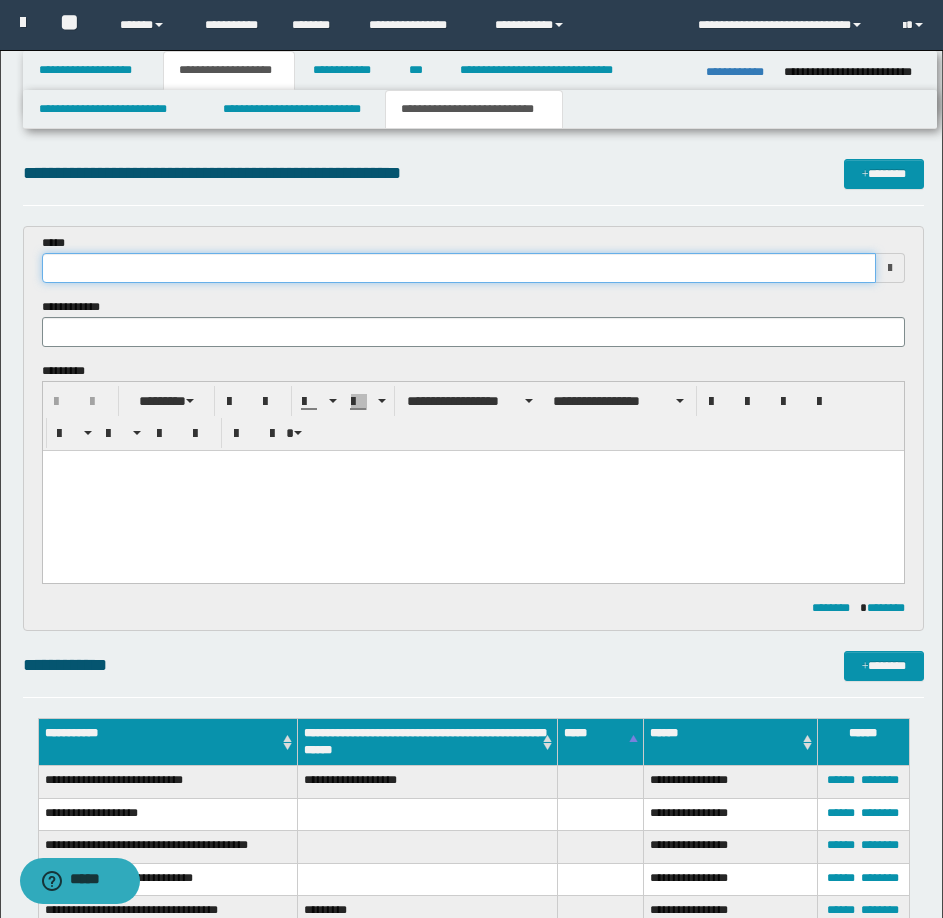 click at bounding box center (459, 268) 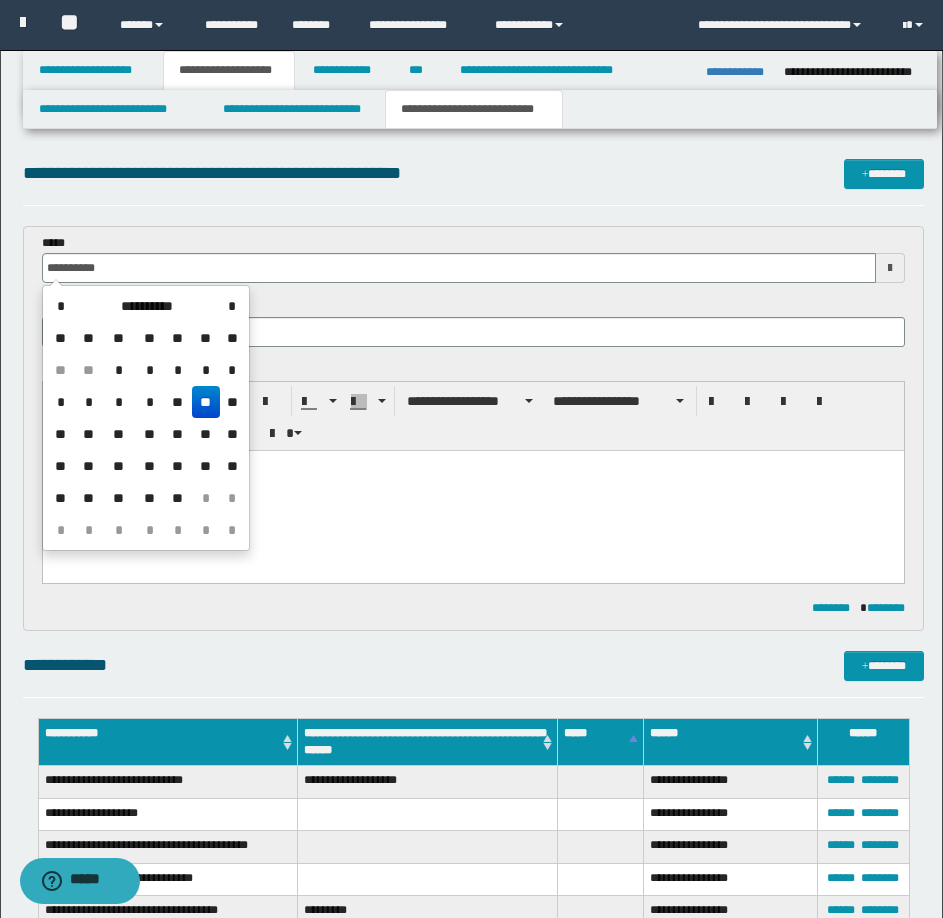 click on "**" at bounding box center (206, 402) 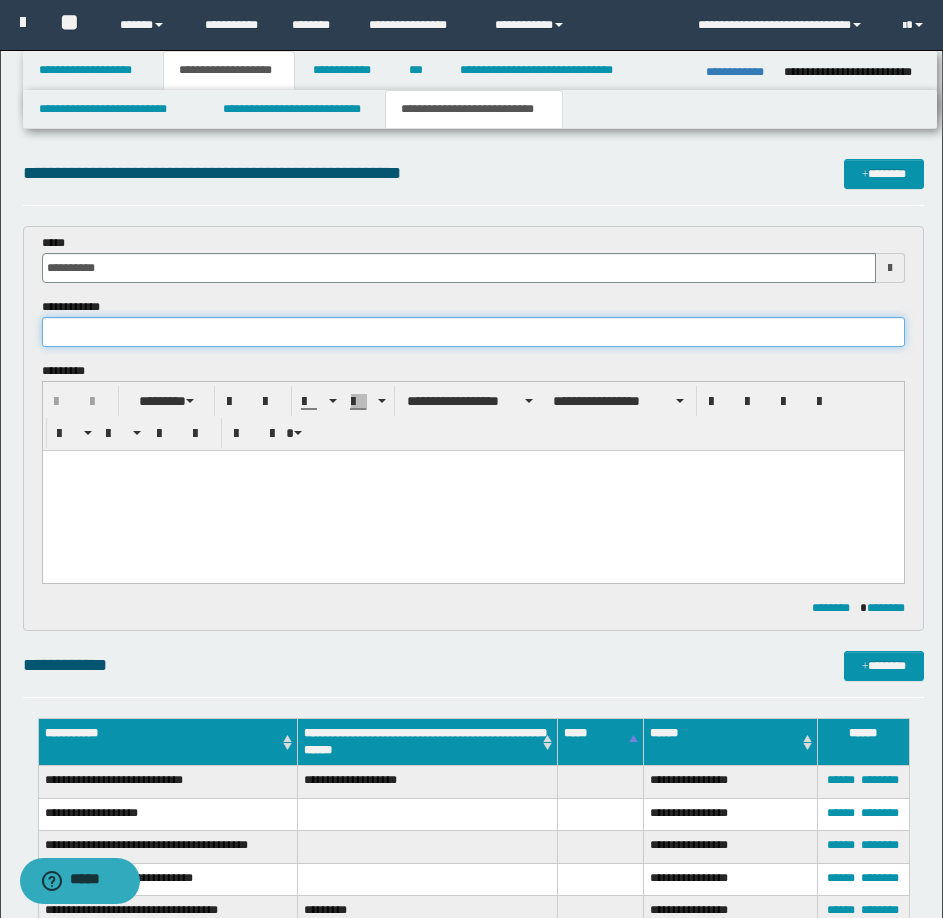 click at bounding box center (473, 332) 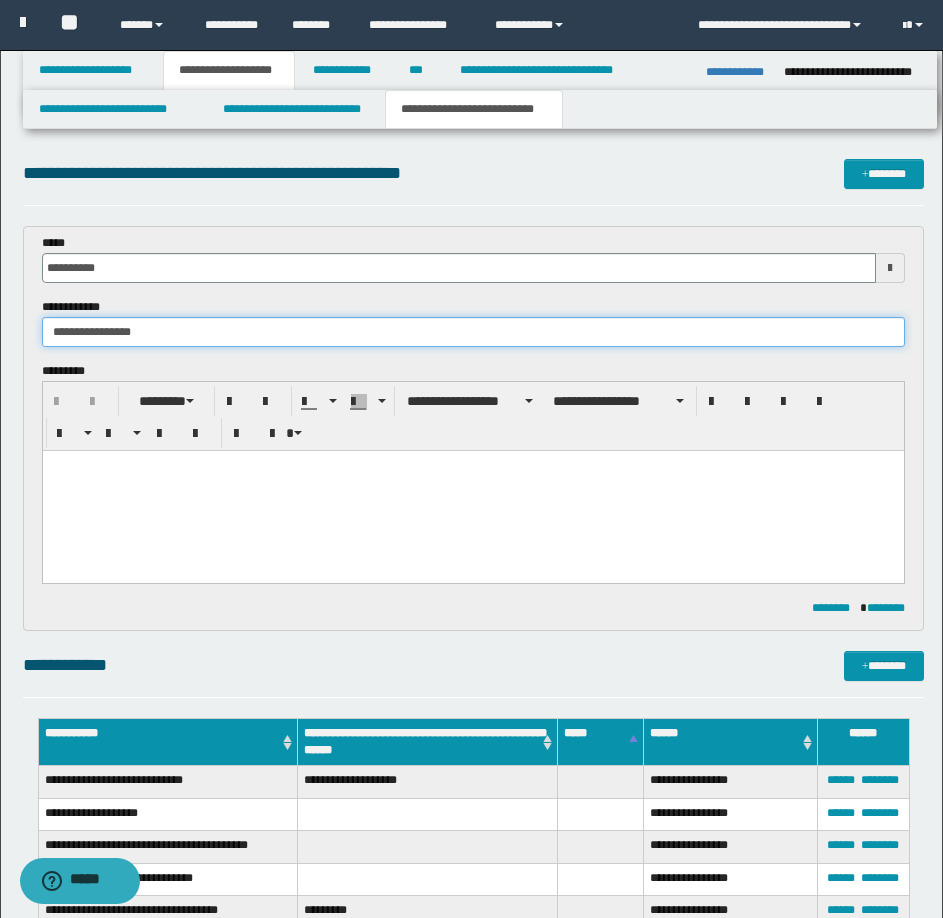 type on "**********" 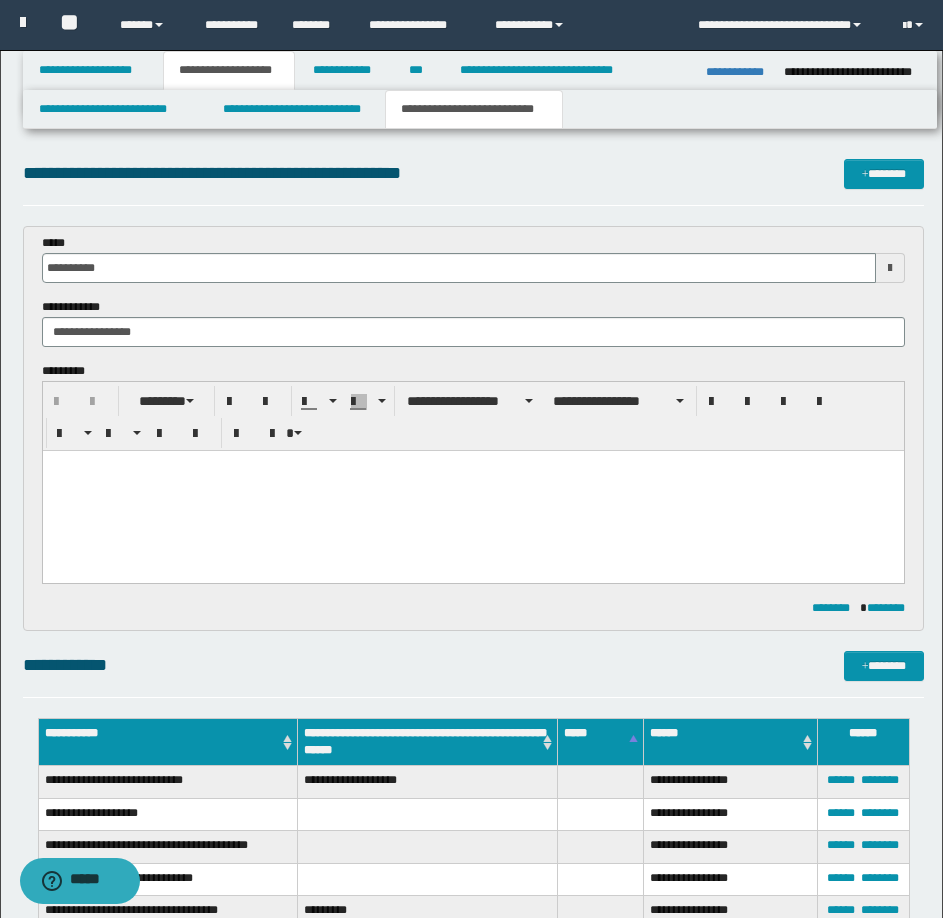 click at bounding box center [472, 491] 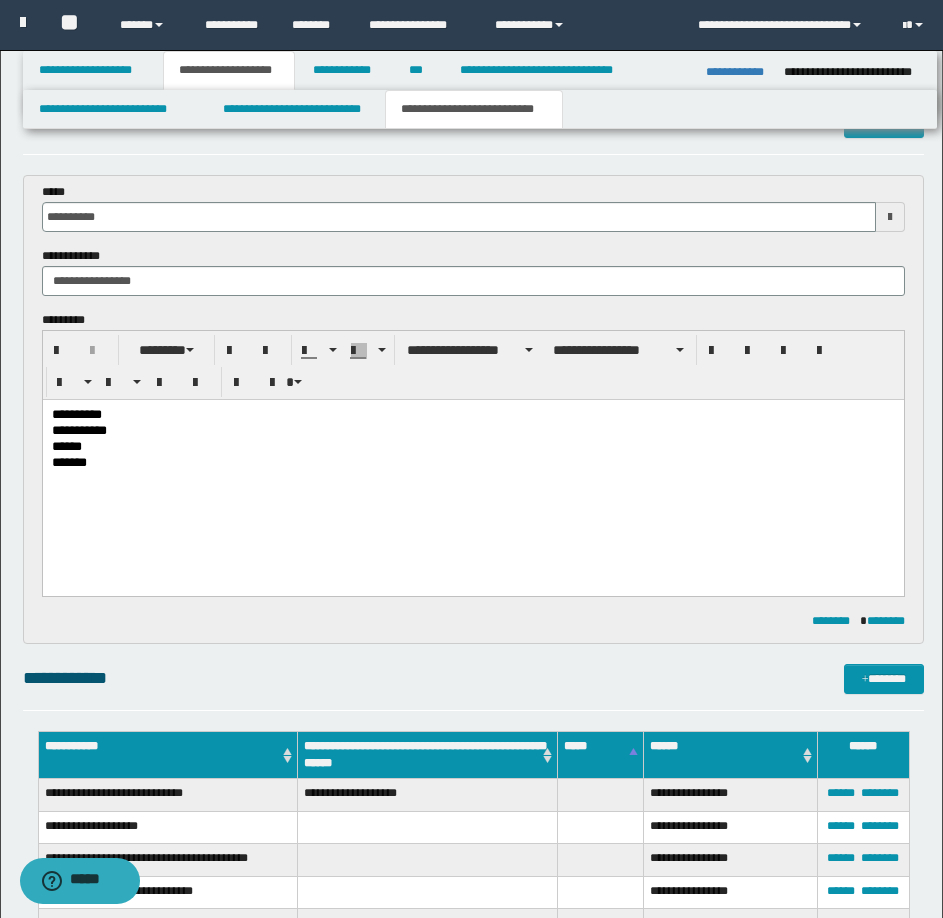 scroll, scrollTop: 100, scrollLeft: 0, axis: vertical 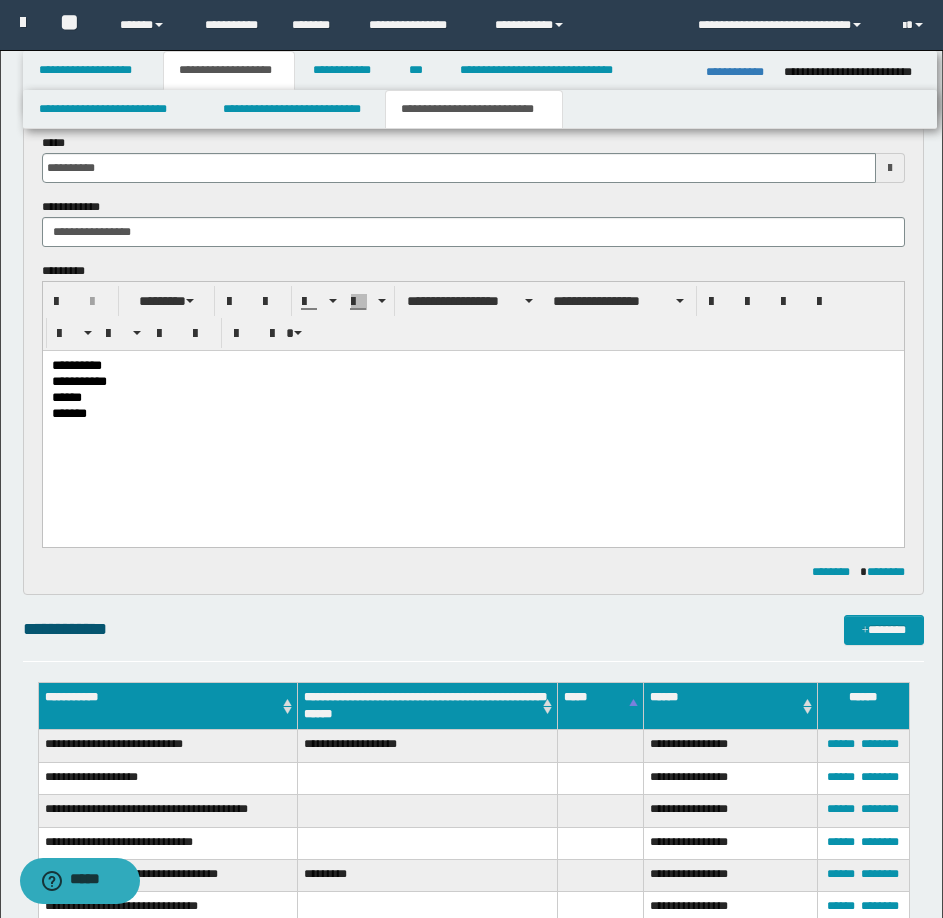 click on "**********" at bounding box center (472, 423) 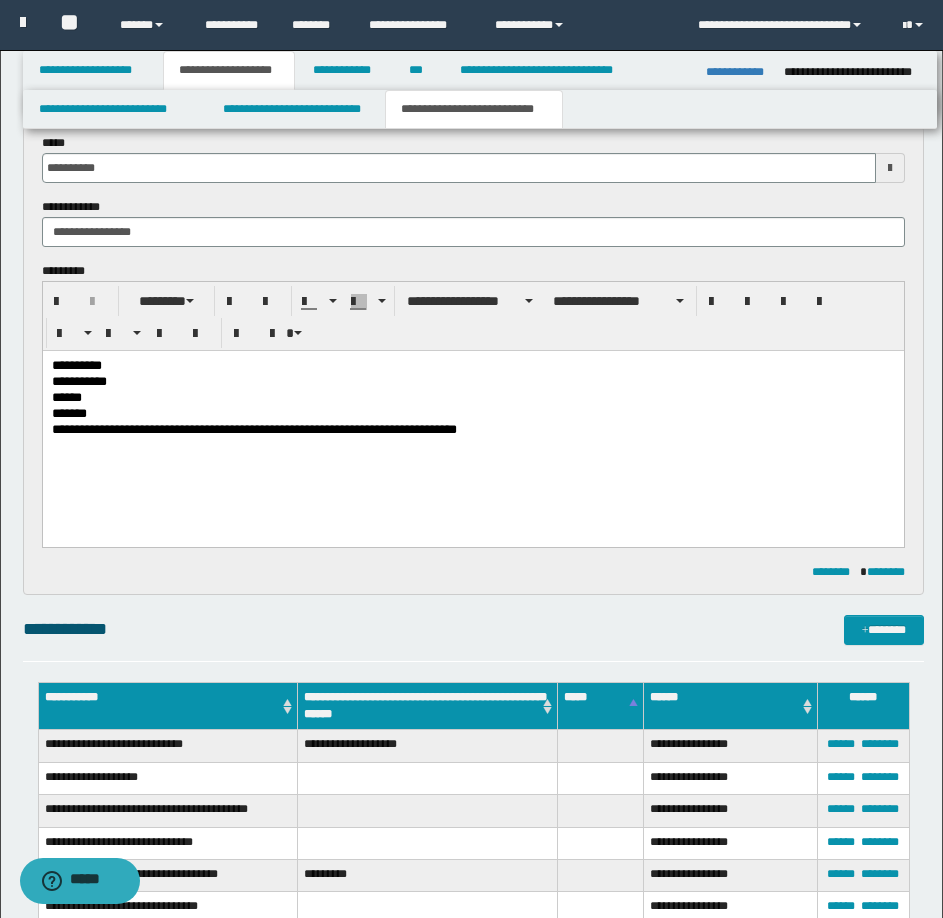 click on "**********" at bounding box center [472, 431] 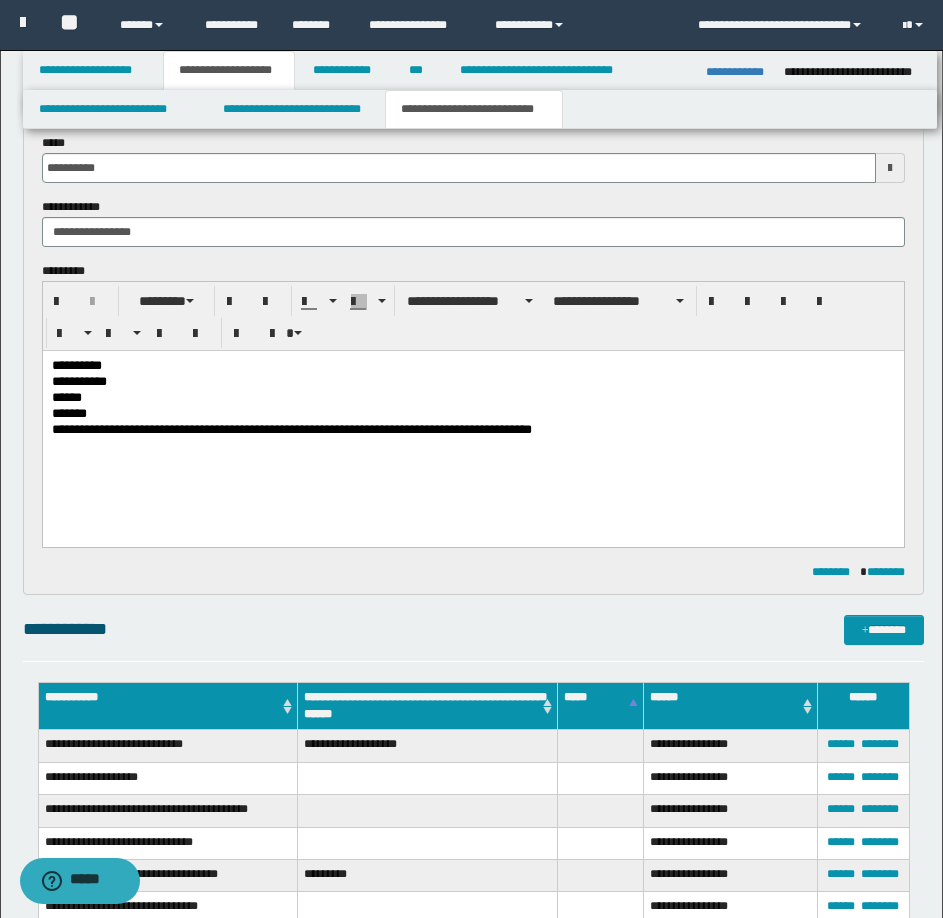 click on "*******" at bounding box center (472, 415) 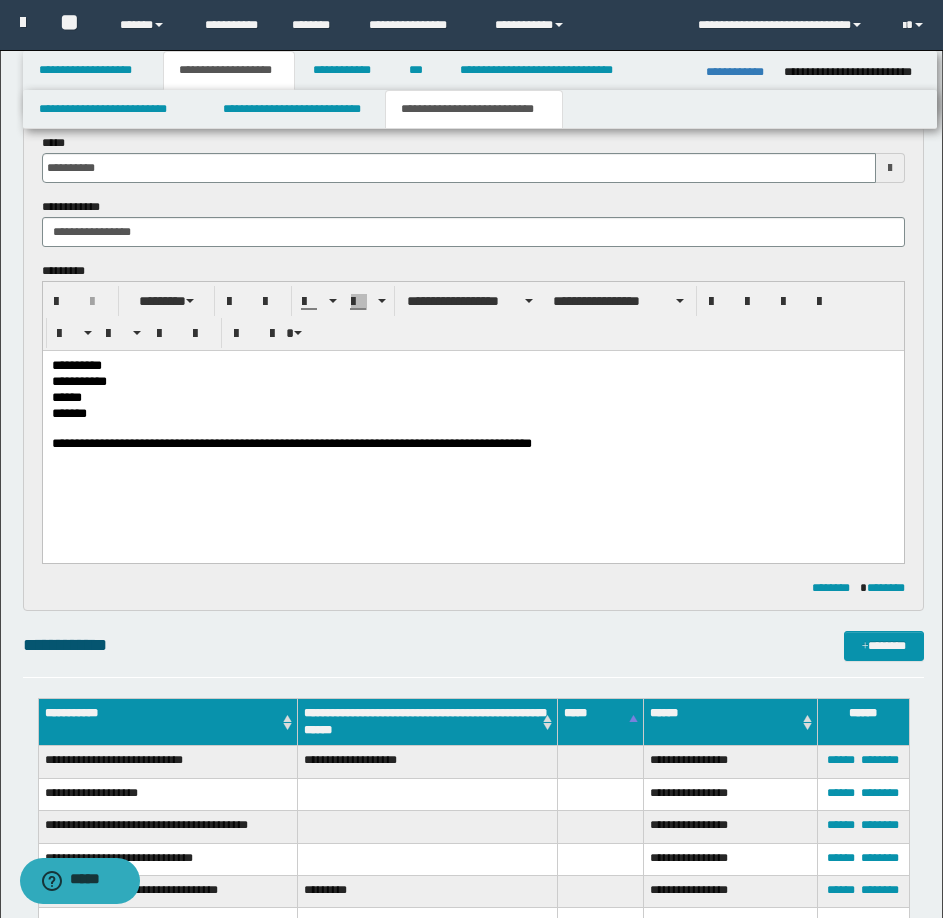 click on "**********" at bounding box center (472, 431) 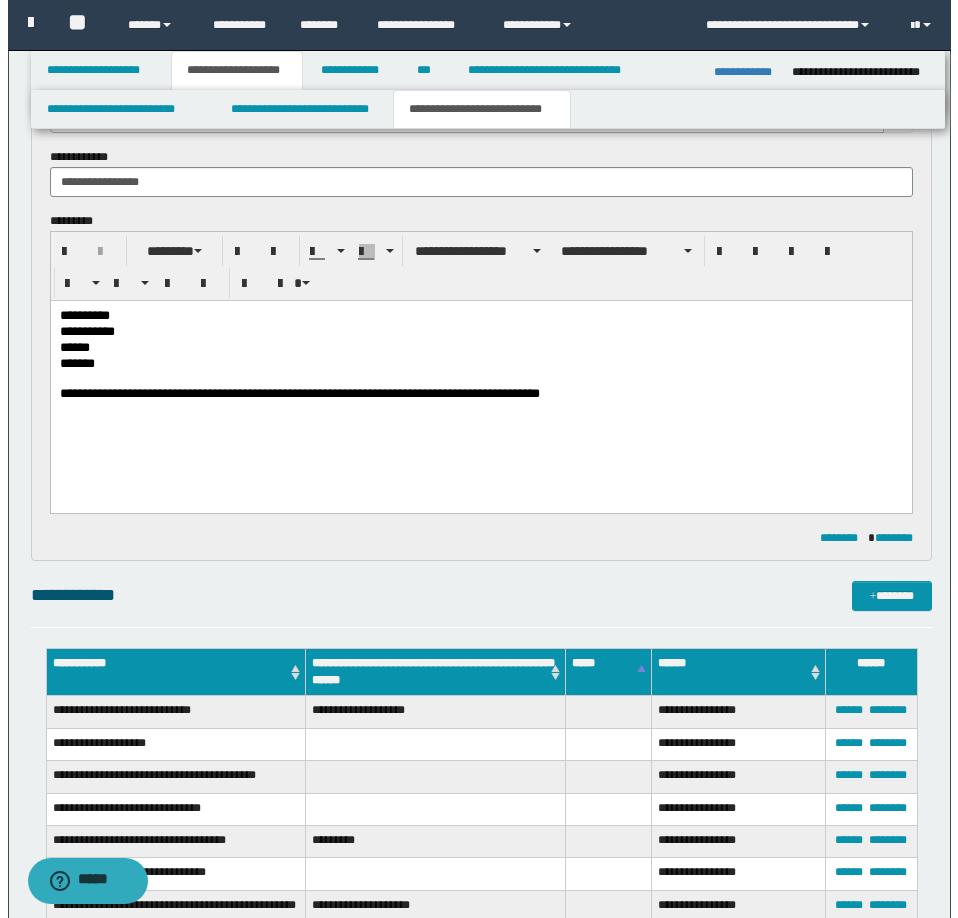 scroll, scrollTop: 100, scrollLeft: 0, axis: vertical 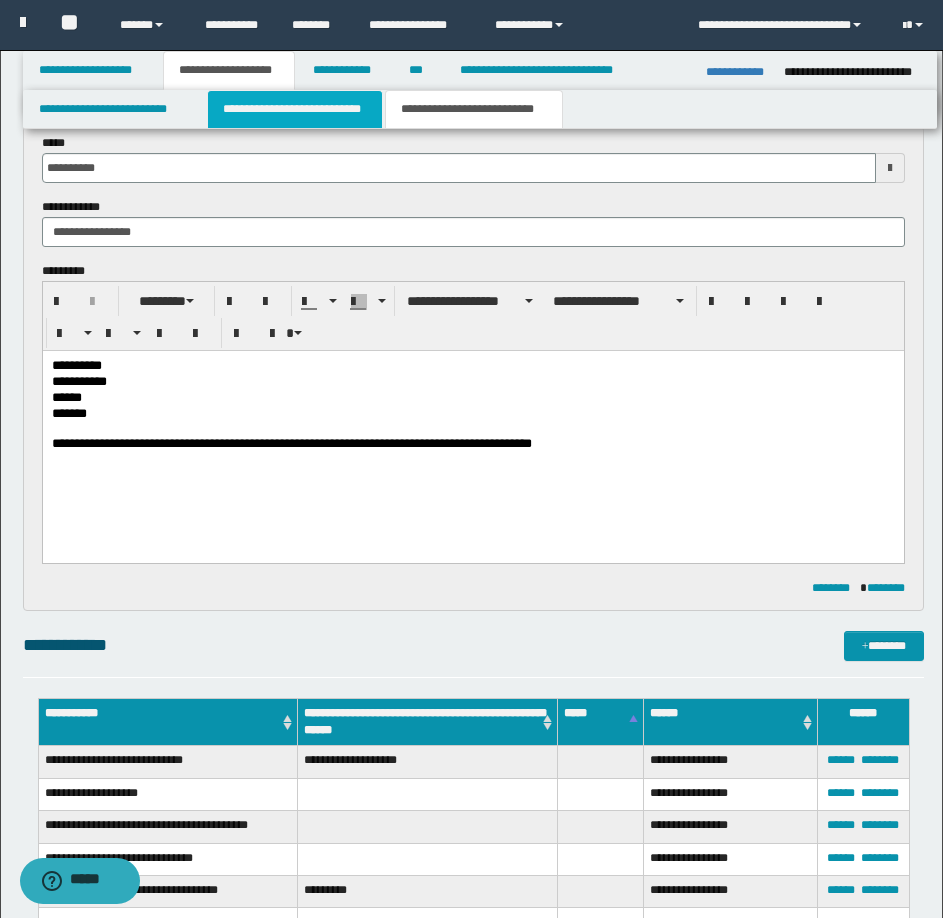 click on "**********" at bounding box center (295, 109) 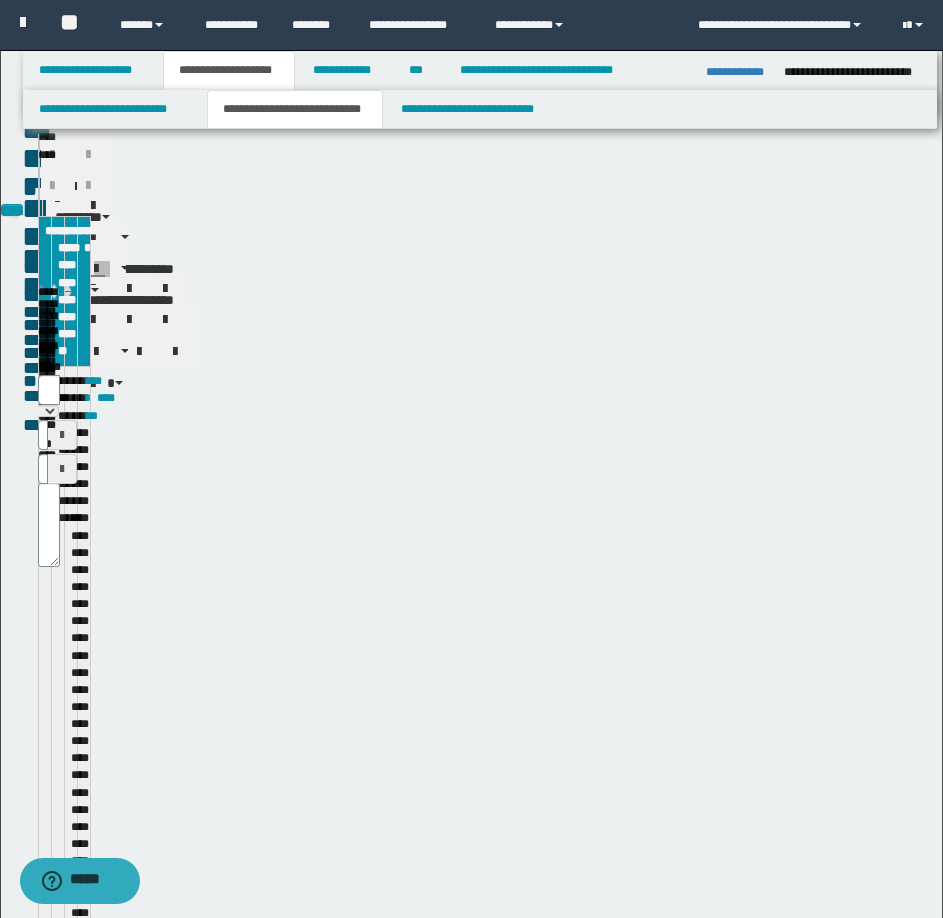 type 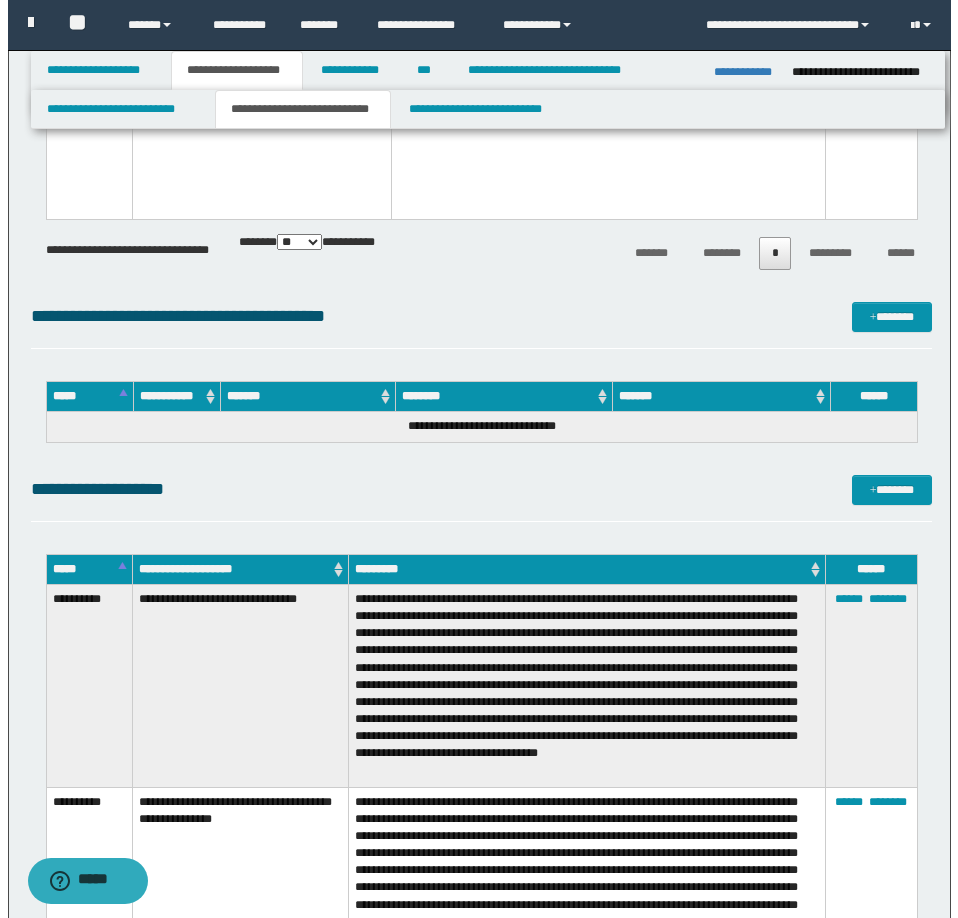 scroll, scrollTop: 4700, scrollLeft: 0, axis: vertical 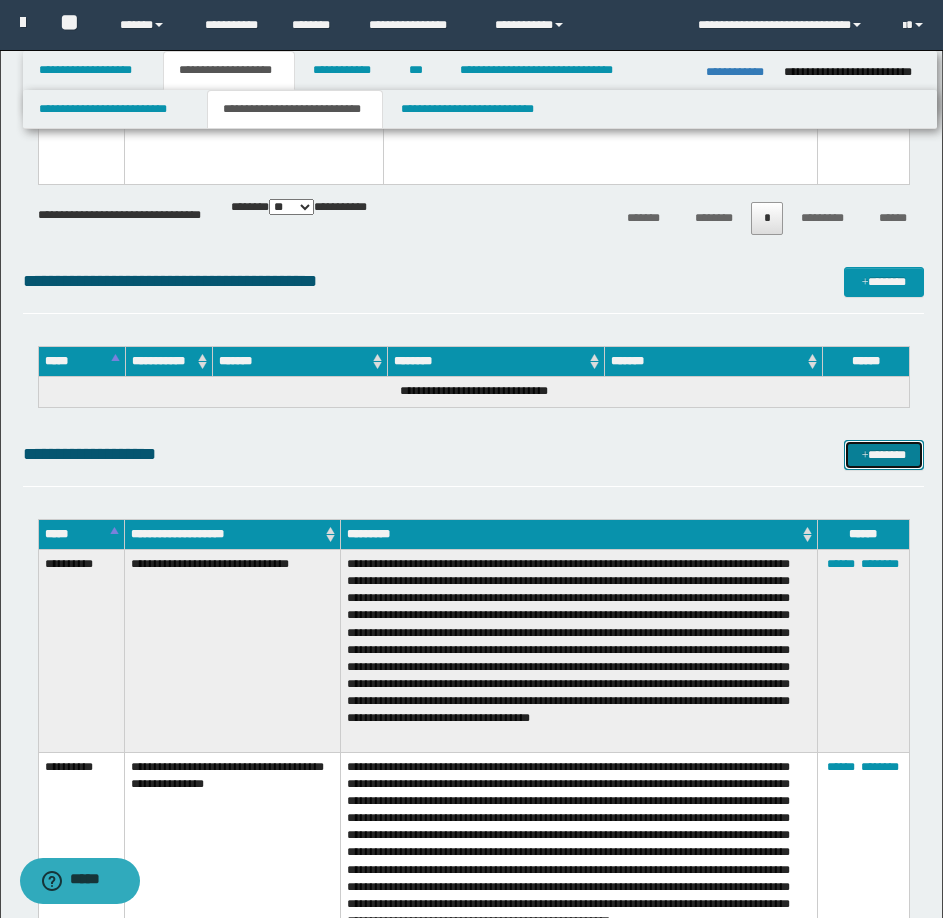 click on "*******" at bounding box center (884, 455) 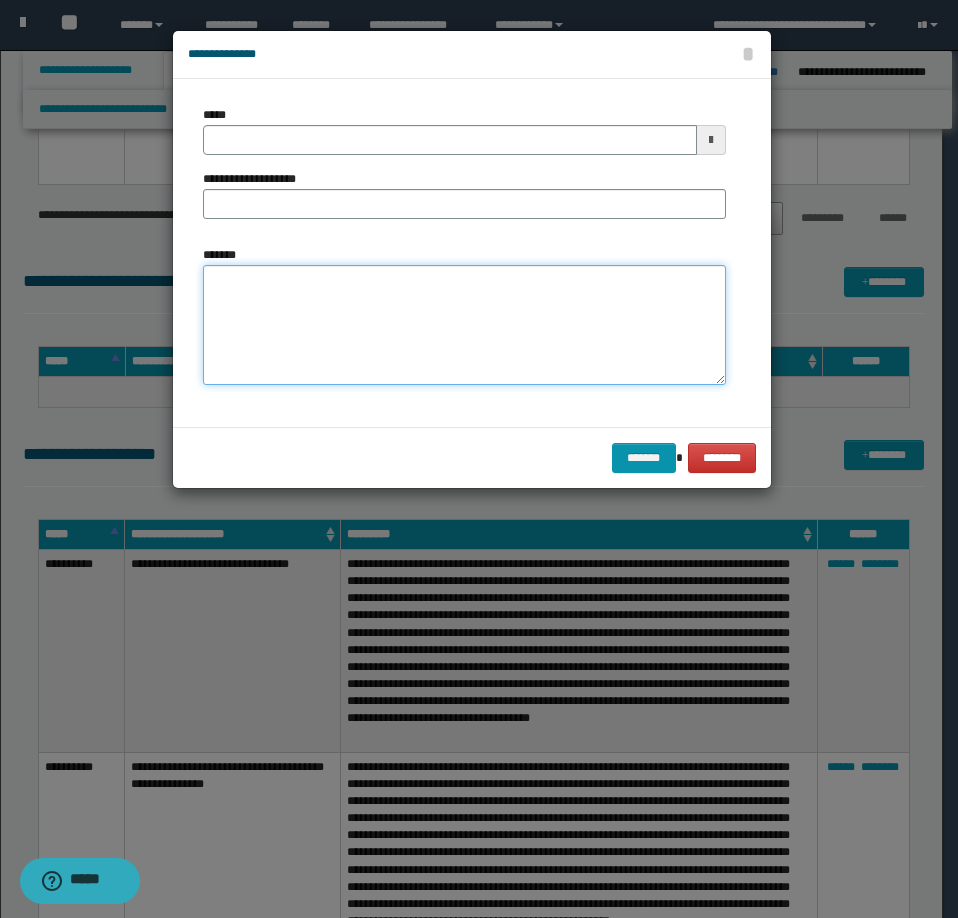 click on "*******" at bounding box center [464, 325] 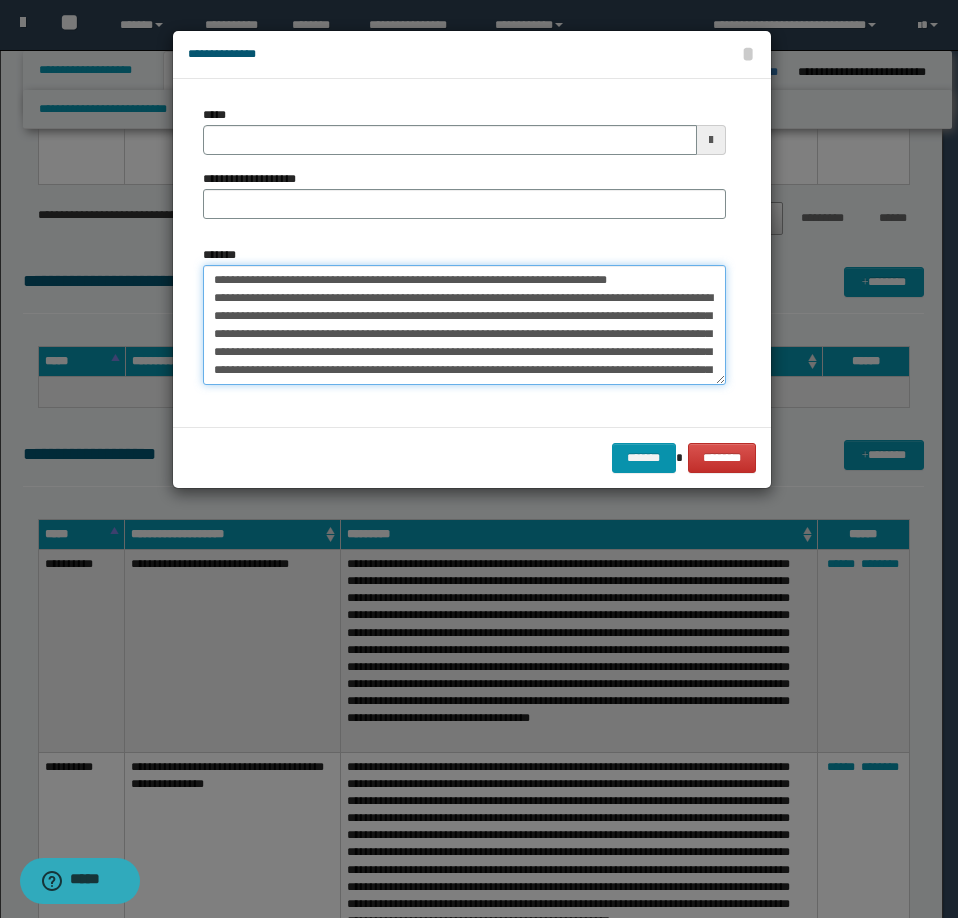 scroll, scrollTop: 210, scrollLeft: 0, axis: vertical 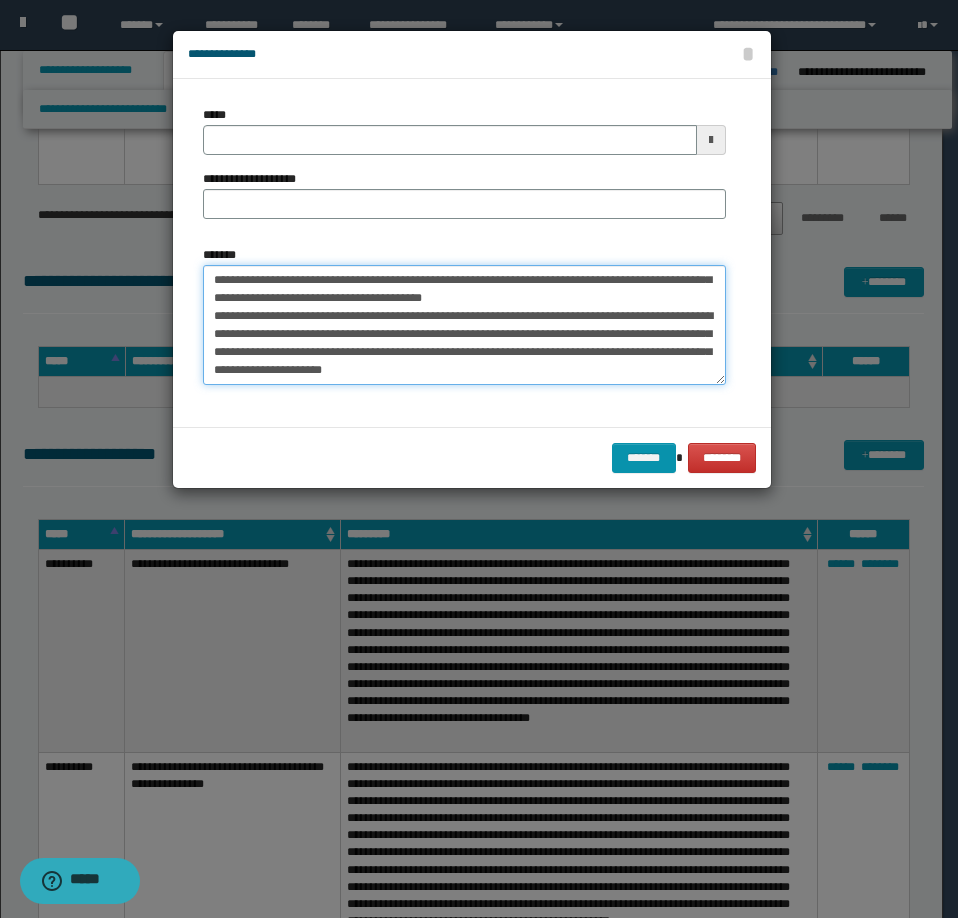 type 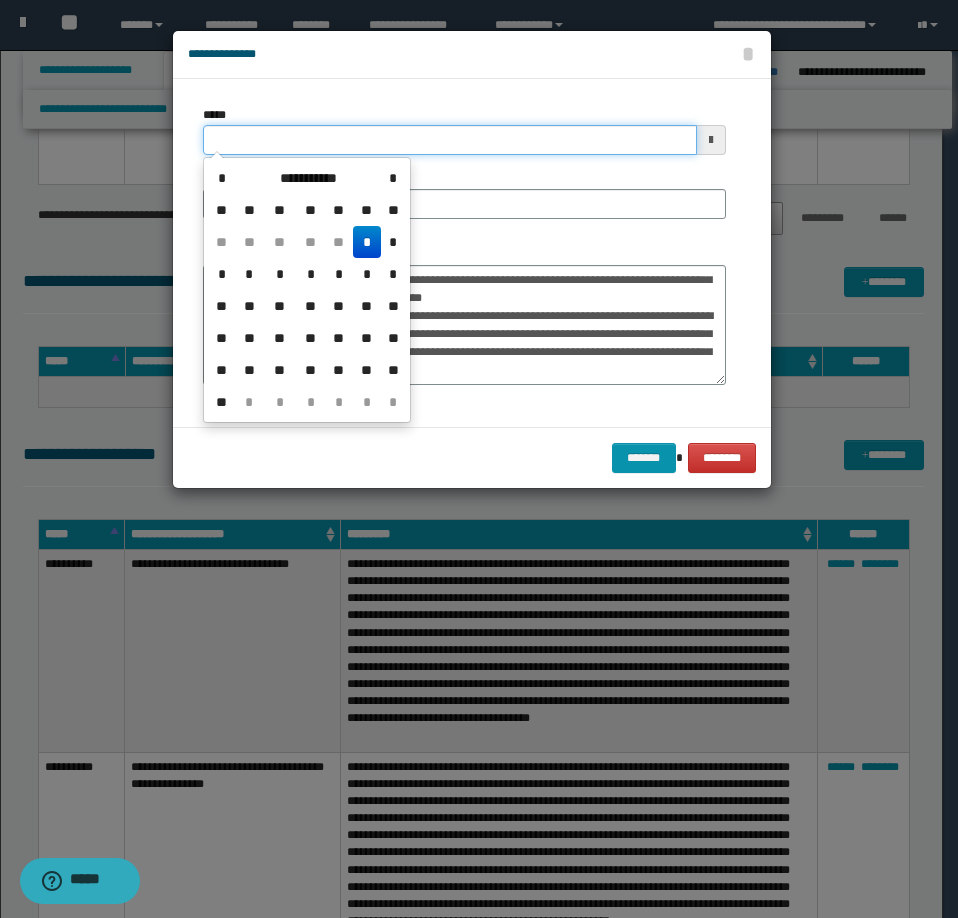 click on "*****" at bounding box center (450, 140) 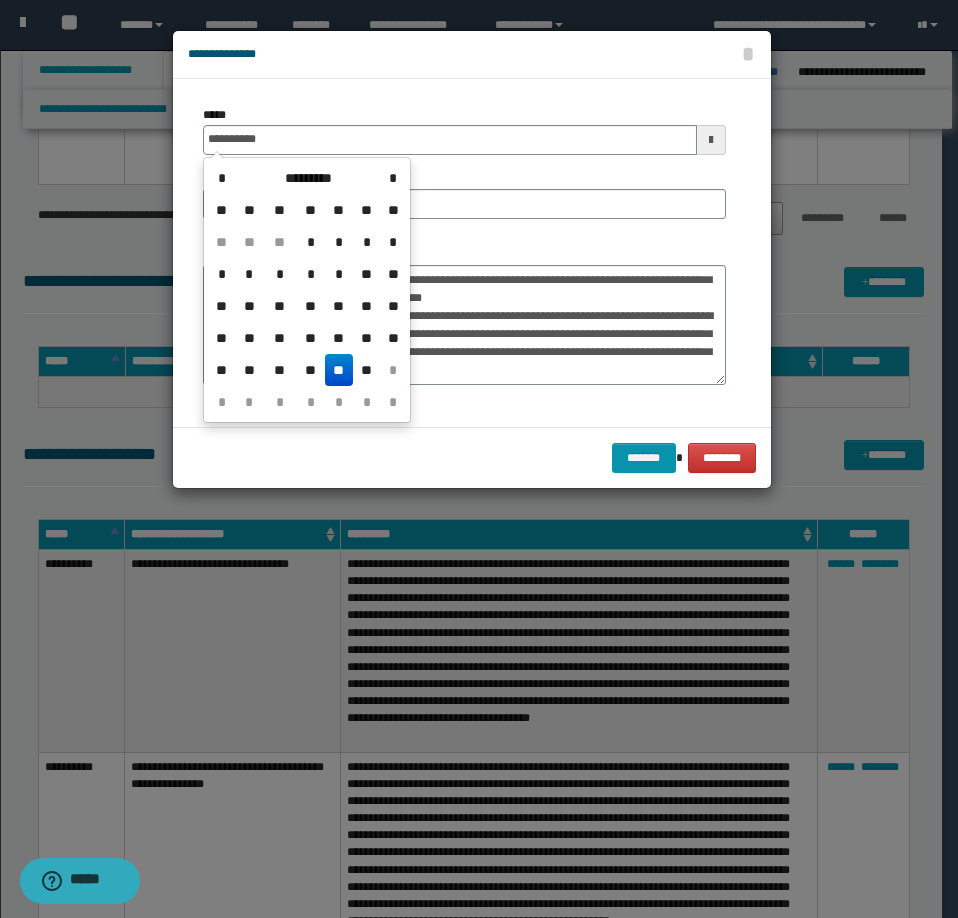 click on "**" at bounding box center [339, 370] 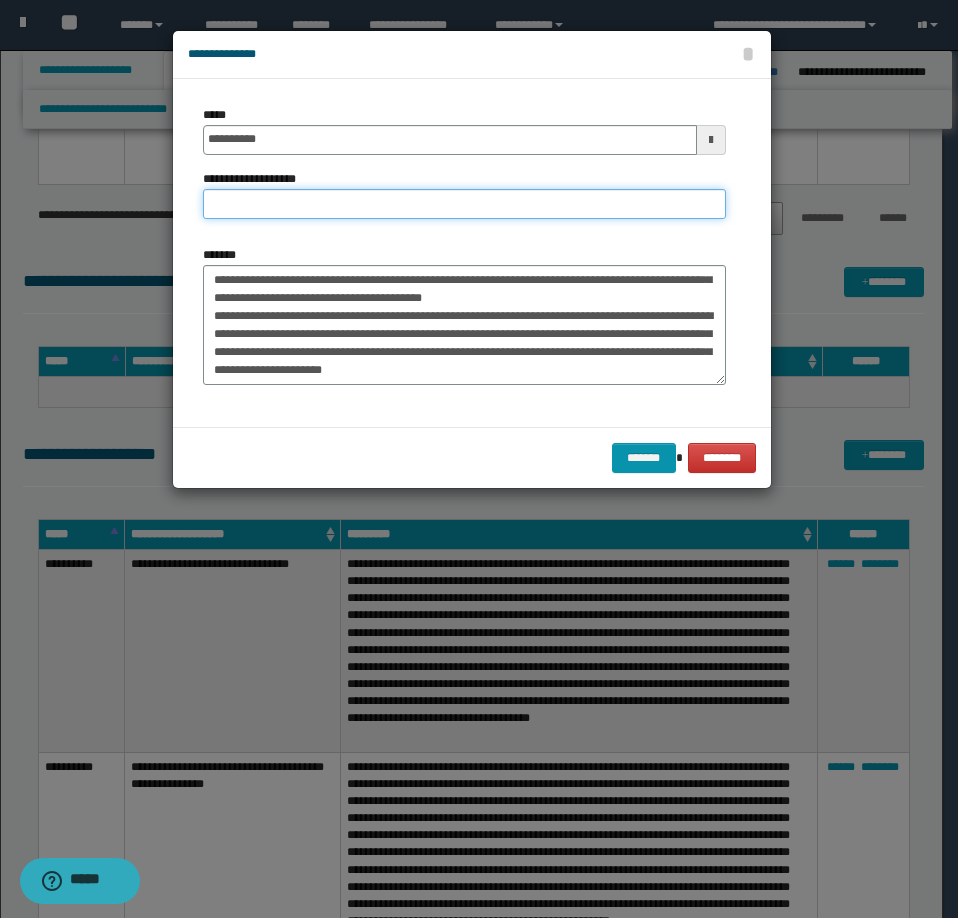 click on "**********" at bounding box center [464, 204] 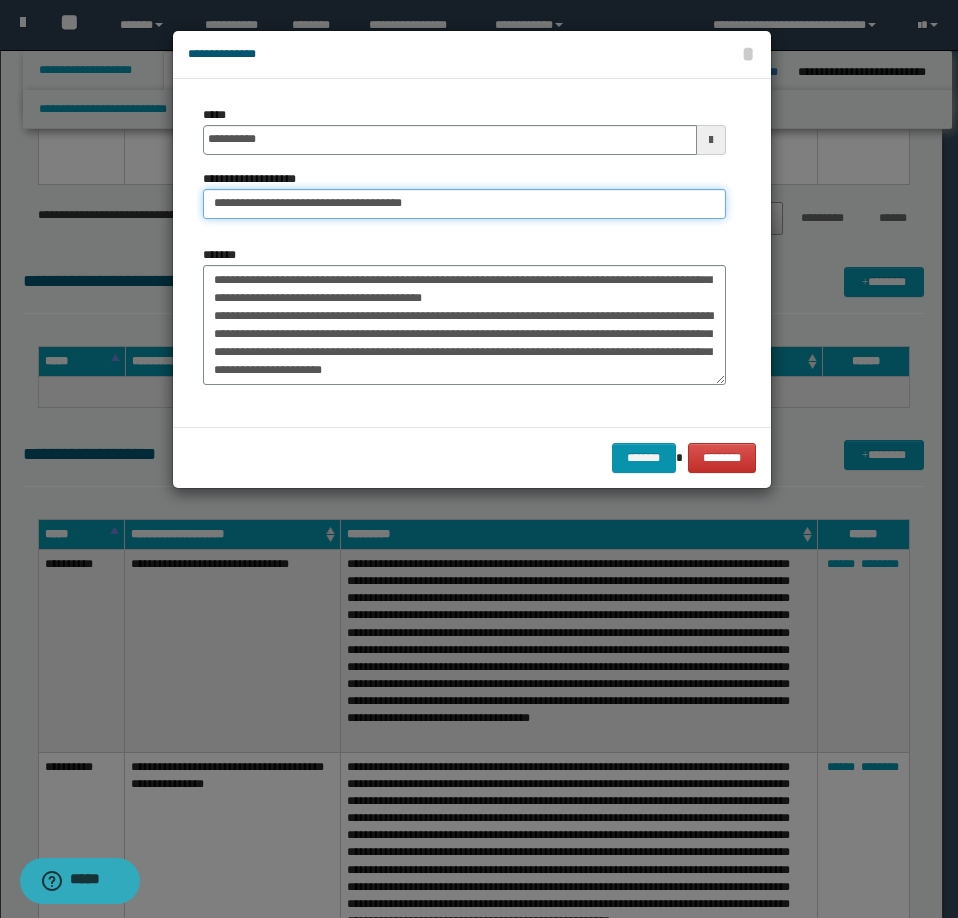 type on "**********" 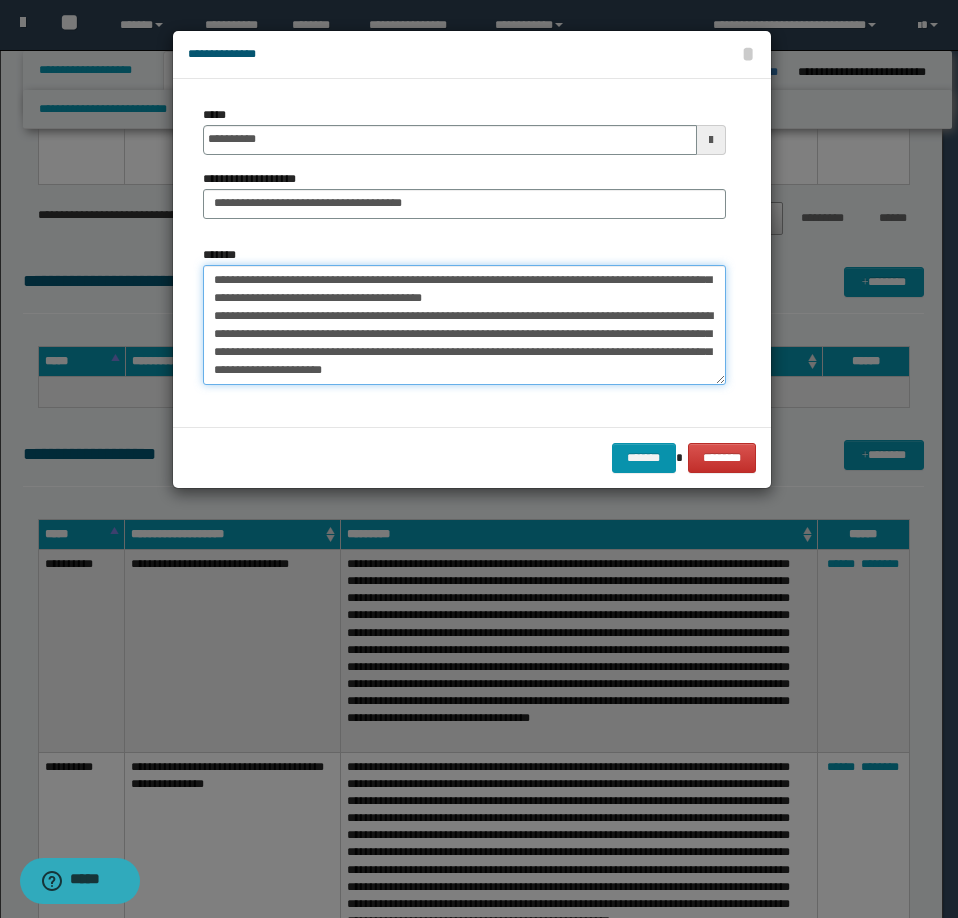 click on "*******" at bounding box center (464, 325) 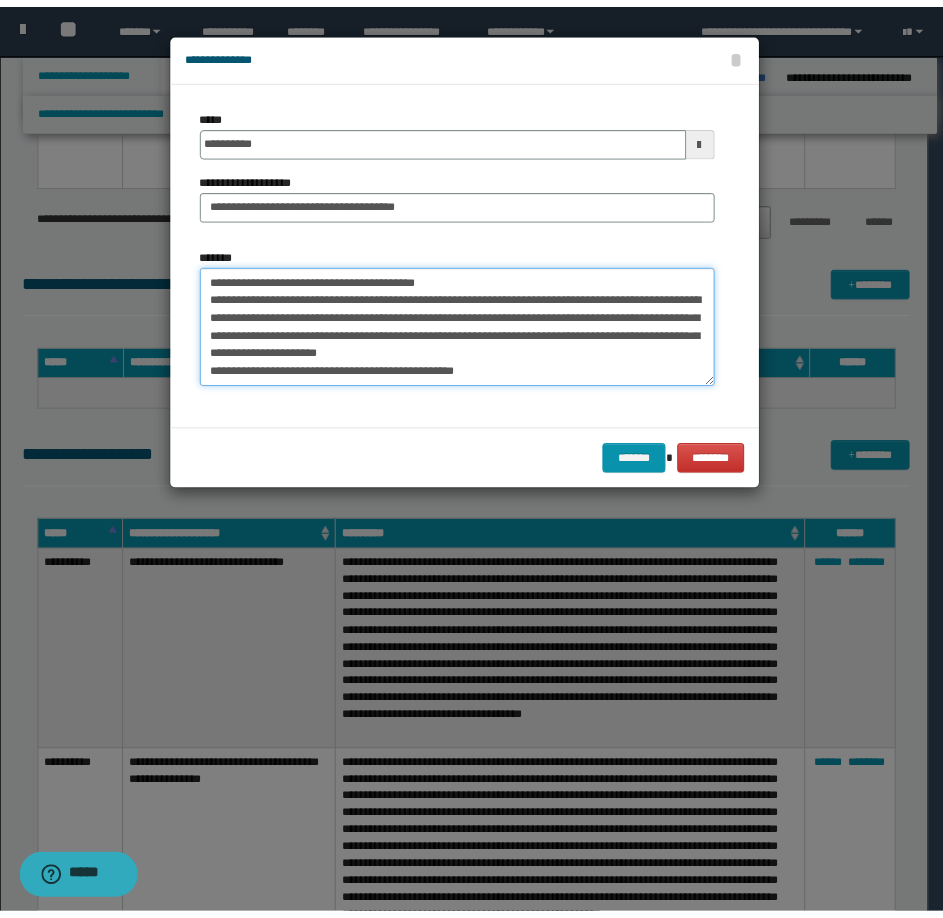 scroll, scrollTop: 246, scrollLeft: 0, axis: vertical 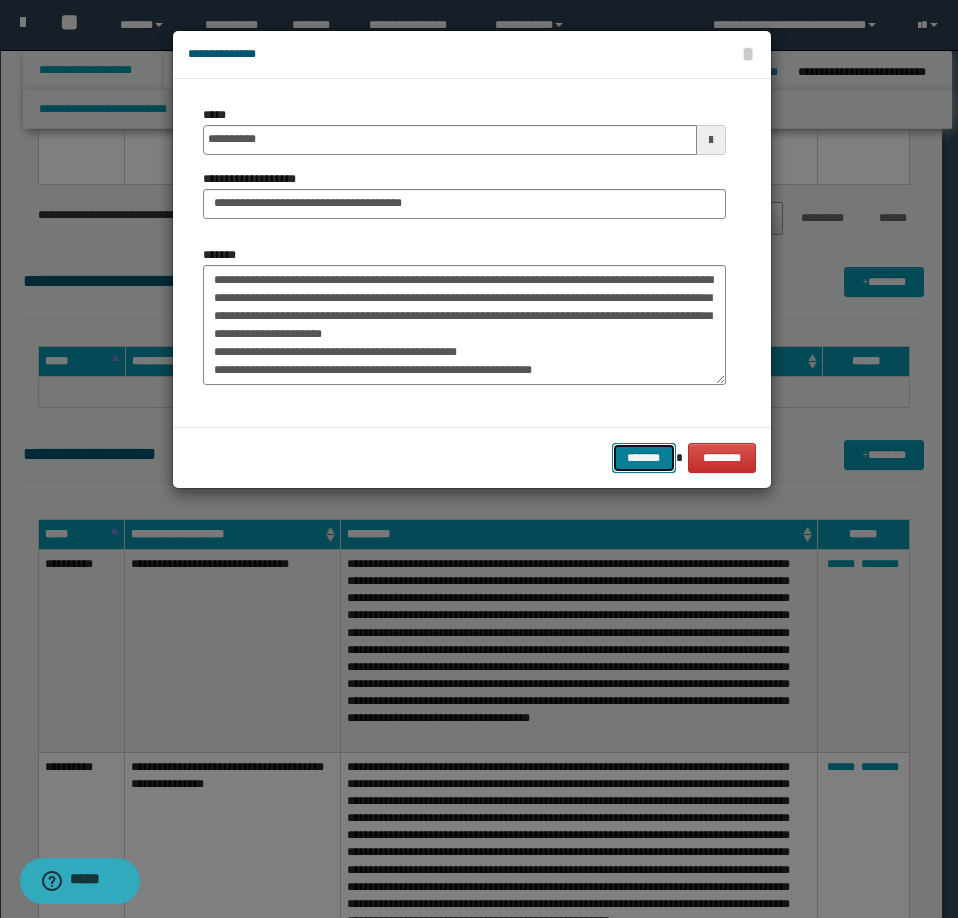 click on "*******" at bounding box center [644, 458] 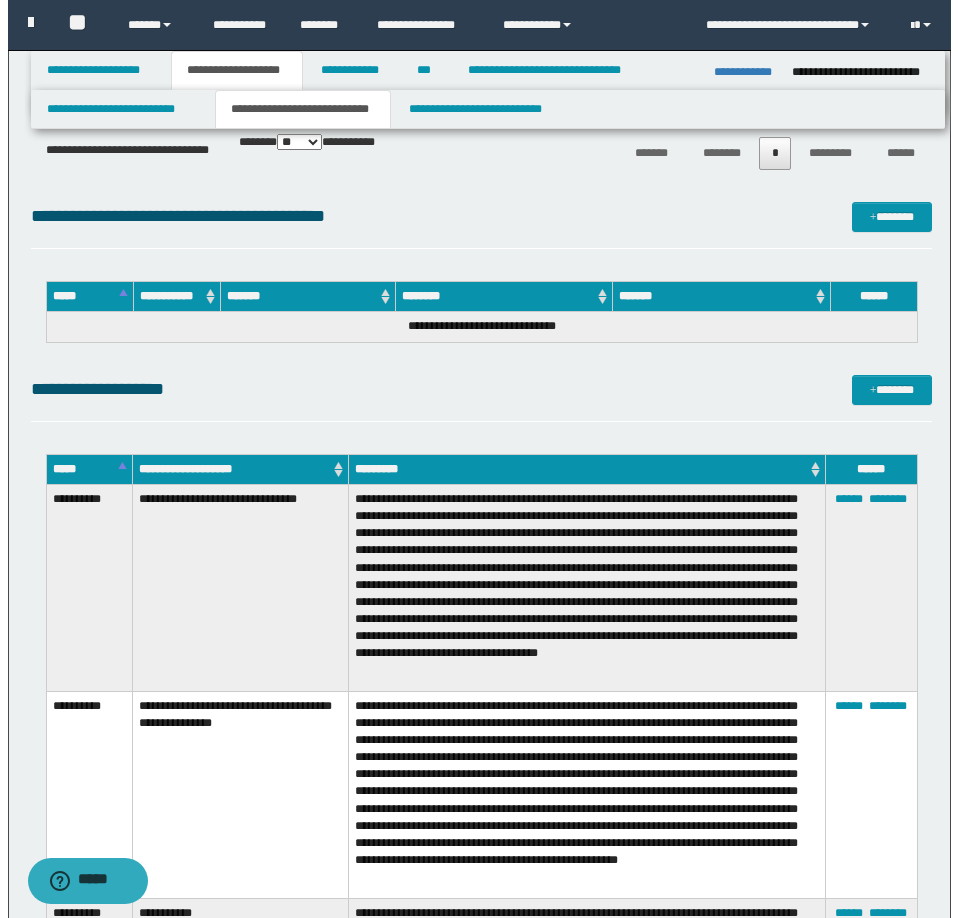 scroll, scrollTop: 4800, scrollLeft: 0, axis: vertical 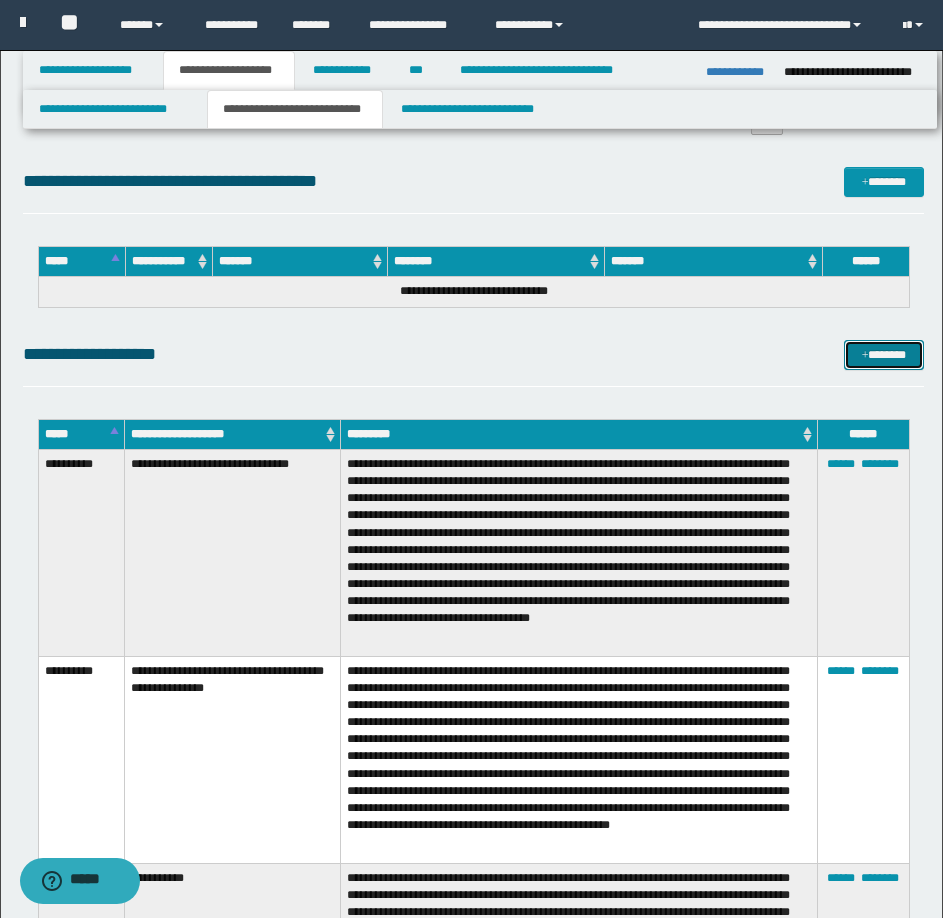 click on "*******" at bounding box center (884, 355) 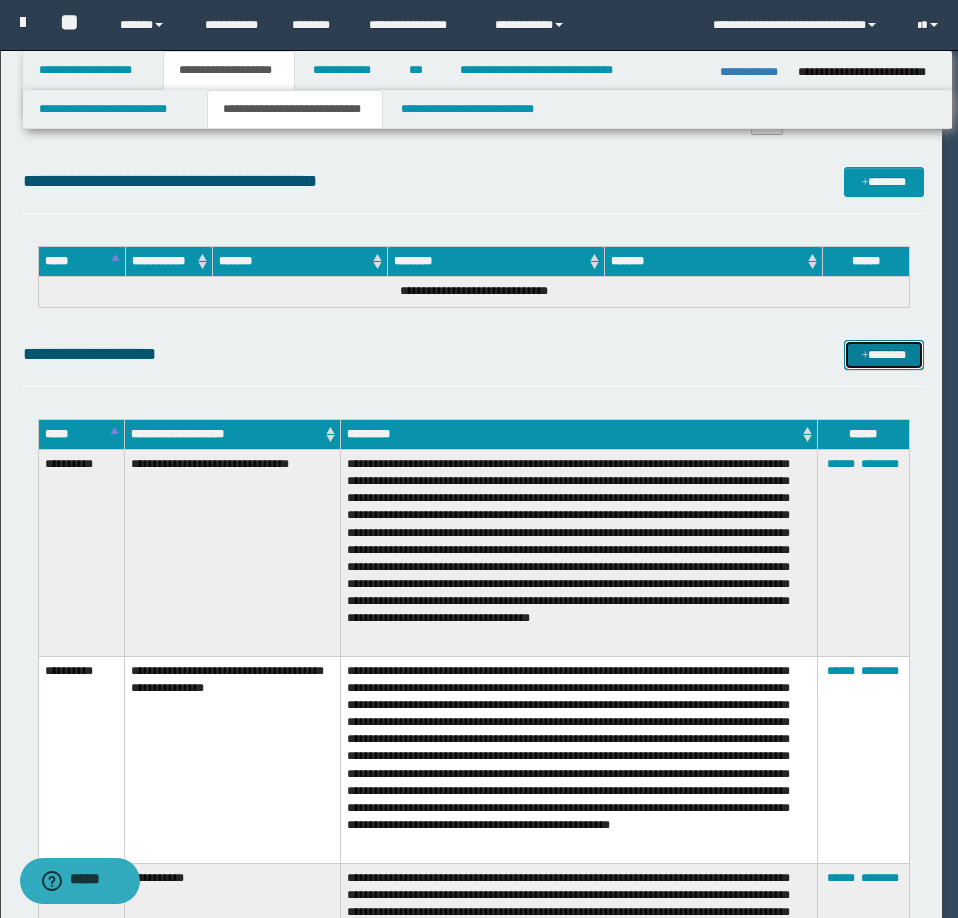 scroll, scrollTop: 0, scrollLeft: 0, axis: both 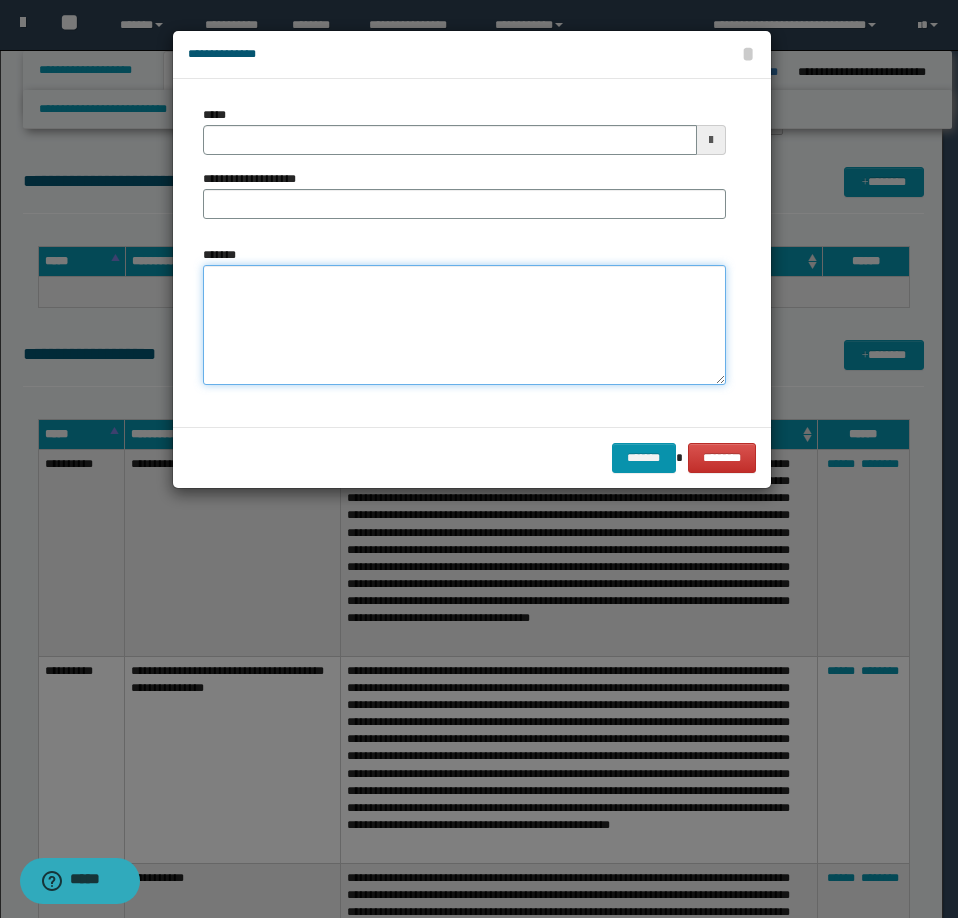 click on "*******" at bounding box center [464, 325] 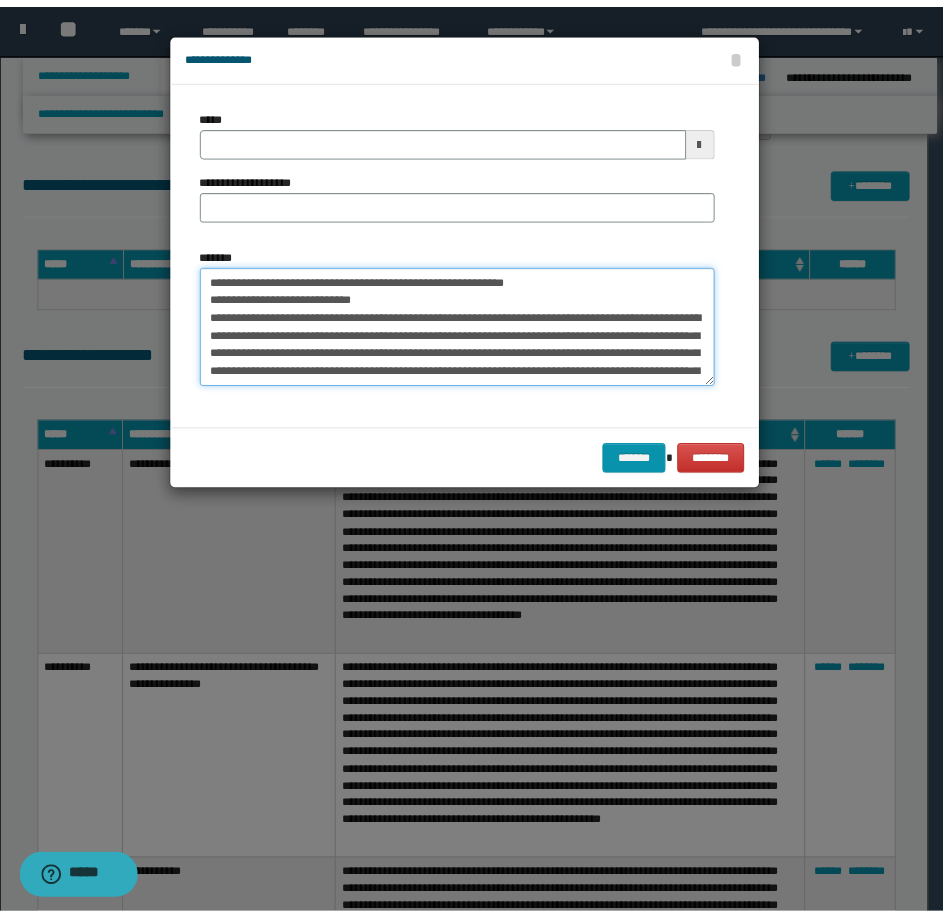 scroll, scrollTop: 138, scrollLeft: 0, axis: vertical 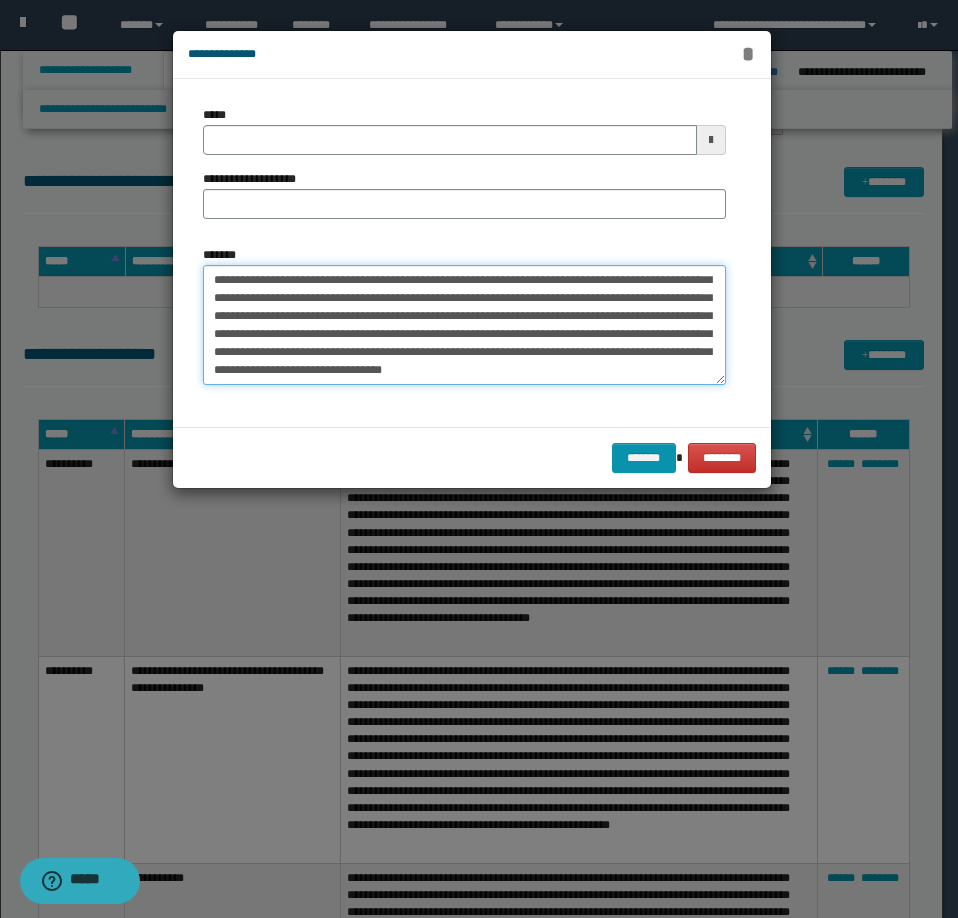 type on "**********" 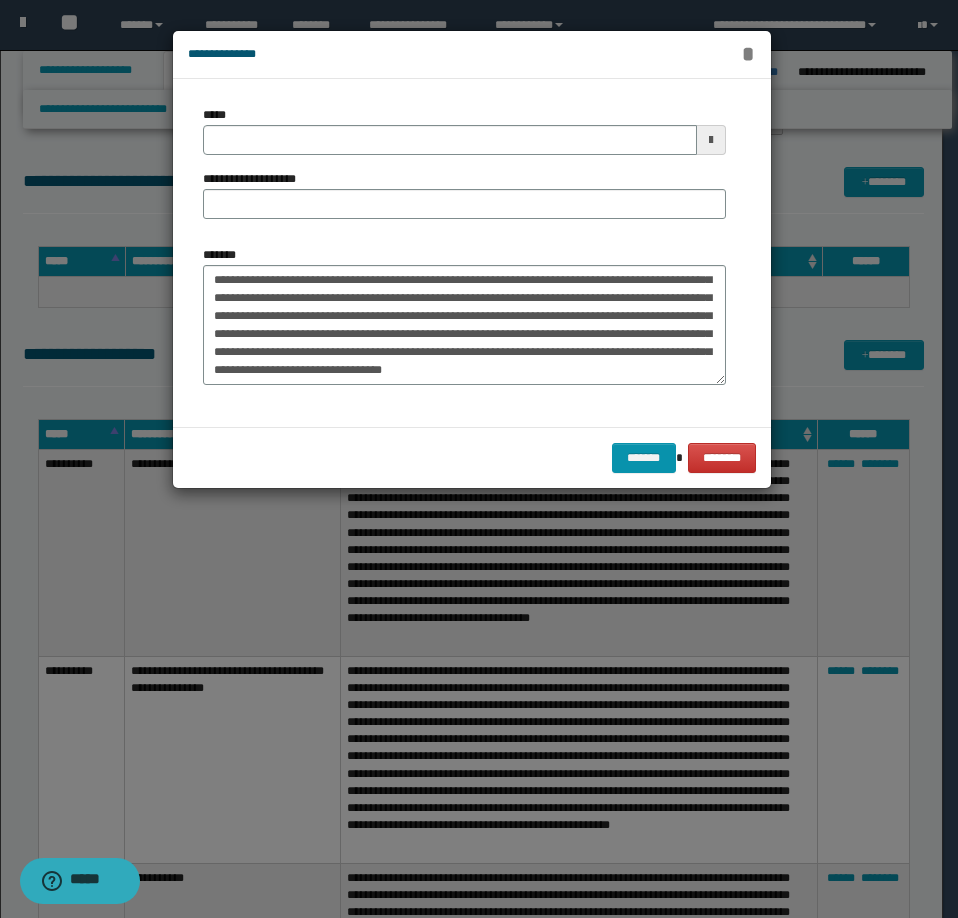 click on "*" at bounding box center (748, 54) 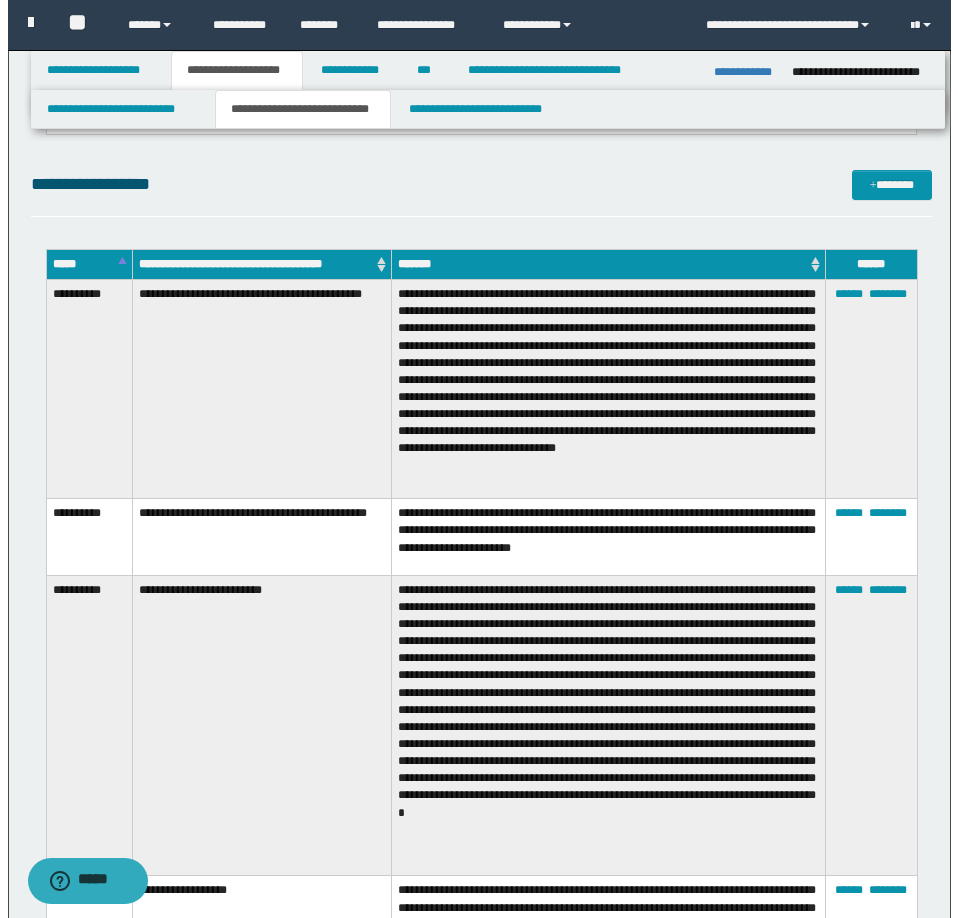 scroll, scrollTop: 900, scrollLeft: 0, axis: vertical 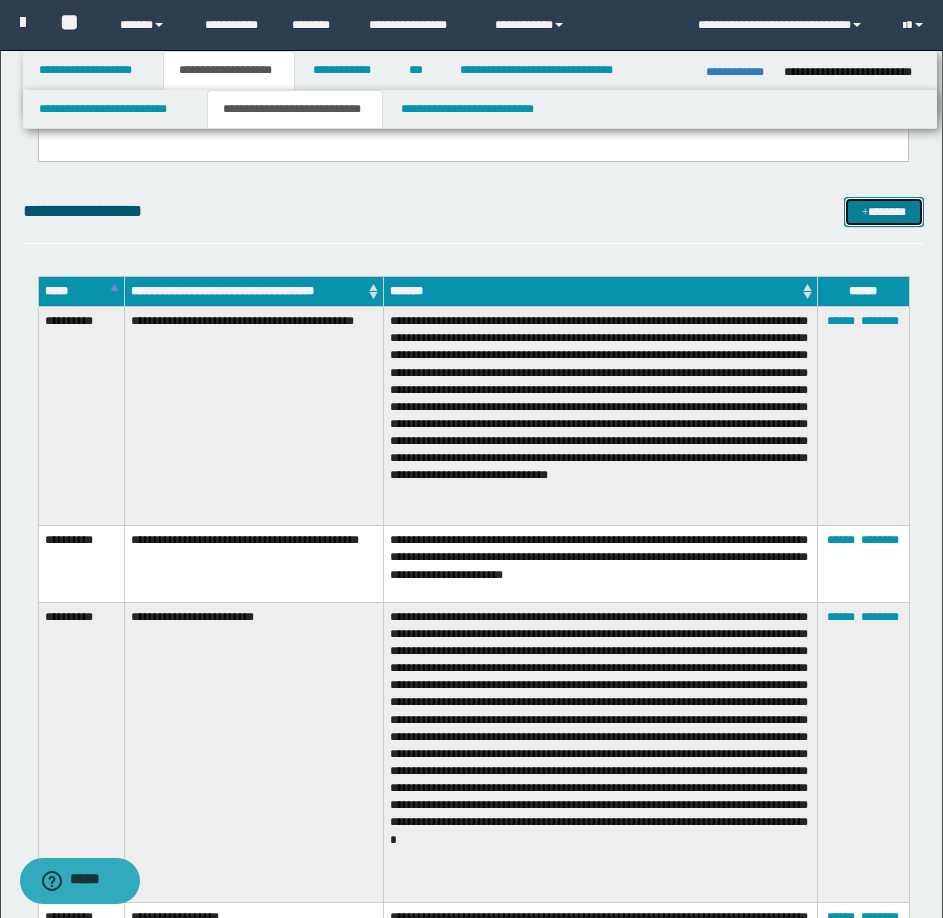 click on "*******" at bounding box center [884, 212] 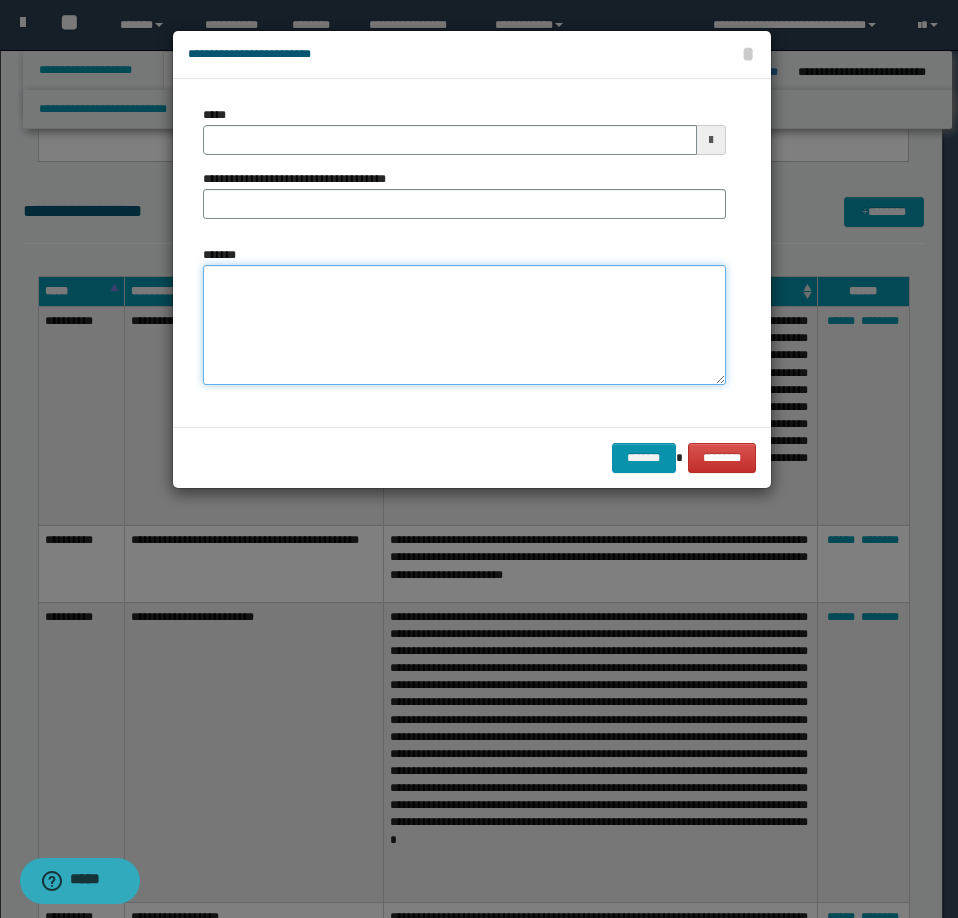 click on "*******" at bounding box center (464, 325) 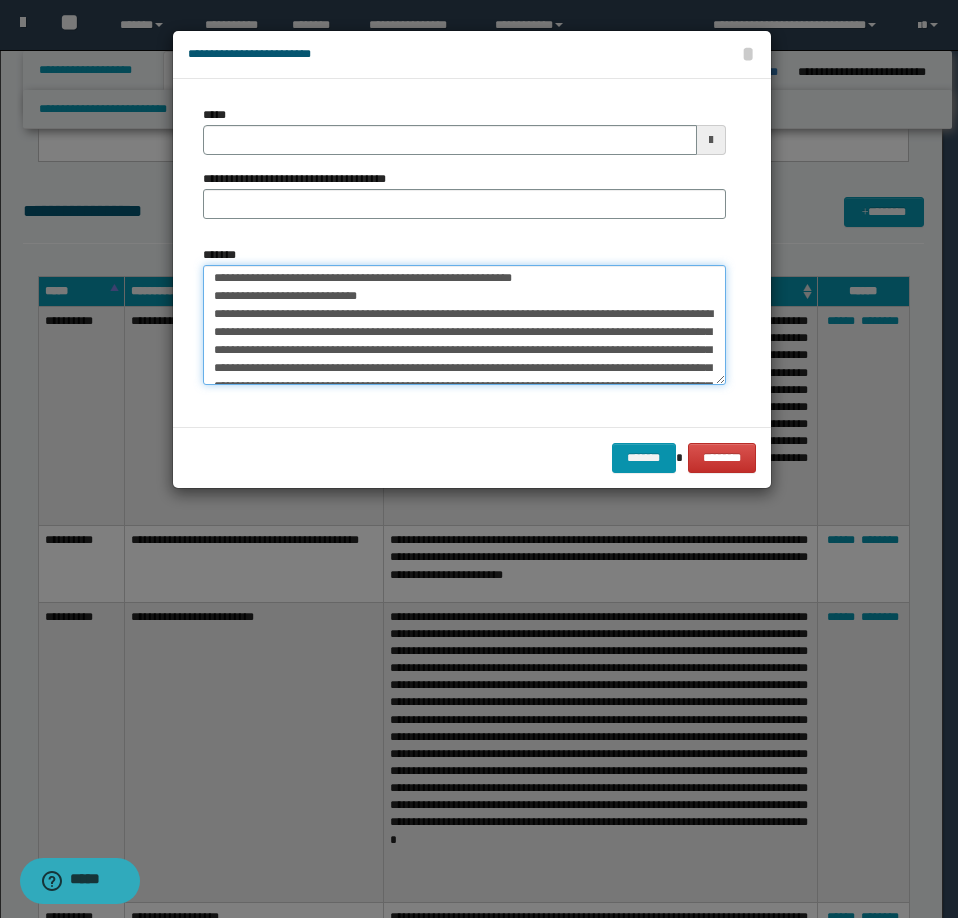 scroll, scrollTop: 0, scrollLeft: 0, axis: both 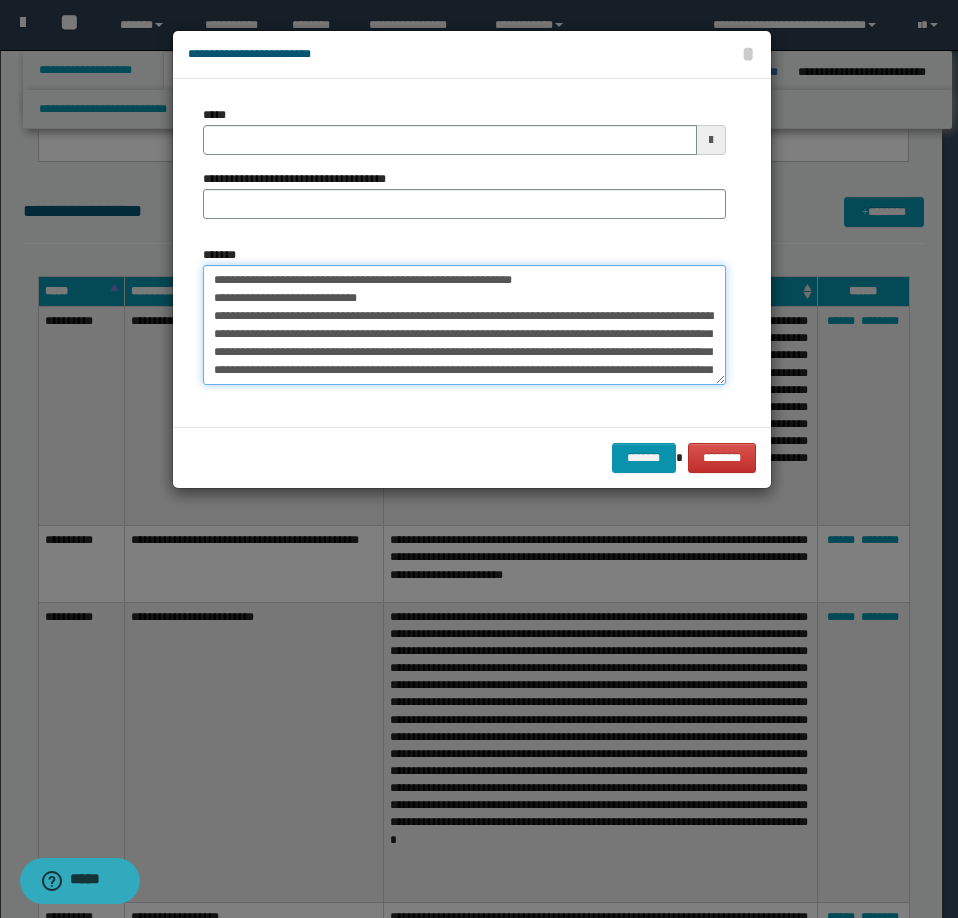 type 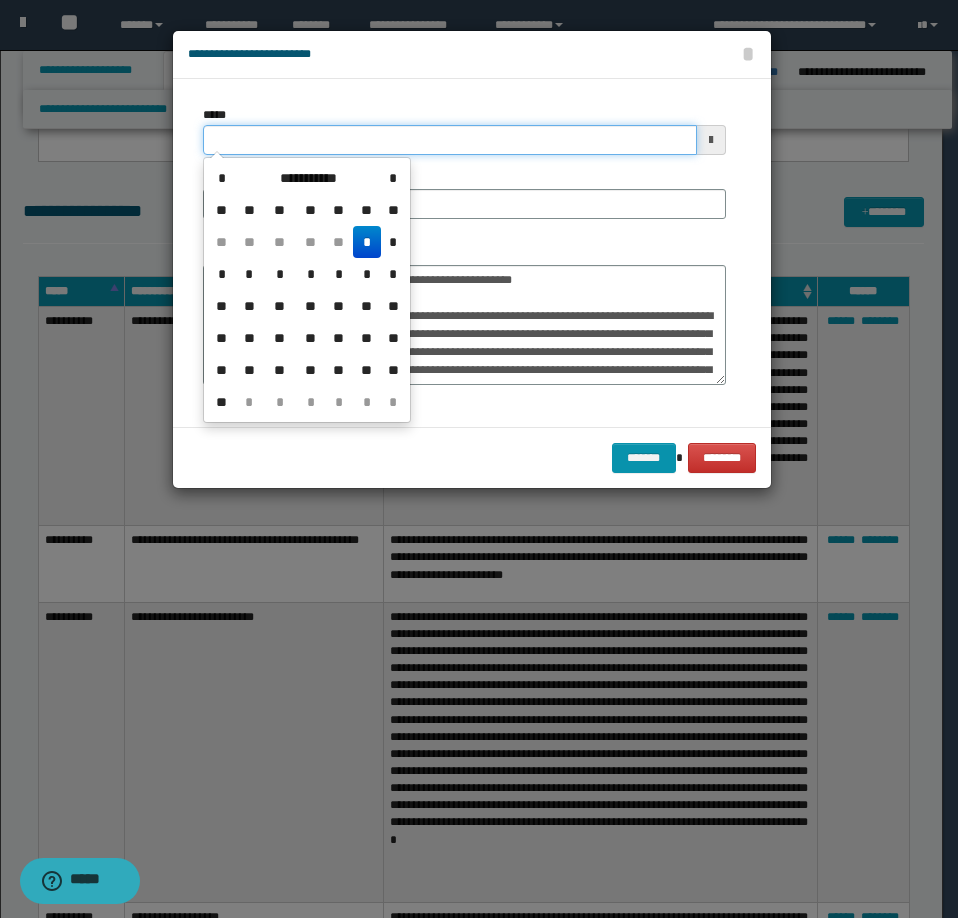 click on "*****" at bounding box center (450, 140) 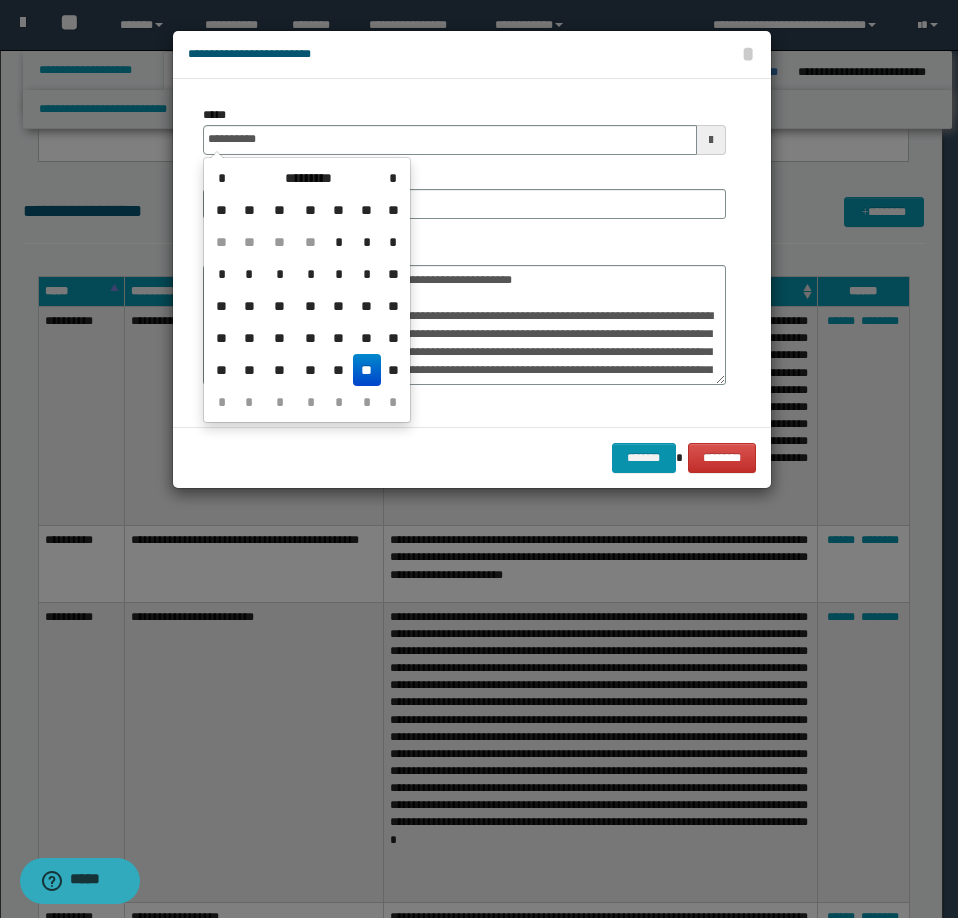 click on "**" at bounding box center [367, 370] 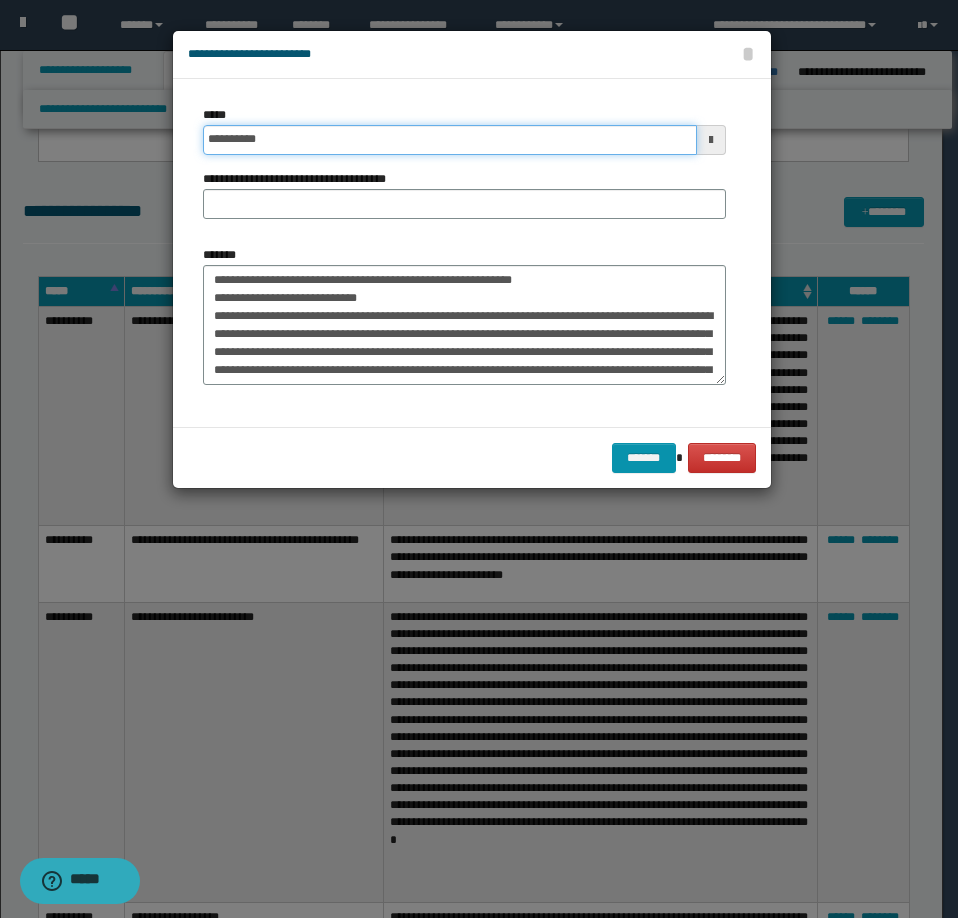 click on "**********" at bounding box center (450, 140) 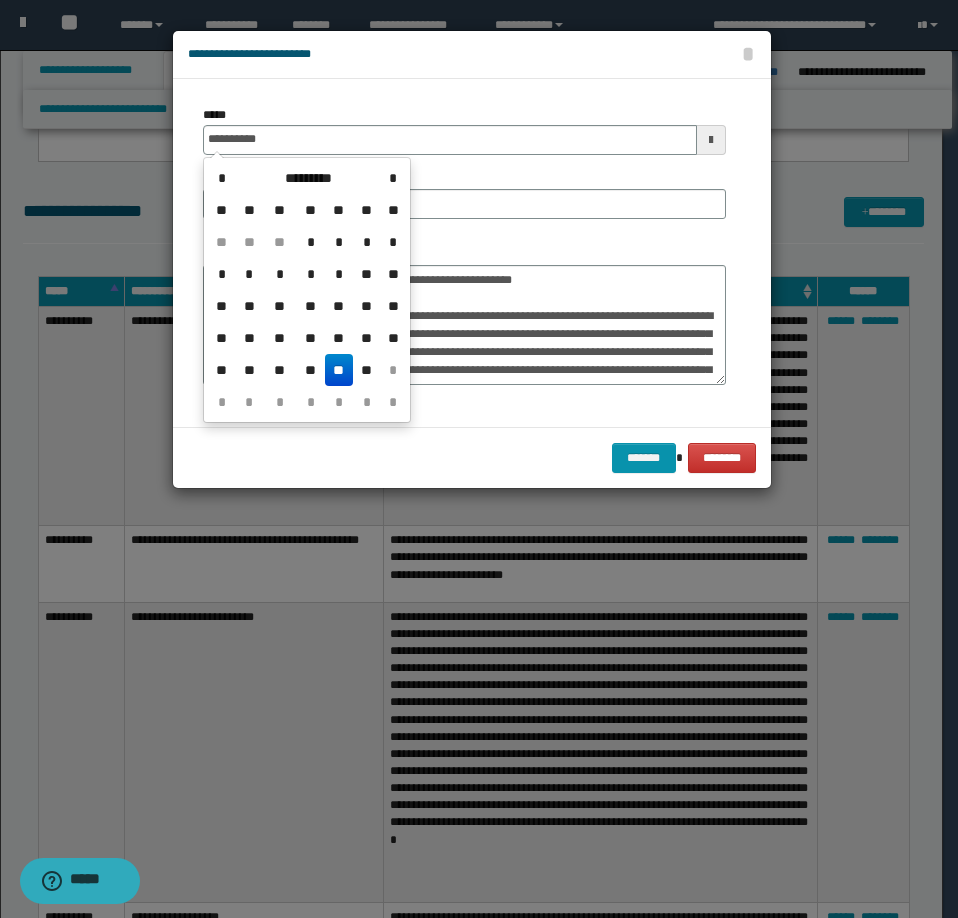 click on "**" at bounding box center (339, 370) 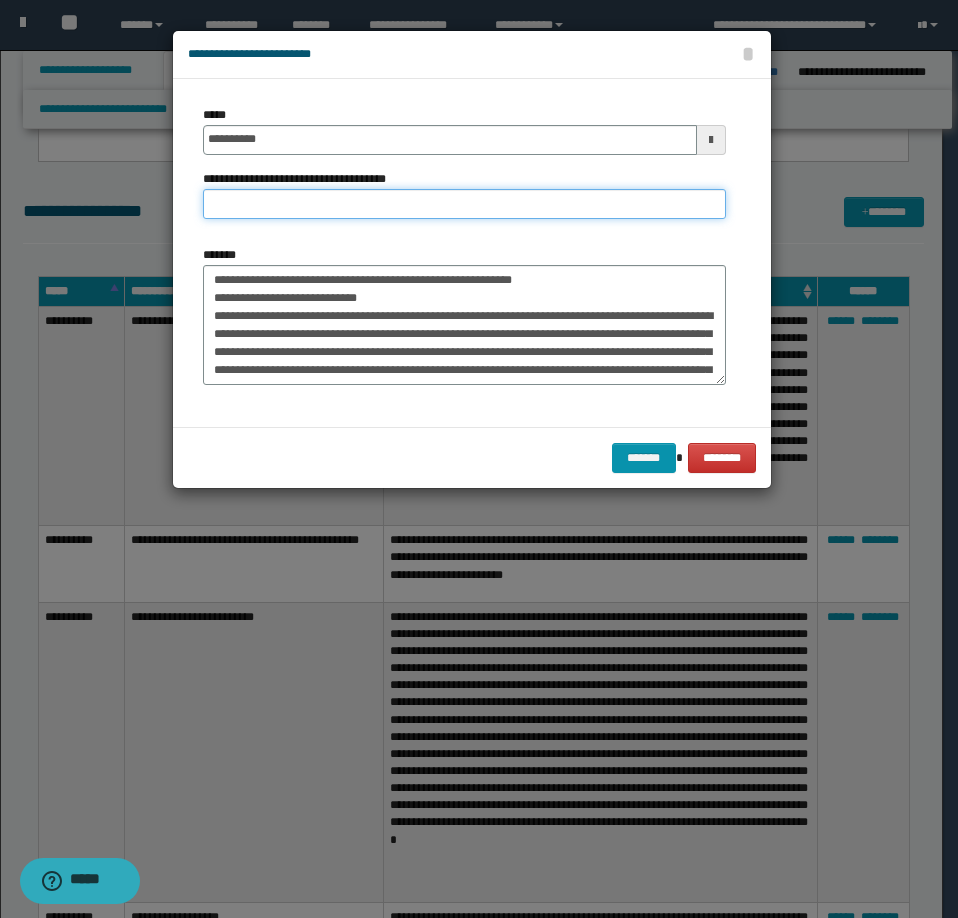 click on "**********" at bounding box center [464, 204] 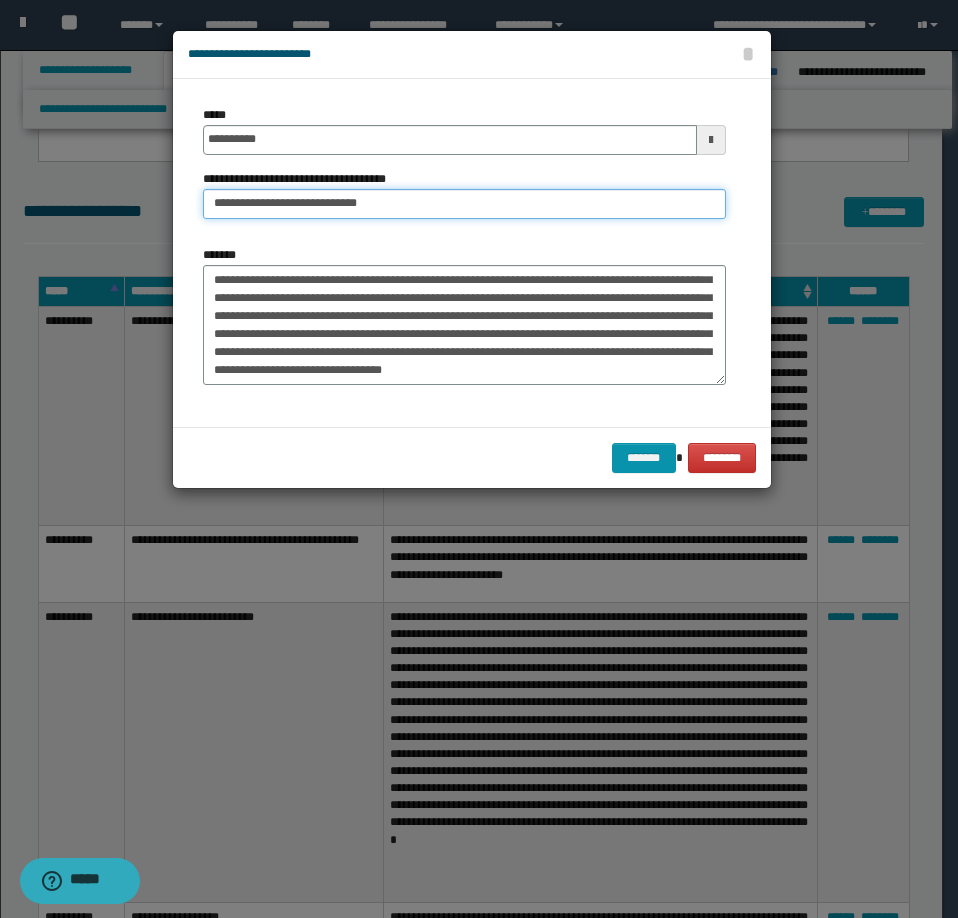 scroll, scrollTop: 144, scrollLeft: 0, axis: vertical 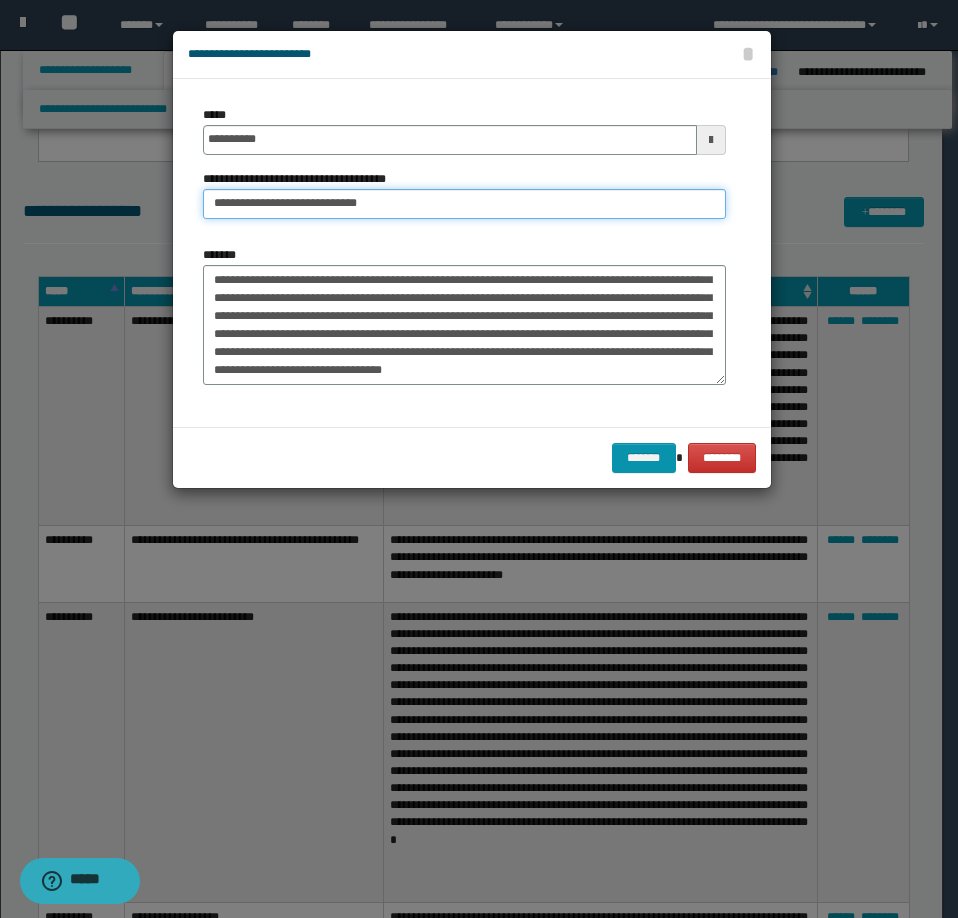 type on "**********" 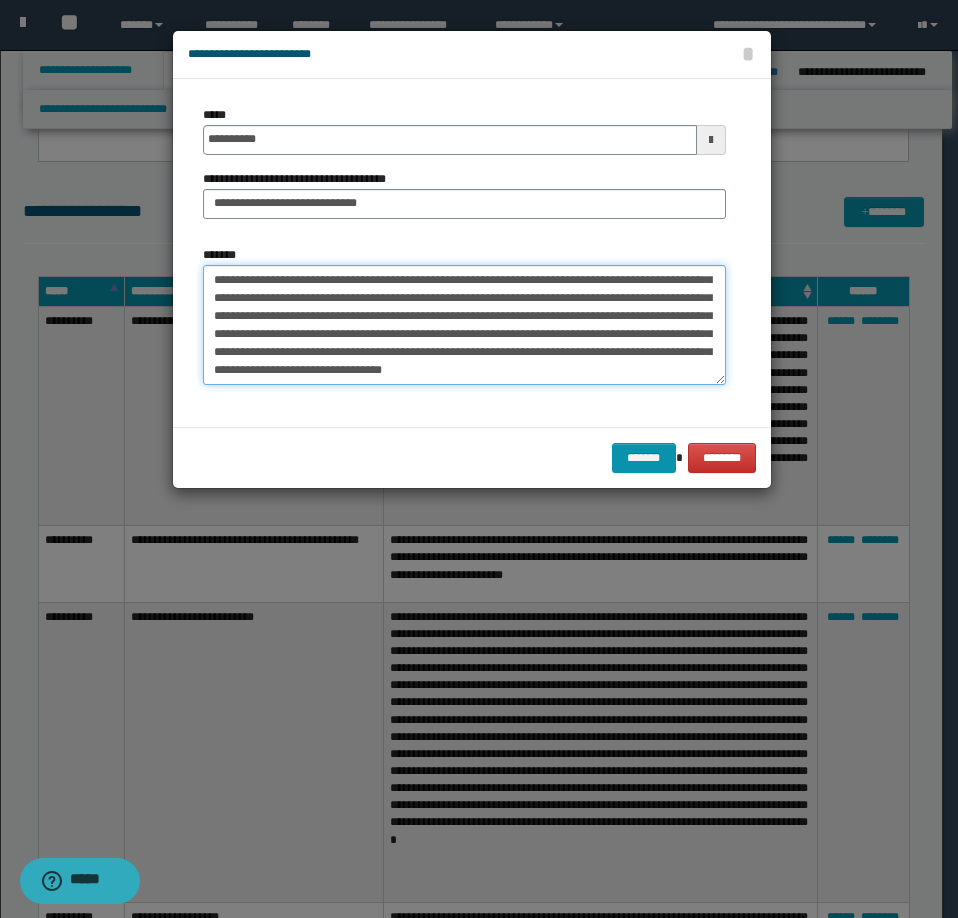 click on "**********" at bounding box center (464, 325) 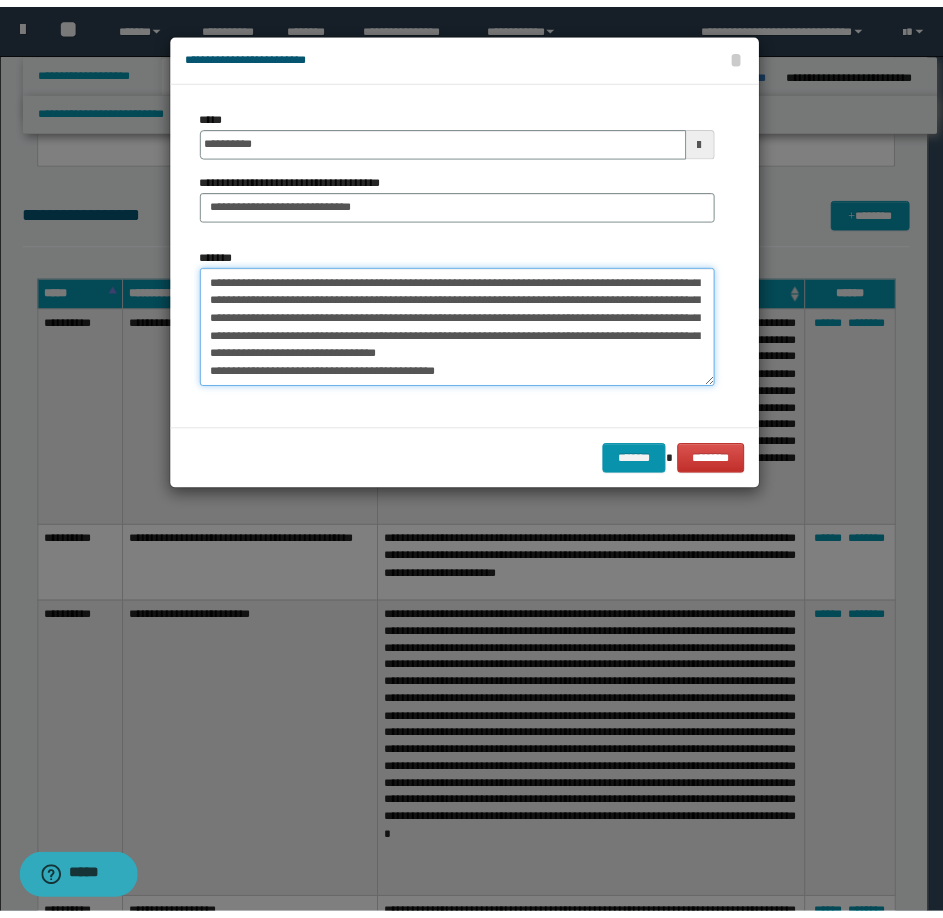 scroll, scrollTop: 174, scrollLeft: 0, axis: vertical 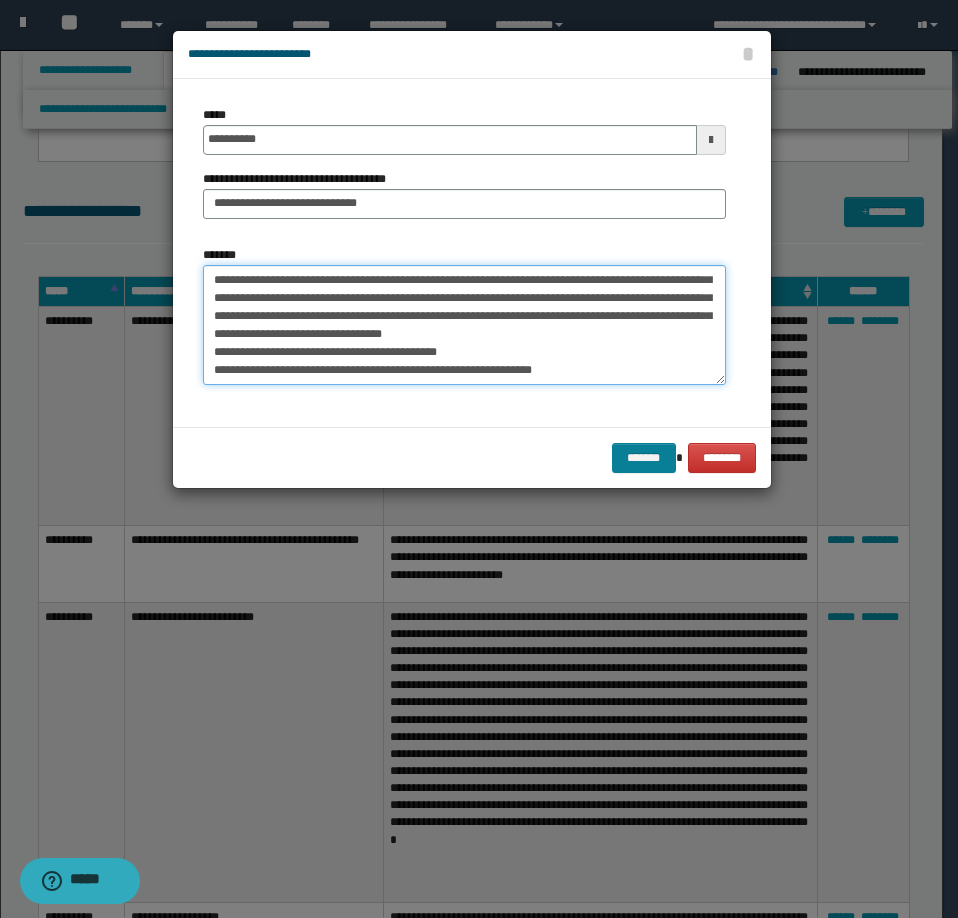 type on "**********" 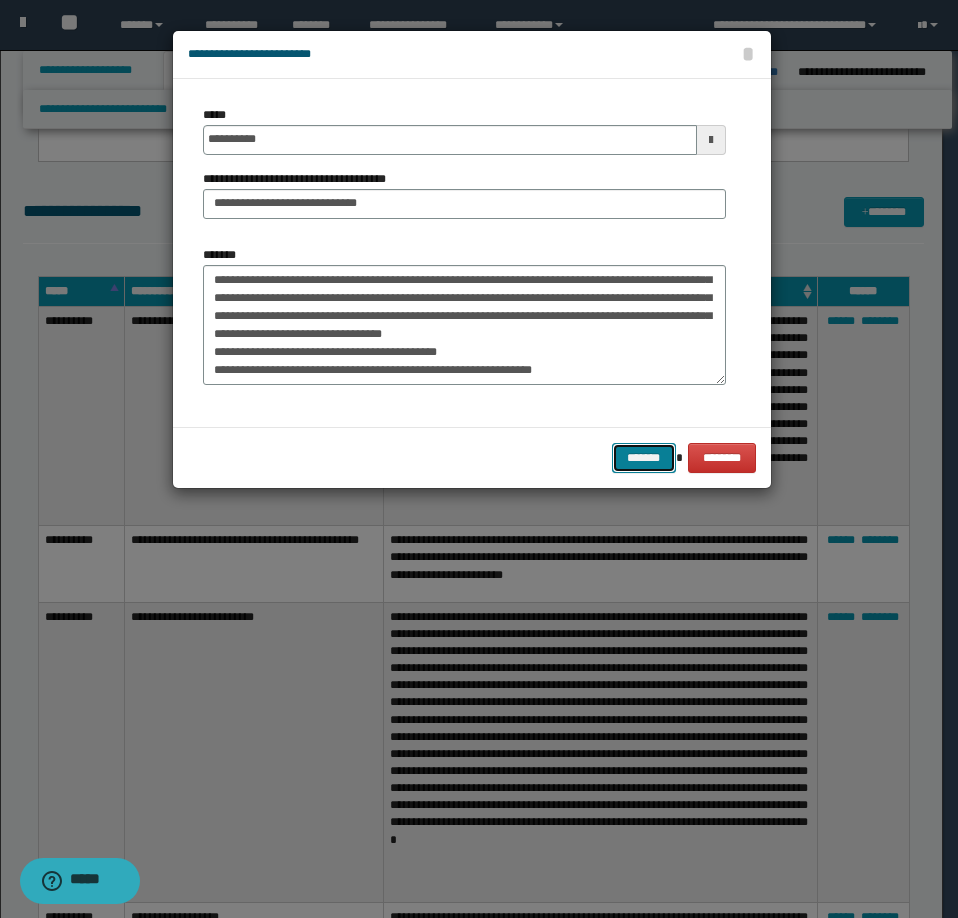 click on "*******" at bounding box center (644, 458) 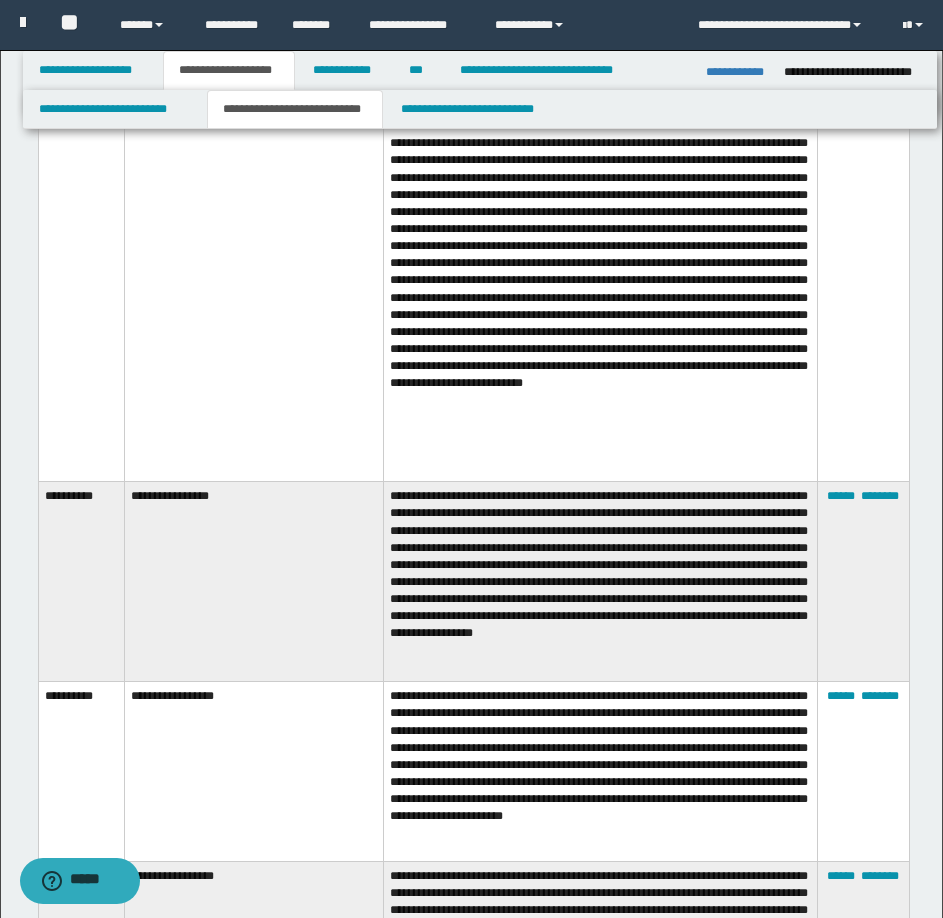 scroll, scrollTop: 3600, scrollLeft: 0, axis: vertical 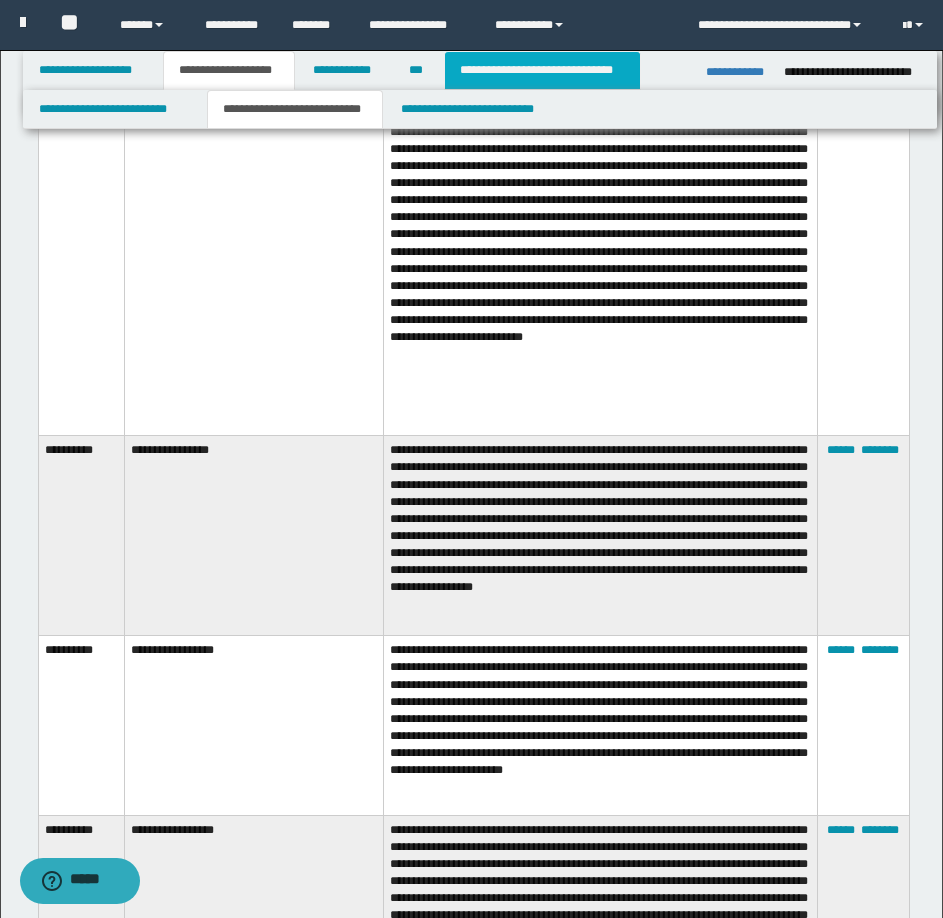 click on "**********" at bounding box center [542, 70] 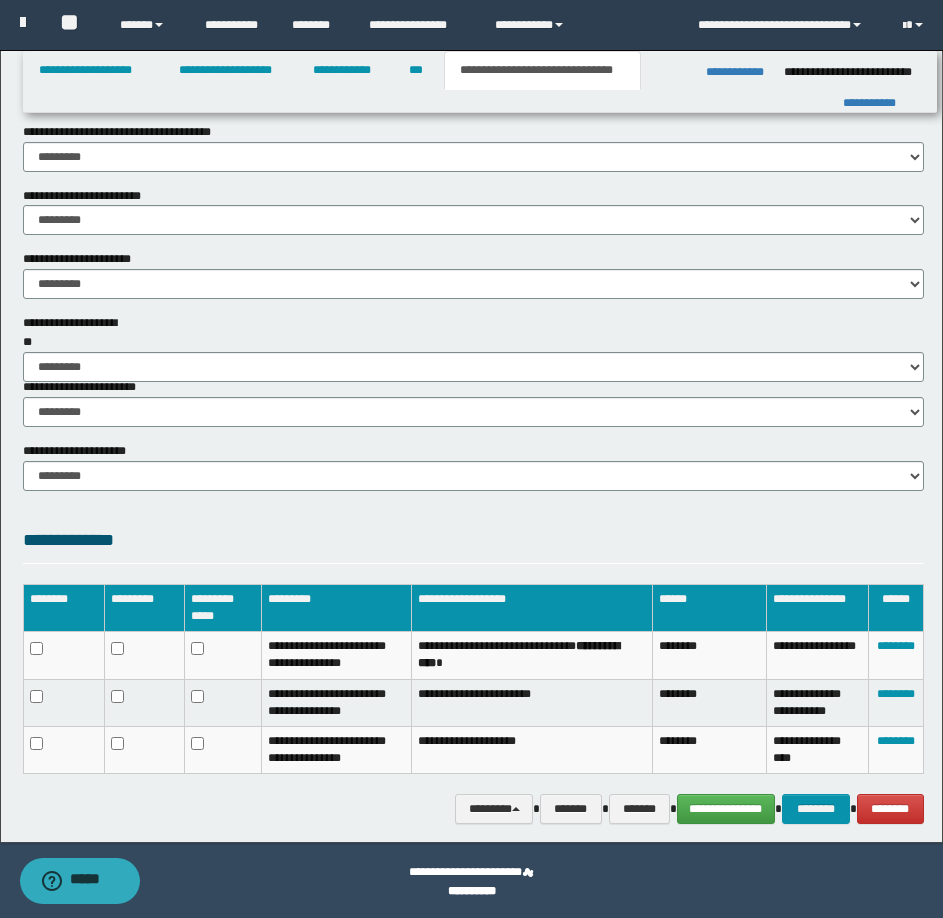 scroll, scrollTop: 1206, scrollLeft: 0, axis: vertical 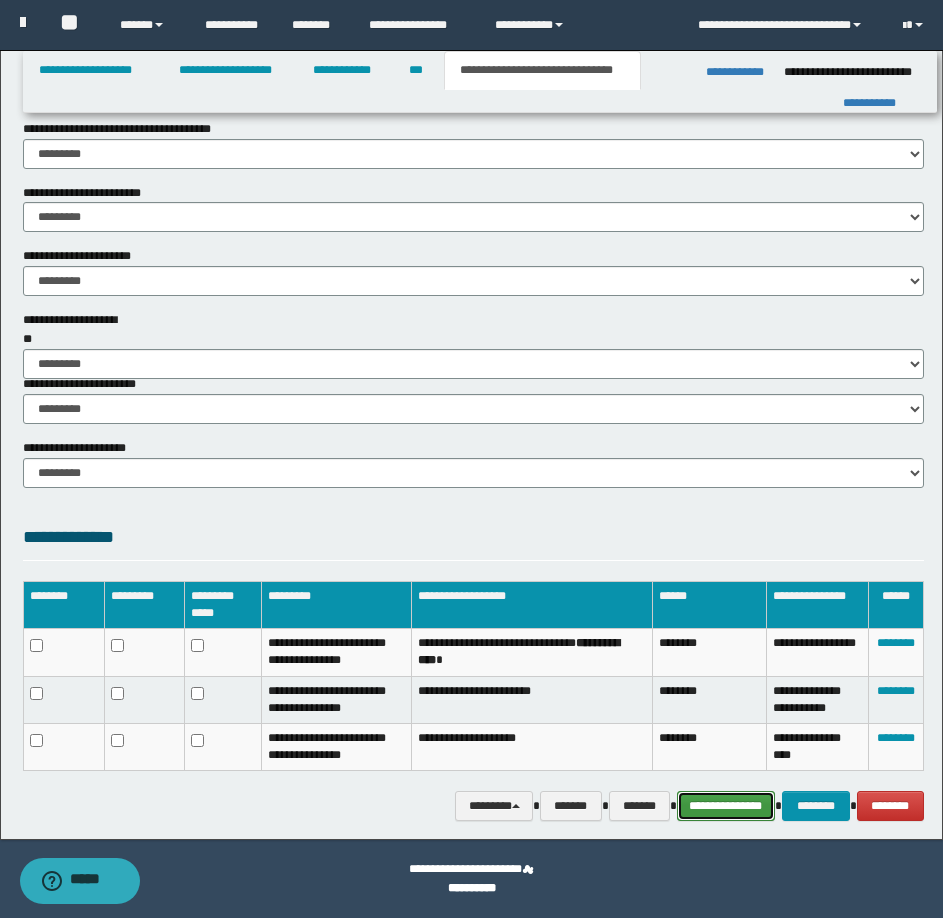 click on "**********" at bounding box center (726, 806) 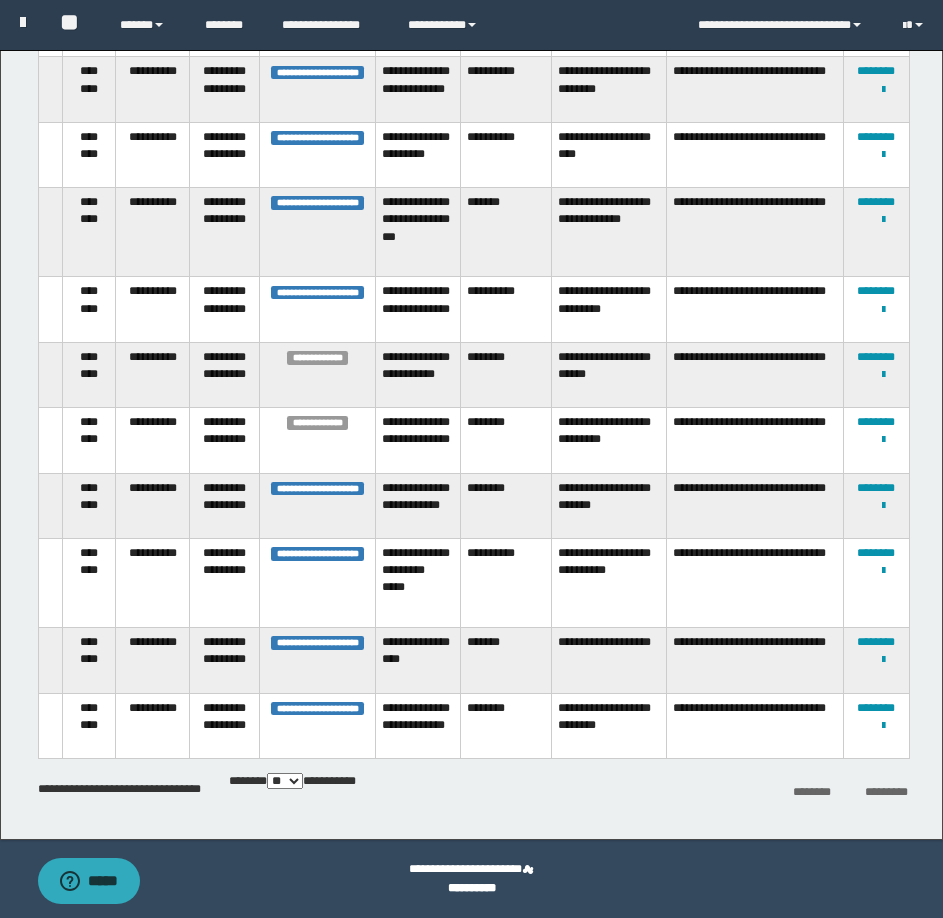 scroll, scrollTop: 0, scrollLeft: 0, axis: both 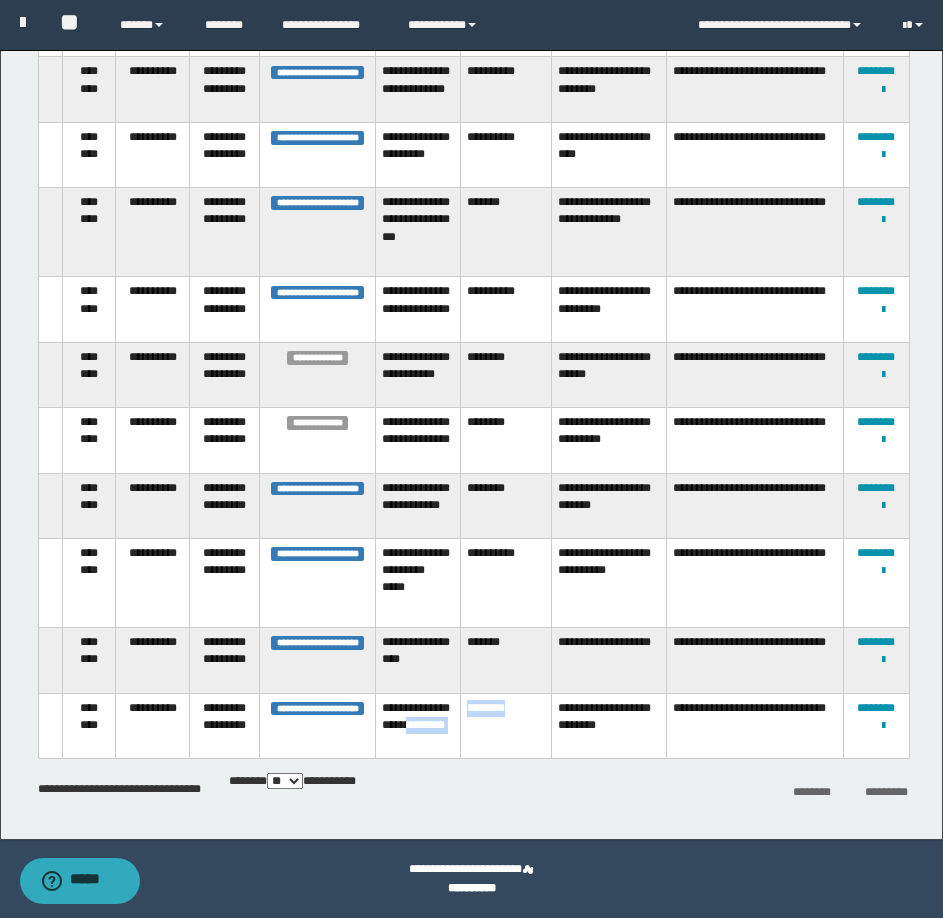 drag, startPoint x: 519, startPoint y: 714, endPoint x: 455, endPoint y: 728, distance: 65.51336 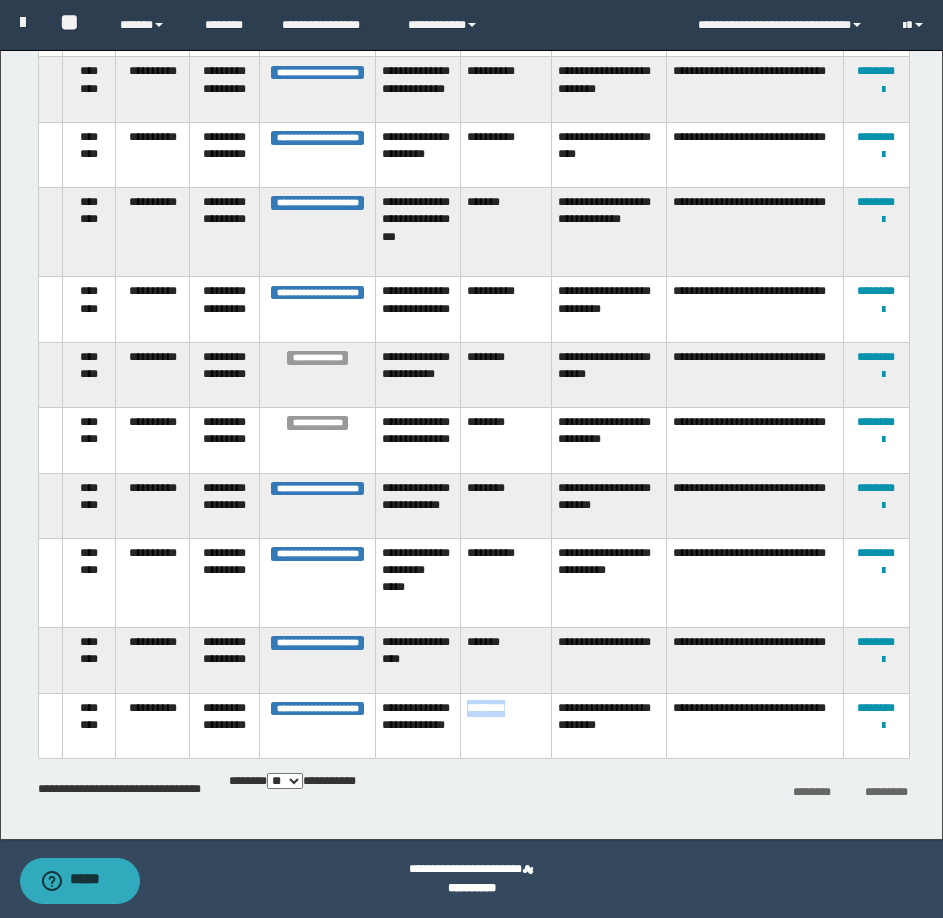 drag, startPoint x: 522, startPoint y: 702, endPoint x: 470, endPoint y: 707, distance: 52.23983 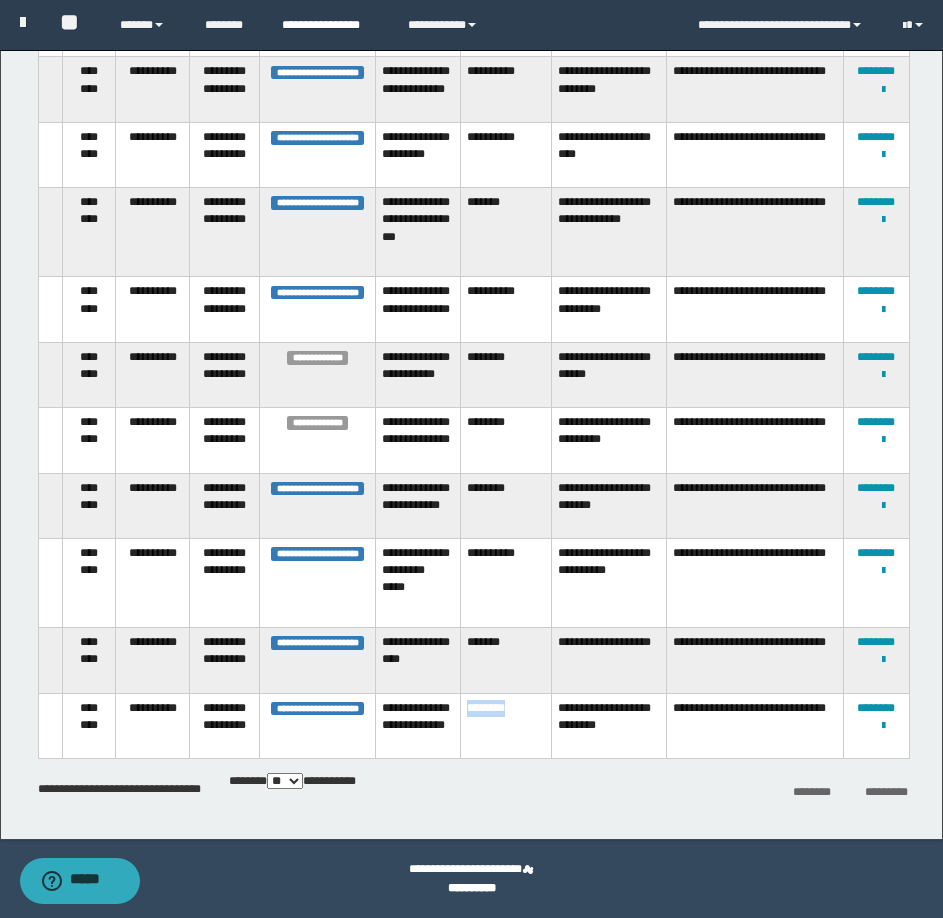 click on "**********" at bounding box center [330, 25] 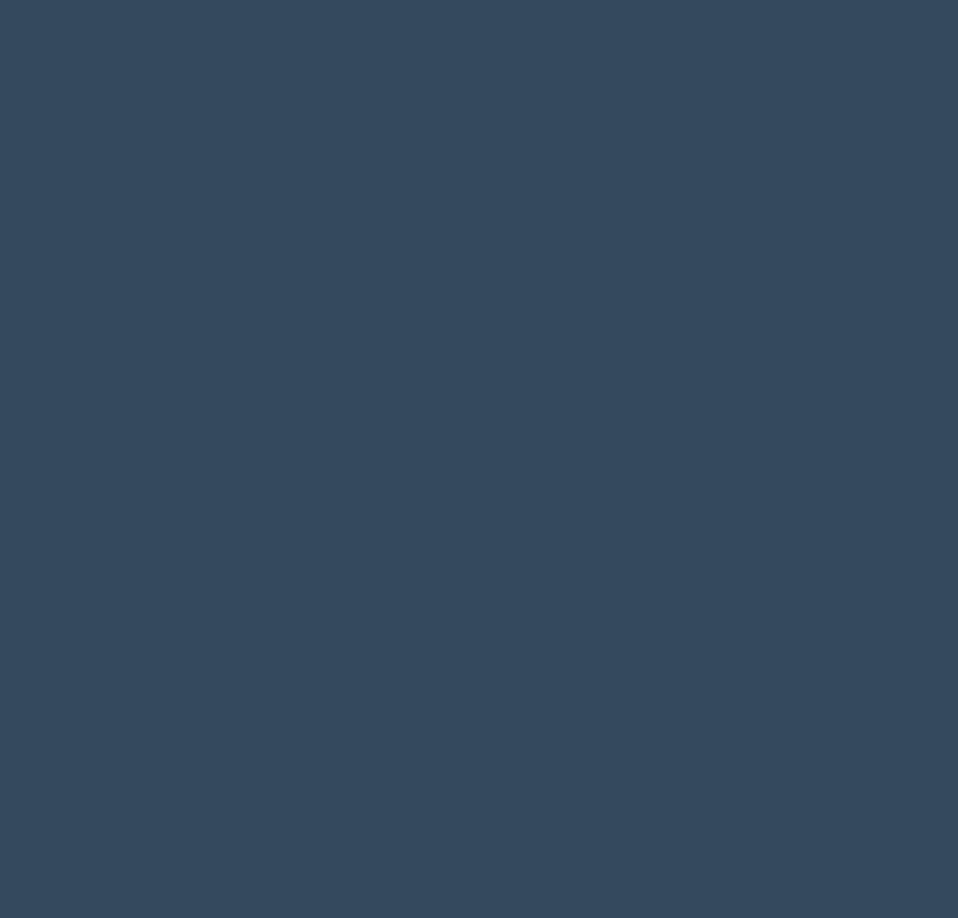 scroll, scrollTop: 0, scrollLeft: 0, axis: both 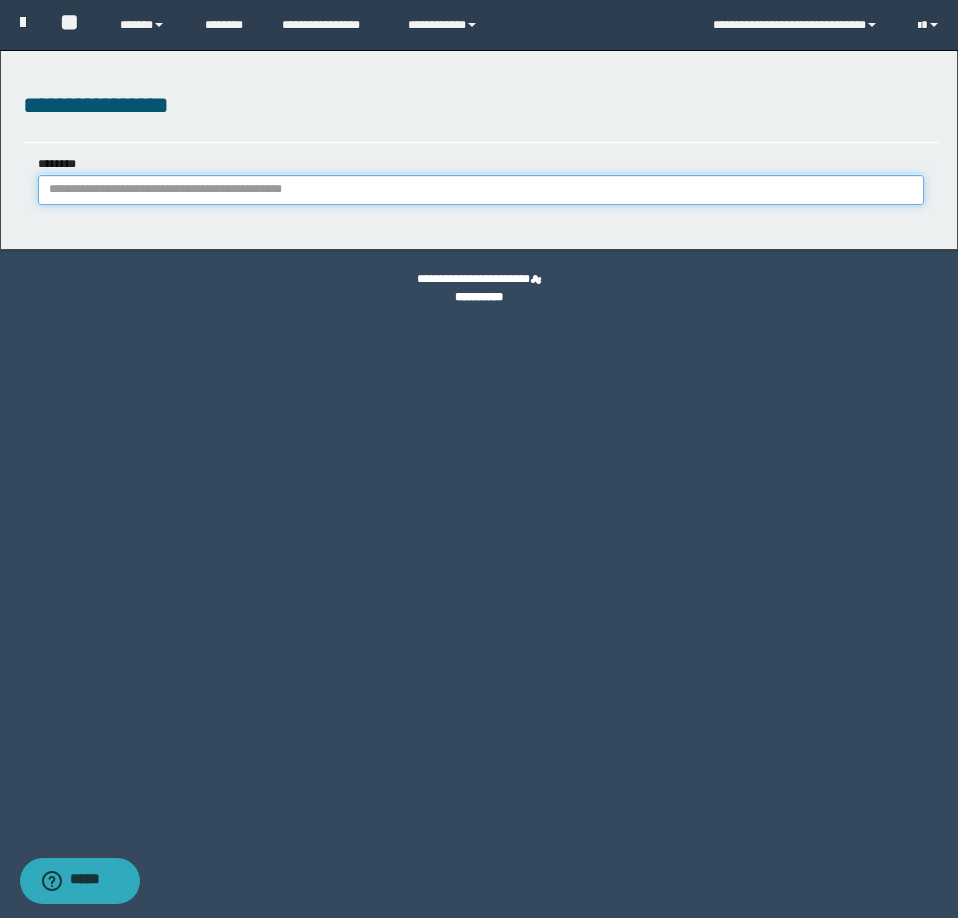 click on "********" at bounding box center (481, 190) 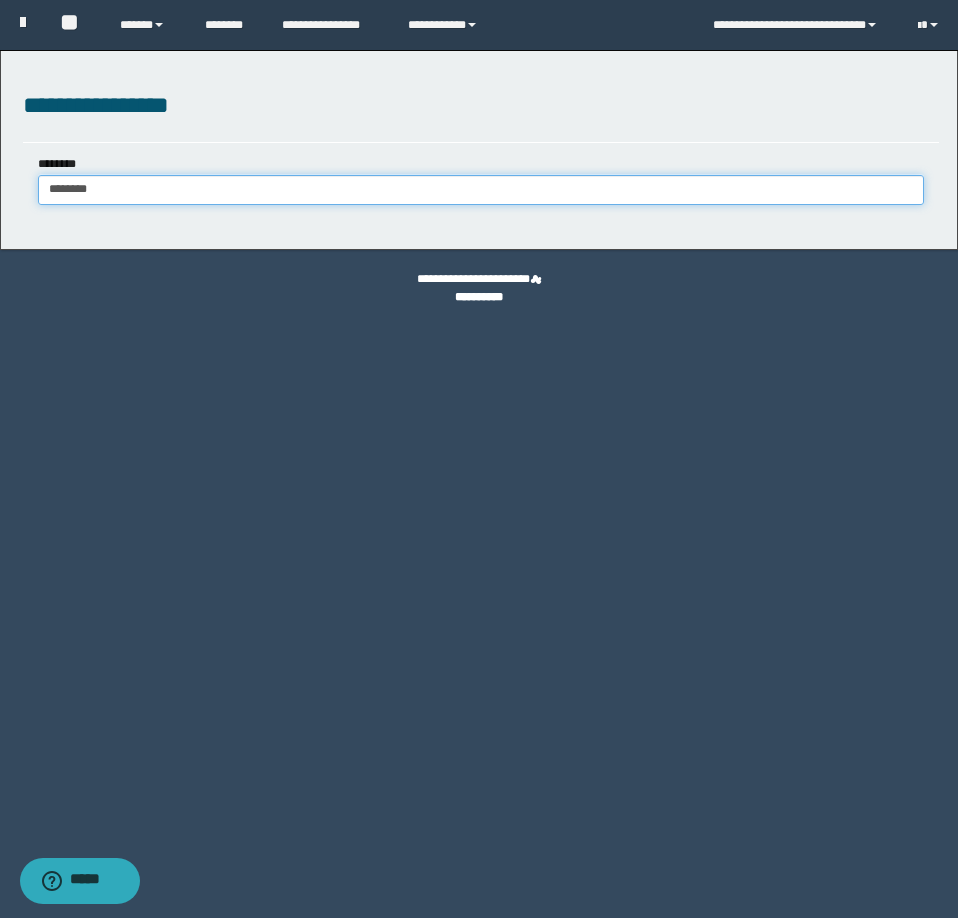 type on "********" 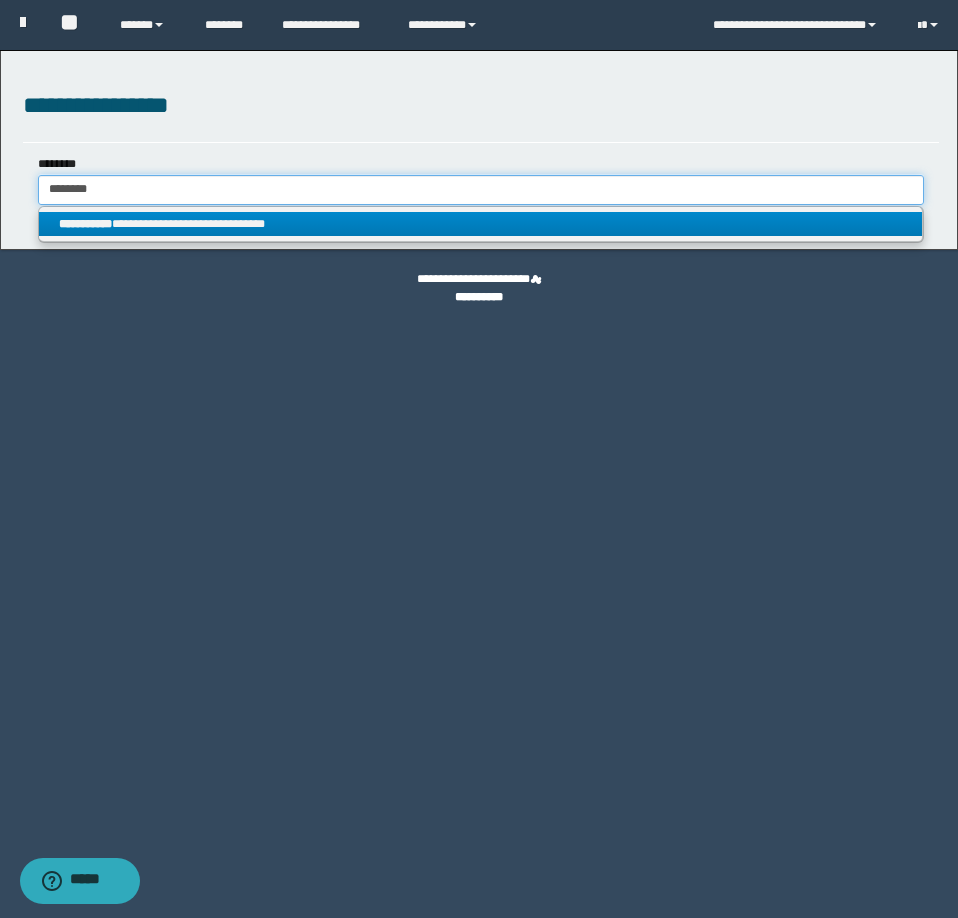 type on "********" 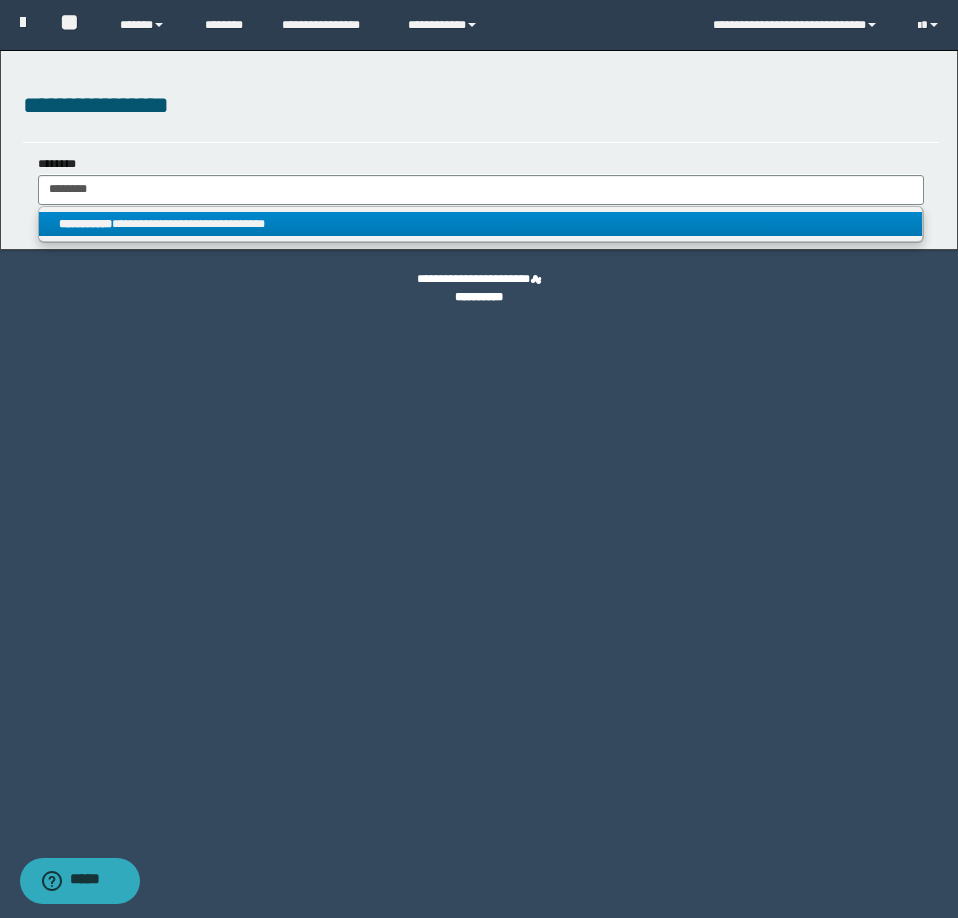 click on "**********" at bounding box center [480, 224] 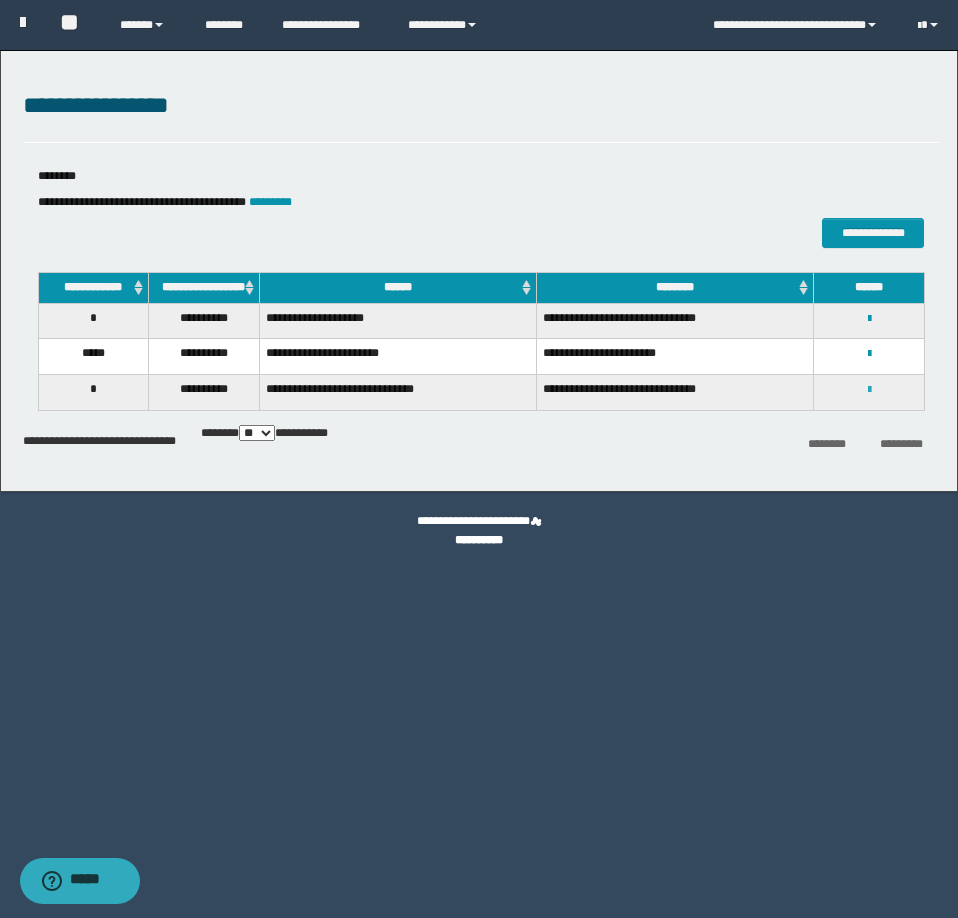 click at bounding box center (869, 389) 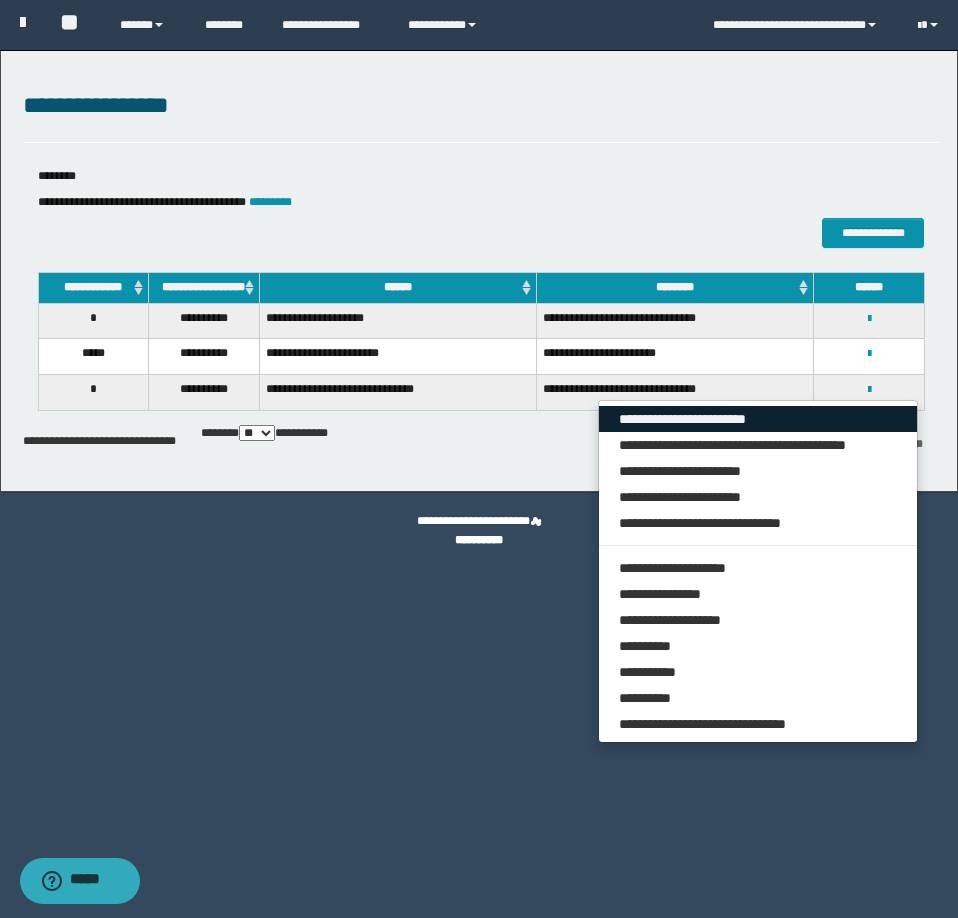 click on "**********" at bounding box center (758, 419) 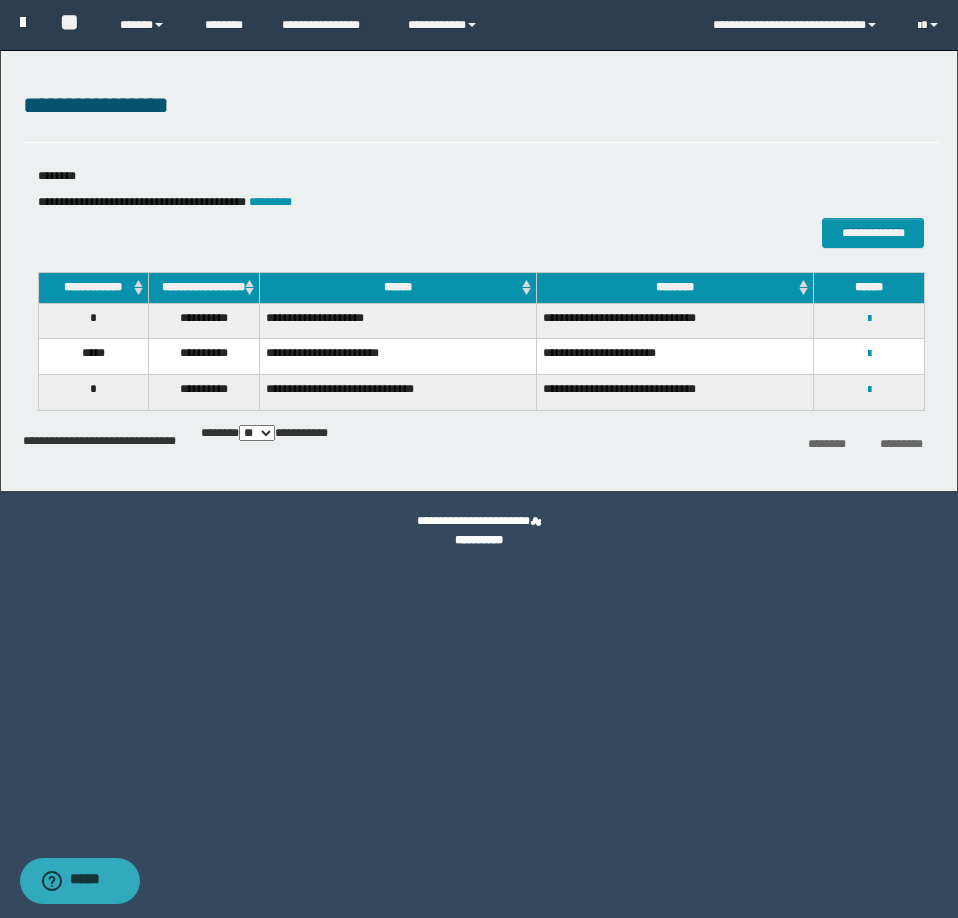 click at bounding box center (23, 22) 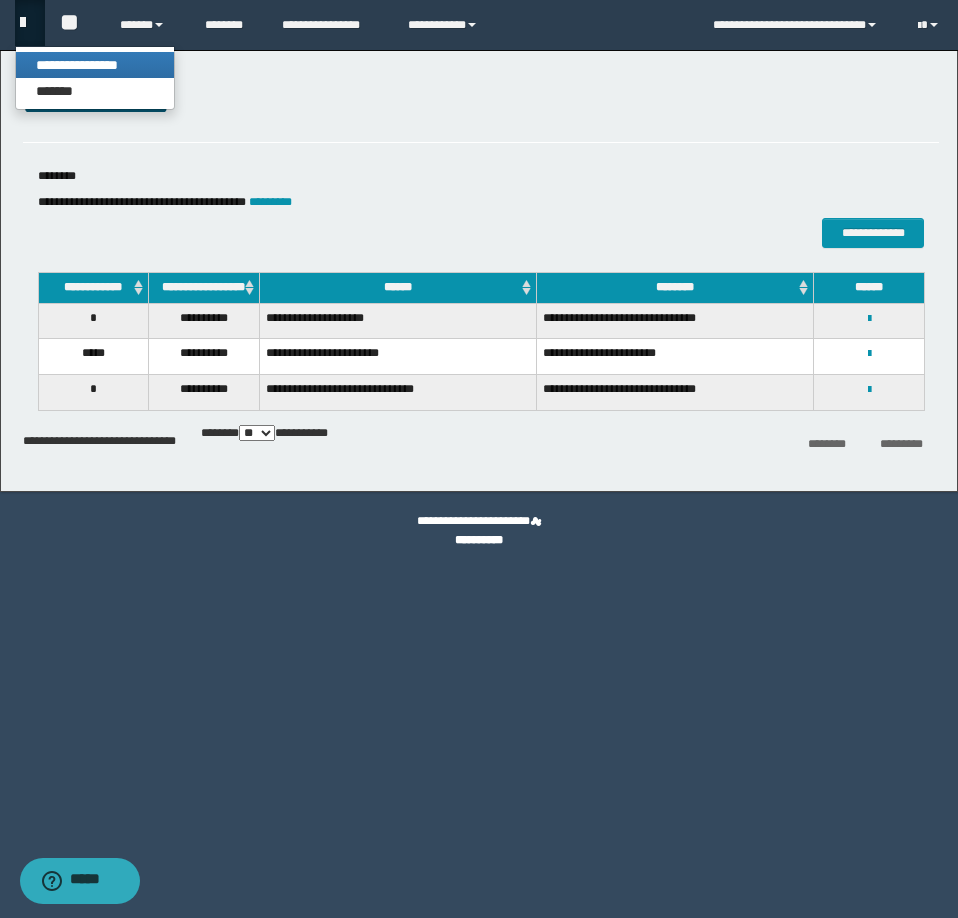 click on "**********" at bounding box center [95, 65] 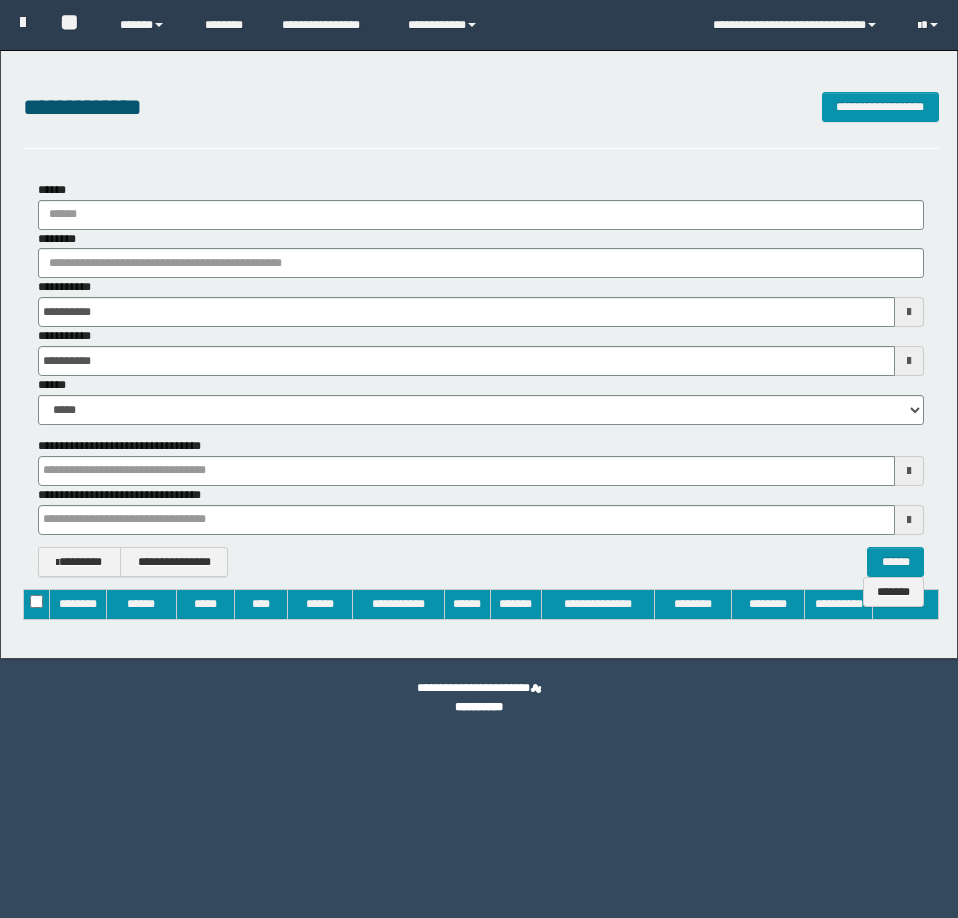 type on "**********" 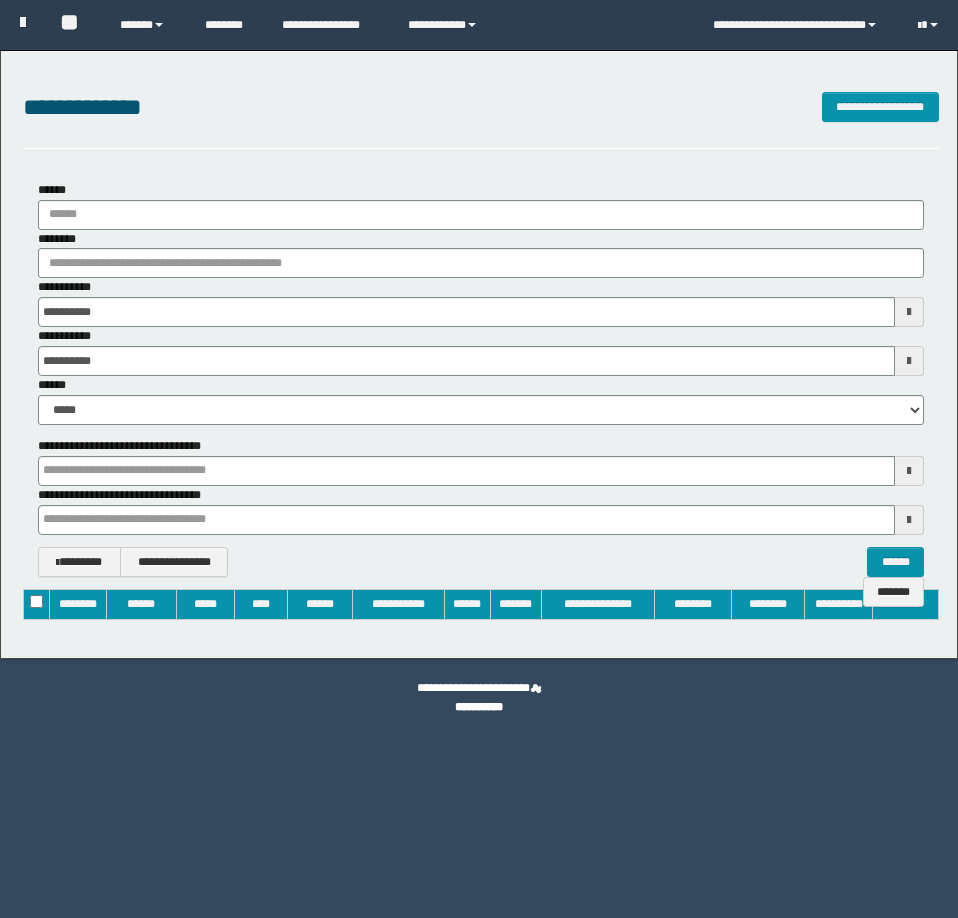 type on "**********" 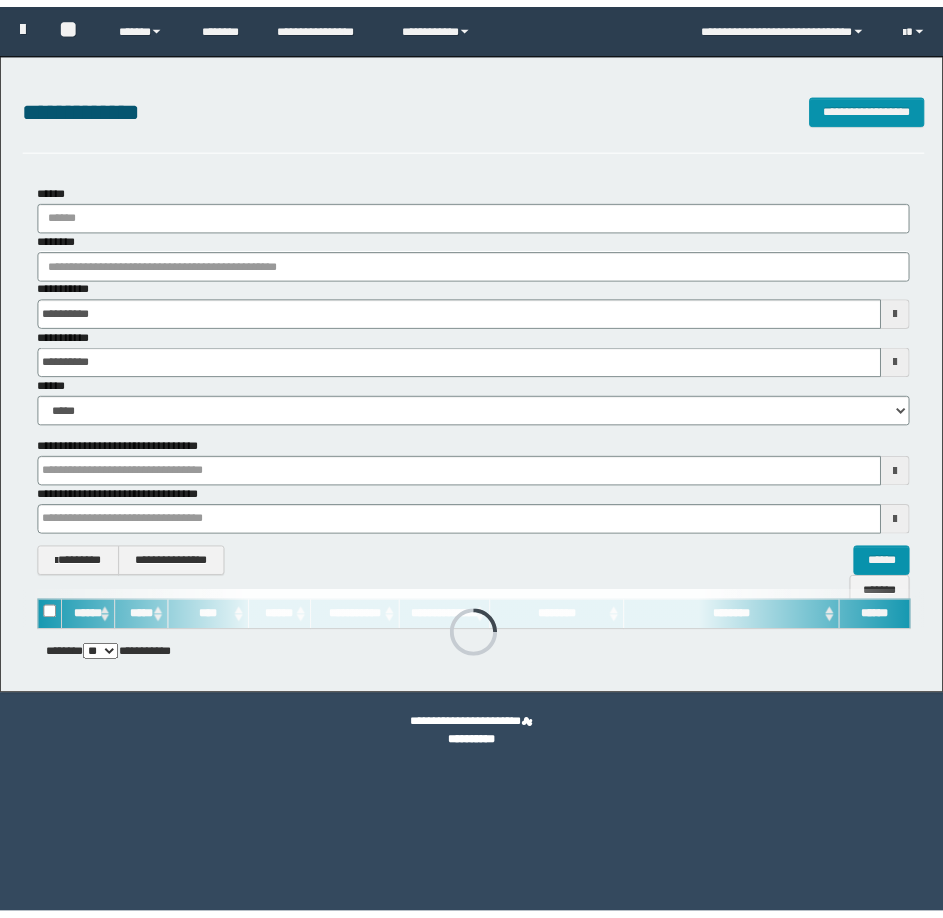 scroll, scrollTop: 0, scrollLeft: 0, axis: both 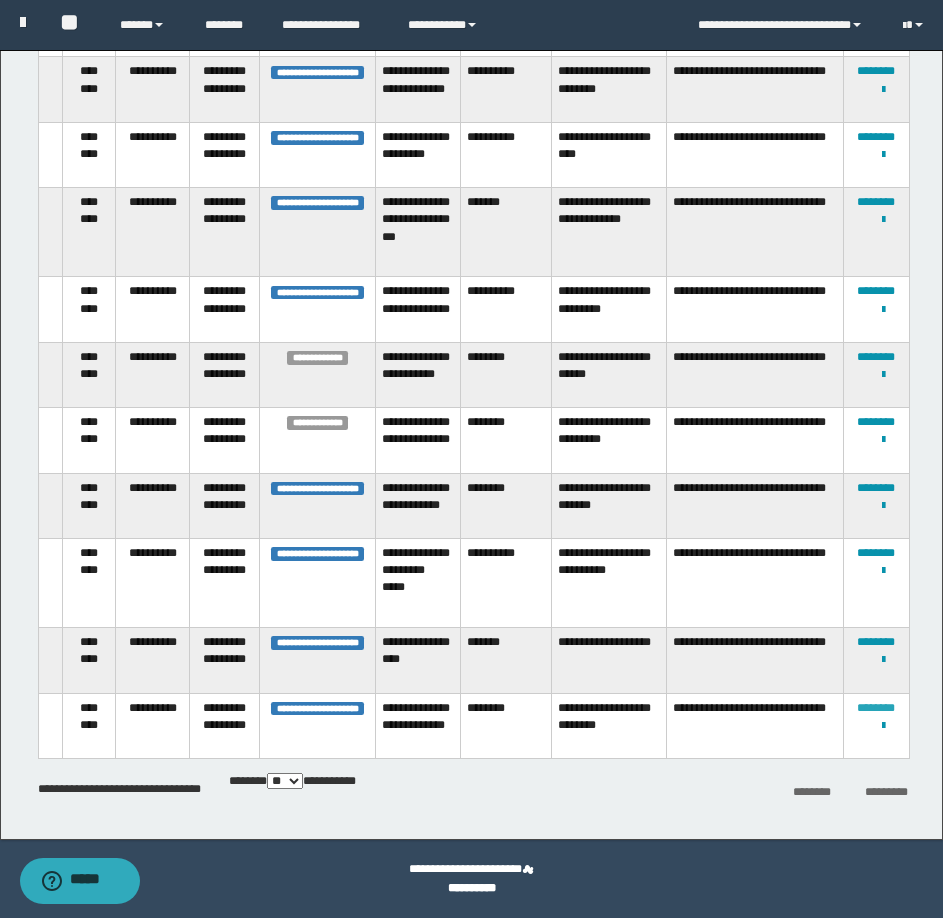 click on "********" at bounding box center (876, 708) 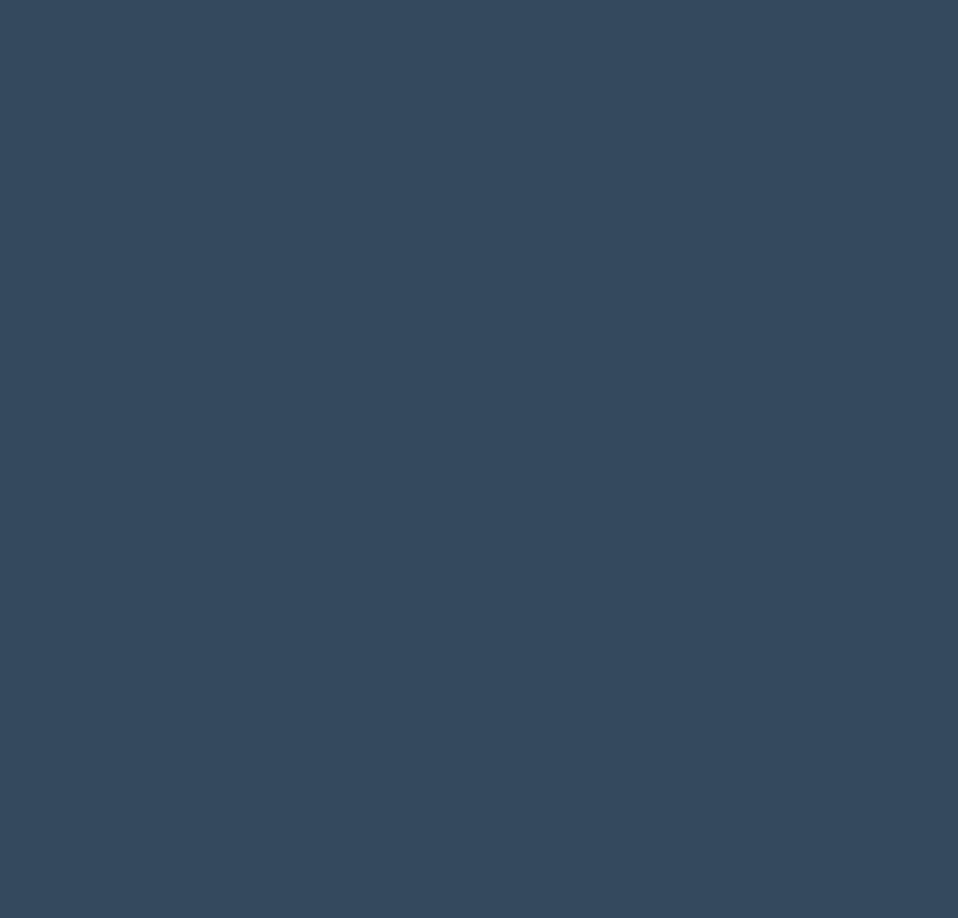 scroll, scrollTop: 0, scrollLeft: 0, axis: both 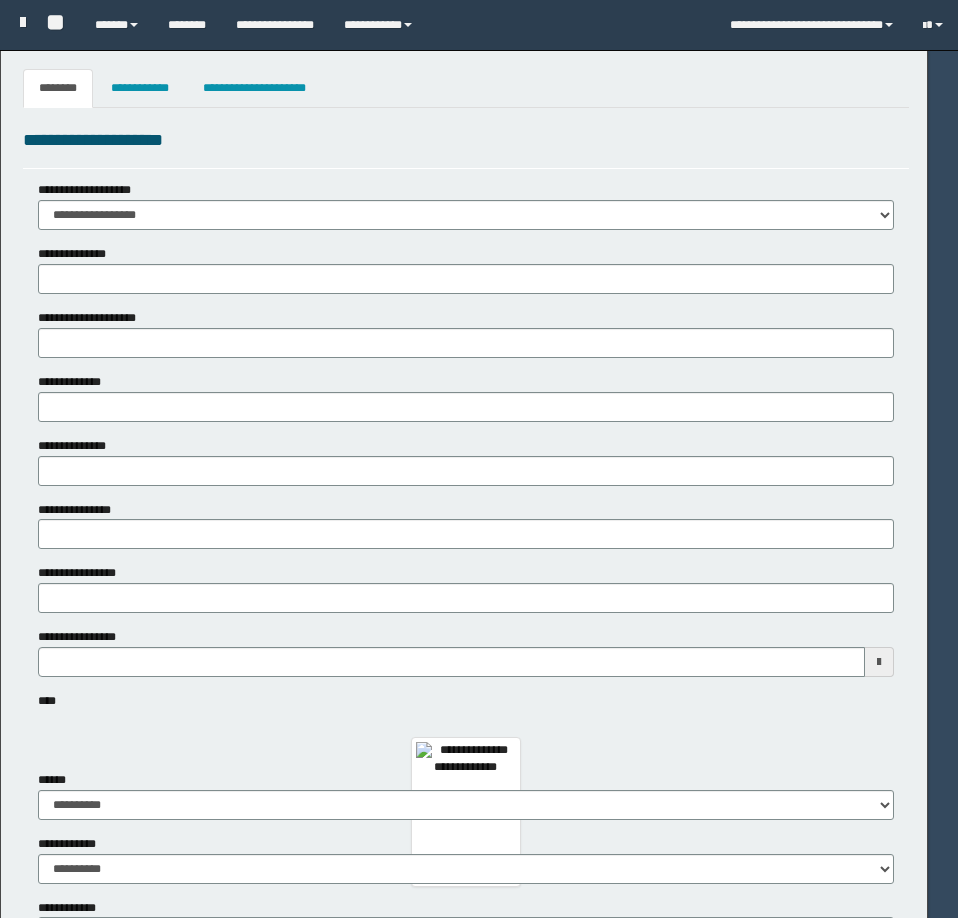 type 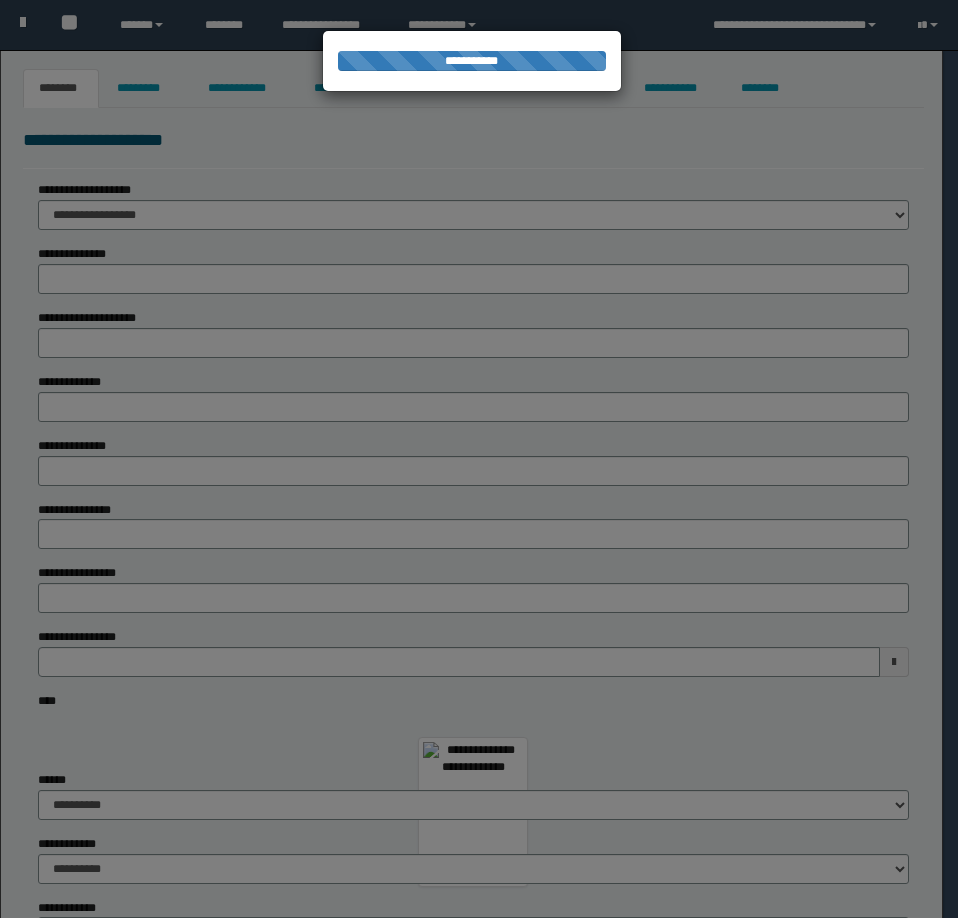 type on "********" 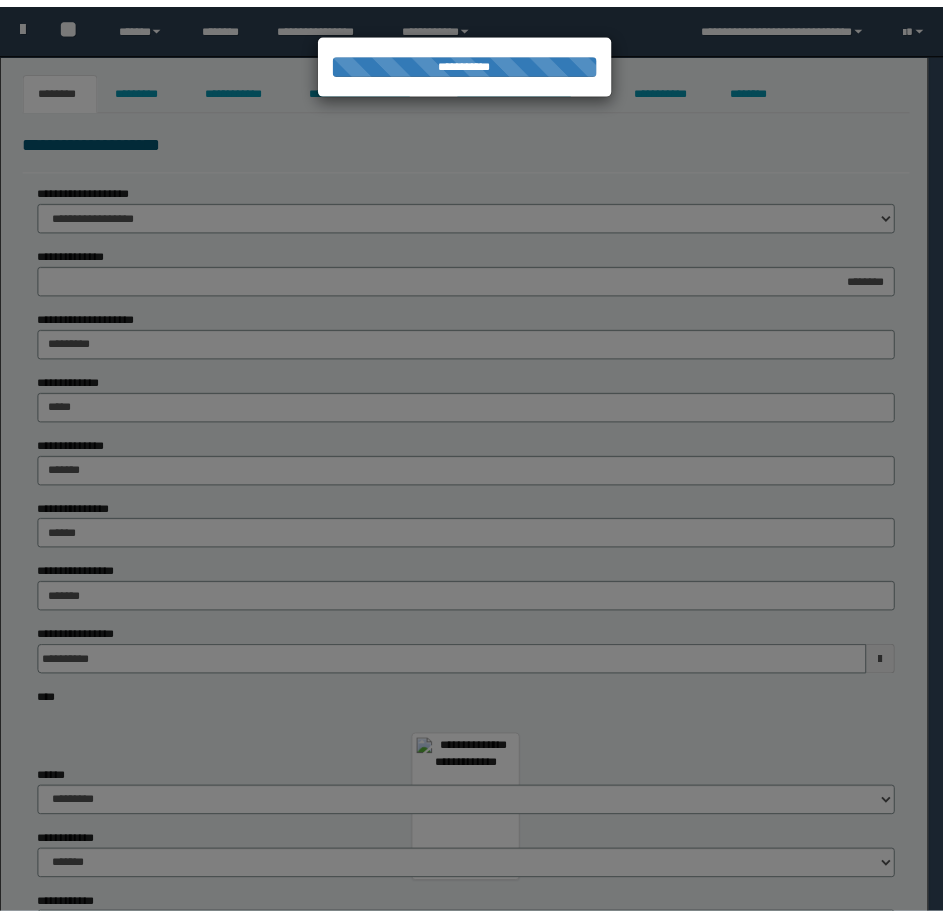 scroll, scrollTop: 0, scrollLeft: 0, axis: both 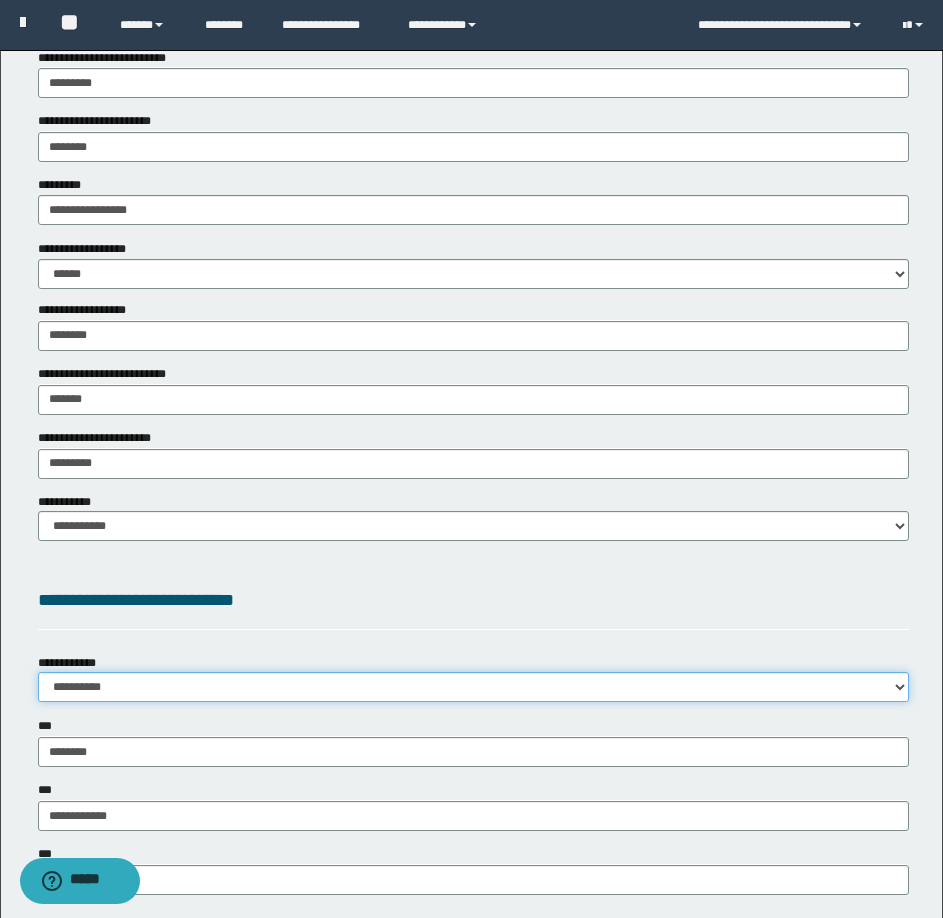click on "**********" at bounding box center (473, 687) 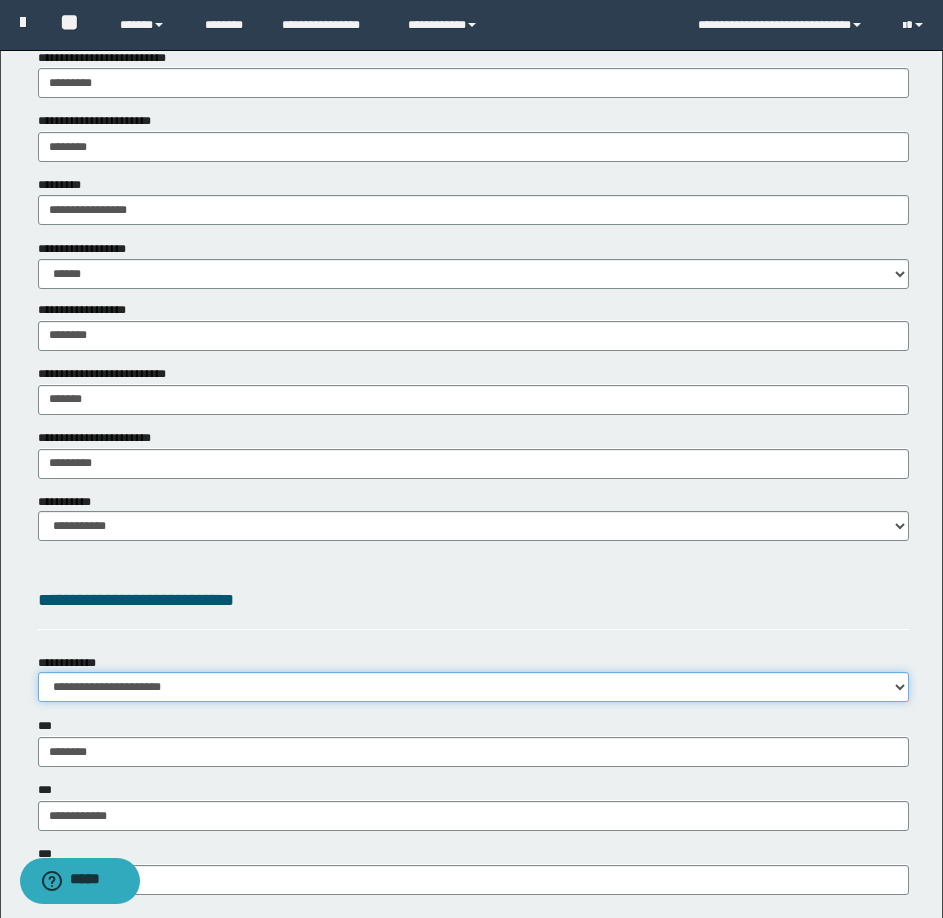 click on "**********" at bounding box center (473, 687) 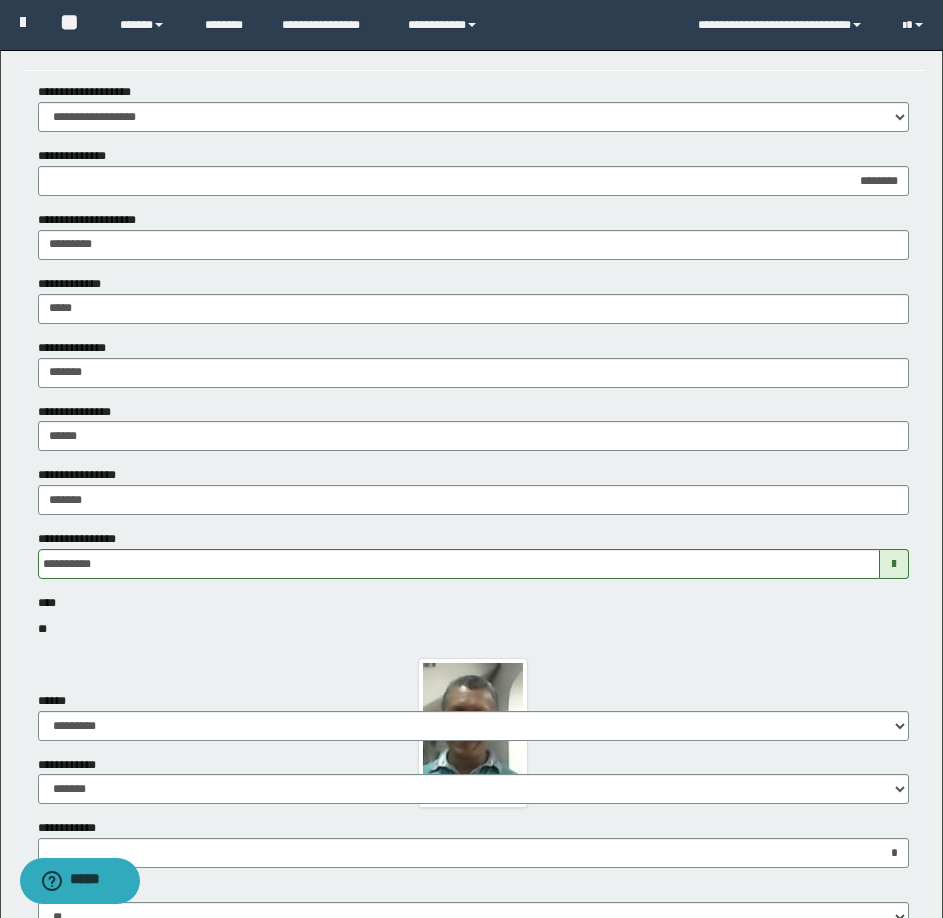 scroll, scrollTop: 0, scrollLeft: 0, axis: both 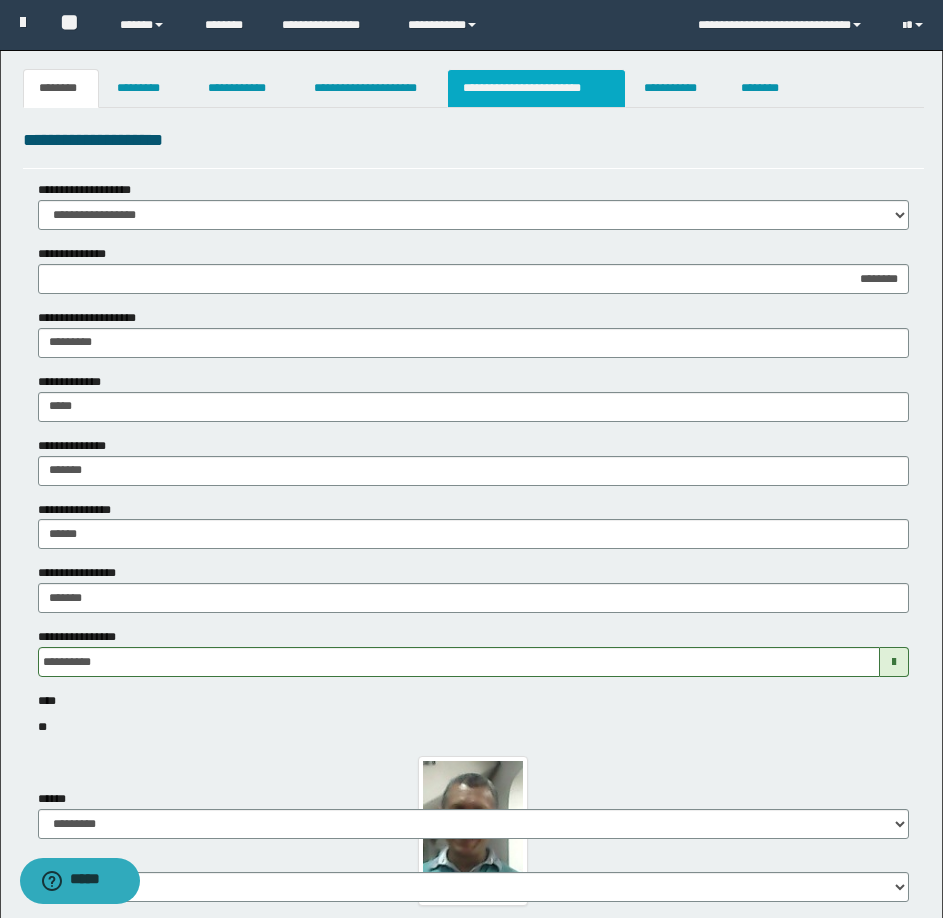click on "**********" at bounding box center [537, 88] 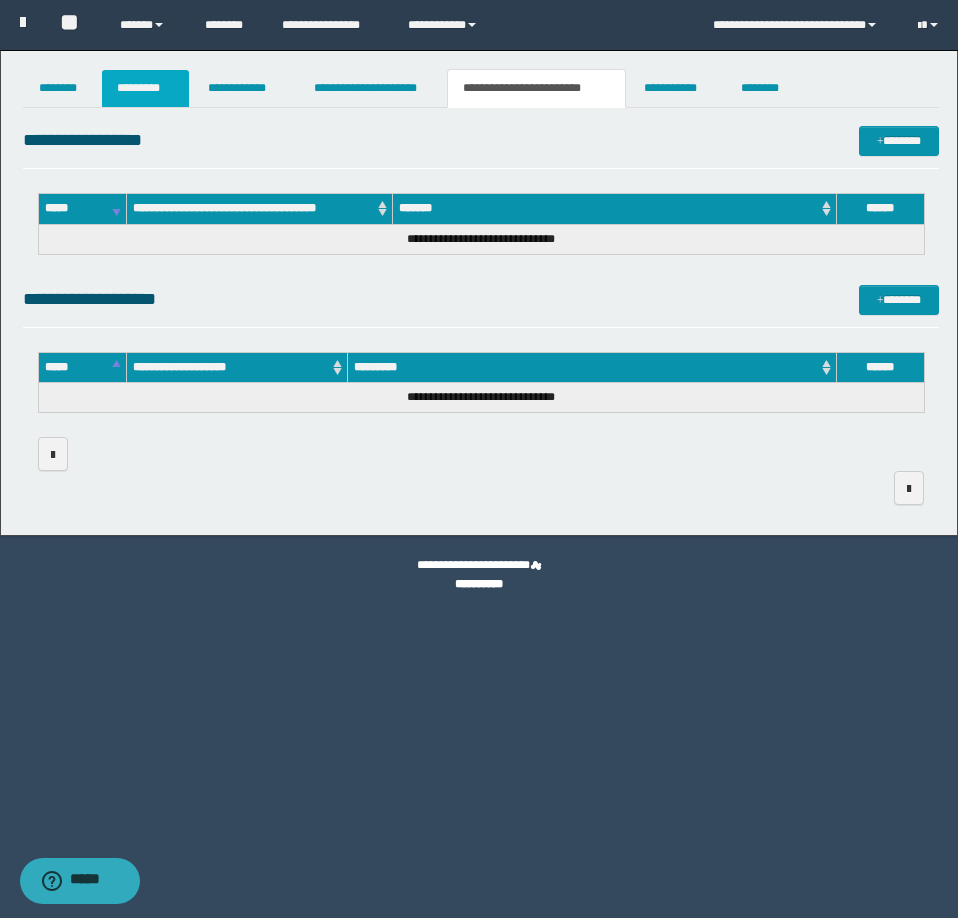 click on "*********" at bounding box center [145, 88] 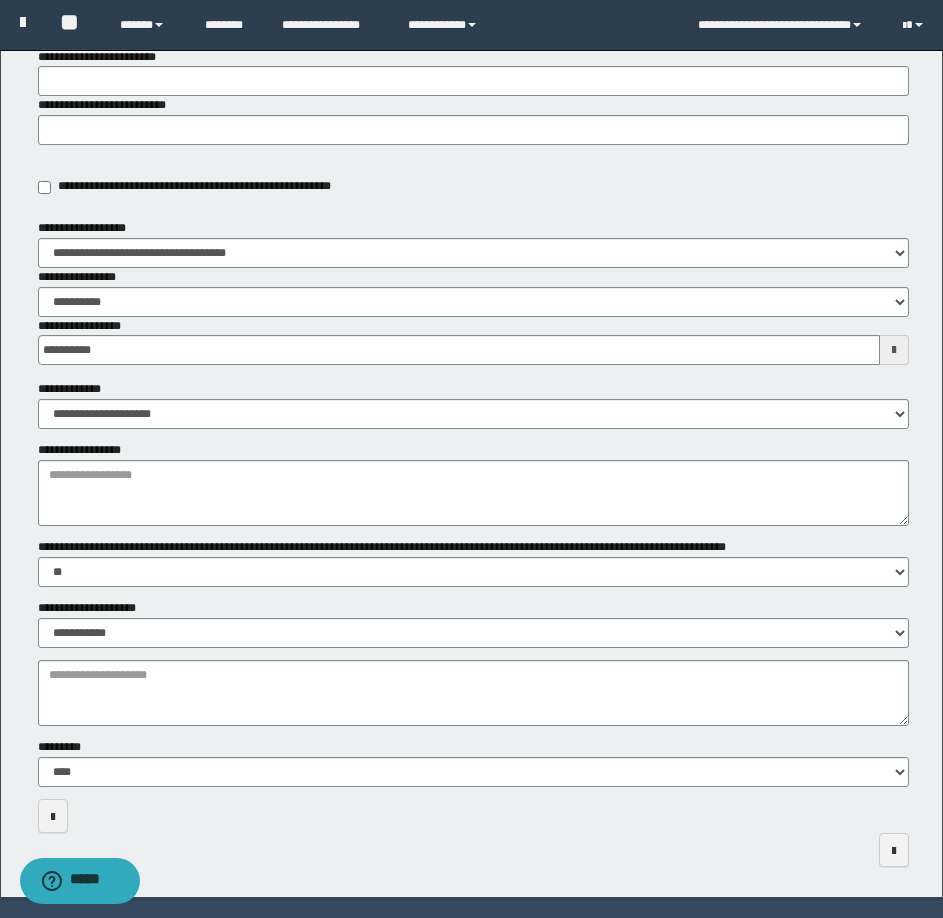 scroll, scrollTop: 447, scrollLeft: 0, axis: vertical 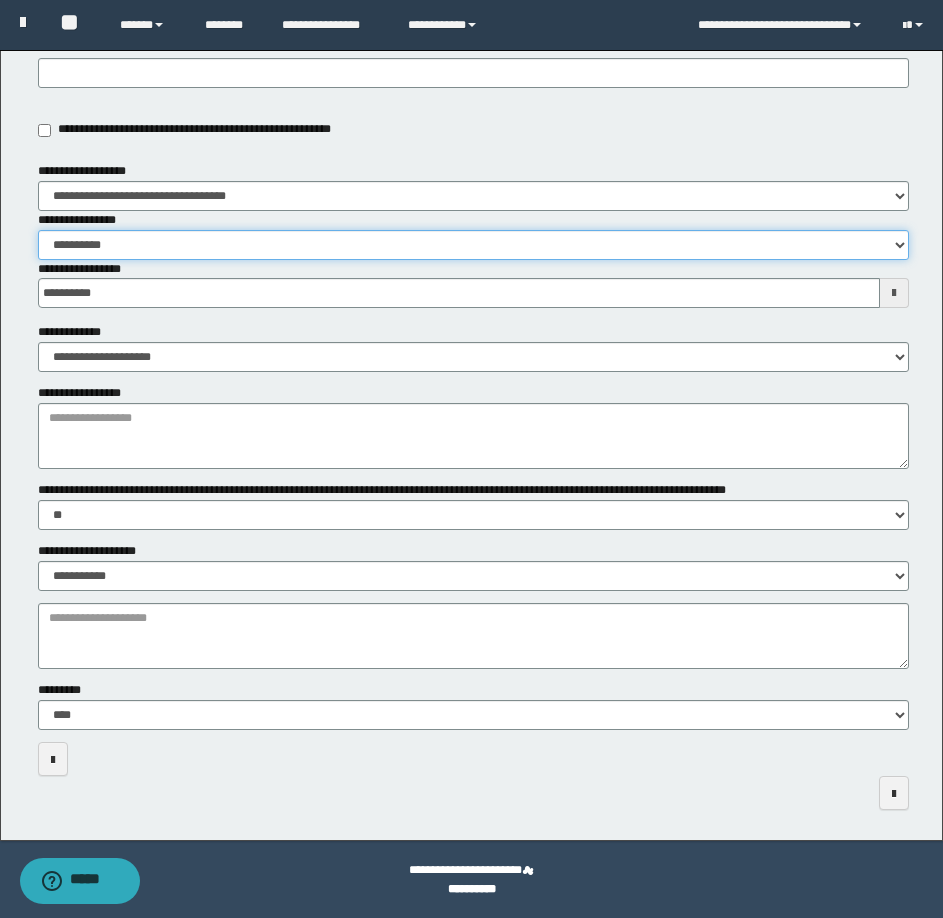 click on "**********" at bounding box center (473, 245) 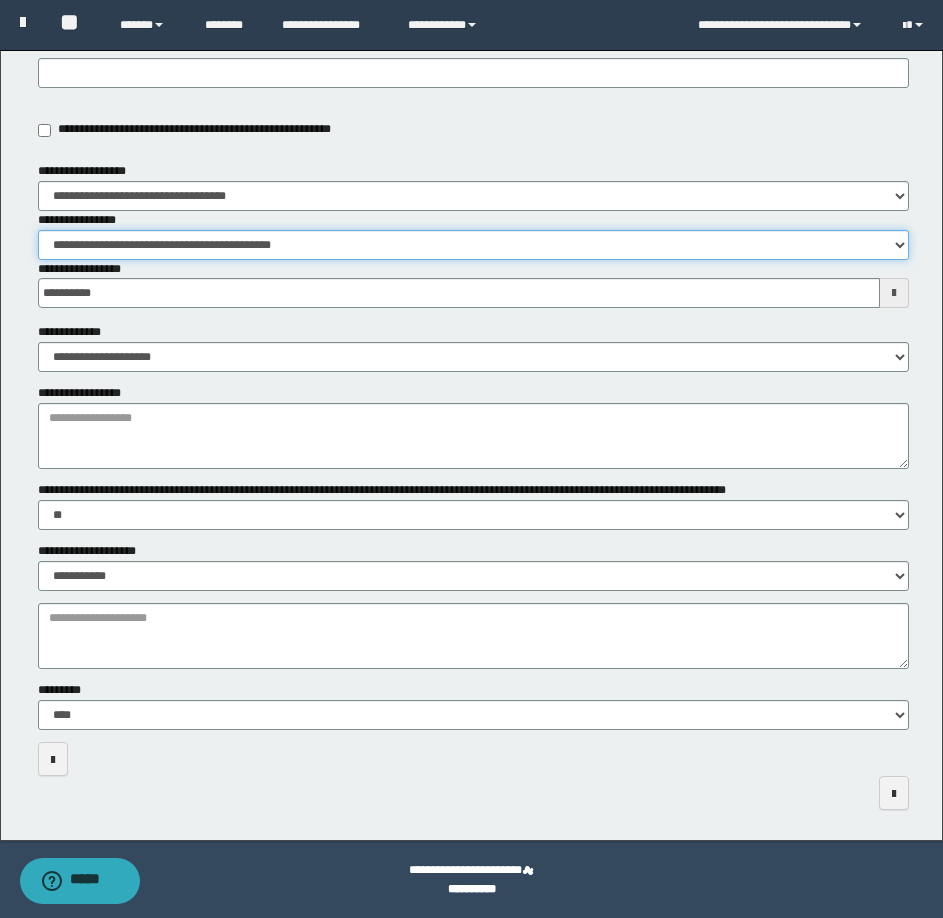click on "**********" at bounding box center [473, 245] 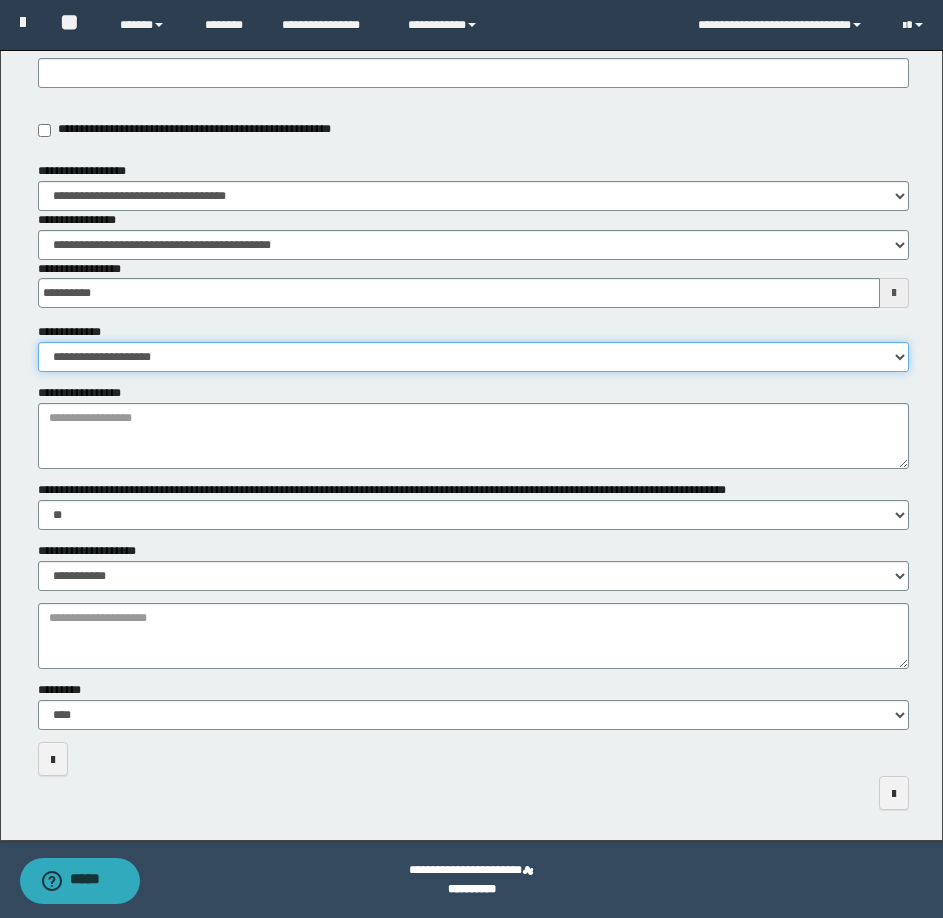 click on "**********" at bounding box center [473, 357] 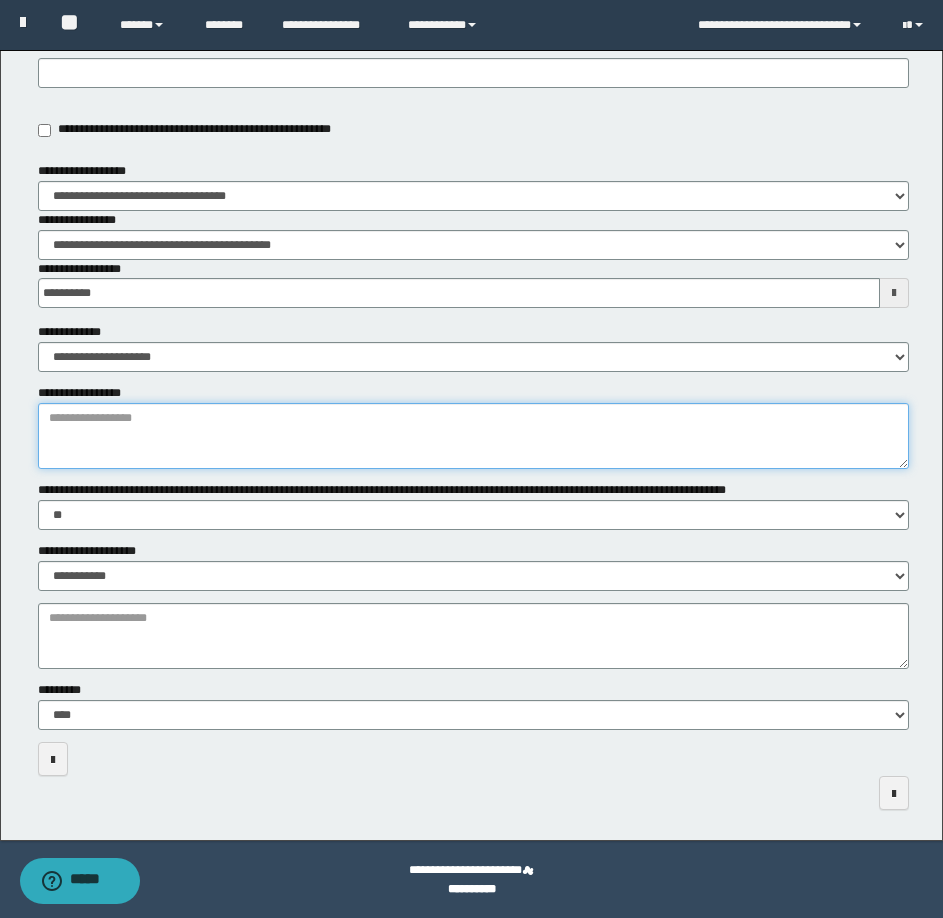 click on "**********" at bounding box center [473, 436] 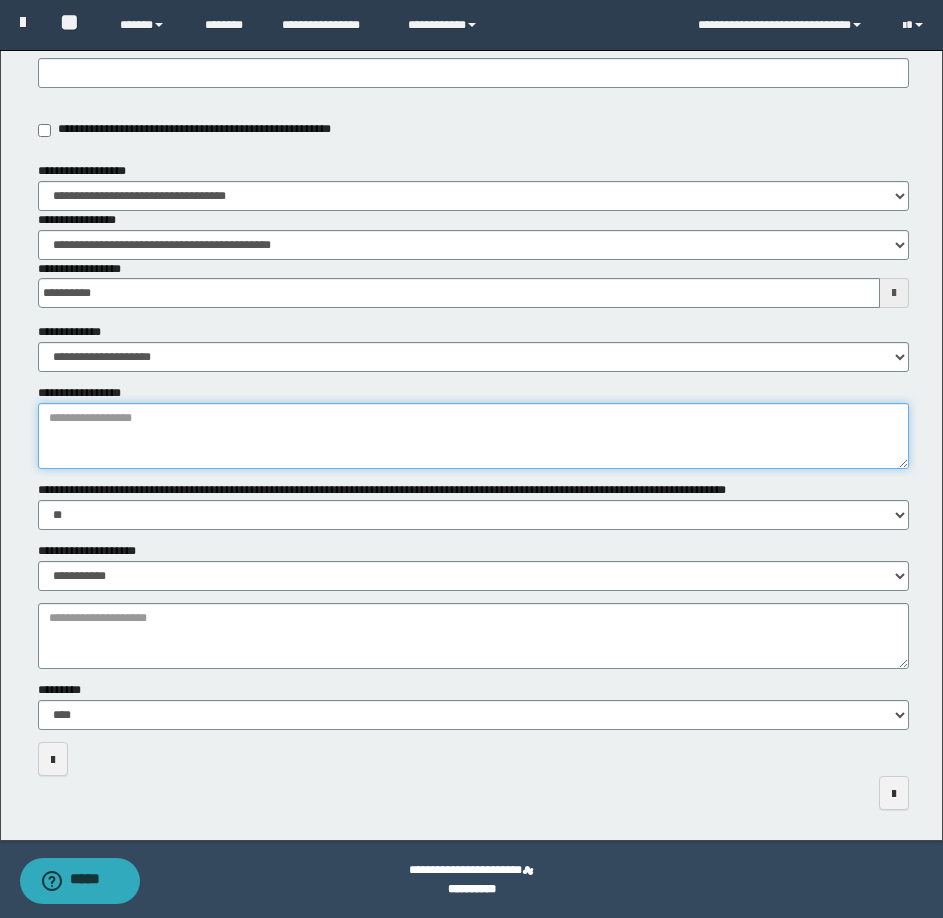 click on "**********" at bounding box center [473, 436] 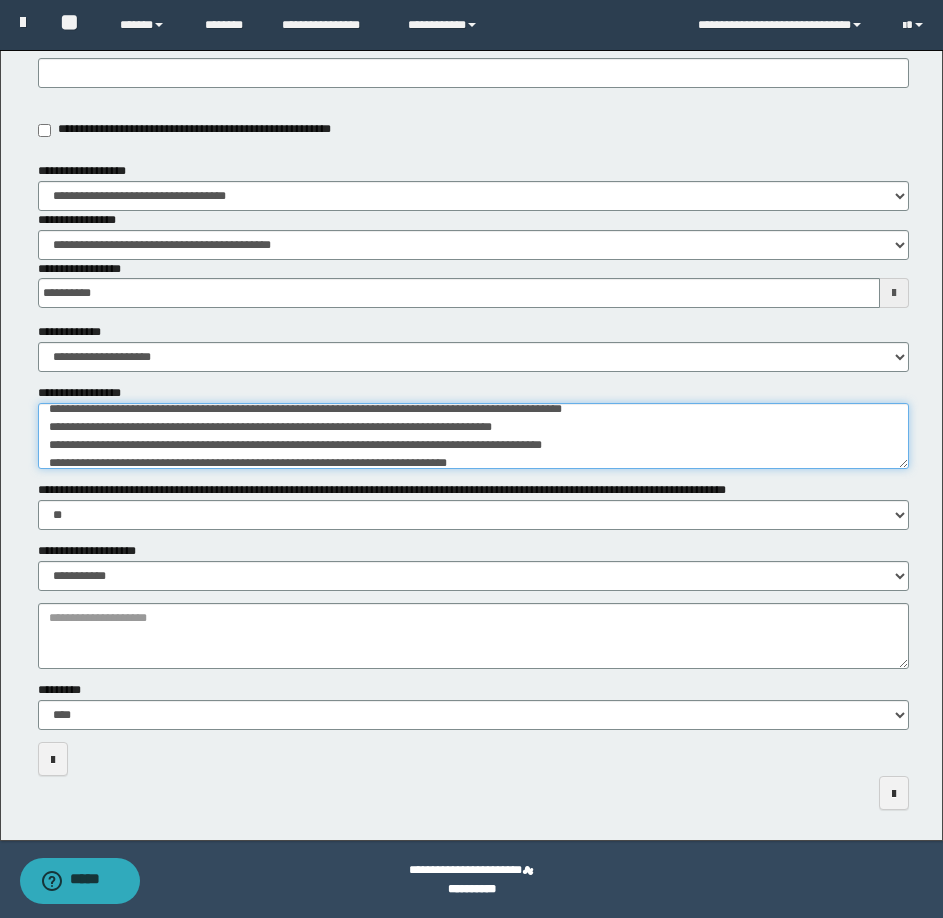 scroll, scrollTop: 0, scrollLeft: 0, axis: both 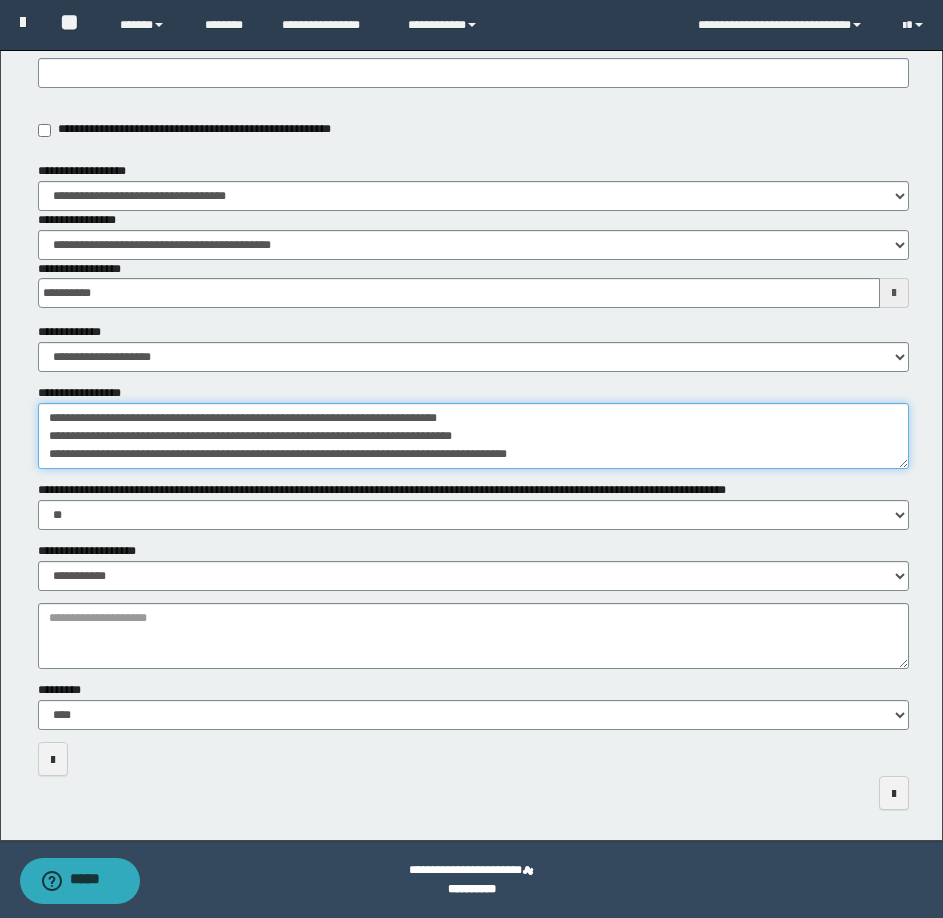 click on "**********" at bounding box center (473, 436) 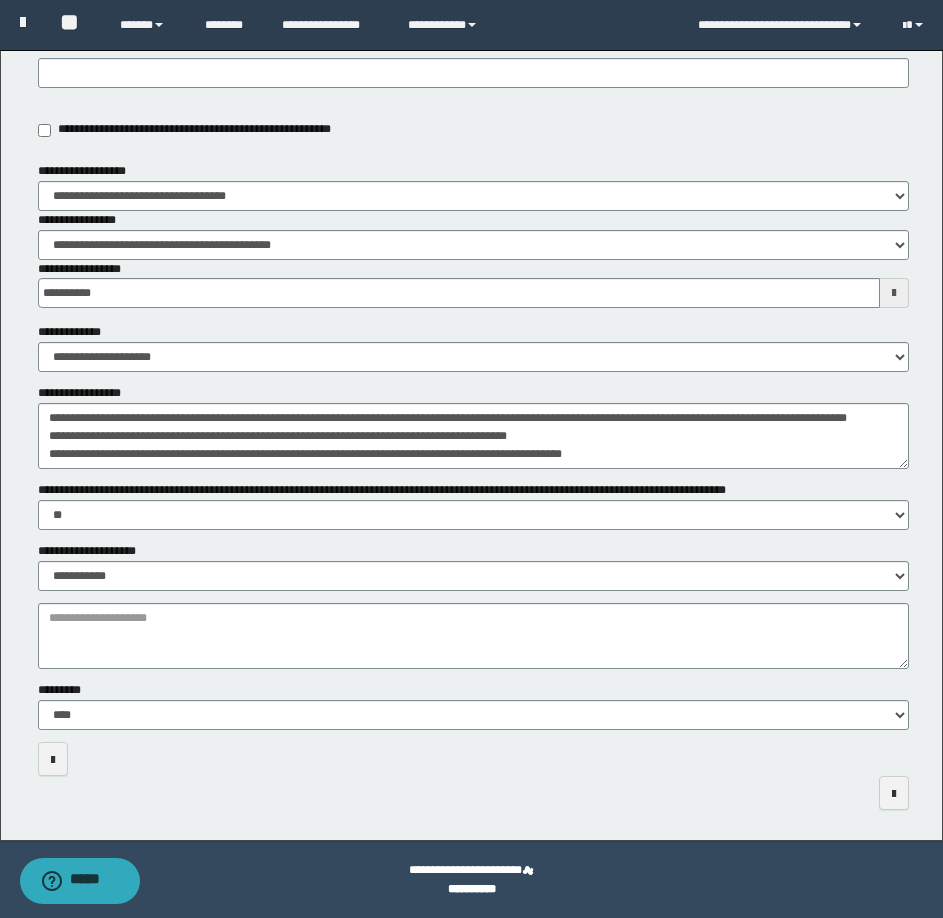 click on "**********" at bounding box center (473, 426) 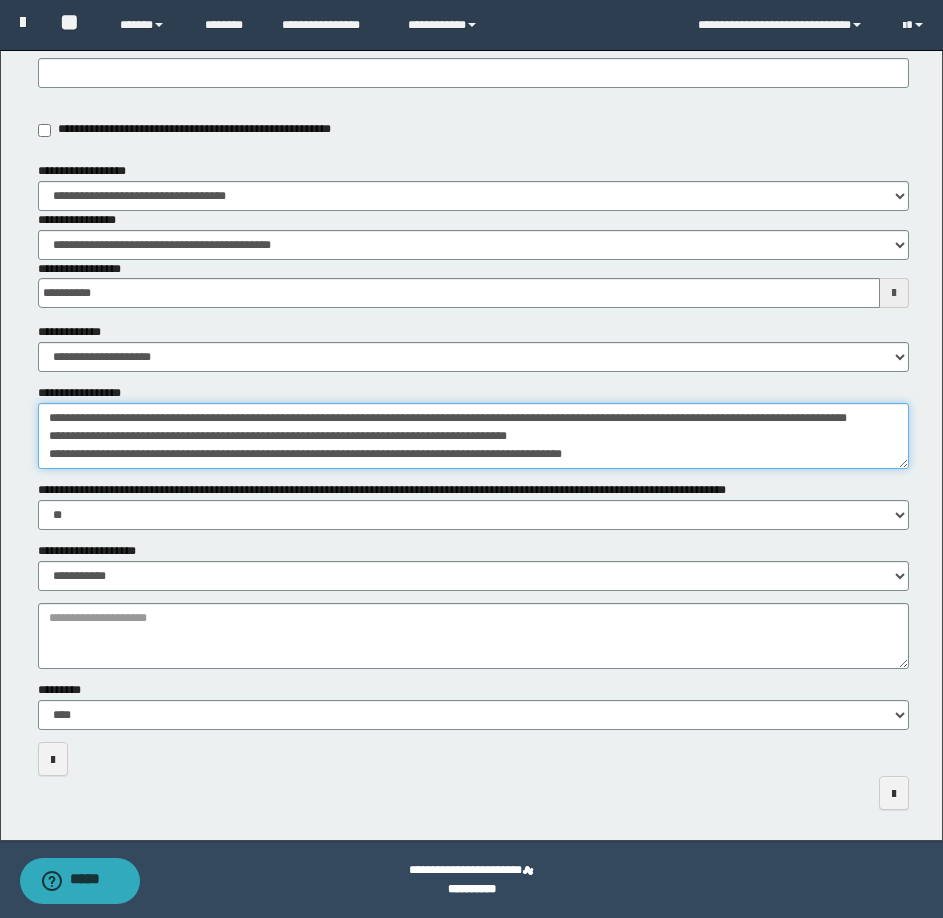 click on "**********" at bounding box center [473, 436] 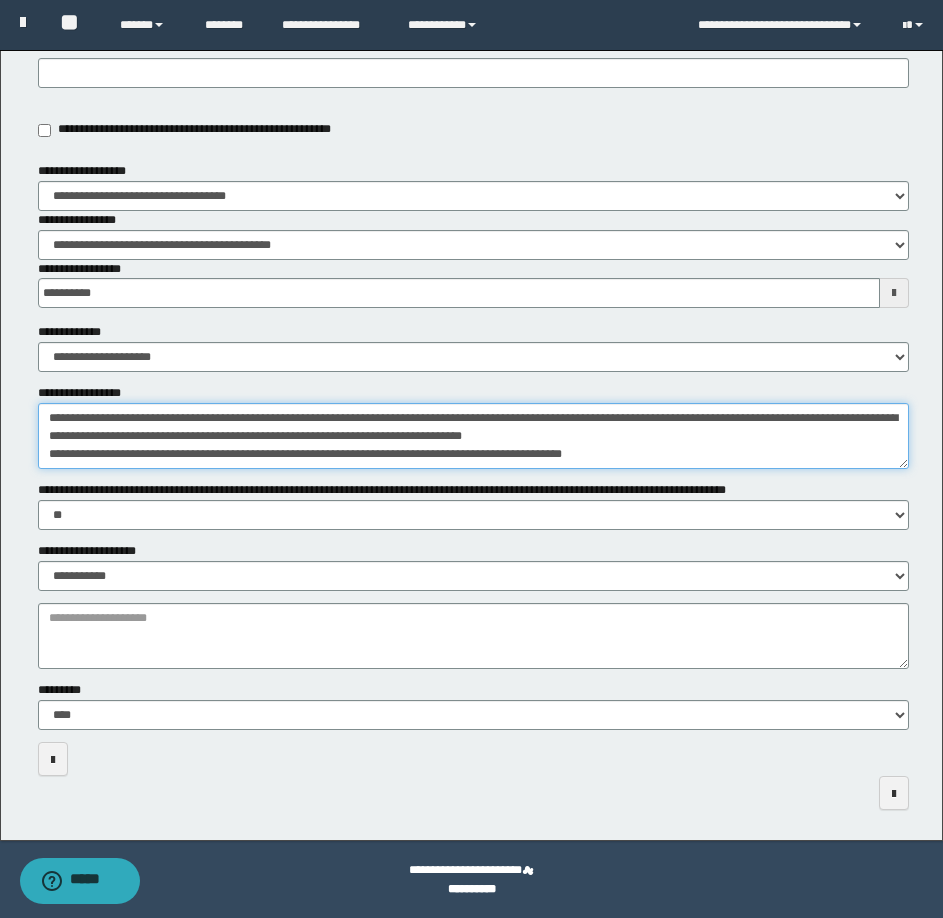 scroll, scrollTop: 347, scrollLeft: 0, axis: vertical 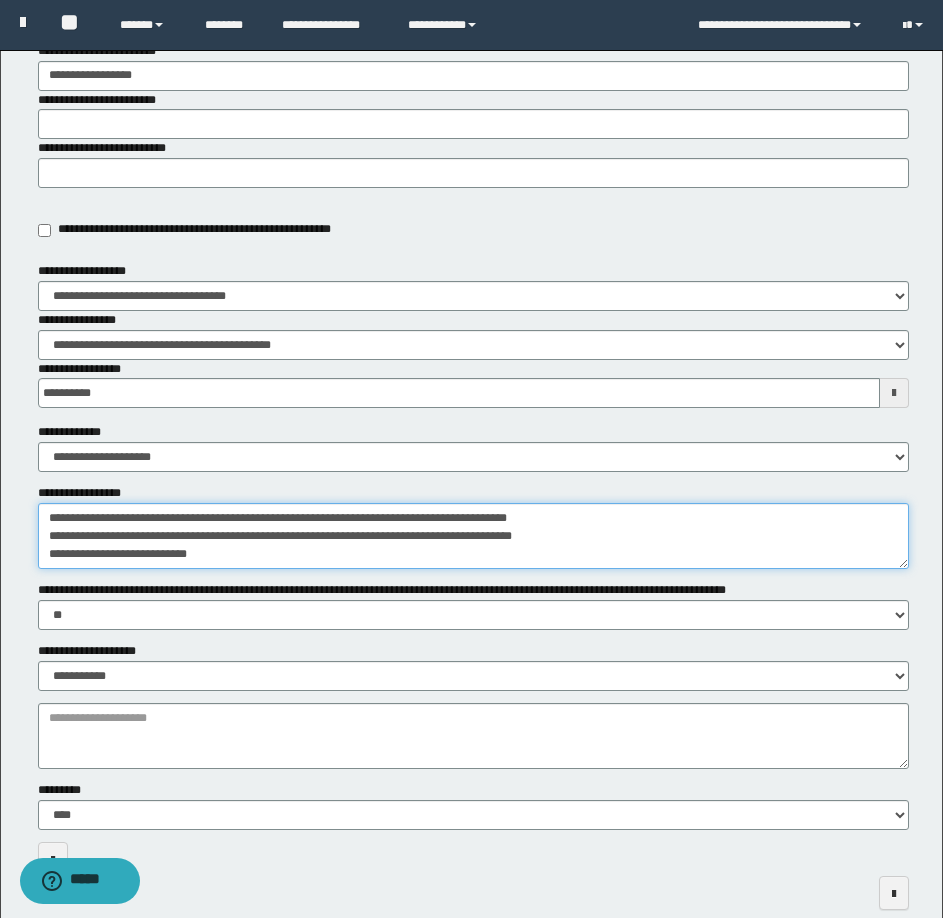 click on "**********" at bounding box center [473, 536] 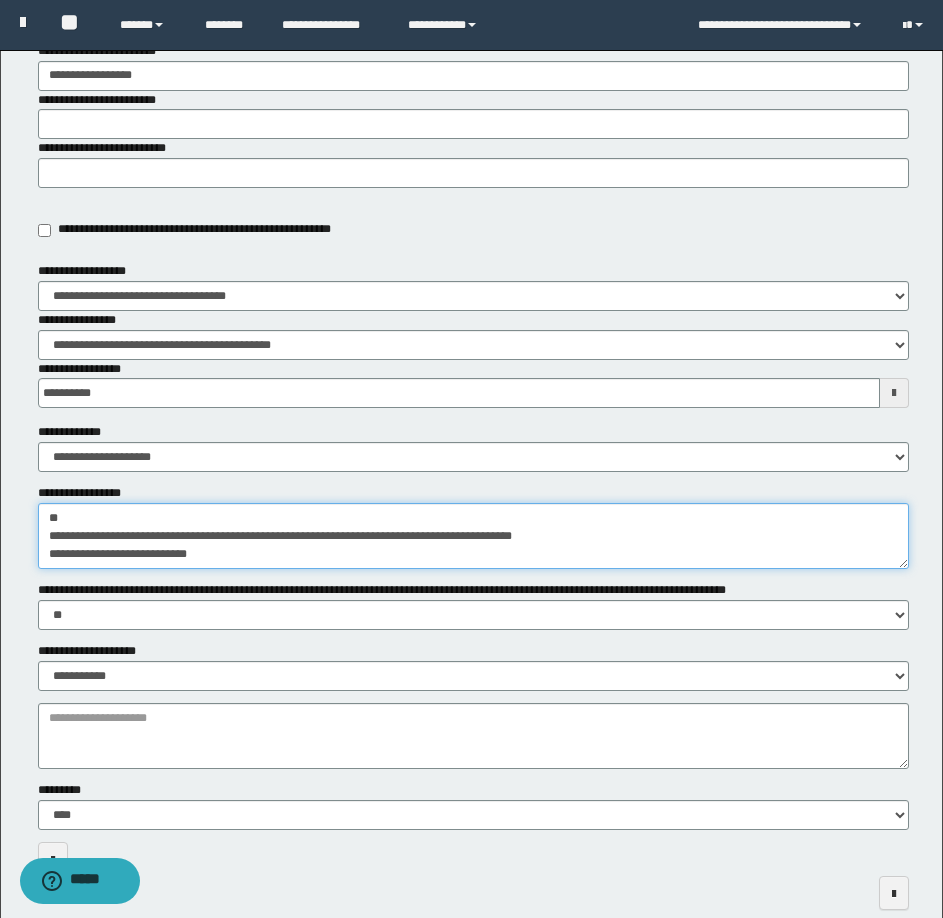 scroll, scrollTop: 108, scrollLeft: 0, axis: vertical 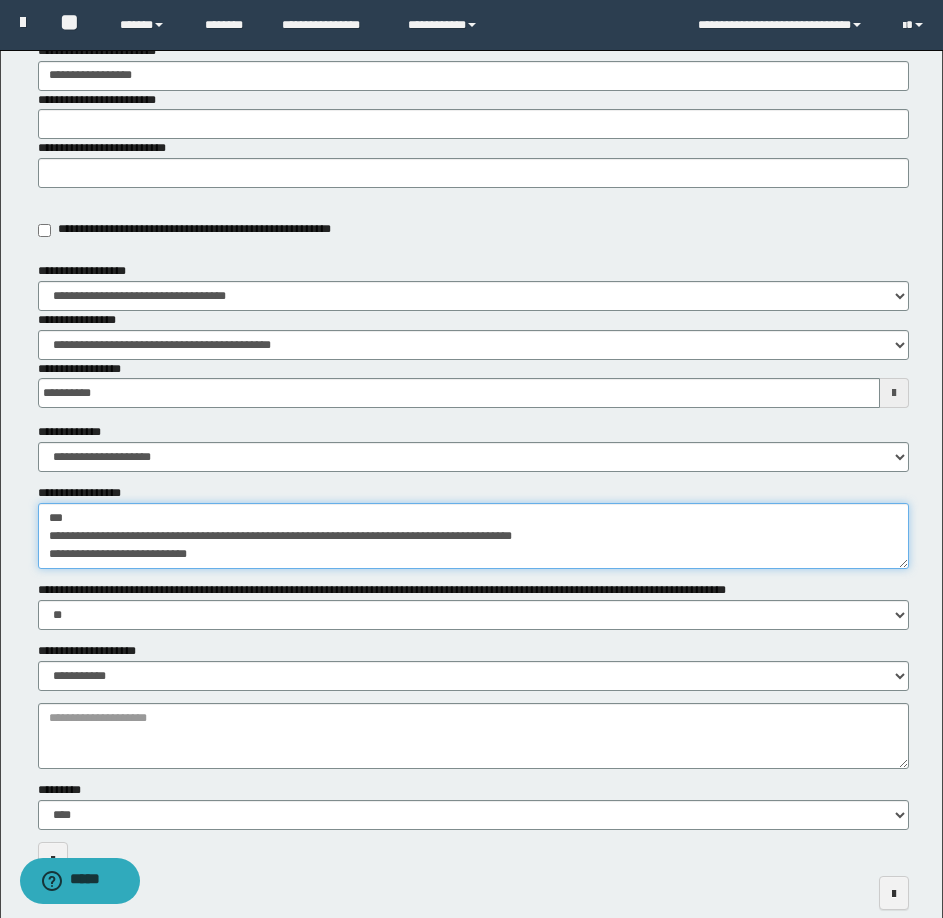 click on "**********" at bounding box center (473, 536) 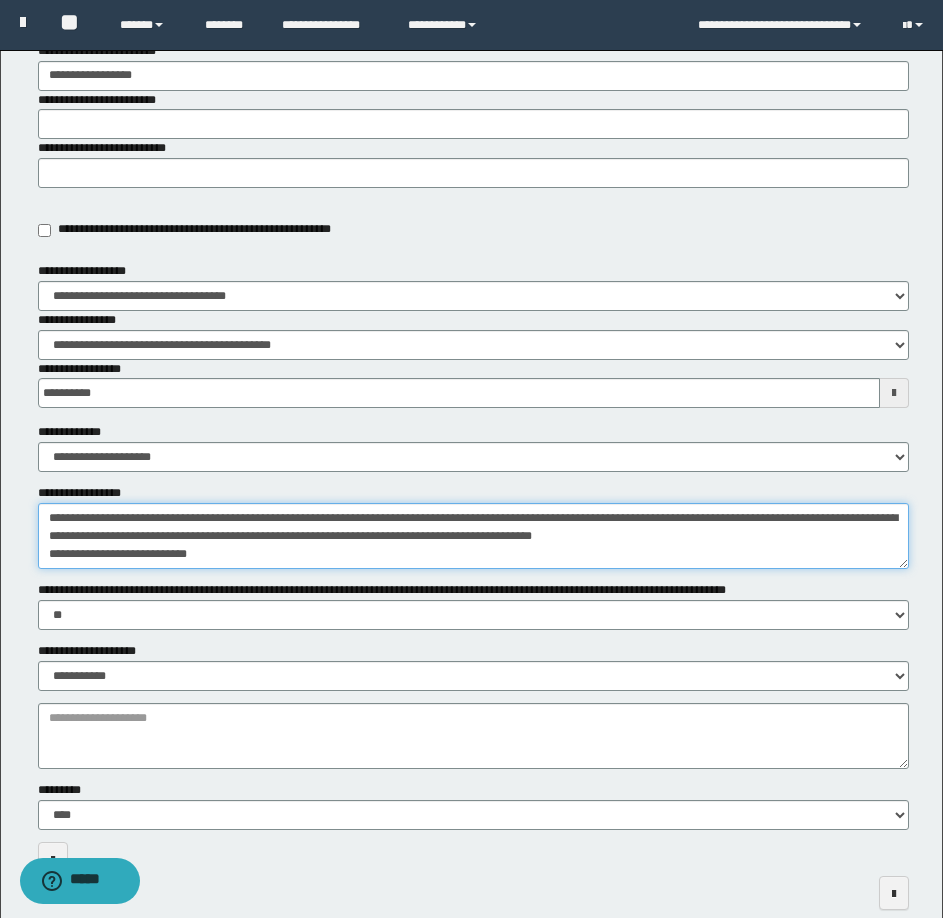 scroll, scrollTop: 126, scrollLeft: 0, axis: vertical 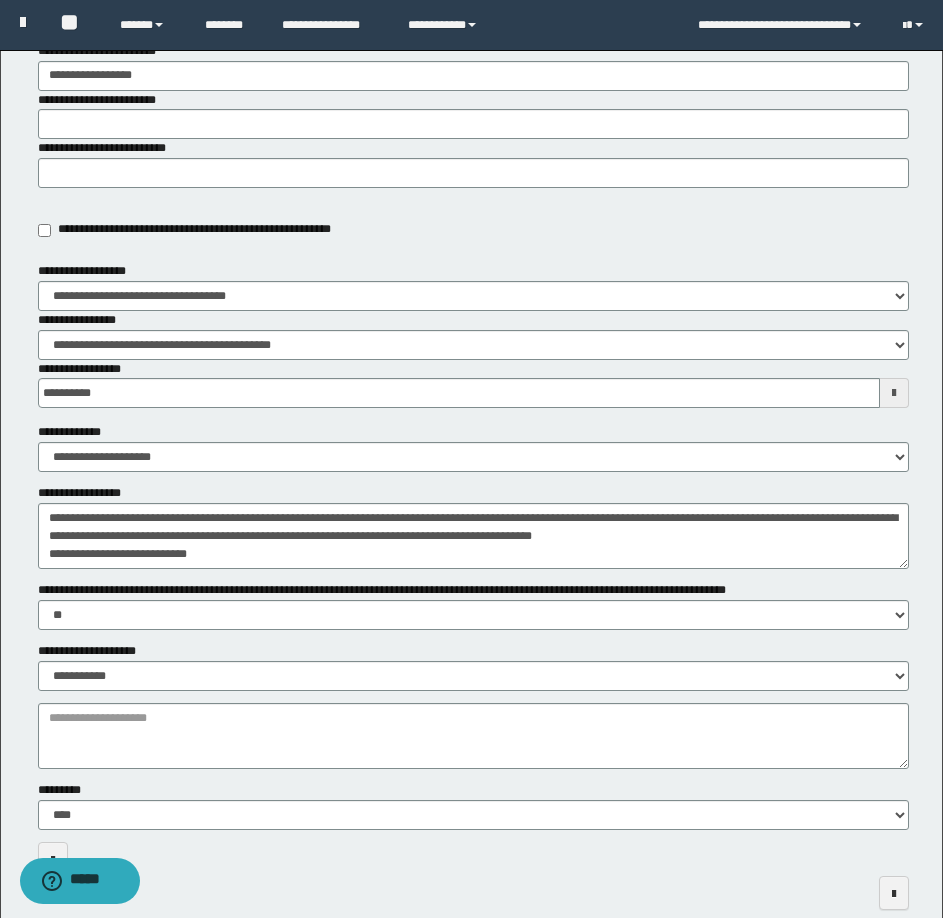 click on "**********" at bounding box center (473, 526) 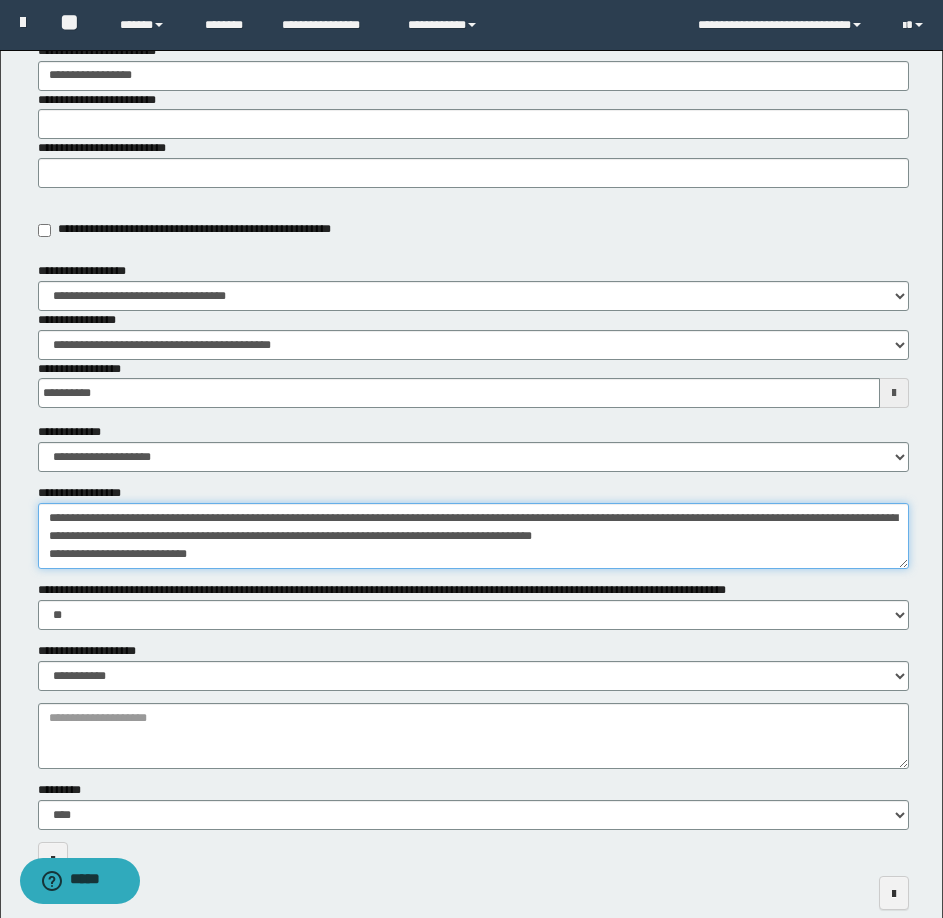 click on "**********" at bounding box center [473, 536] 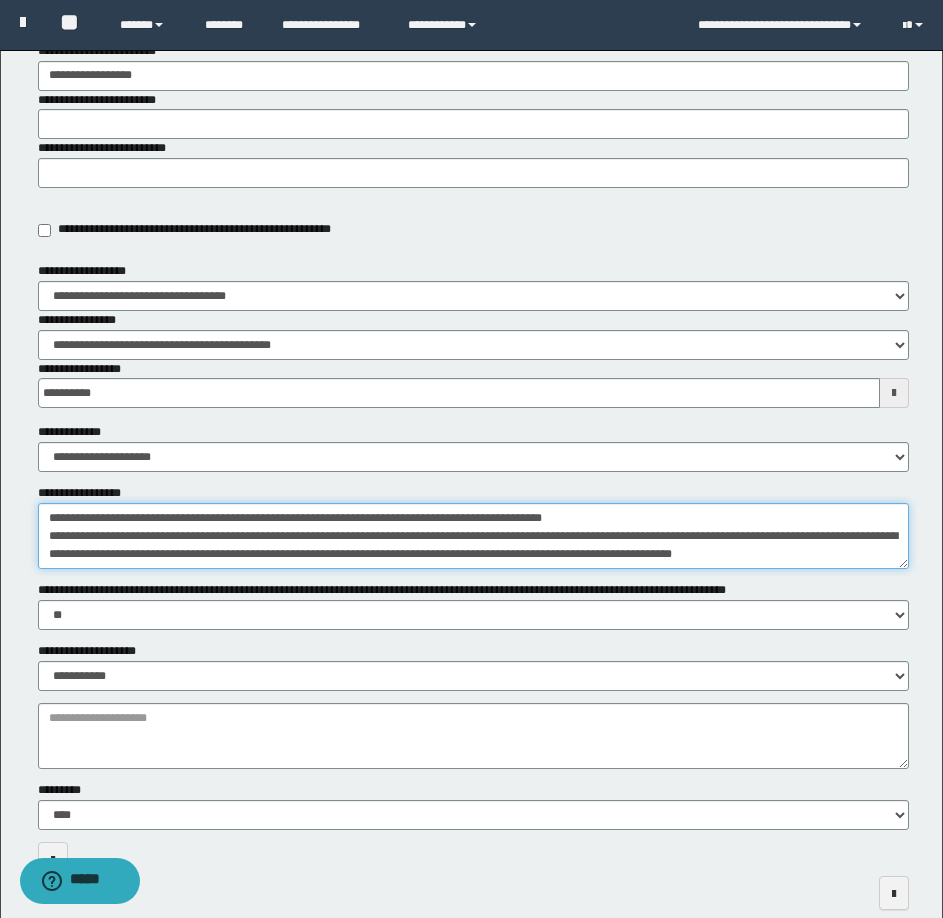scroll, scrollTop: 108, scrollLeft: 0, axis: vertical 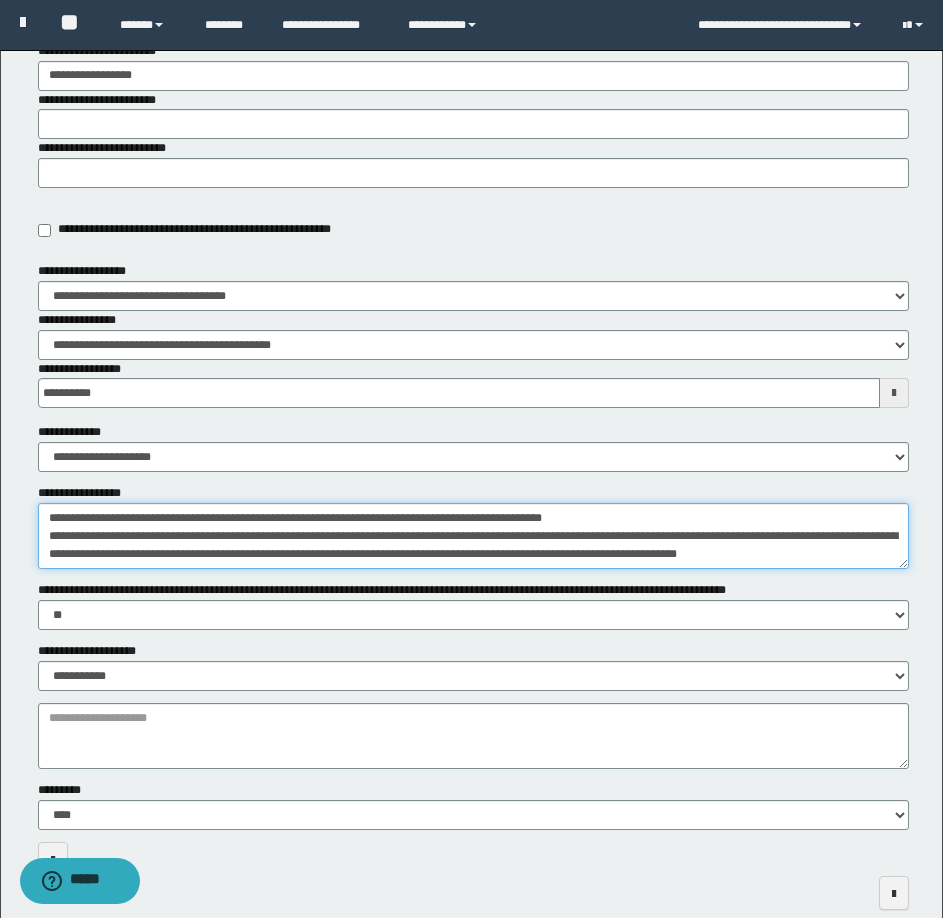 type on "**********" 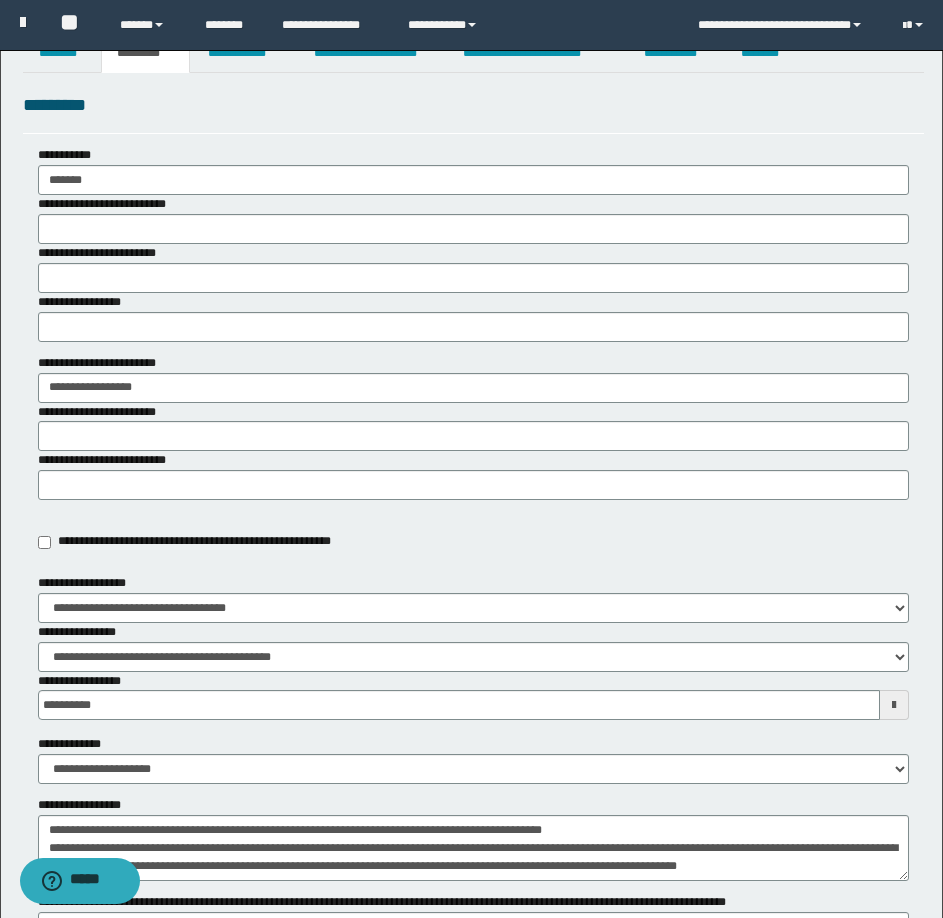 scroll, scrollTop: 0, scrollLeft: 0, axis: both 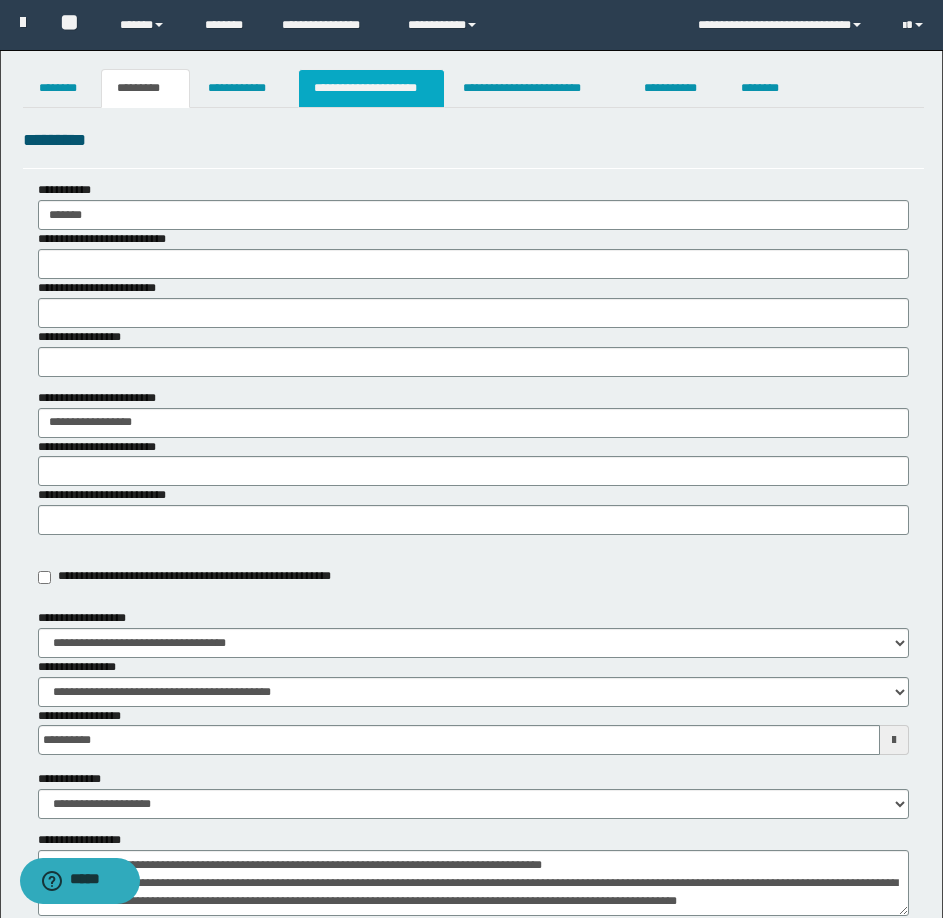 click on "**********" at bounding box center [371, 88] 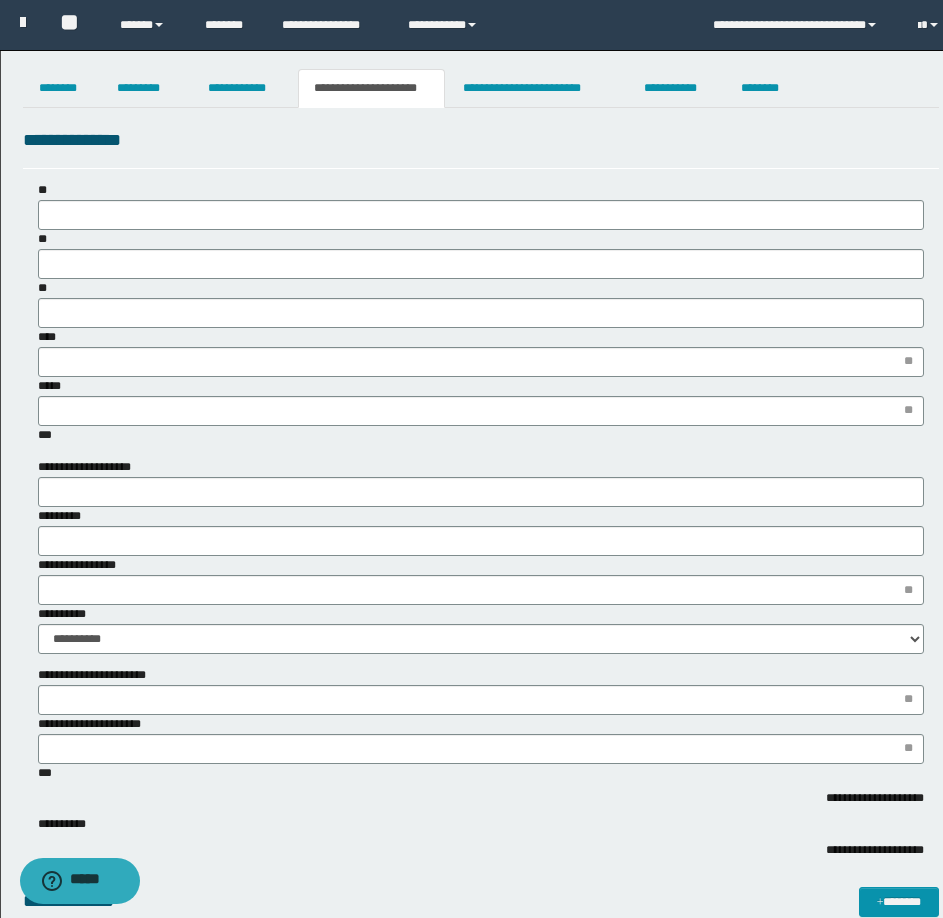 scroll, scrollTop: 0, scrollLeft: 0, axis: both 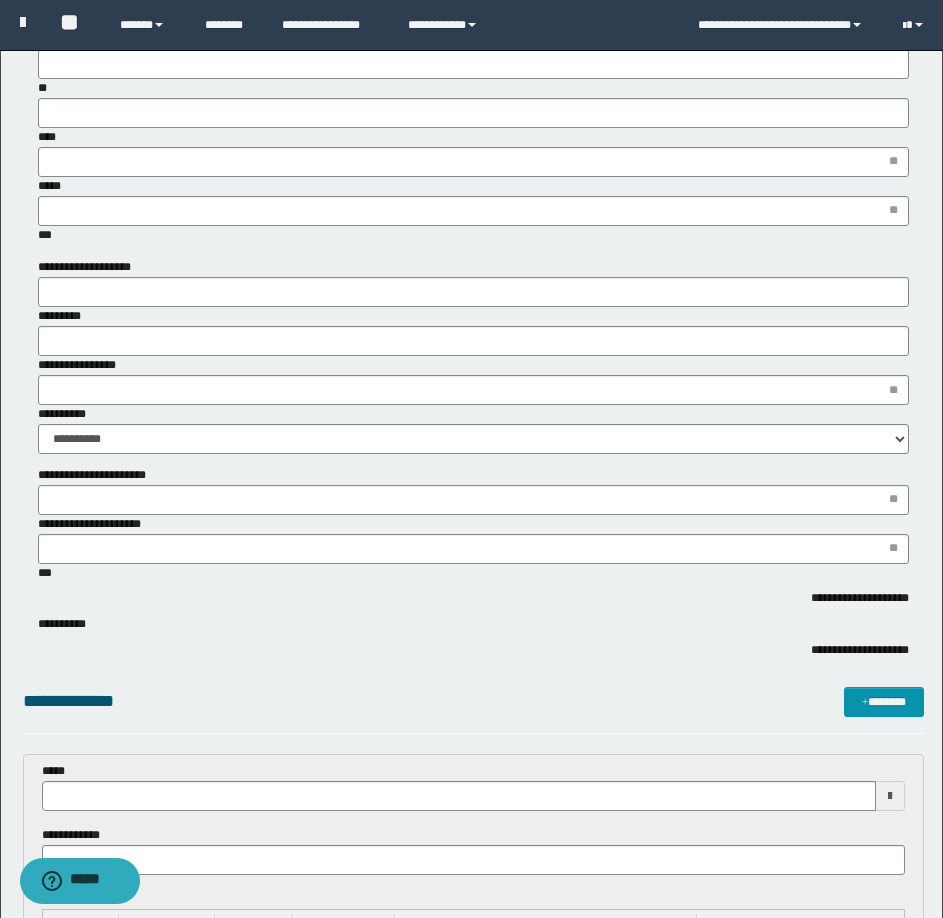 type 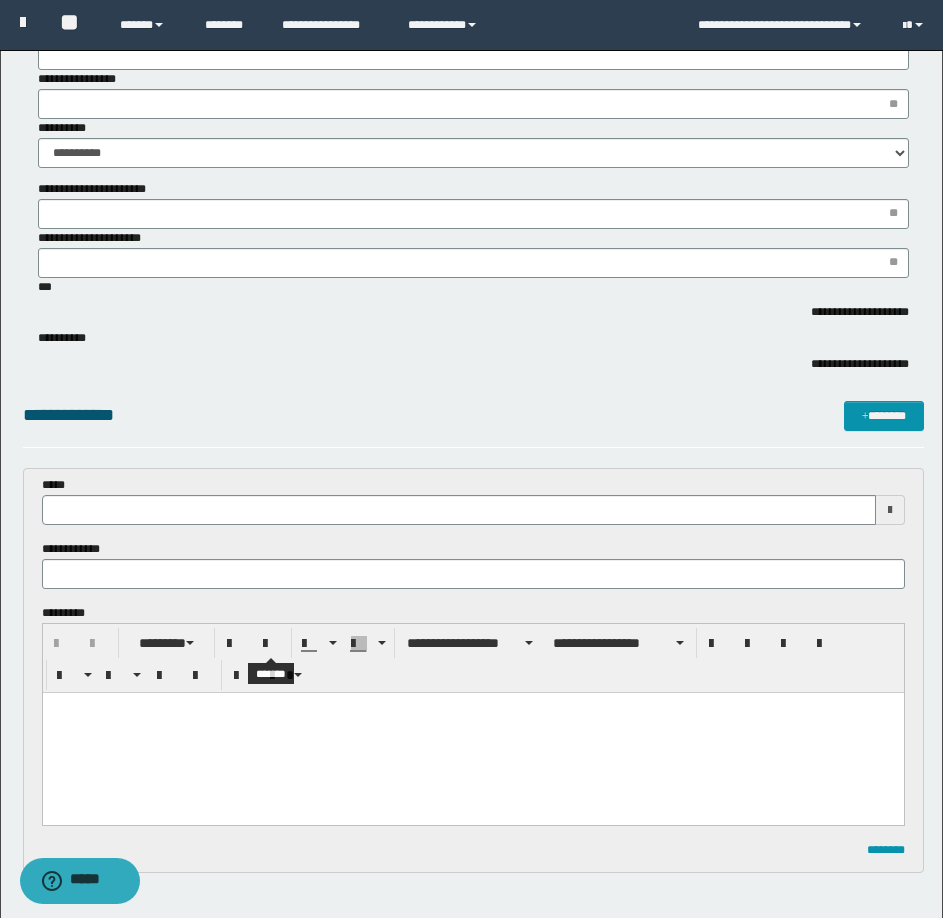 scroll, scrollTop: 600, scrollLeft: 0, axis: vertical 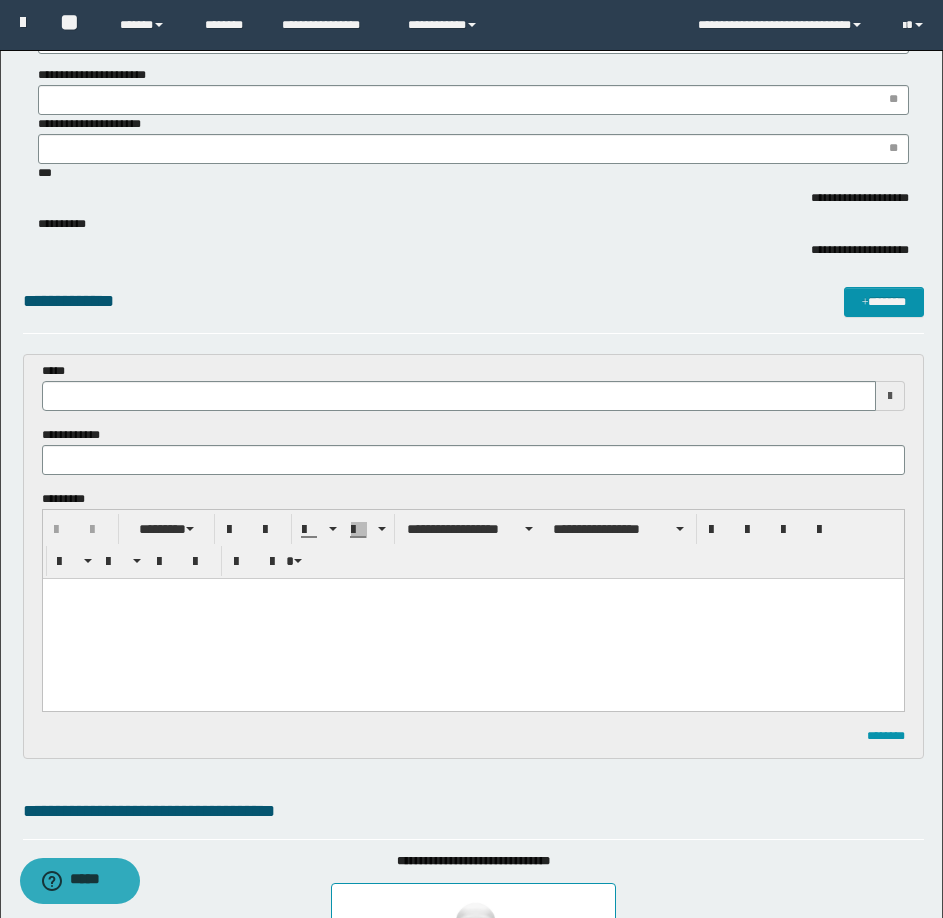 click at bounding box center [472, 619] 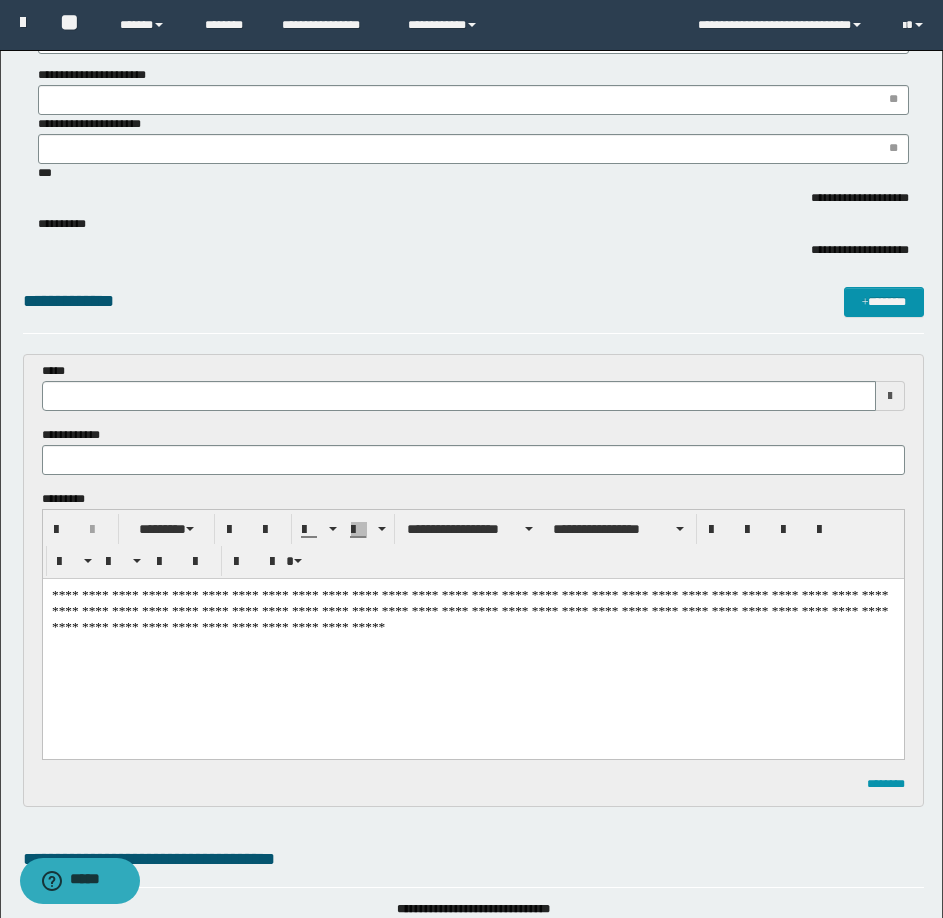 click on "**********" at bounding box center (472, 643) 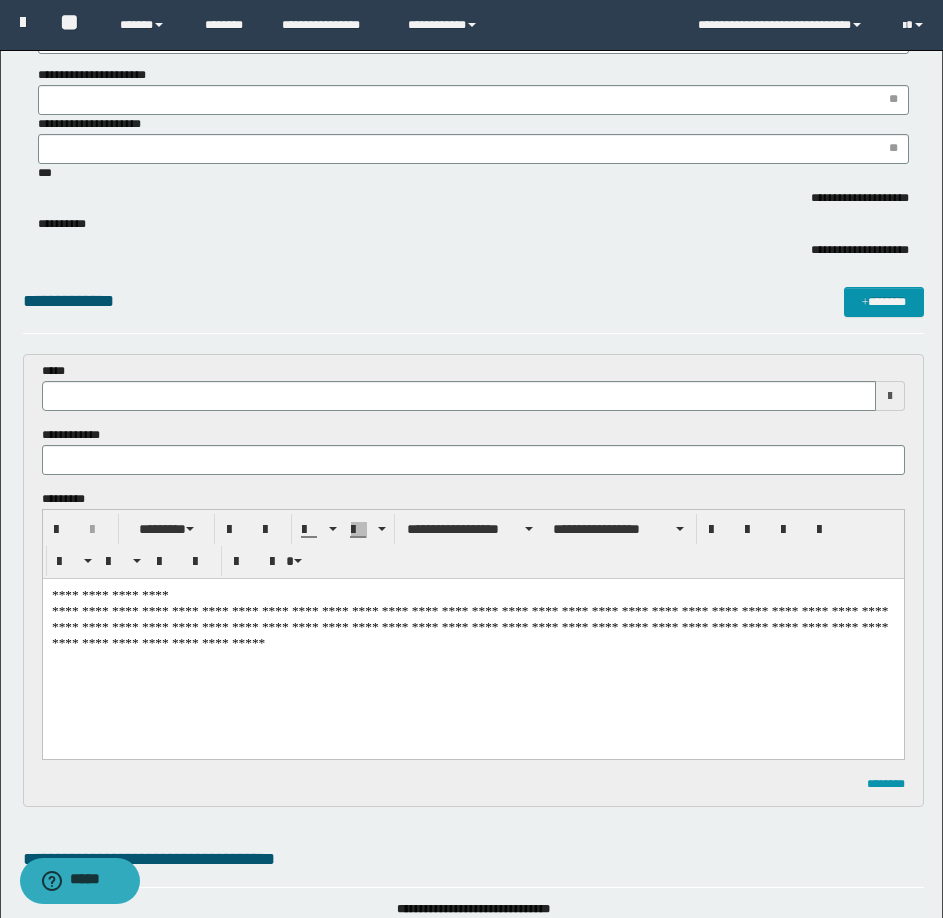 click on "**********" at bounding box center (472, 643) 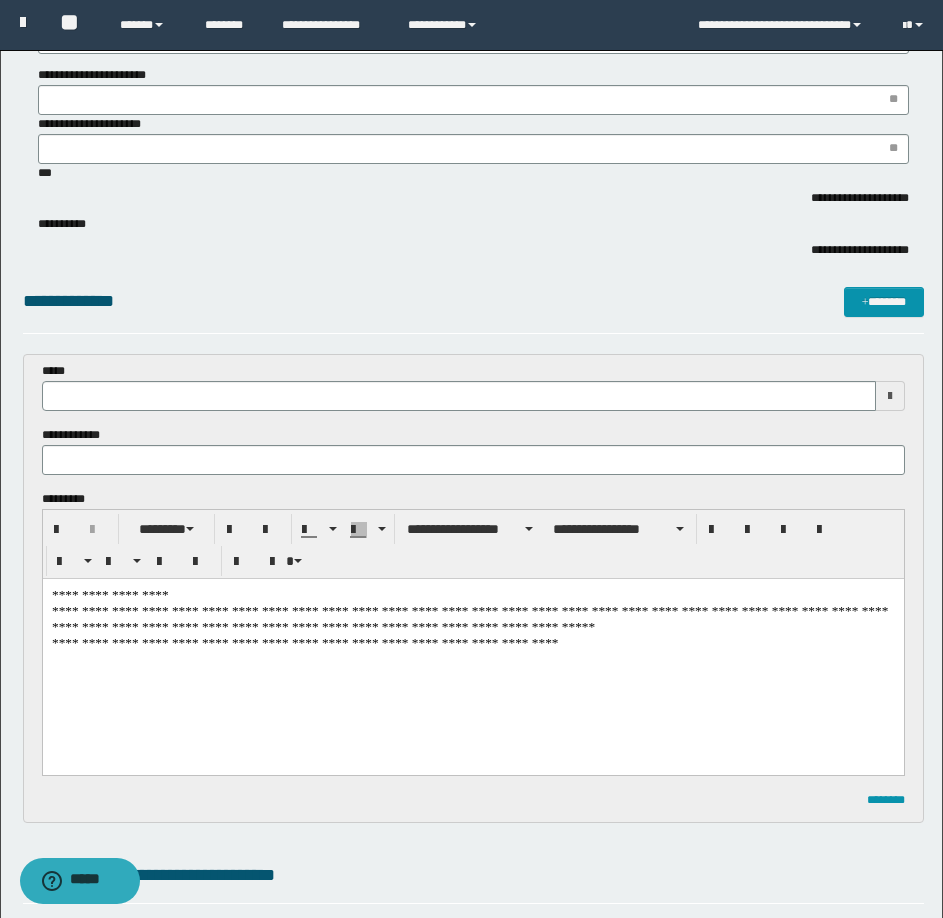 type 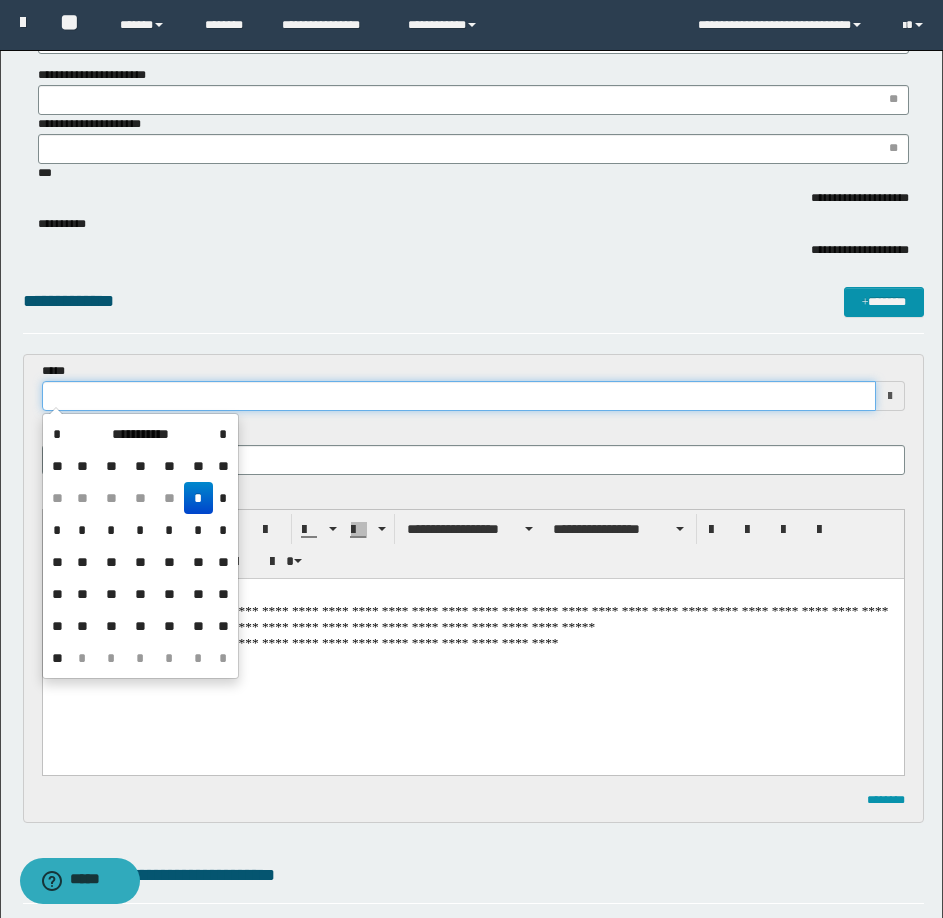 click at bounding box center [459, 396] 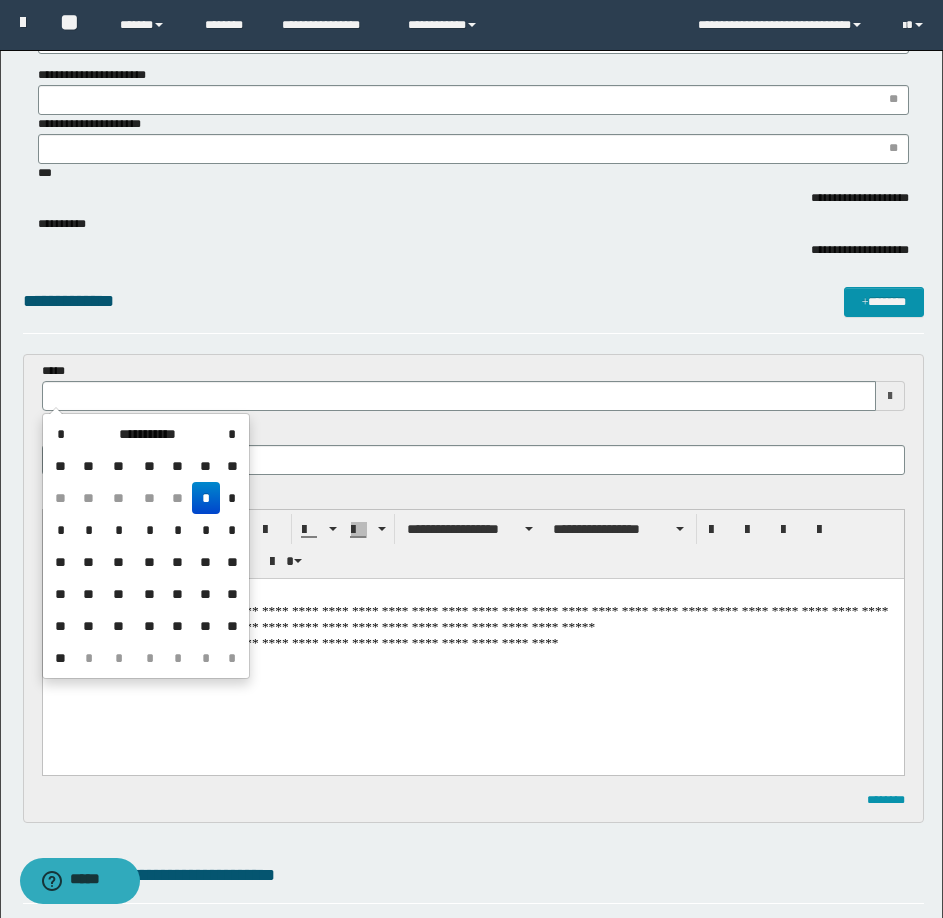 scroll, scrollTop: 0, scrollLeft: 0, axis: both 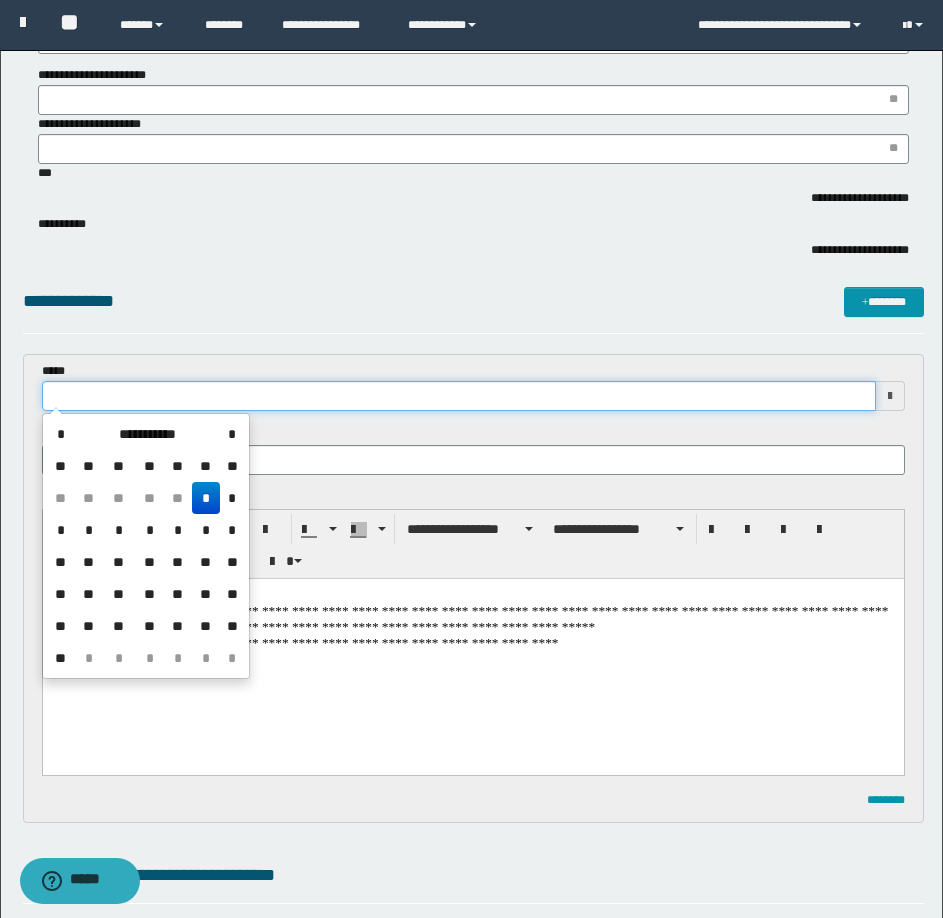 click at bounding box center [459, 396] 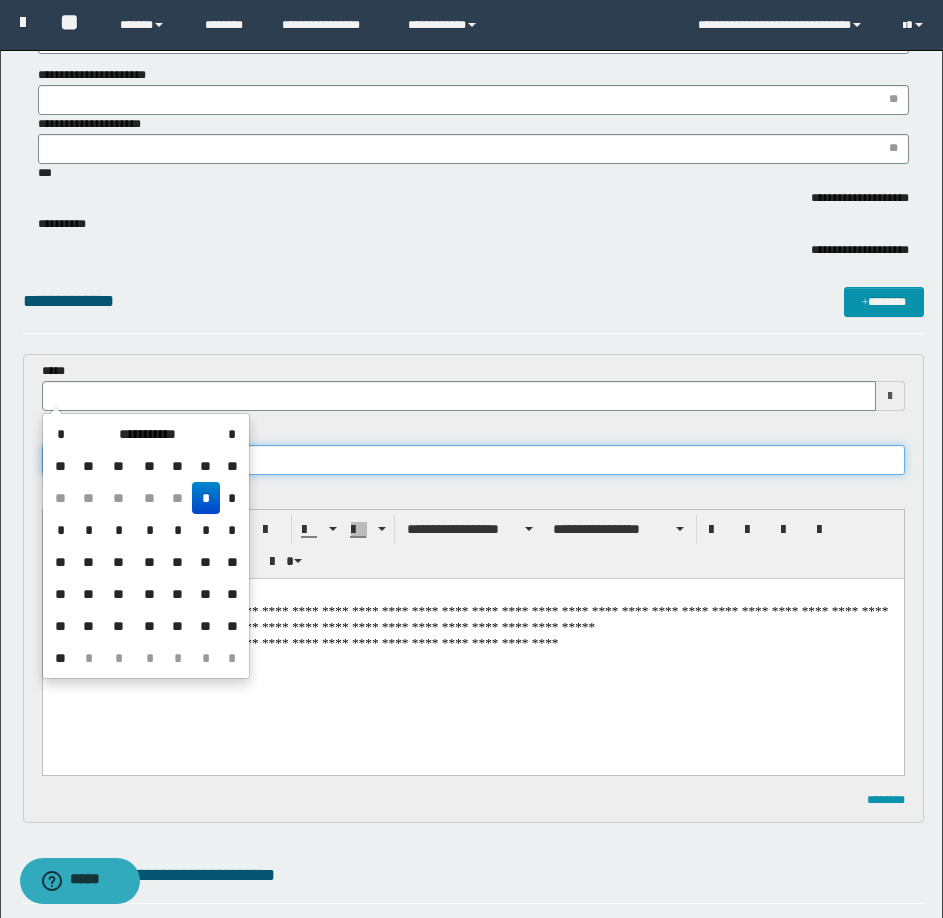click at bounding box center [473, 460] 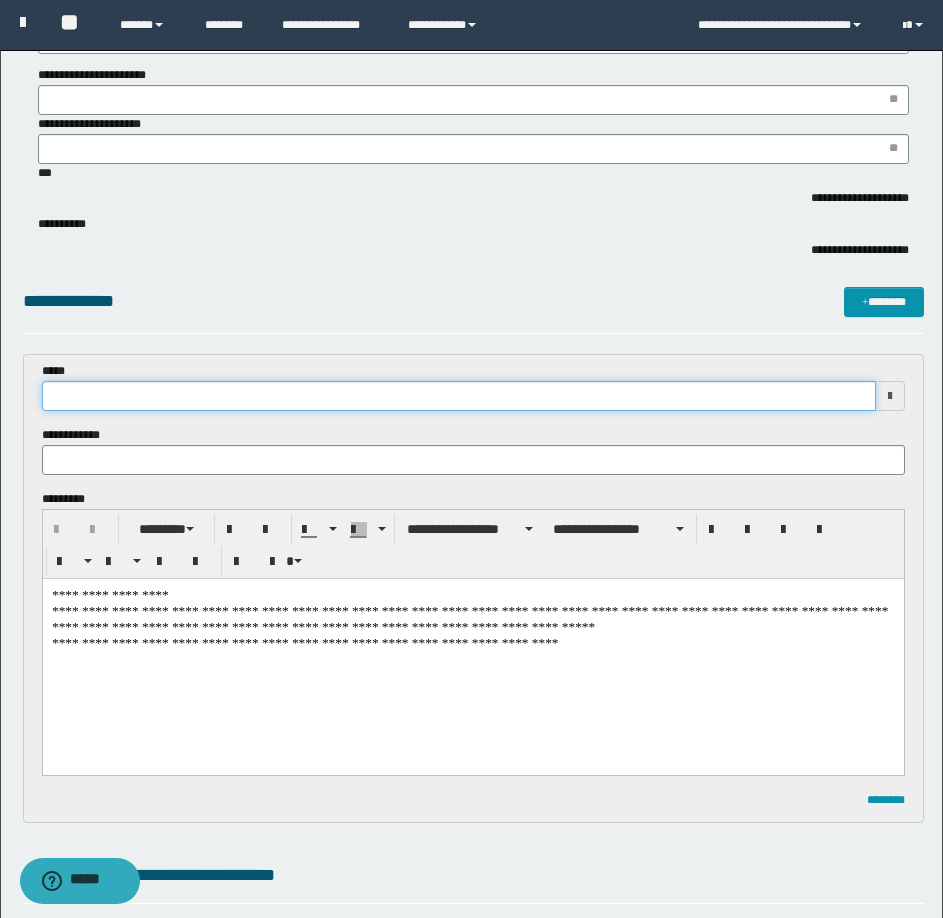 click at bounding box center (459, 396) 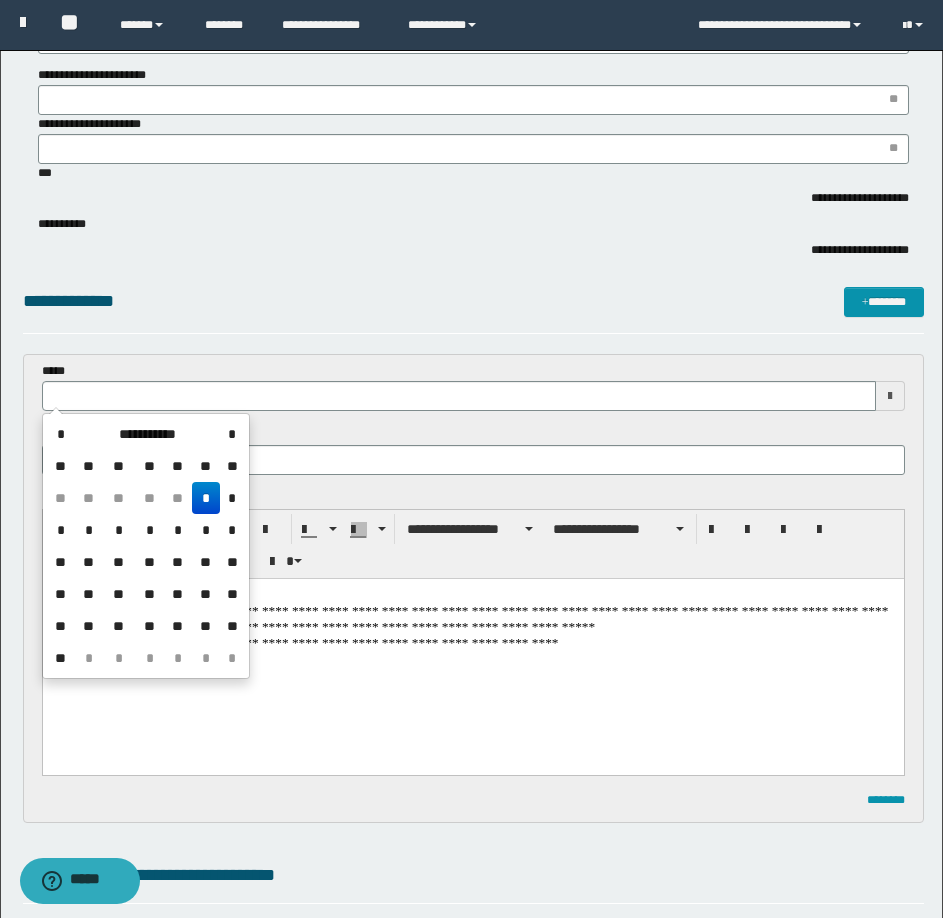 click on "*" at bounding box center [206, 498] 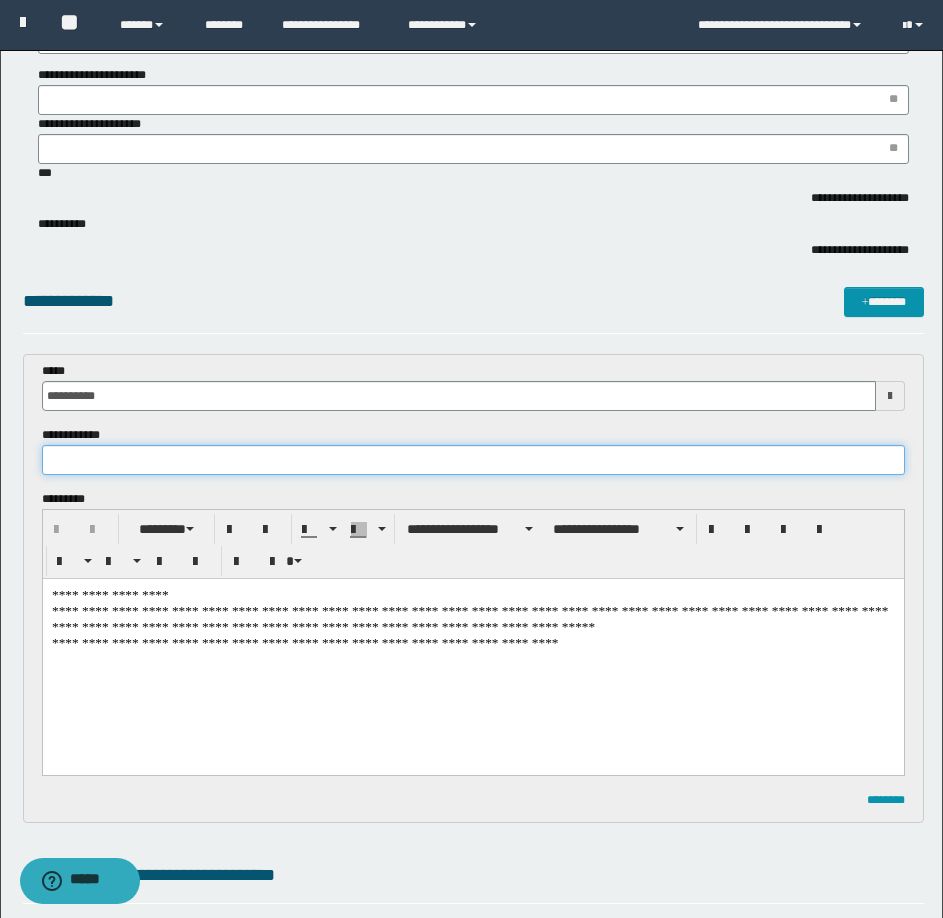 click at bounding box center (473, 460) 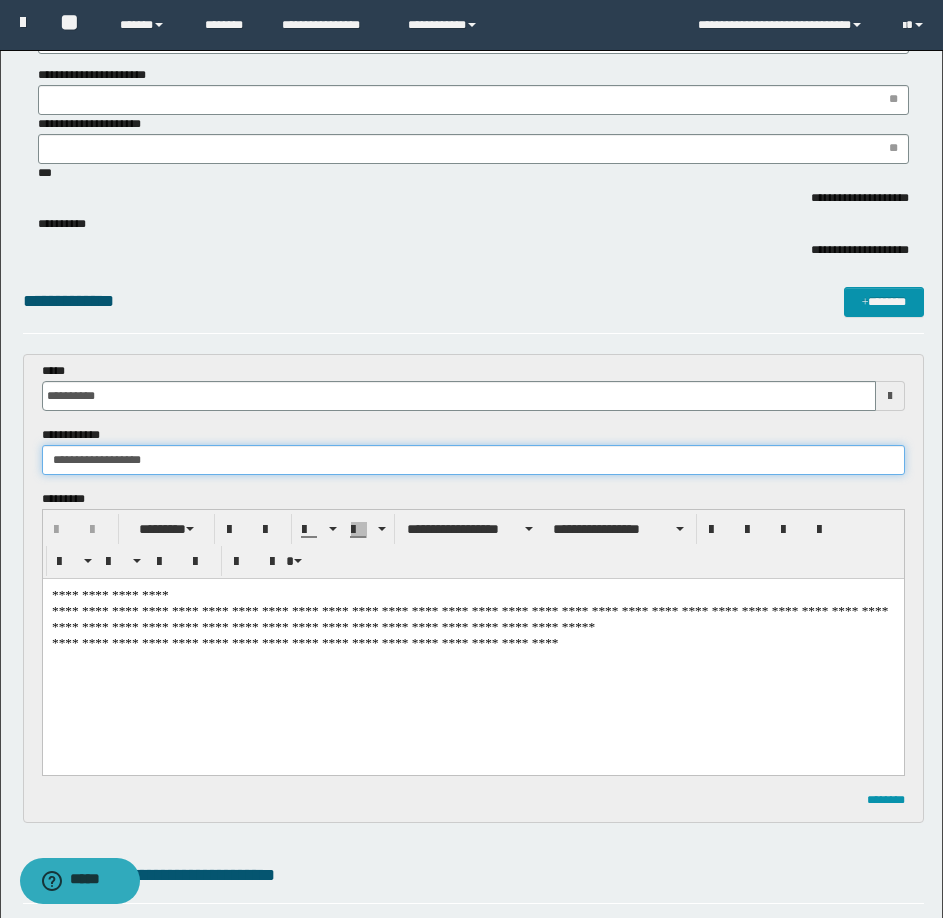 type on "**********" 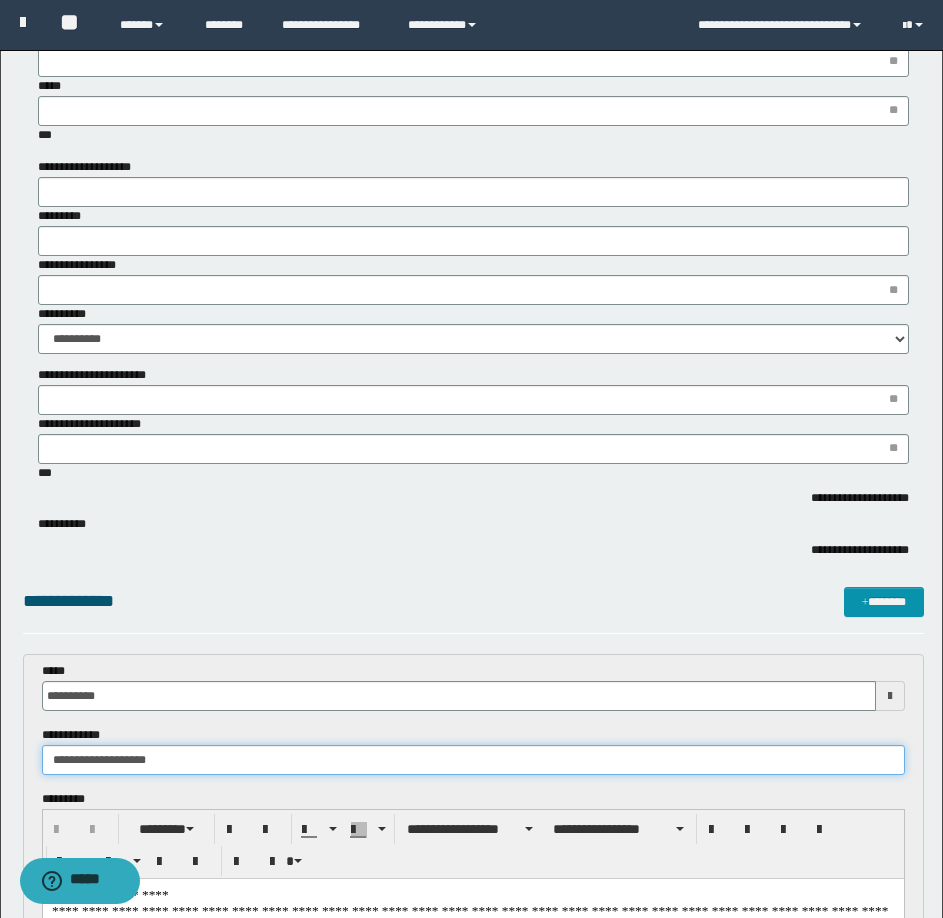 scroll, scrollTop: 0, scrollLeft: 0, axis: both 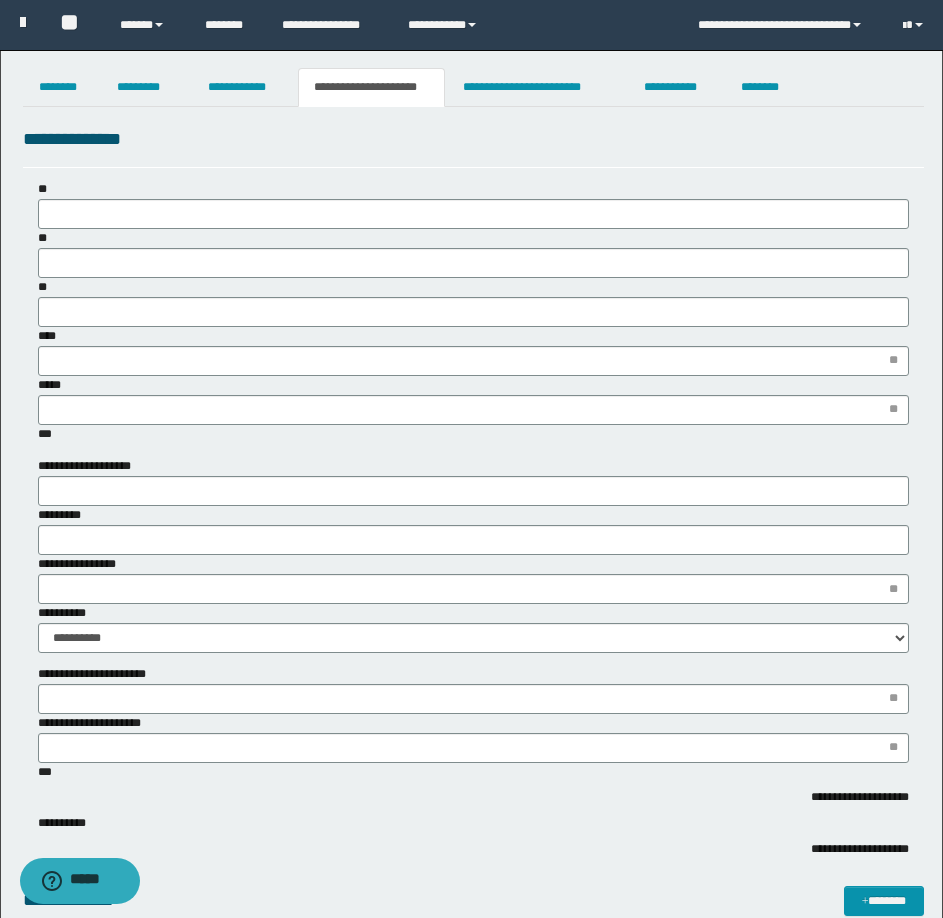 type 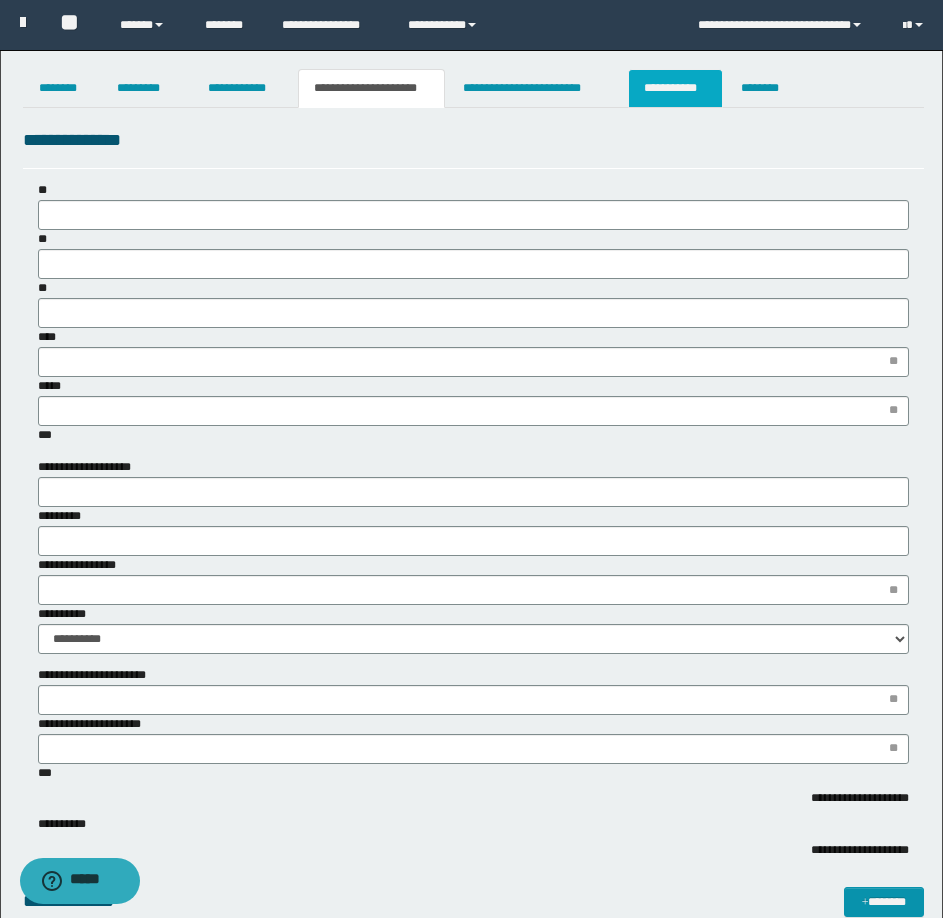 click on "**********" at bounding box center [675, 88] 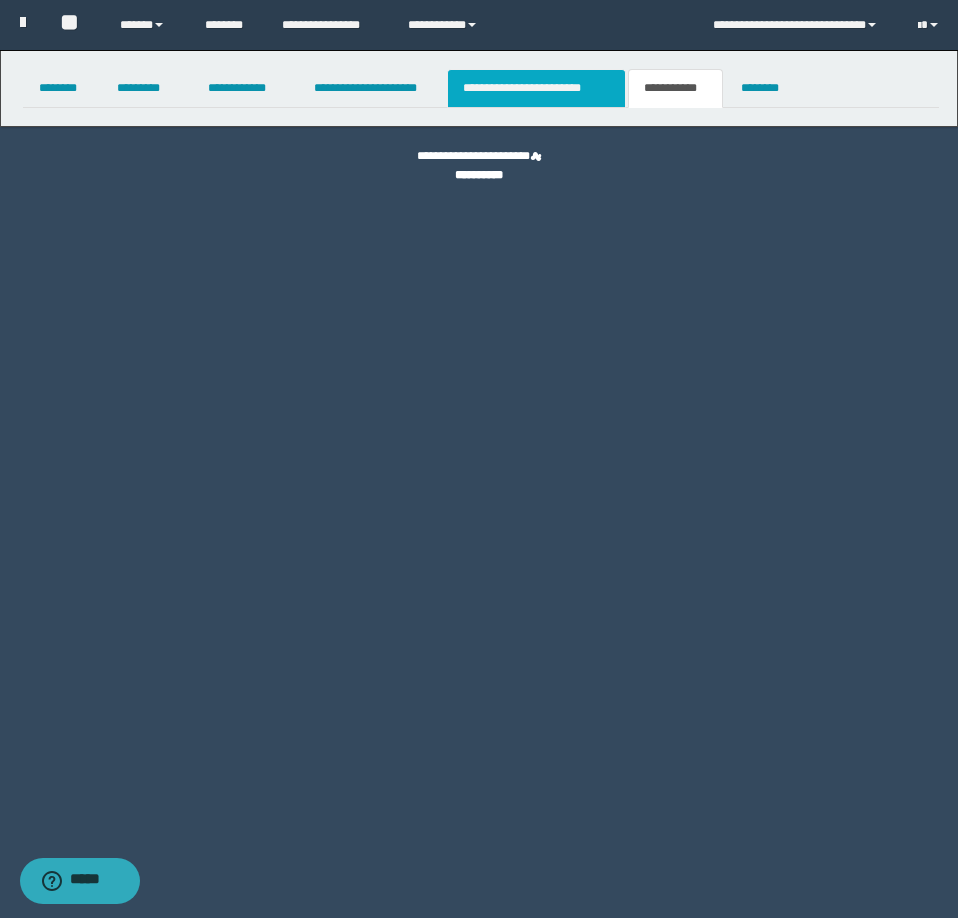 click on "**********" at bounding box center (537, 88) 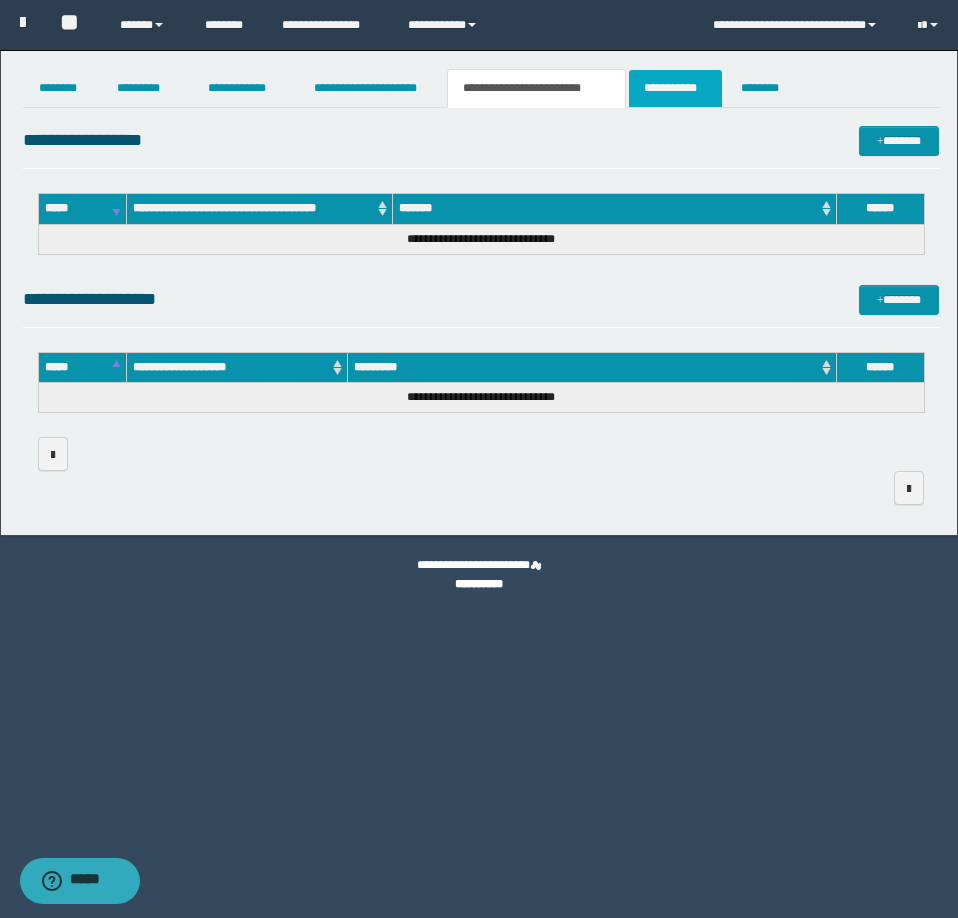 click on "**********" at bounding box center [675, 88] 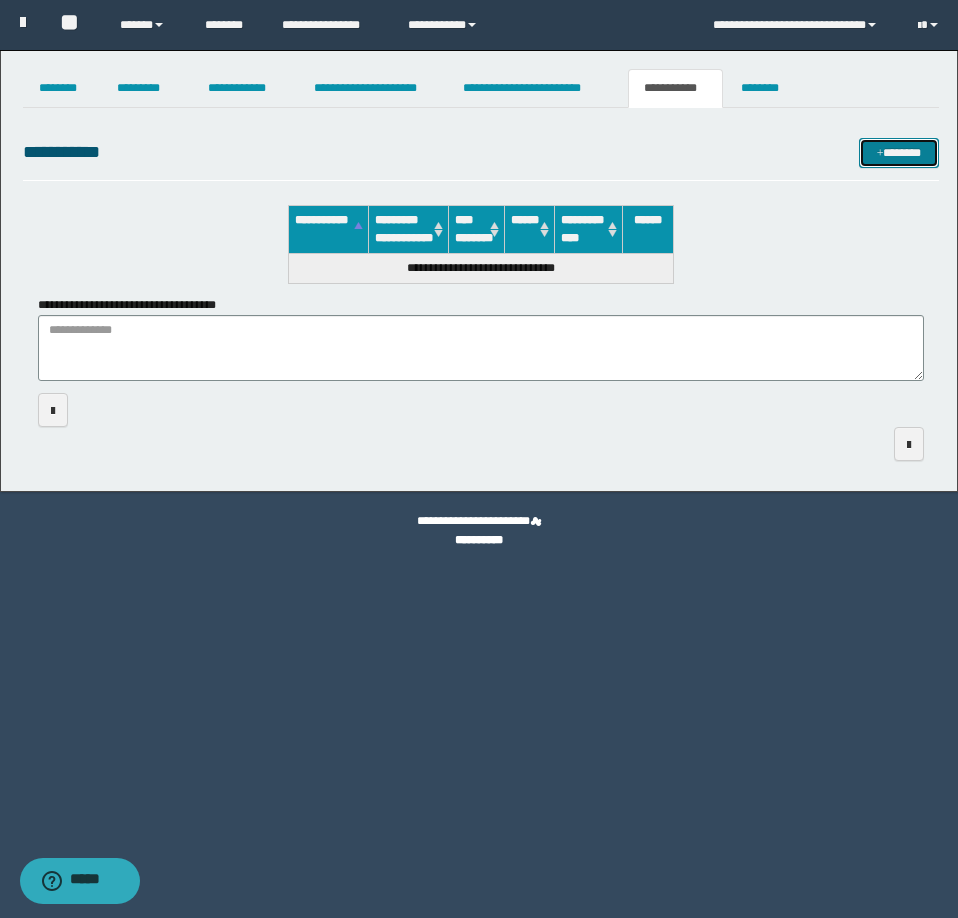 click on "*******" at bounding box center [899, 153] 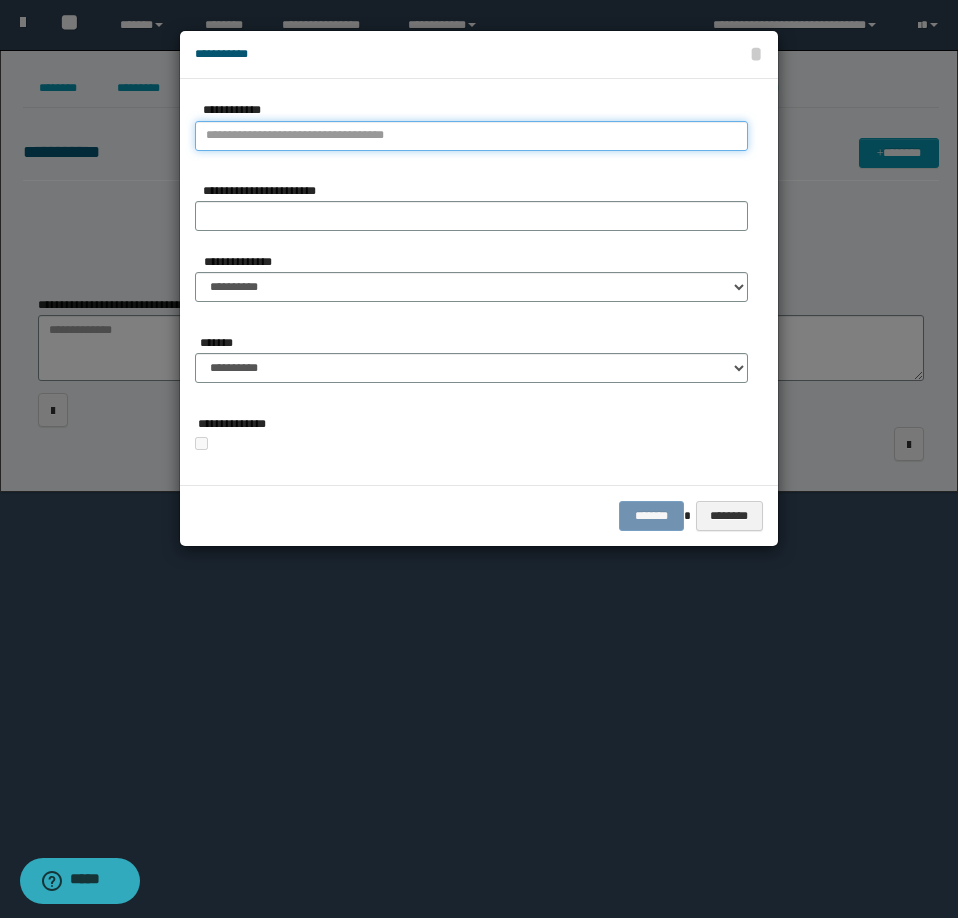 click on "**********" at bounding box center [471, 136] 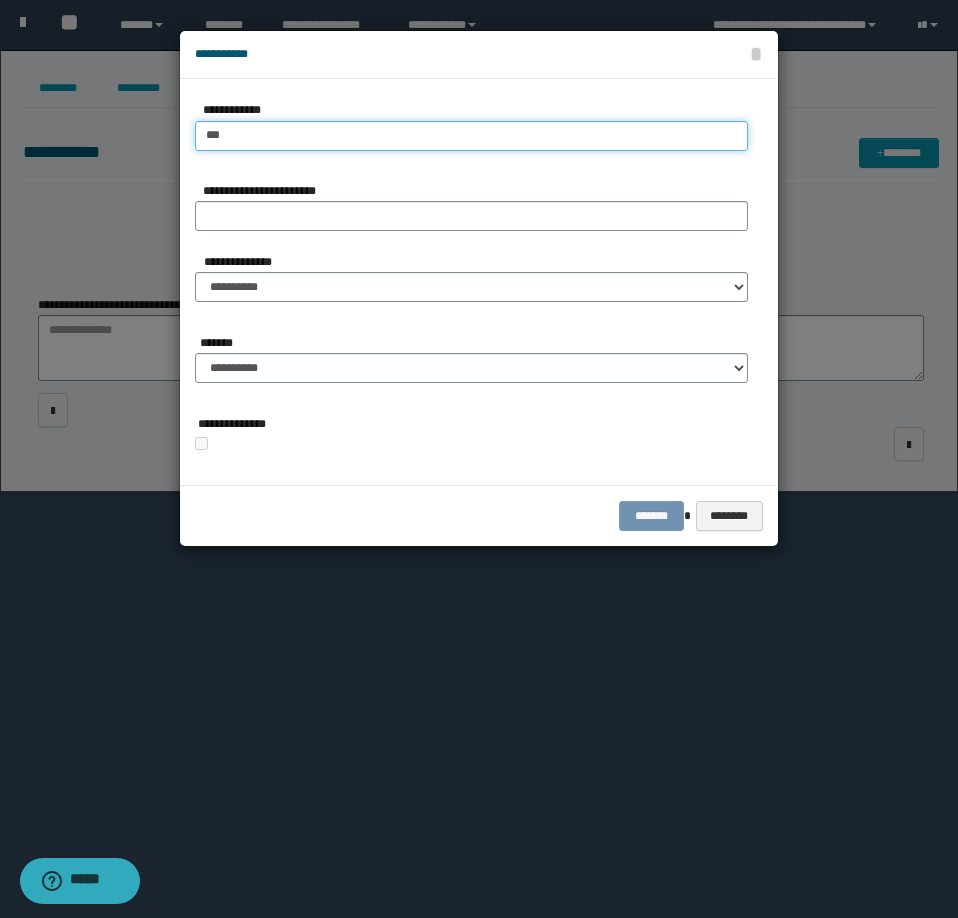 type on "****" 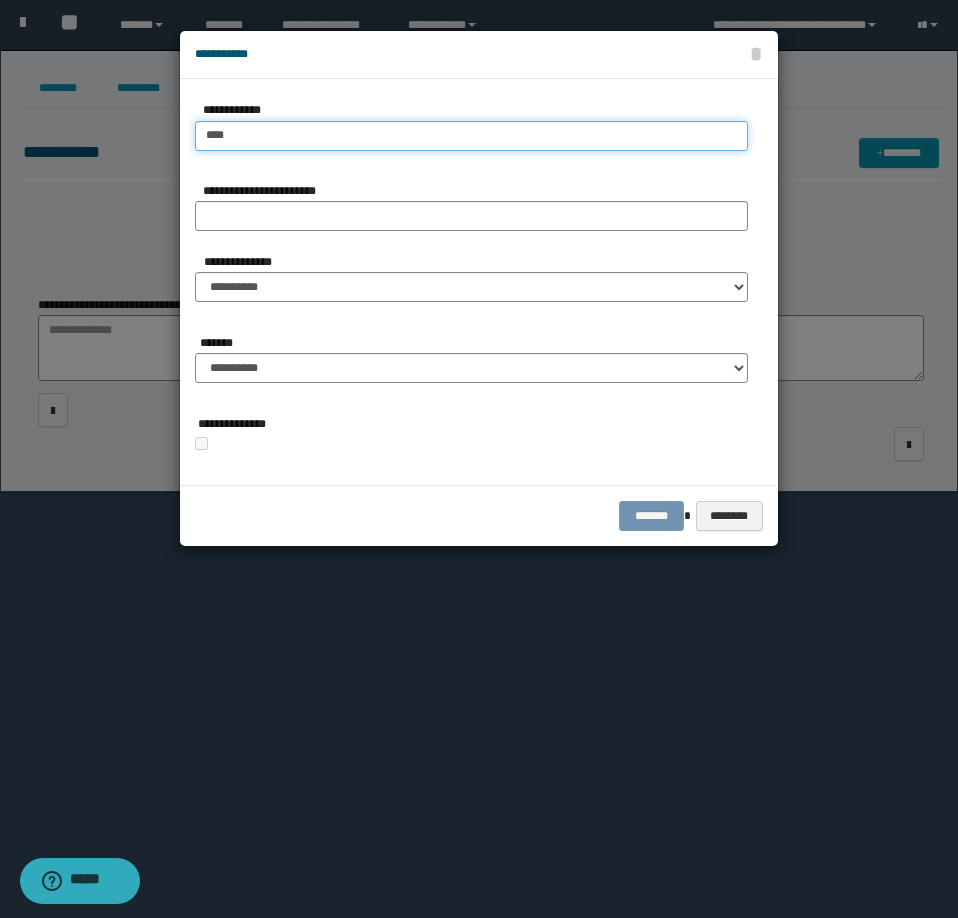 type on "****" 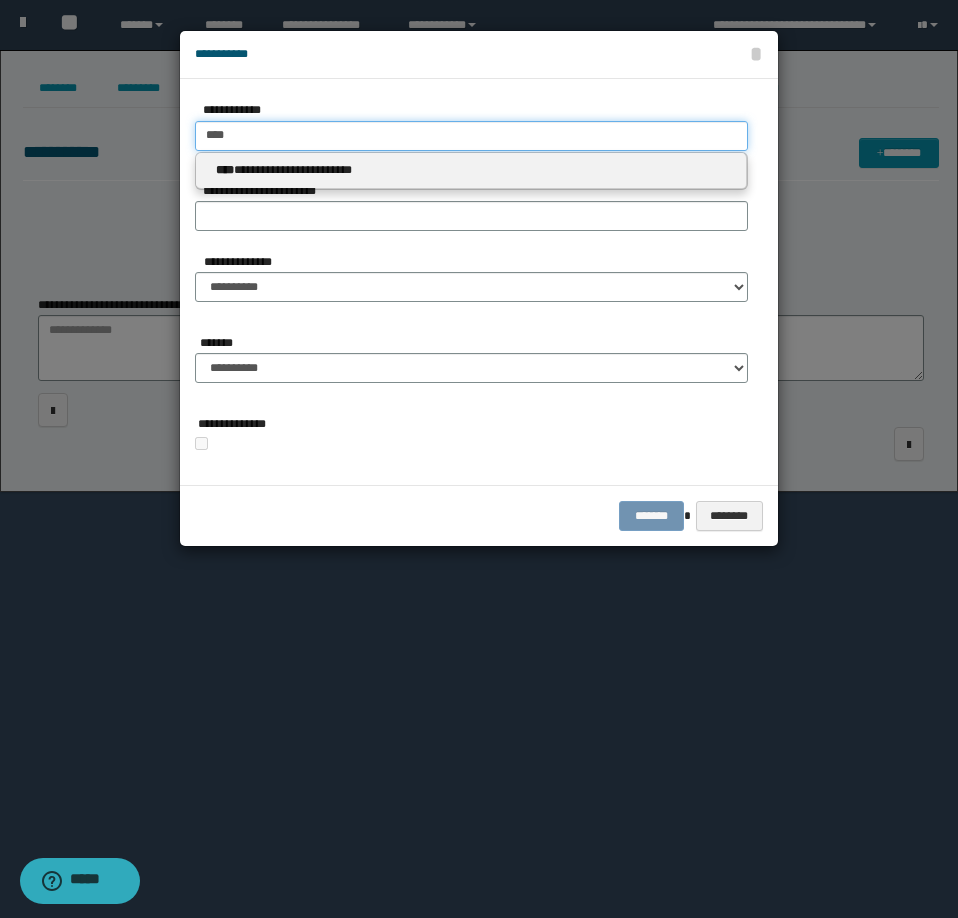 type on "****" 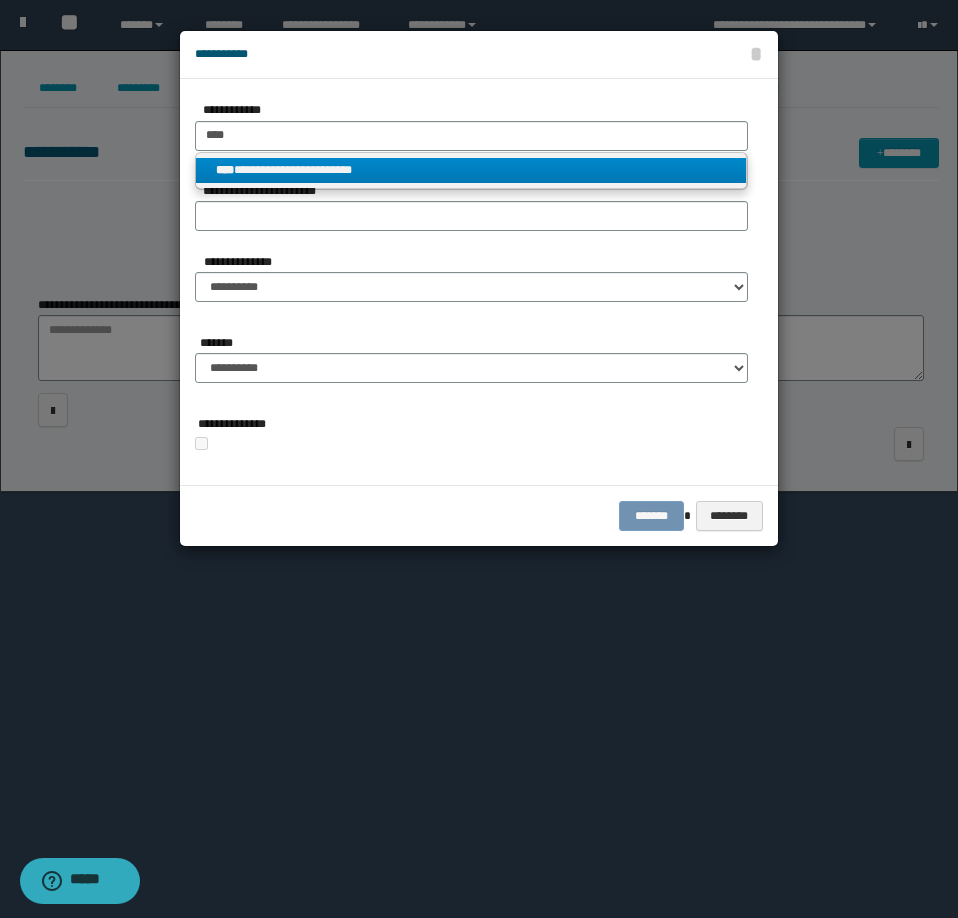 click on "**********" at bounding box center (471, 170) 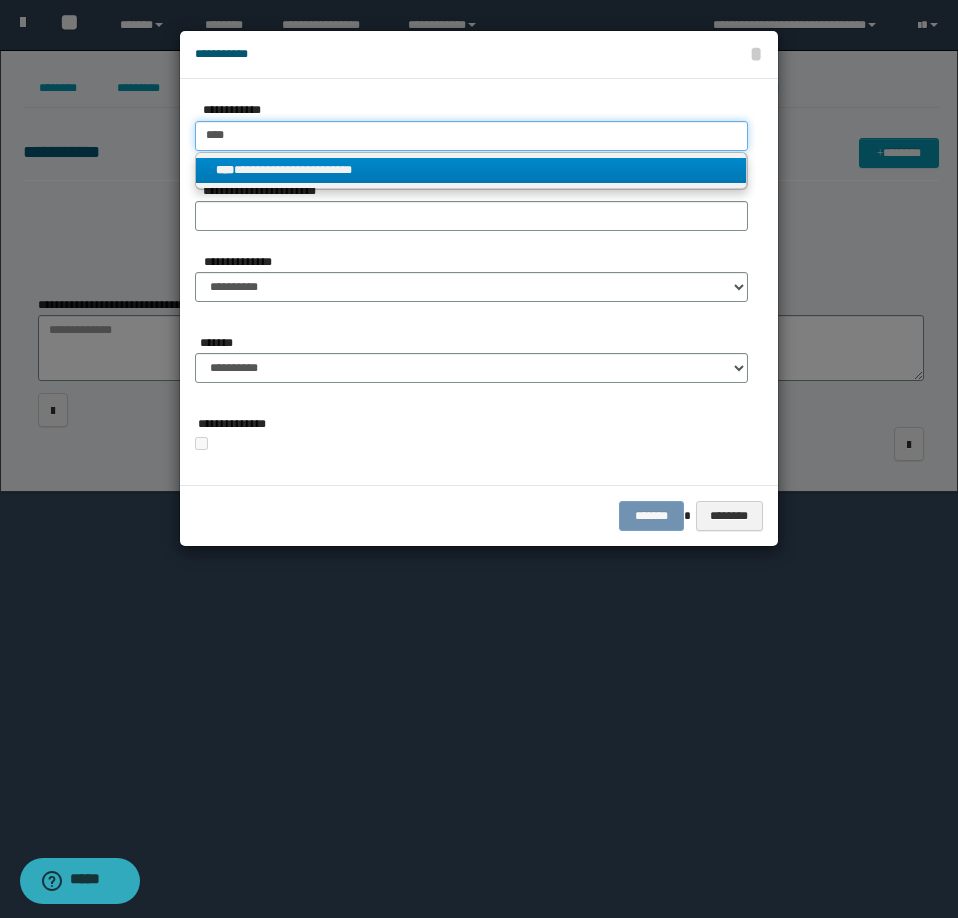 type 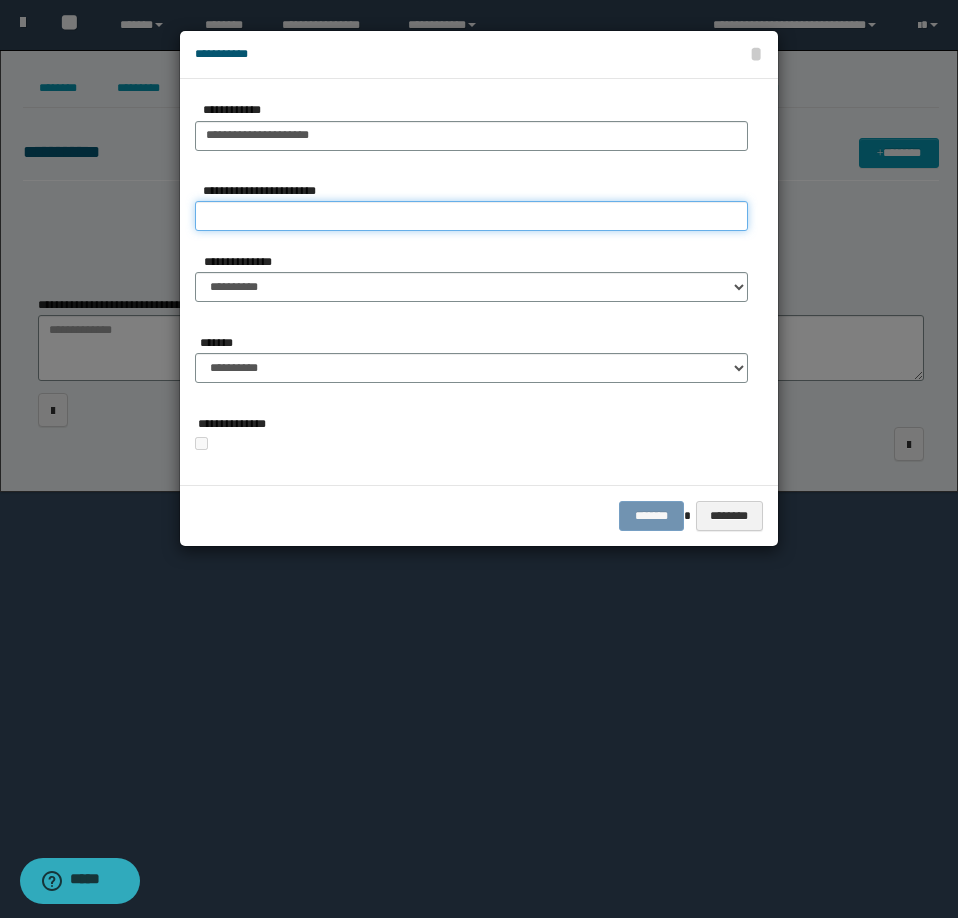 click on "**********" at bounding box center [471, 216] 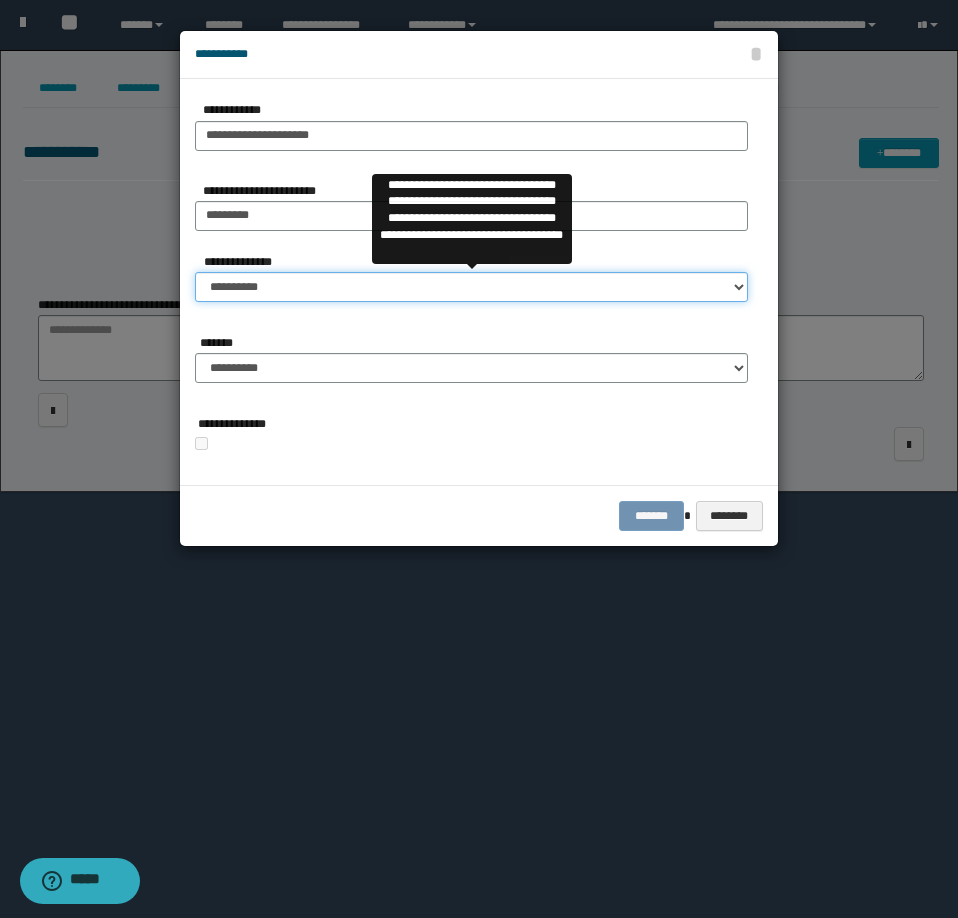 click on "**********" at bounding box center (471, 287) 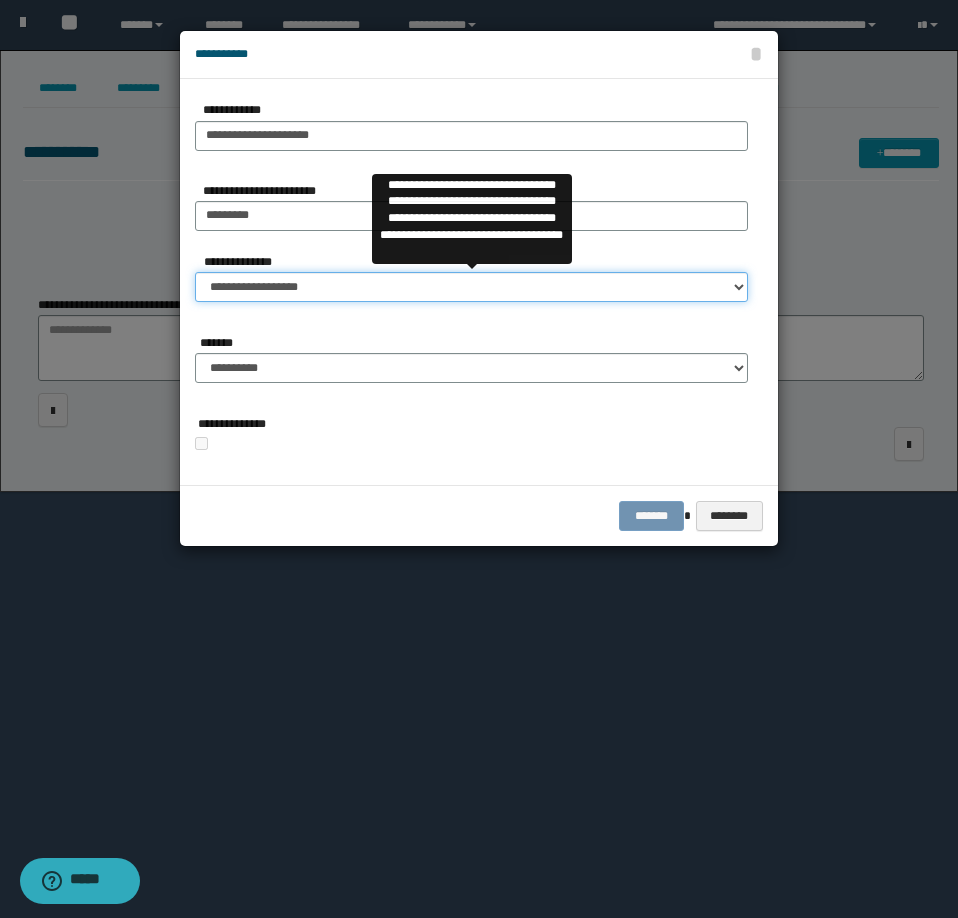 click on "**********" at bounding box center (471, 287) 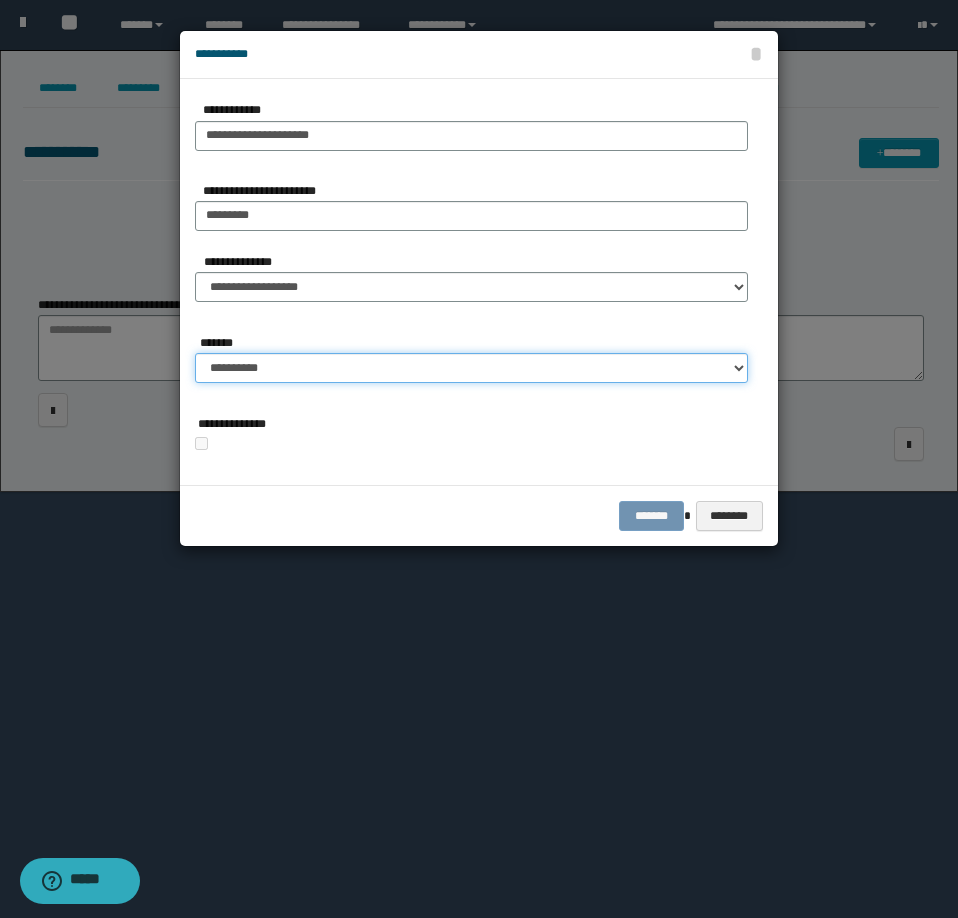 click on "**********" at bounding box center [471, 368] 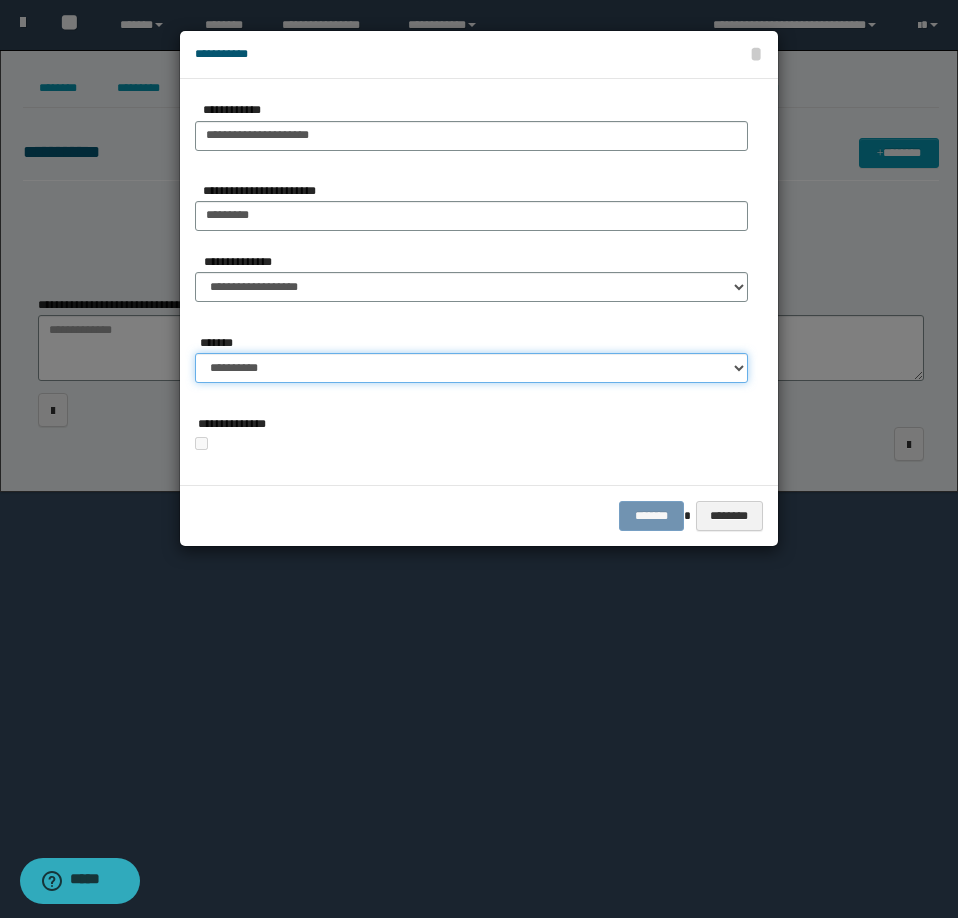 select on "*" 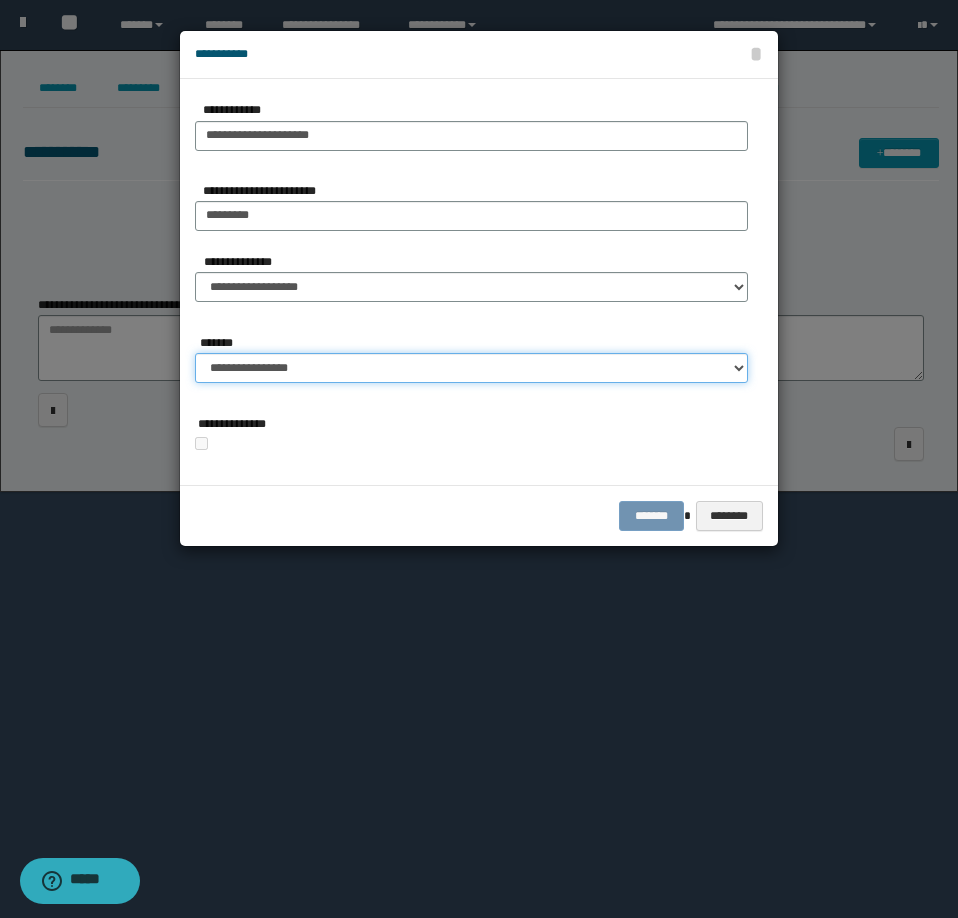 click on "**********" at bounding box center [471, 368] 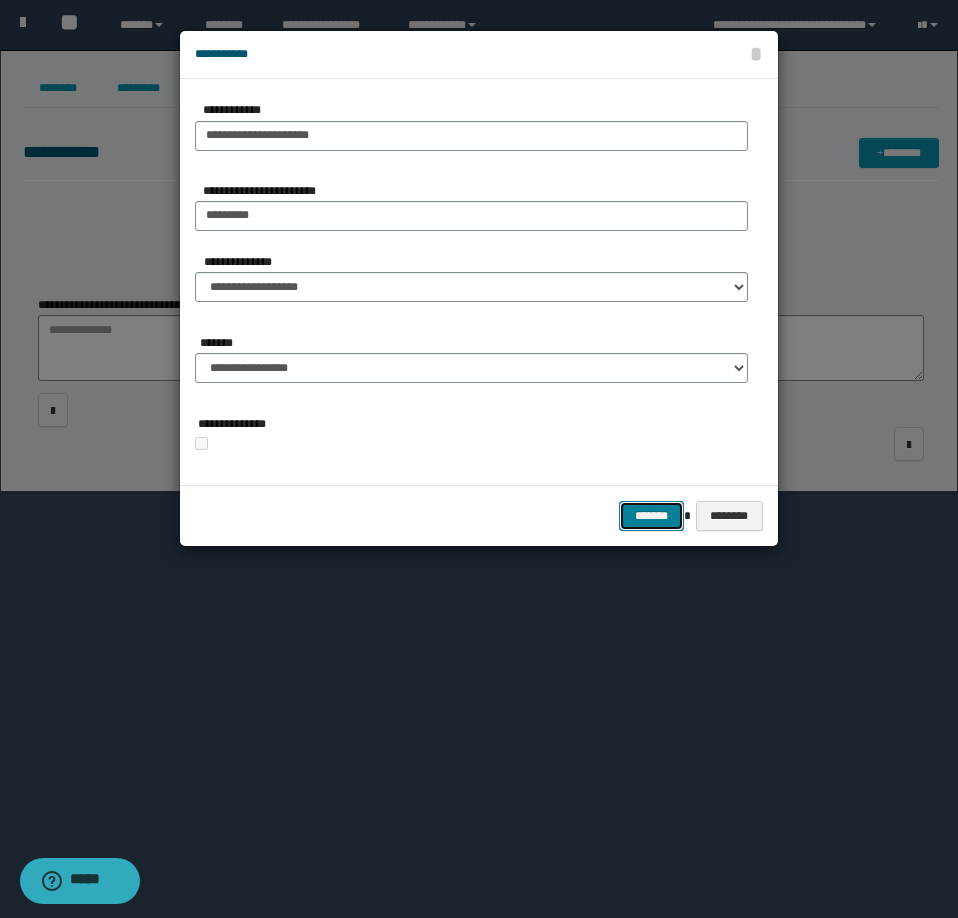 click on "*******" at bounding box center (651, 516) 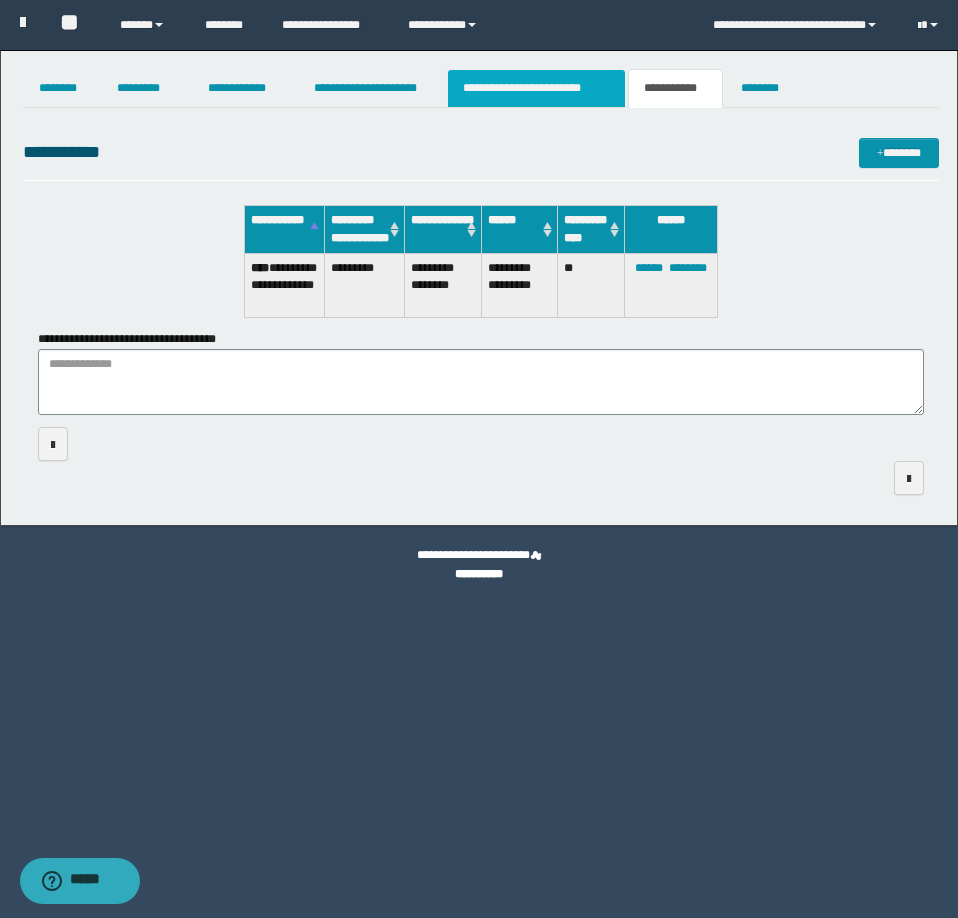 click on "**********" at bounding box center (537, 88) 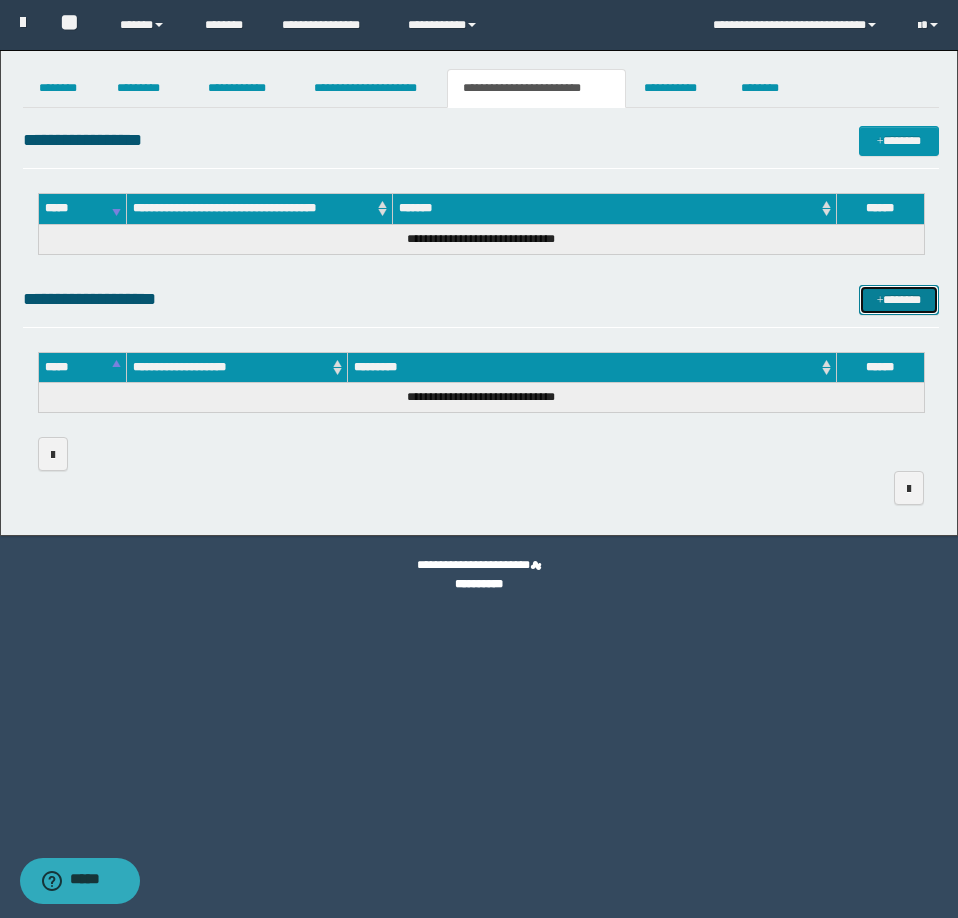 click on "*******" at bounding box center (899, 300) 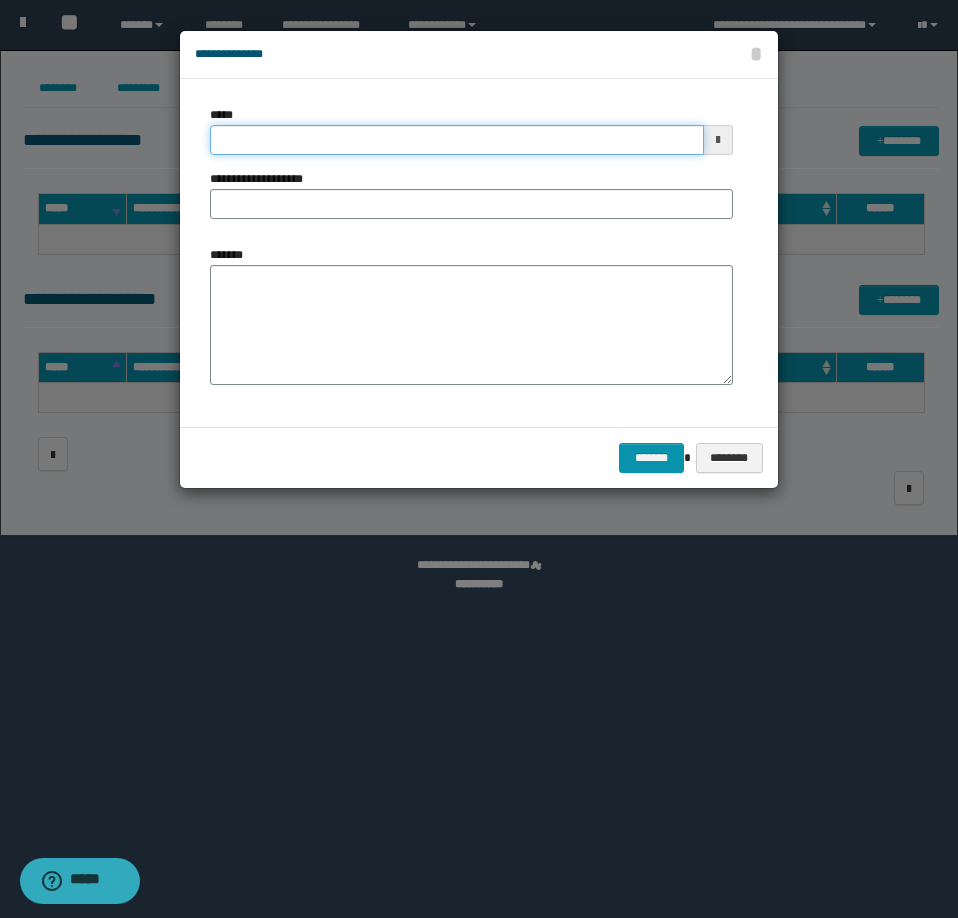 click on "*****" at bounding box center (457, 140) 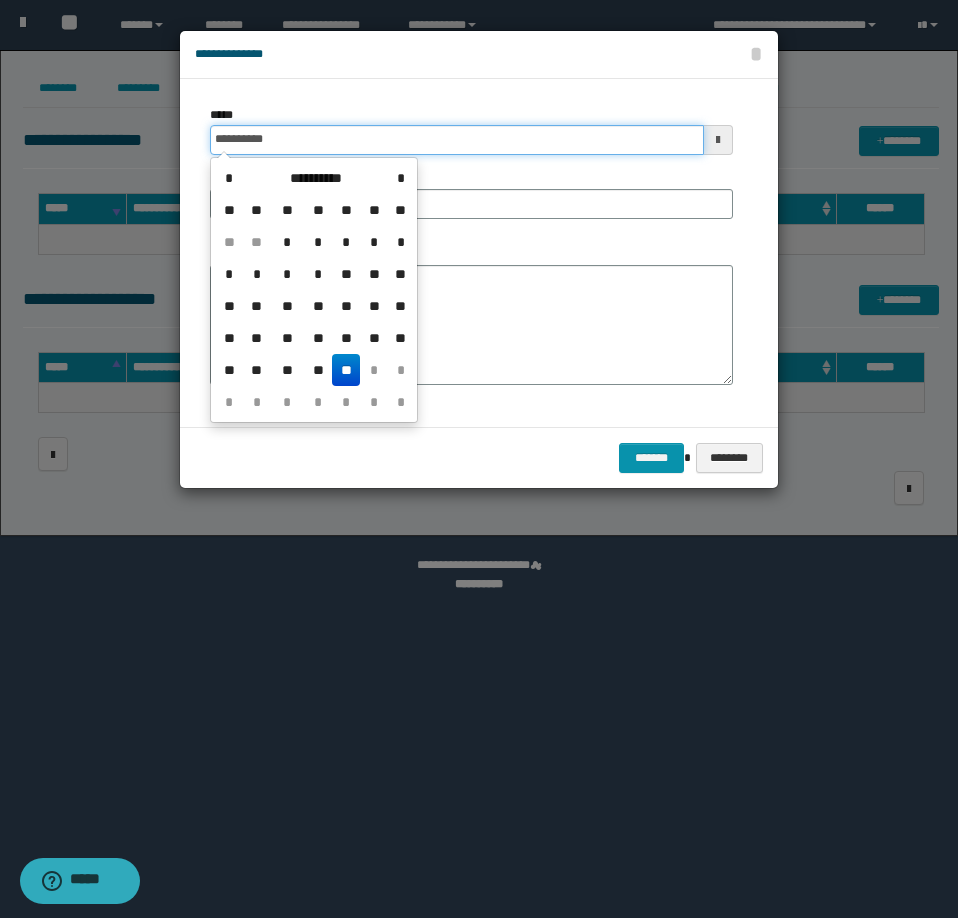 type on "**********" 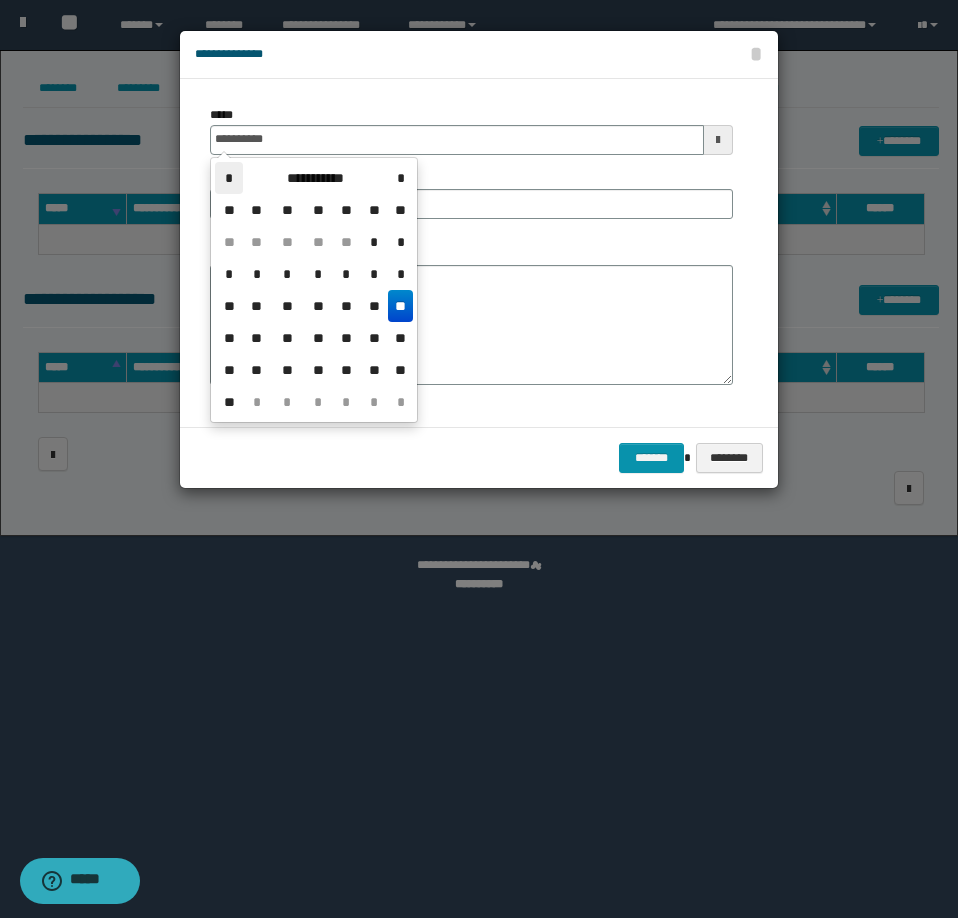 click on "*" at bounding box center (229, 178) 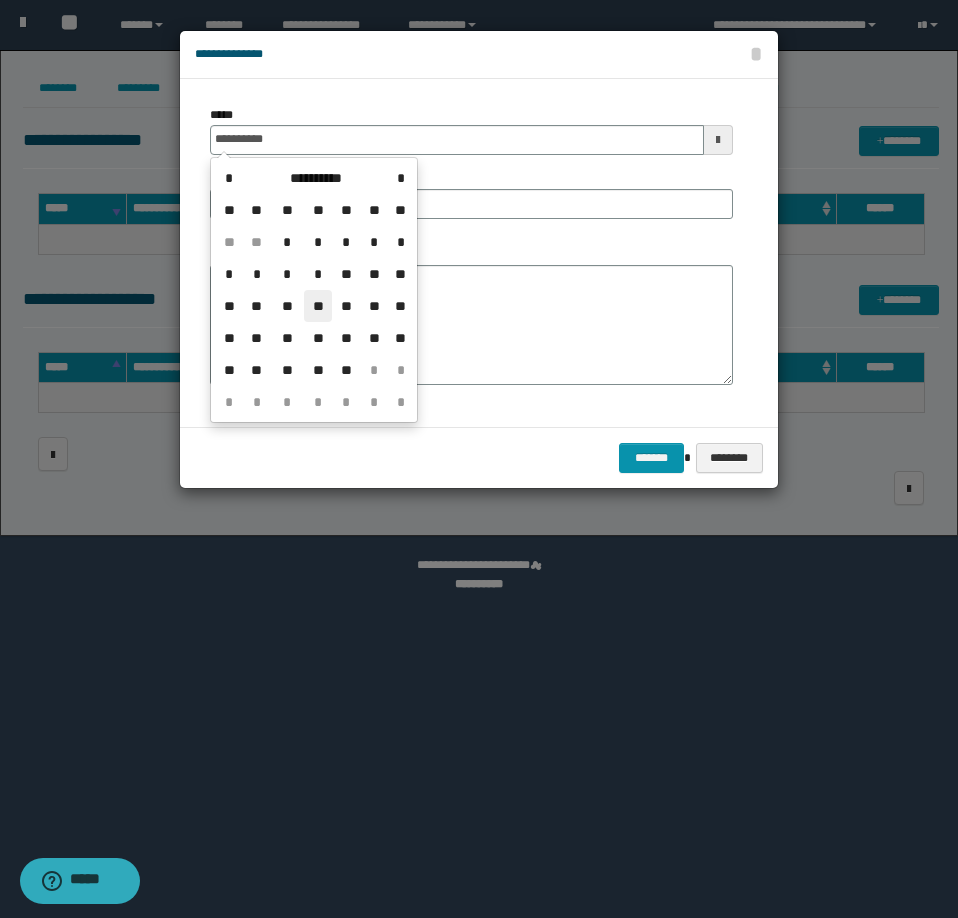 click on "**" at bounding box center (318, 306) 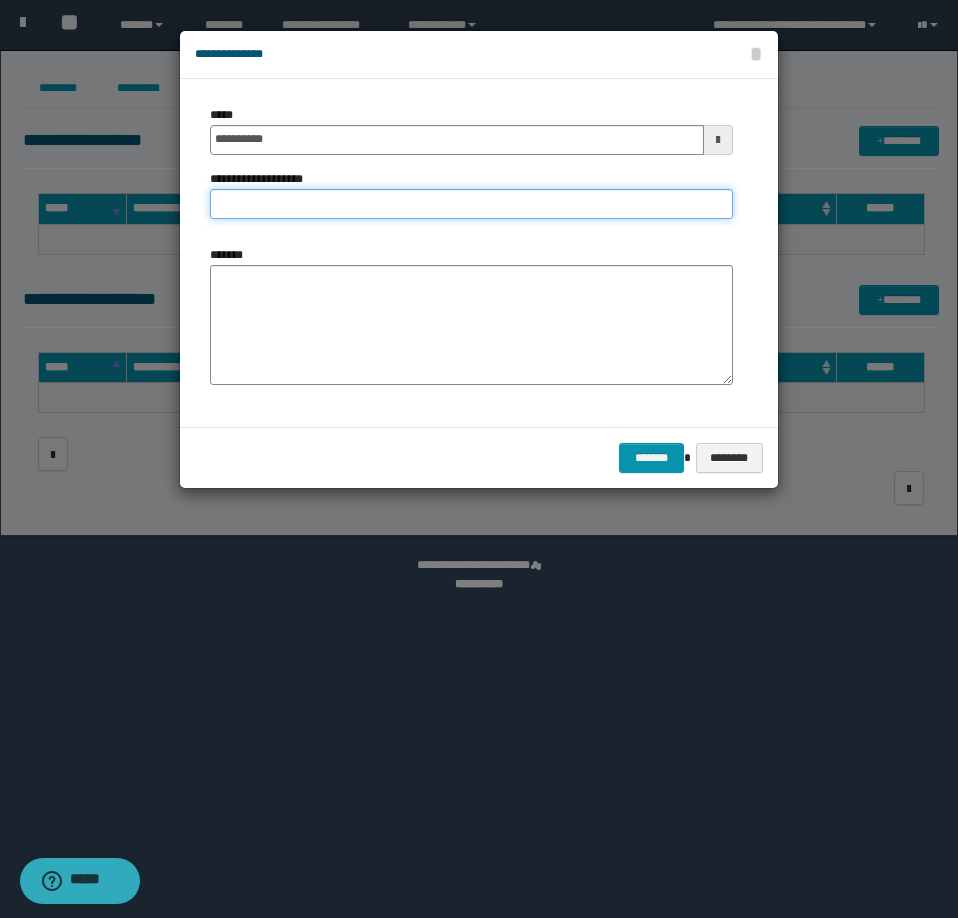 click on "**********" at bounding box center (471, 204) 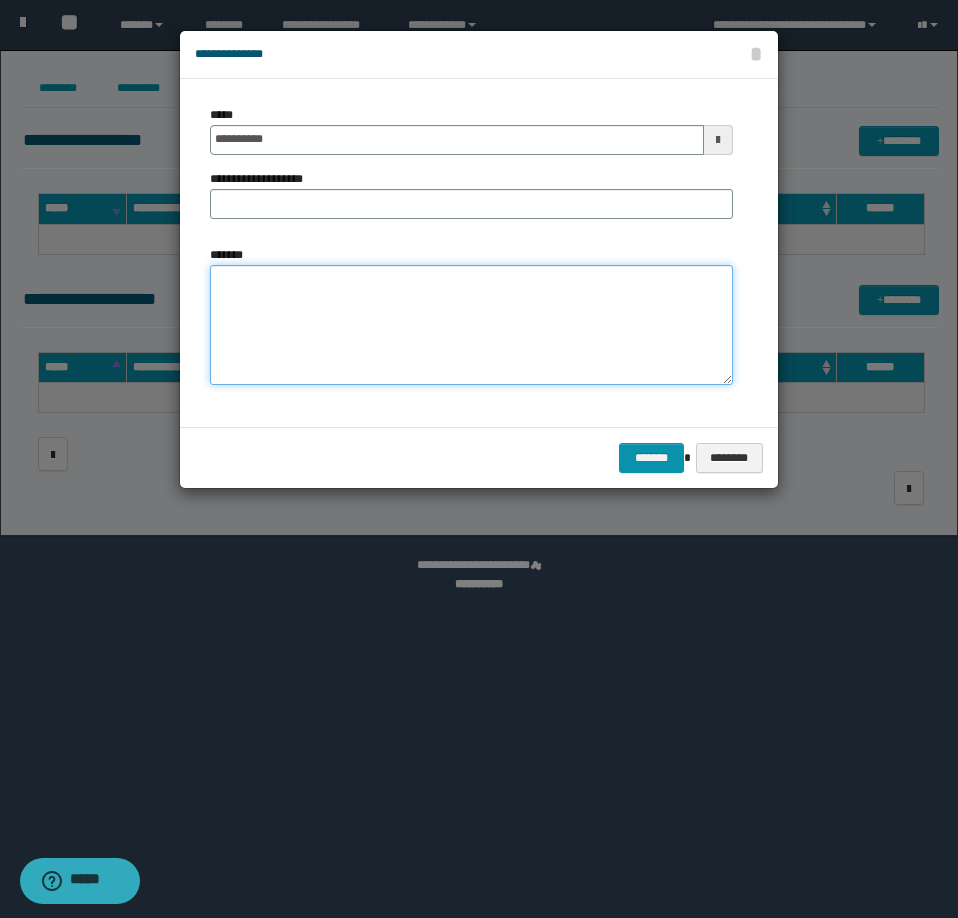 click on "*******" at bounding box center (471, 325) 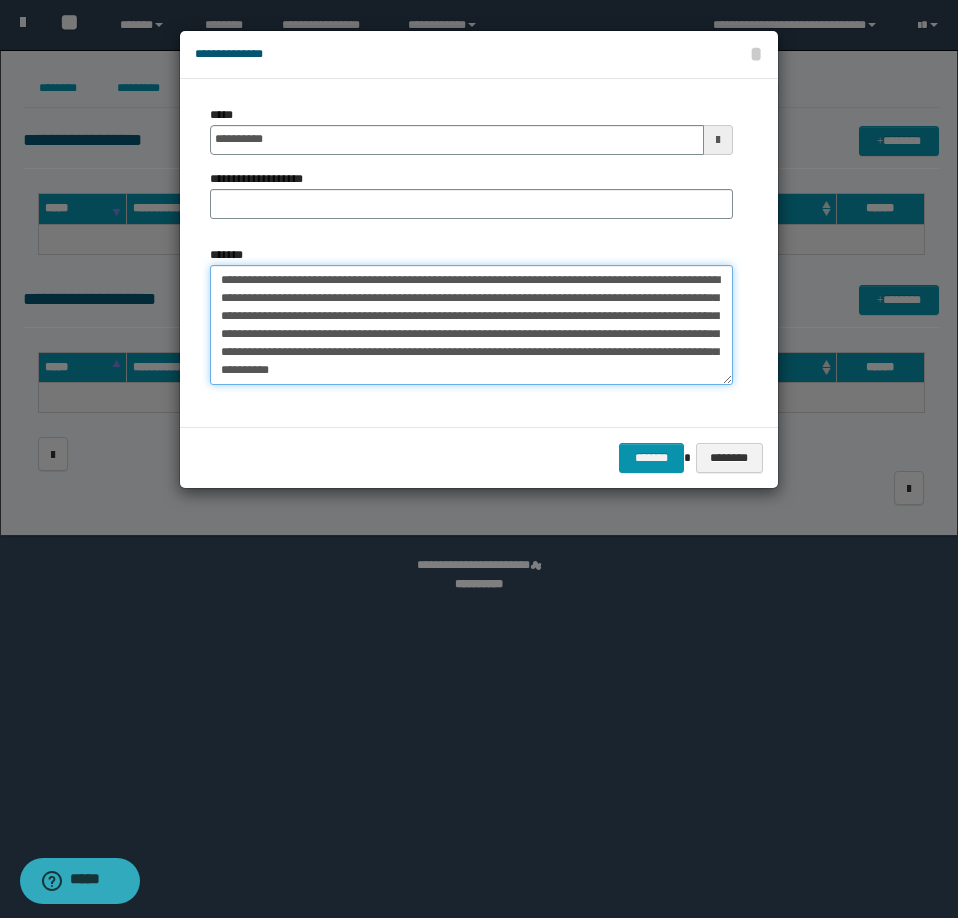 type on "**********" 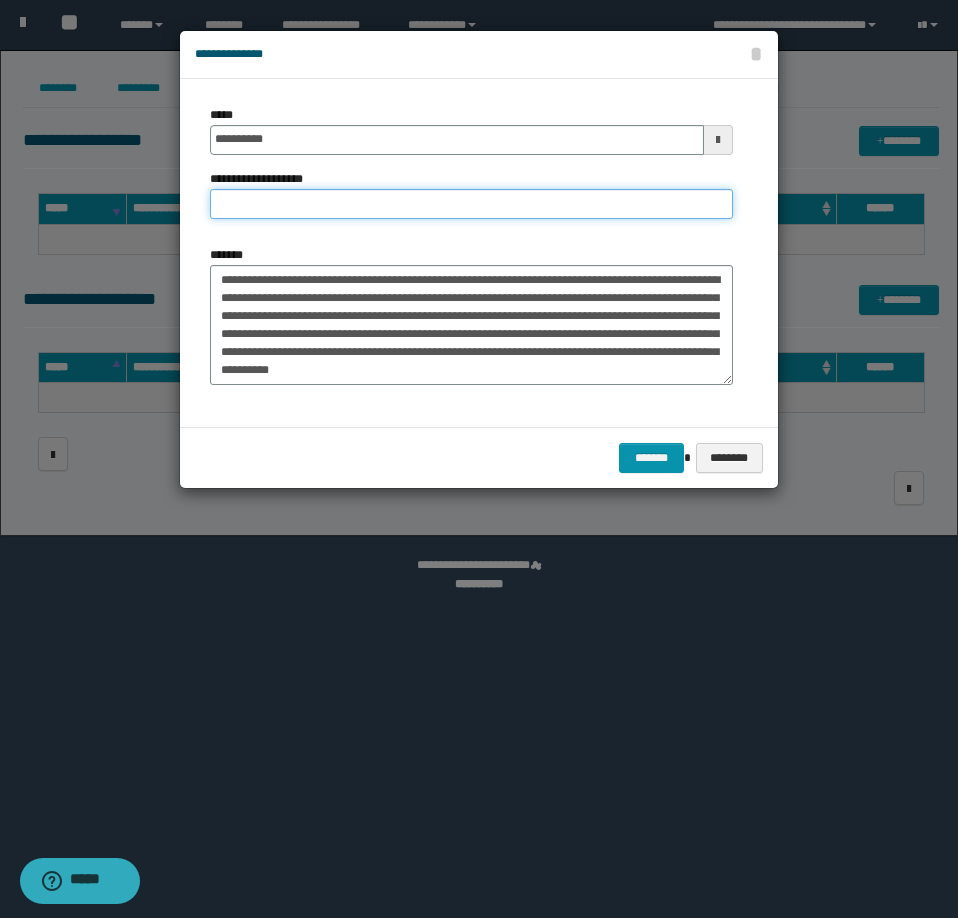 click on "**********" at bounding box center [471, 204] 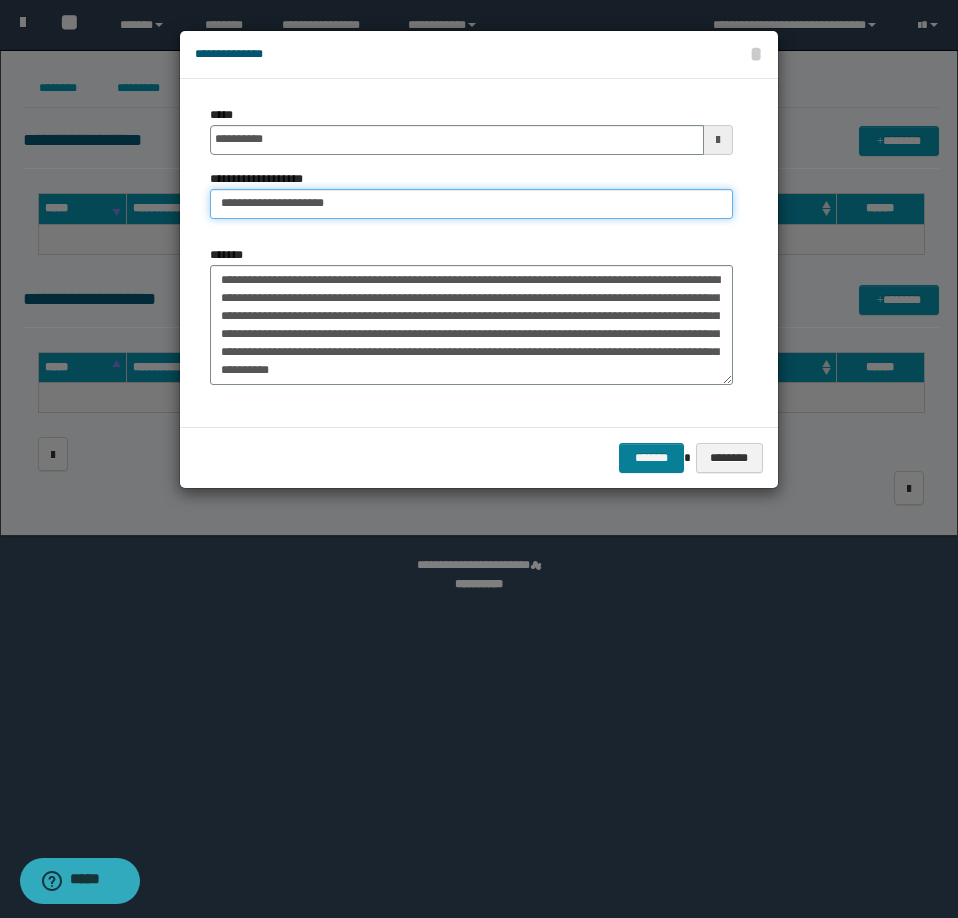 type on "**********" 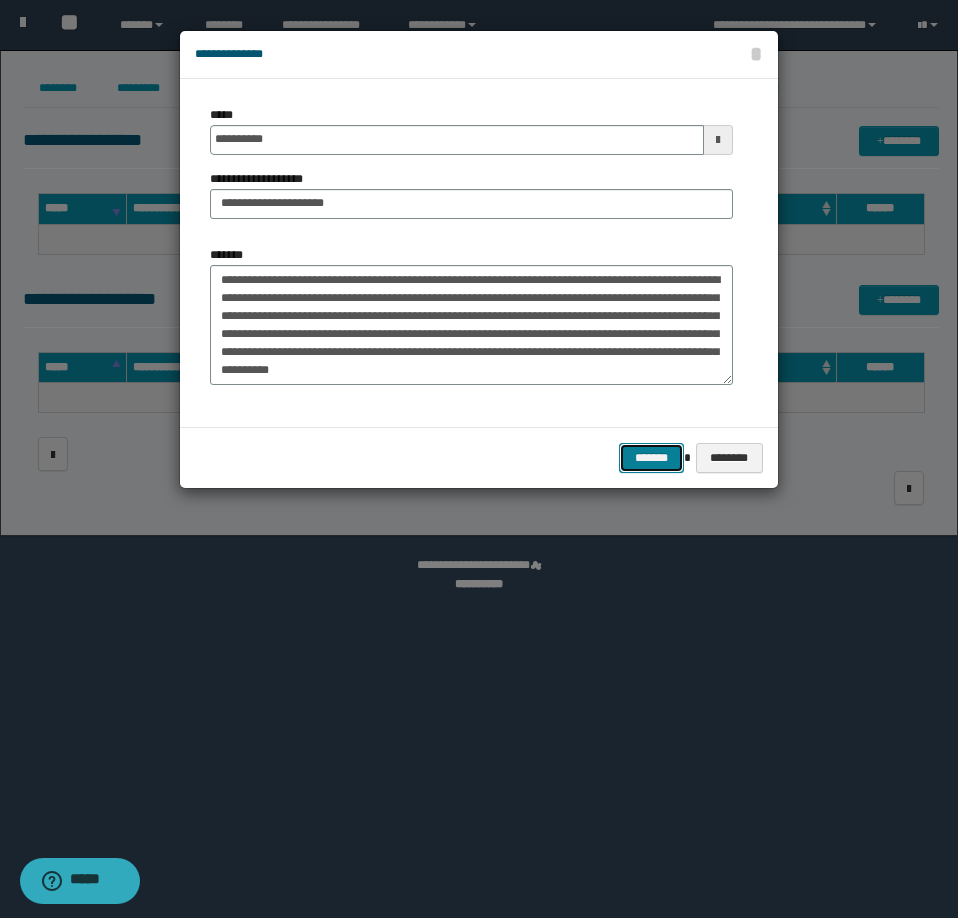 click on "*******" at bounding box center (651, 458) 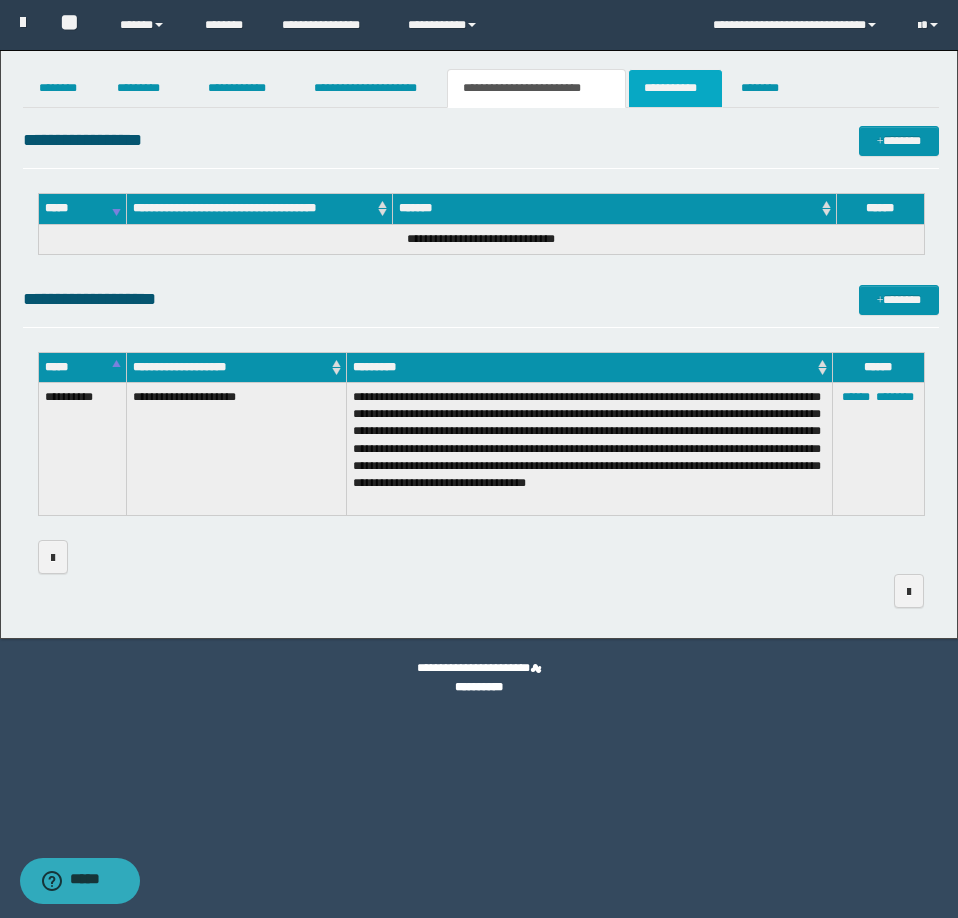 click on "**********" at bounding box center [675, 88] 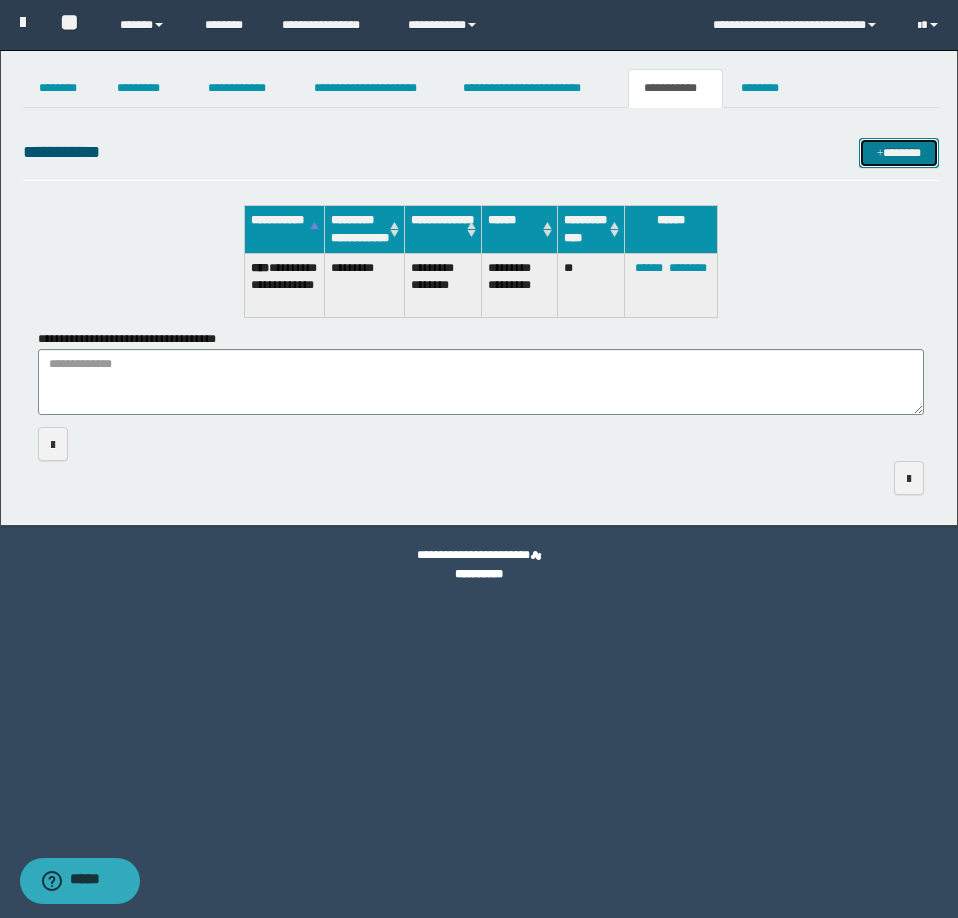 click on "*******" at bounding box center (899, 153) 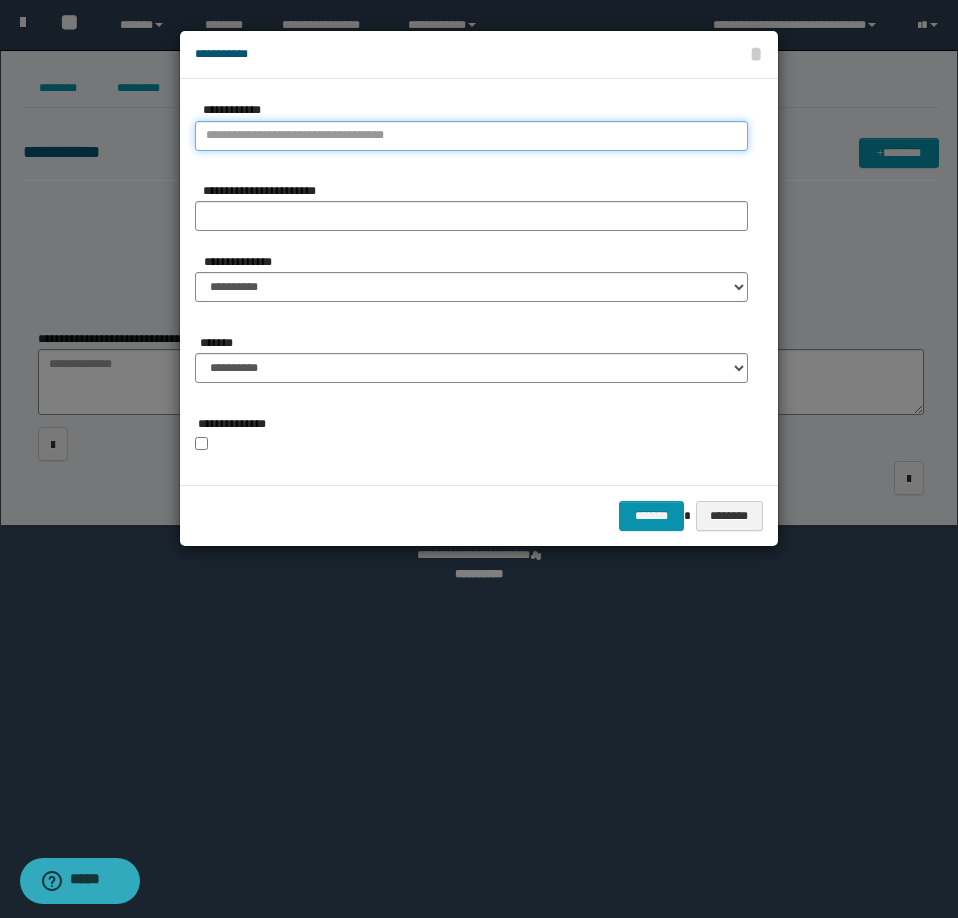 type on "**********" 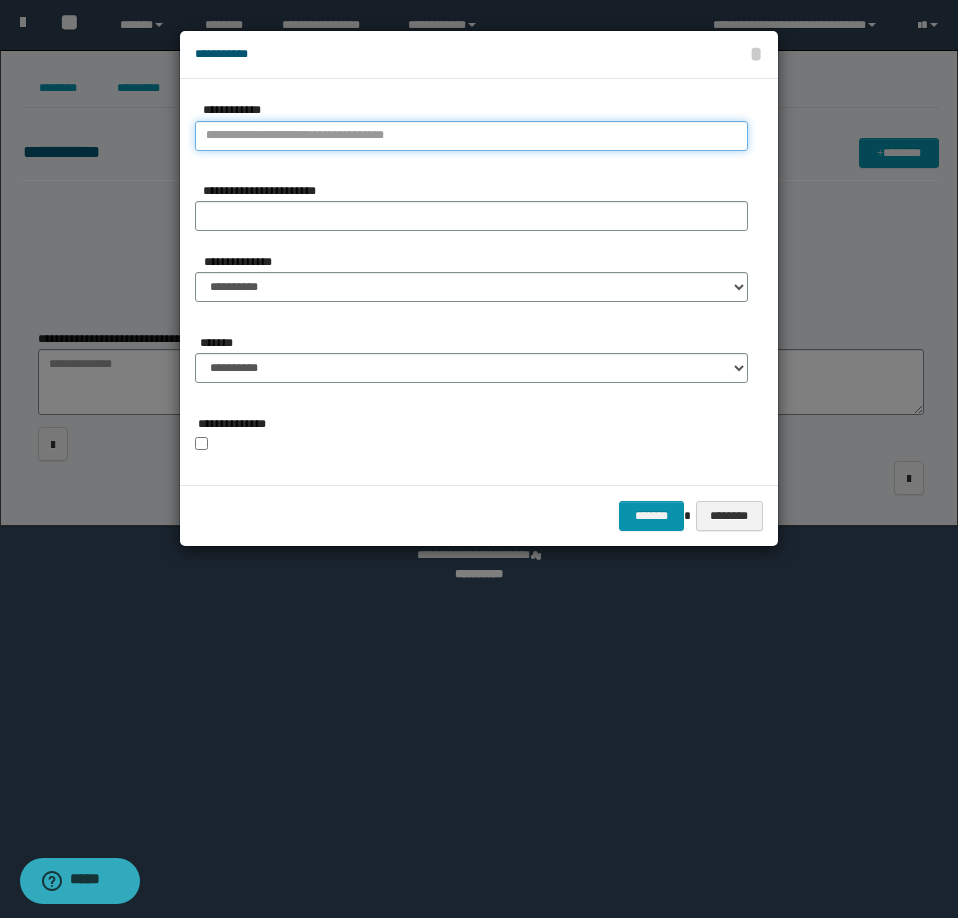 click on "**********" at bounding box center [471, 136] 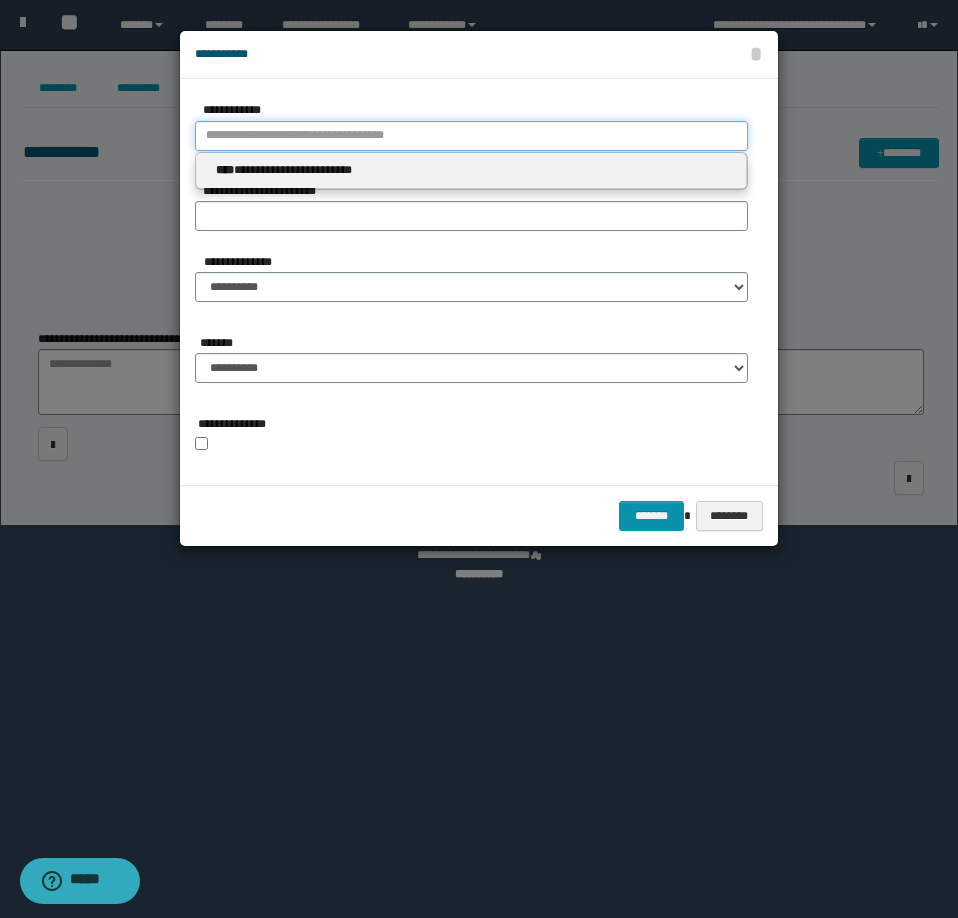type 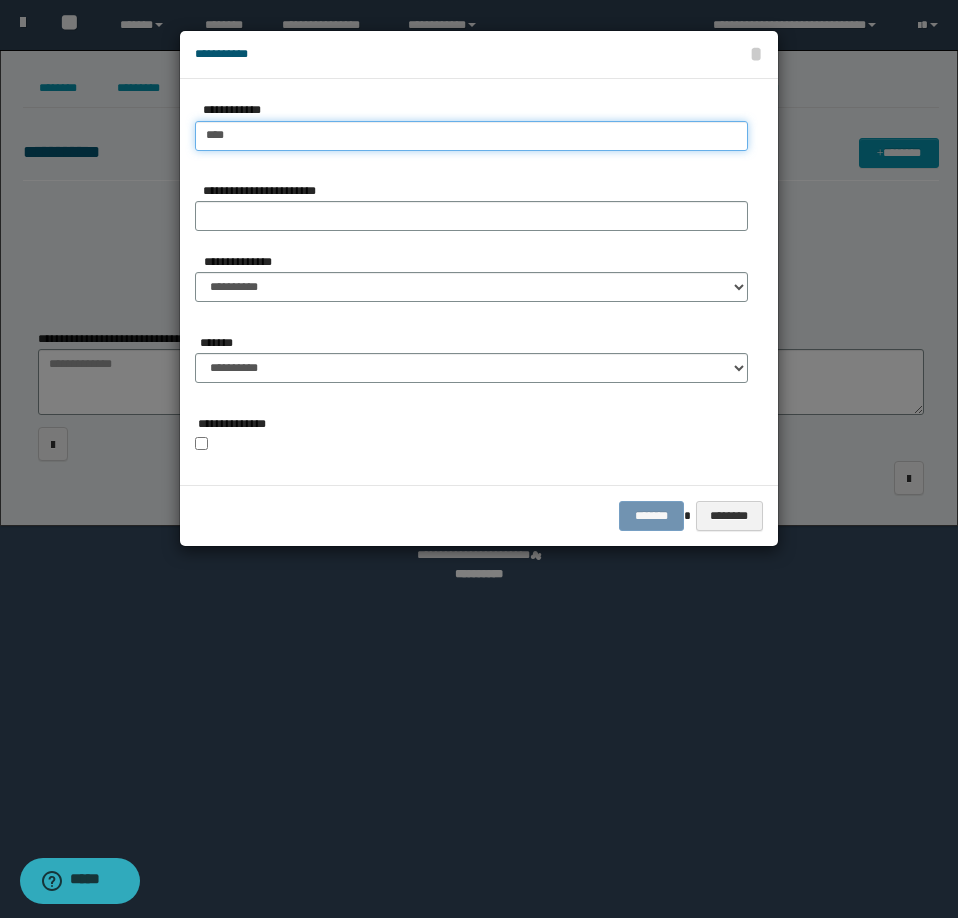 type on "****" 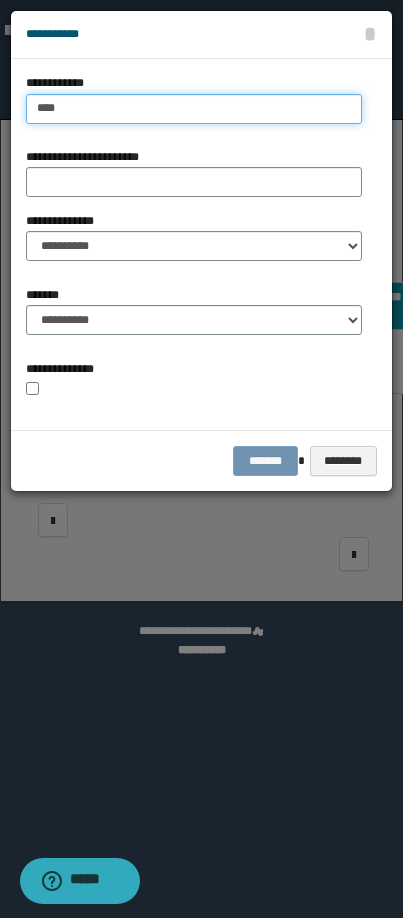 type on "****" 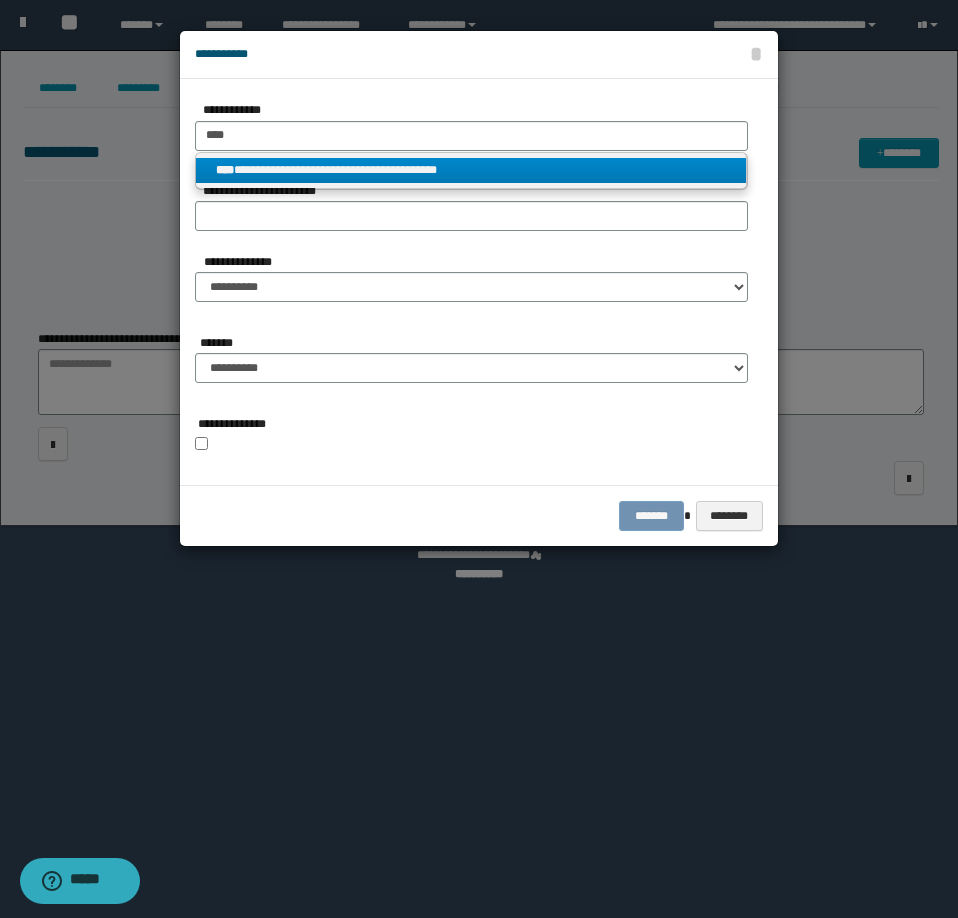 click on "**********" at bounding box center [471, 170] 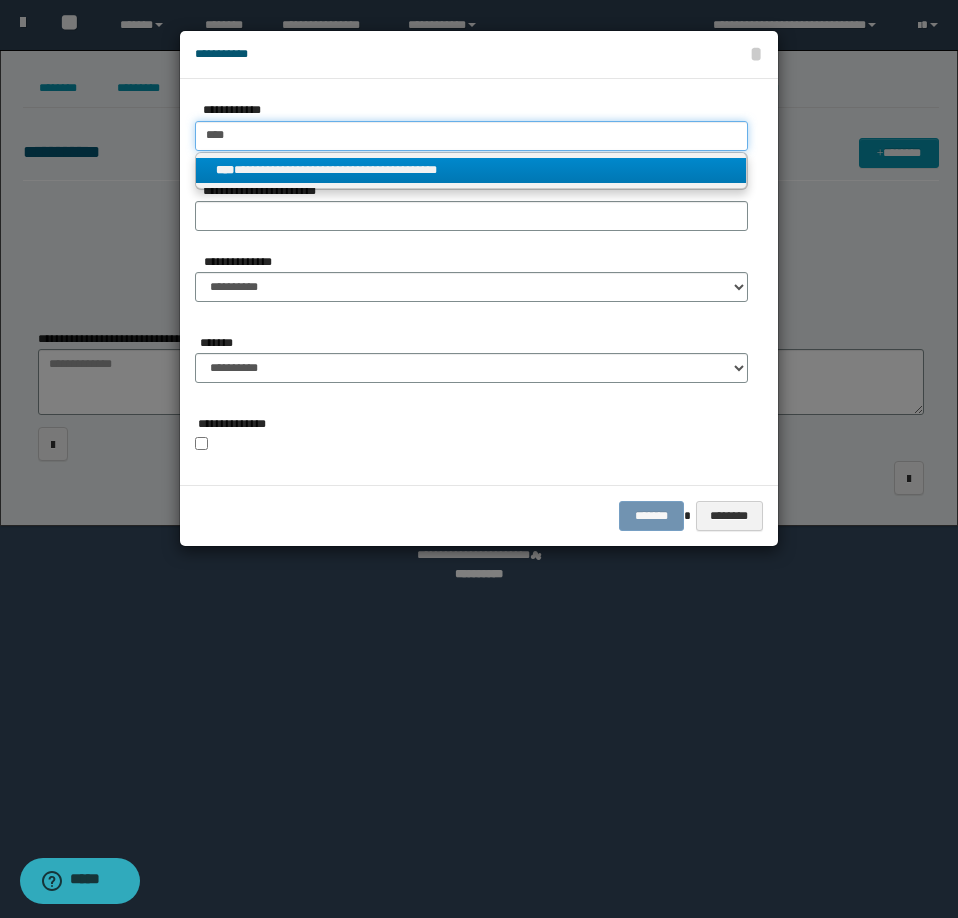 type 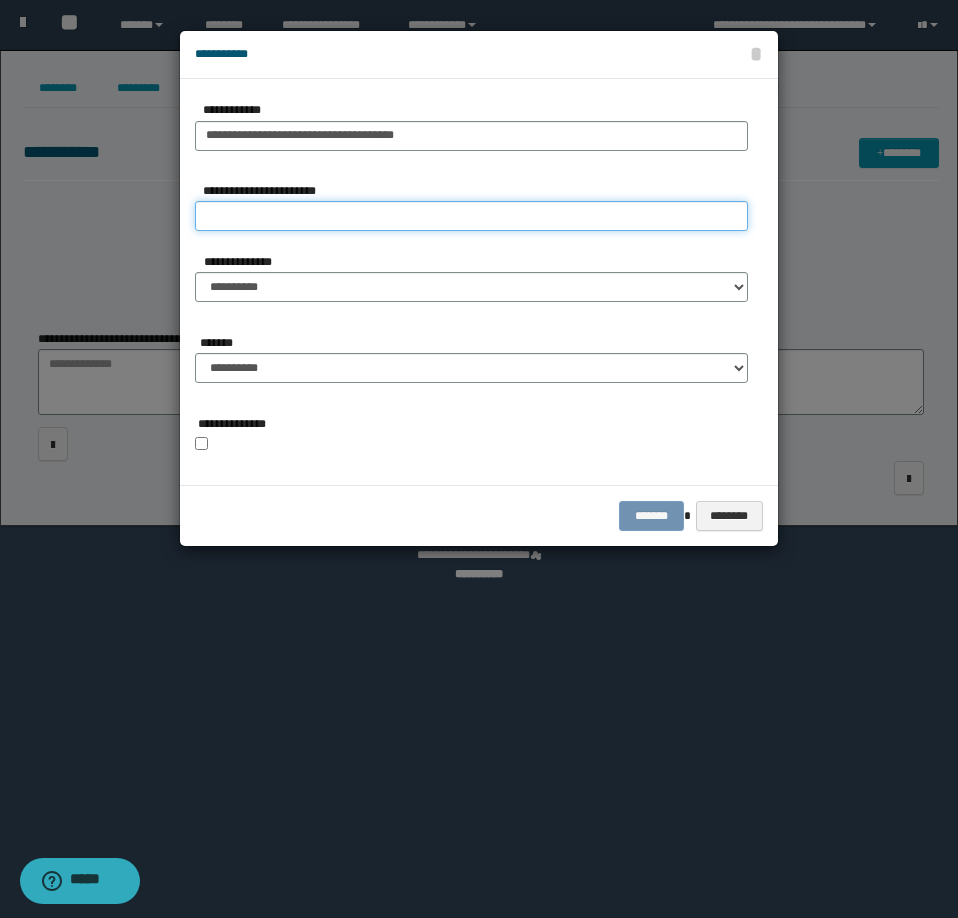 click on "**********" at bounding box center (471, 216) 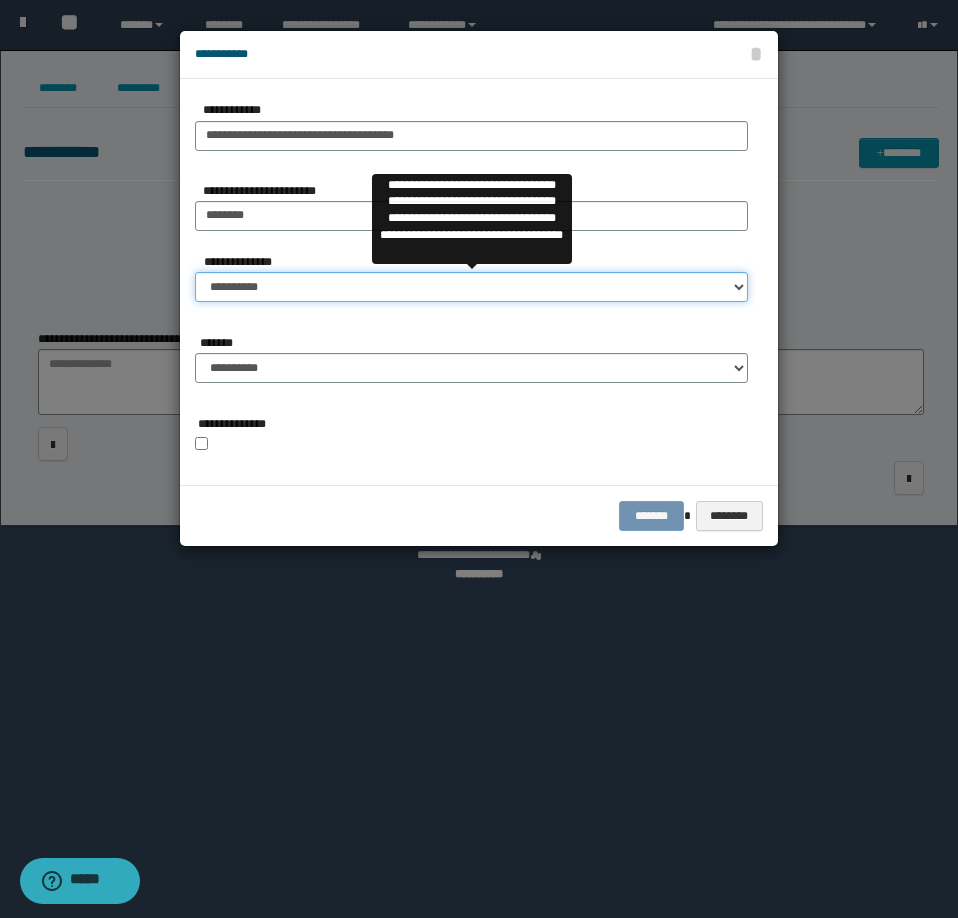 click on "**********" at bounding box center [471, 287] 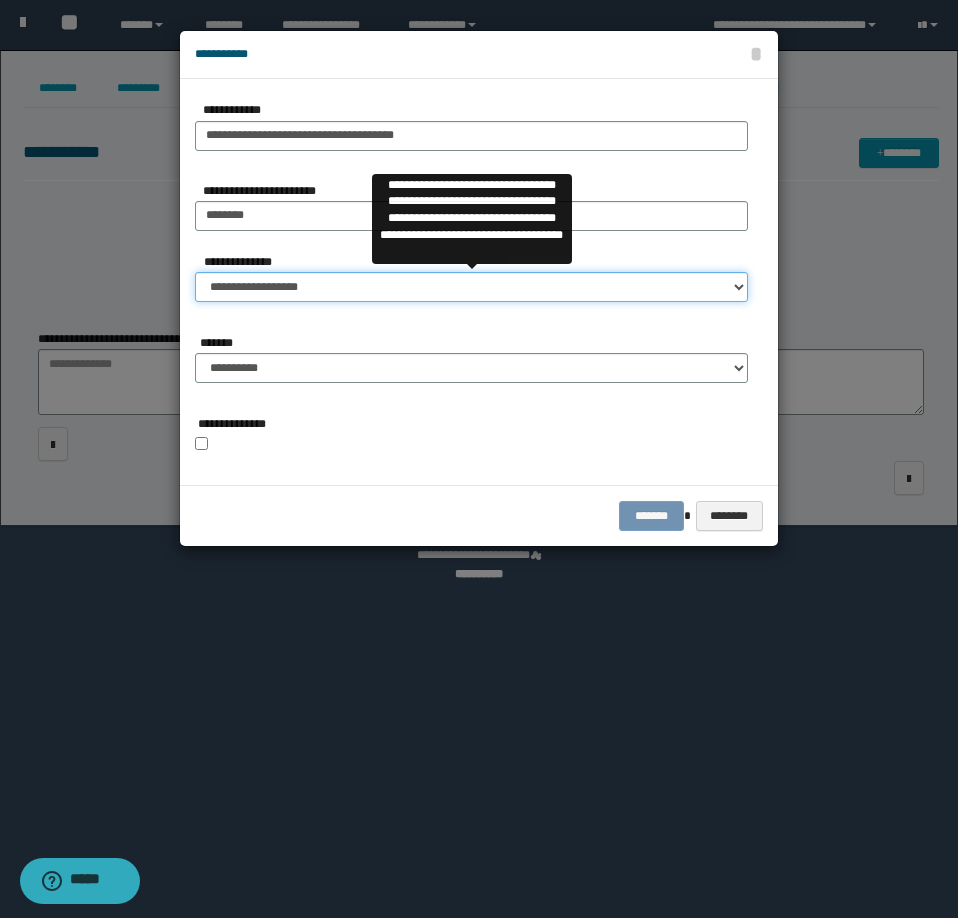 click on "**********" at bounding box center (471, 287) 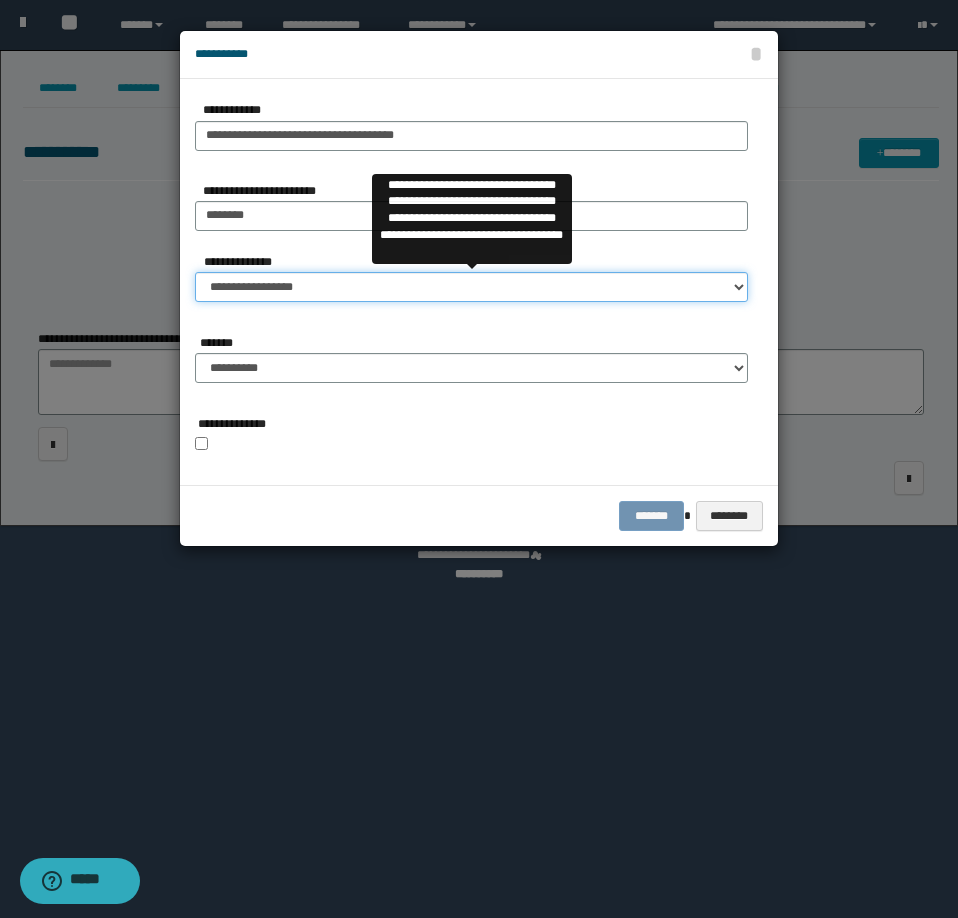 click on "**********" at bounding box center [471, 287] 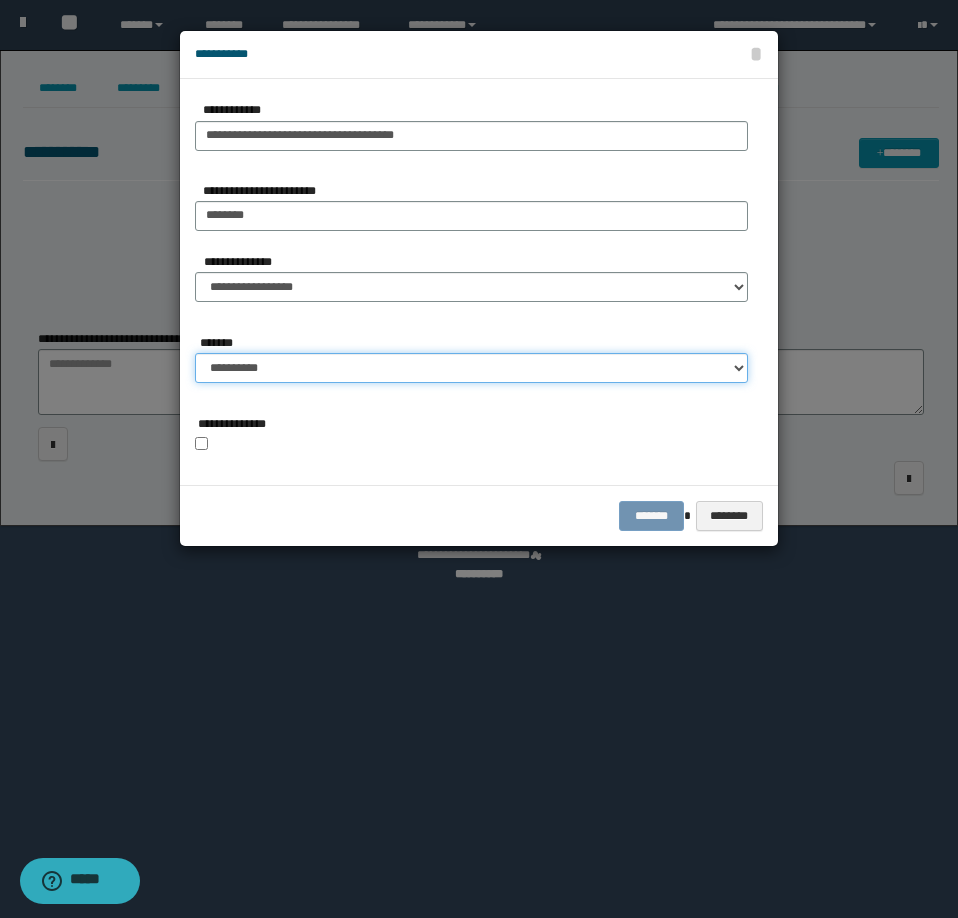 drag, startPoint x: 274, startPoint y: 368, endPoint x: 290, endPoint y: 382, distance: 21.260292 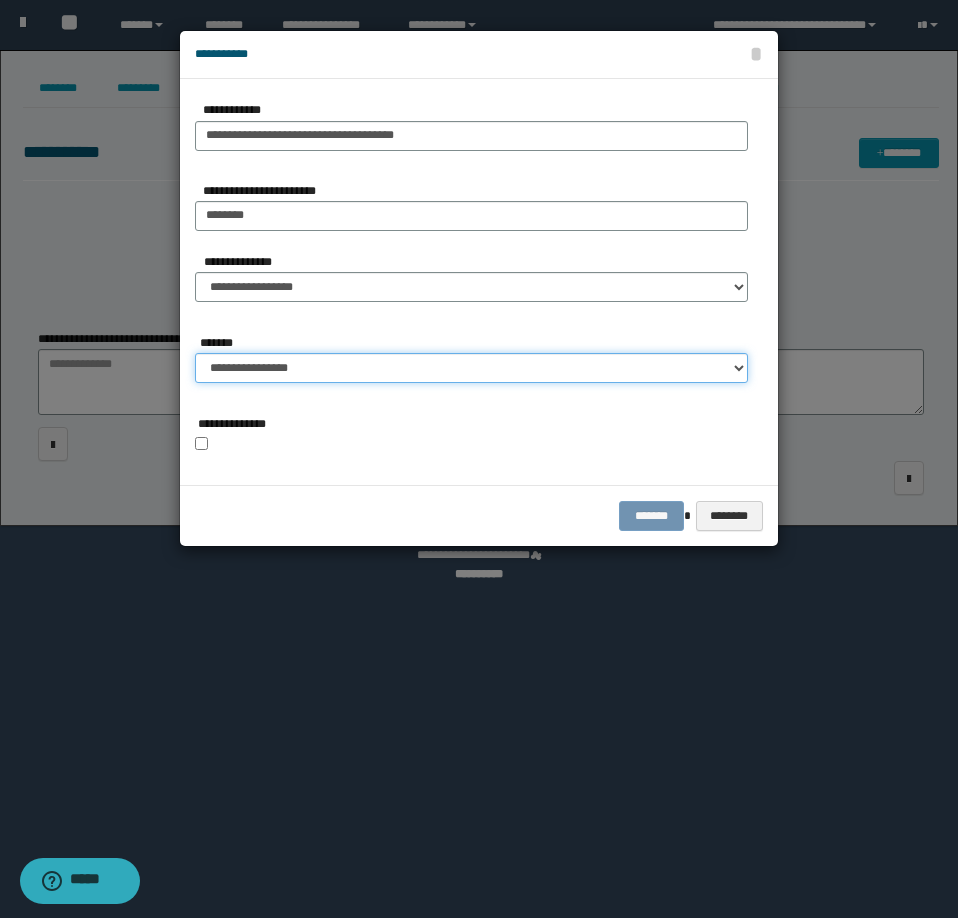 click on "**********" at bounding box center [471, 368] 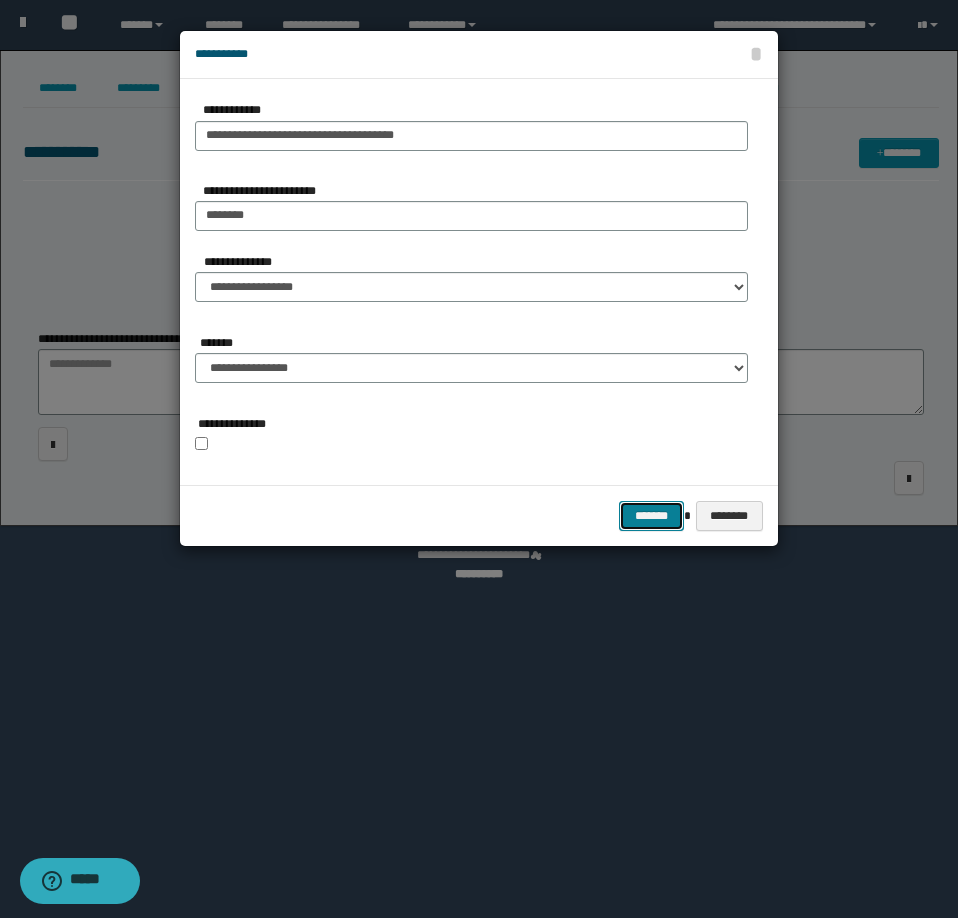 click on "*******" at bounding box center [651, 516] 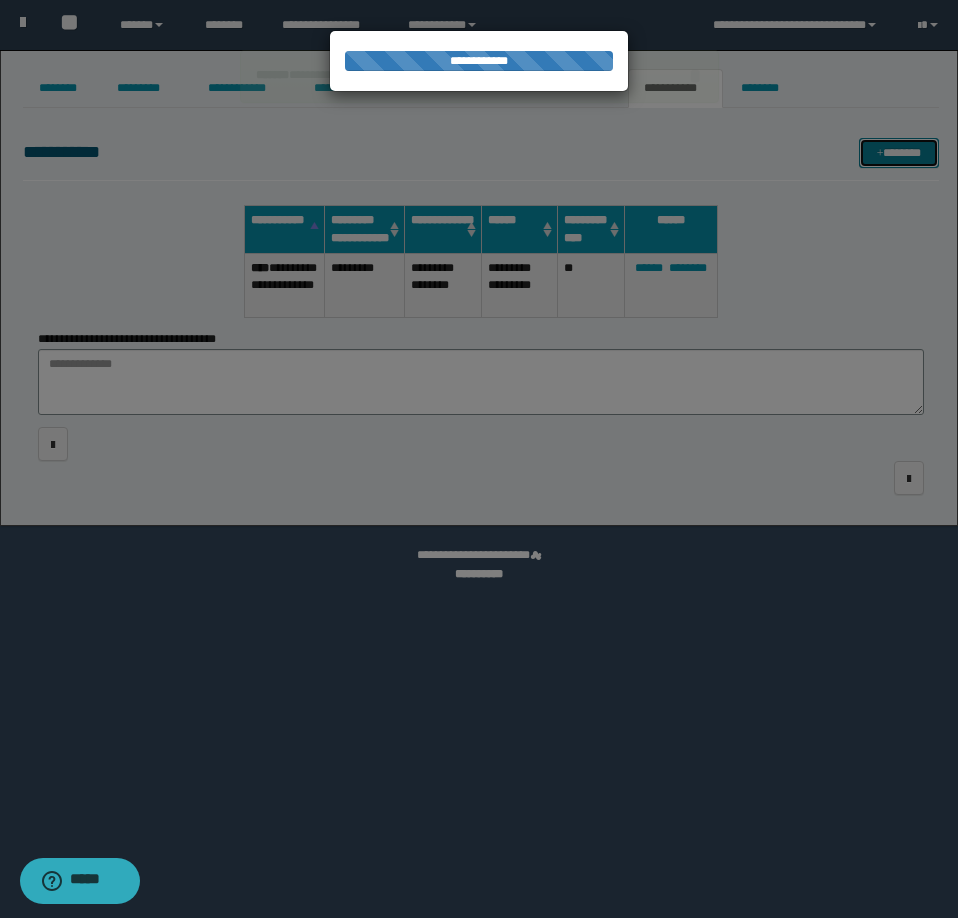 type 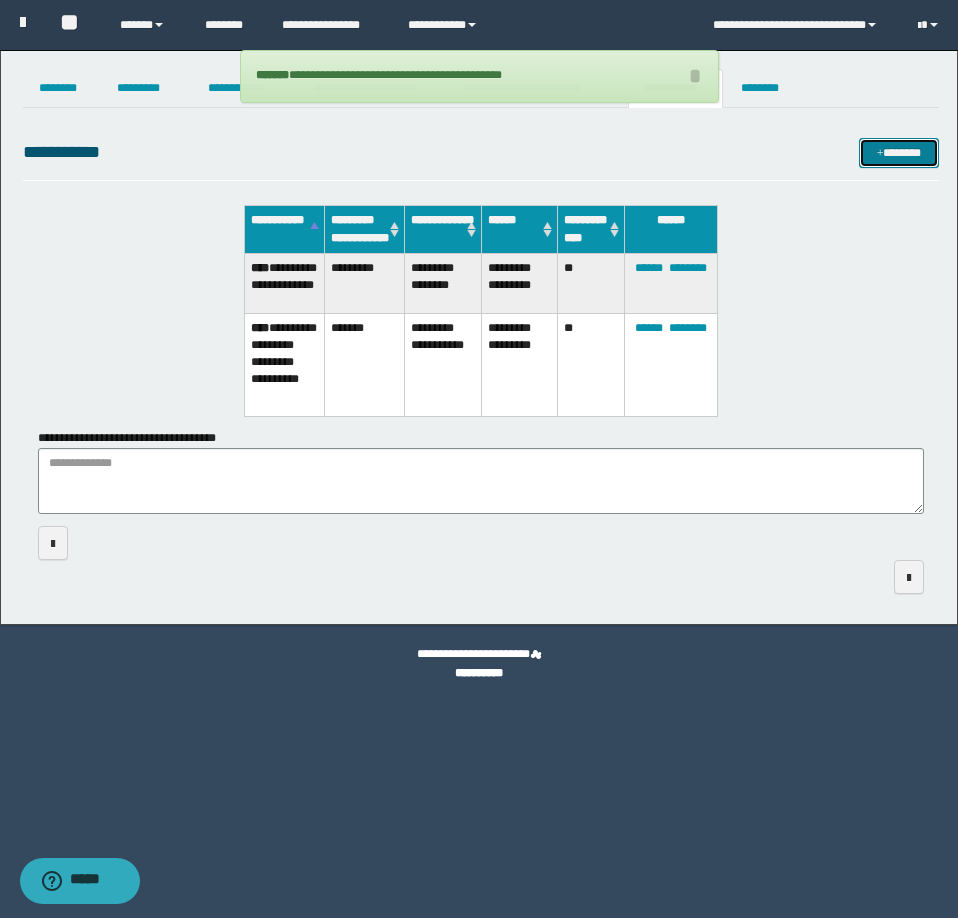click on "*******" at bounding box center (899, 153) 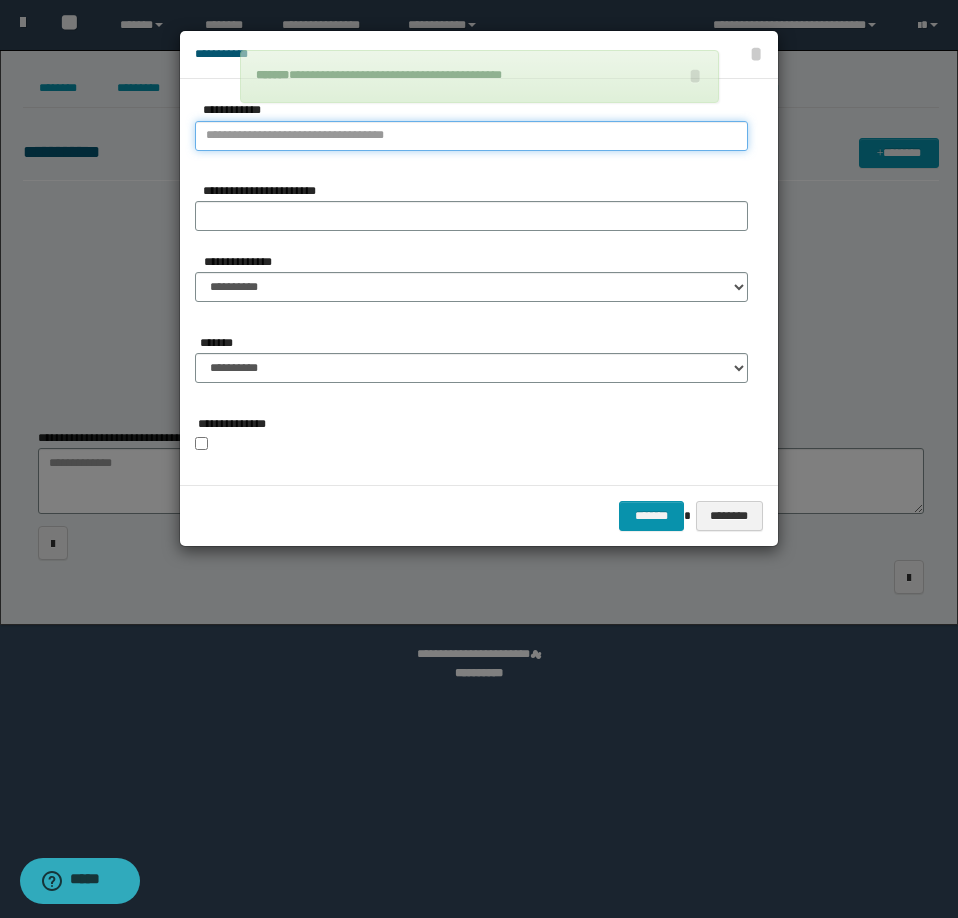 type on "**********" 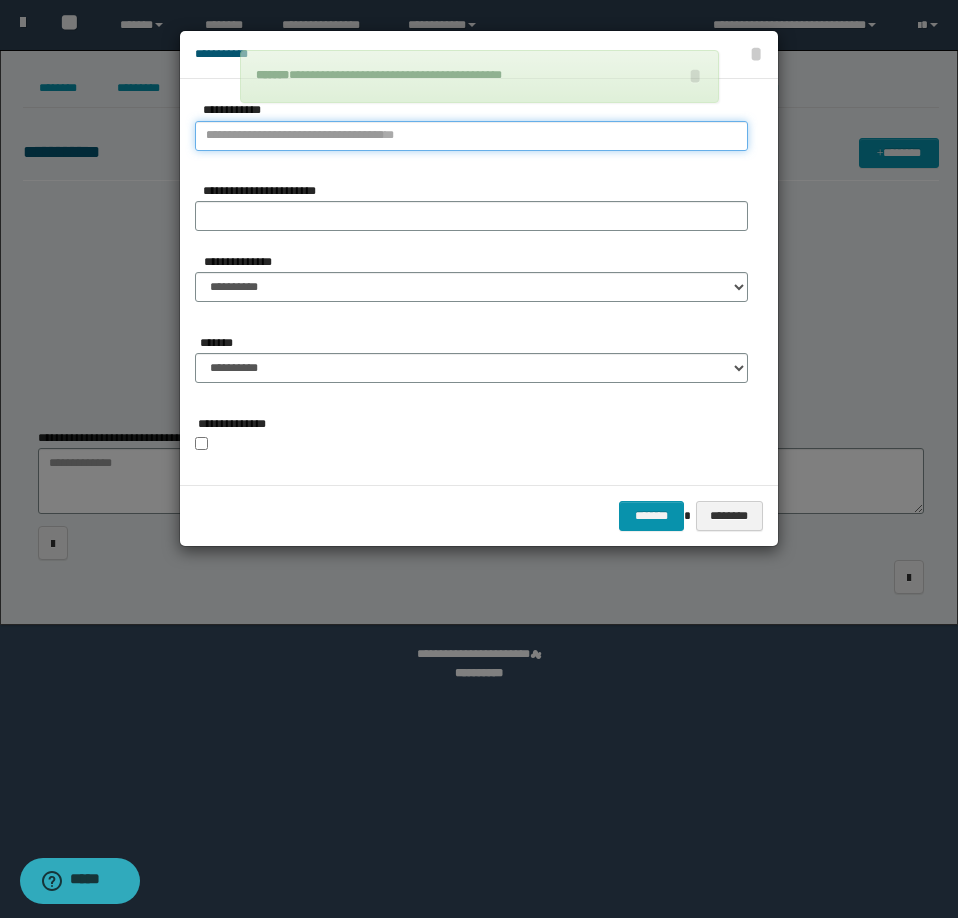 click on "**********" at bounding box center [471, 136] 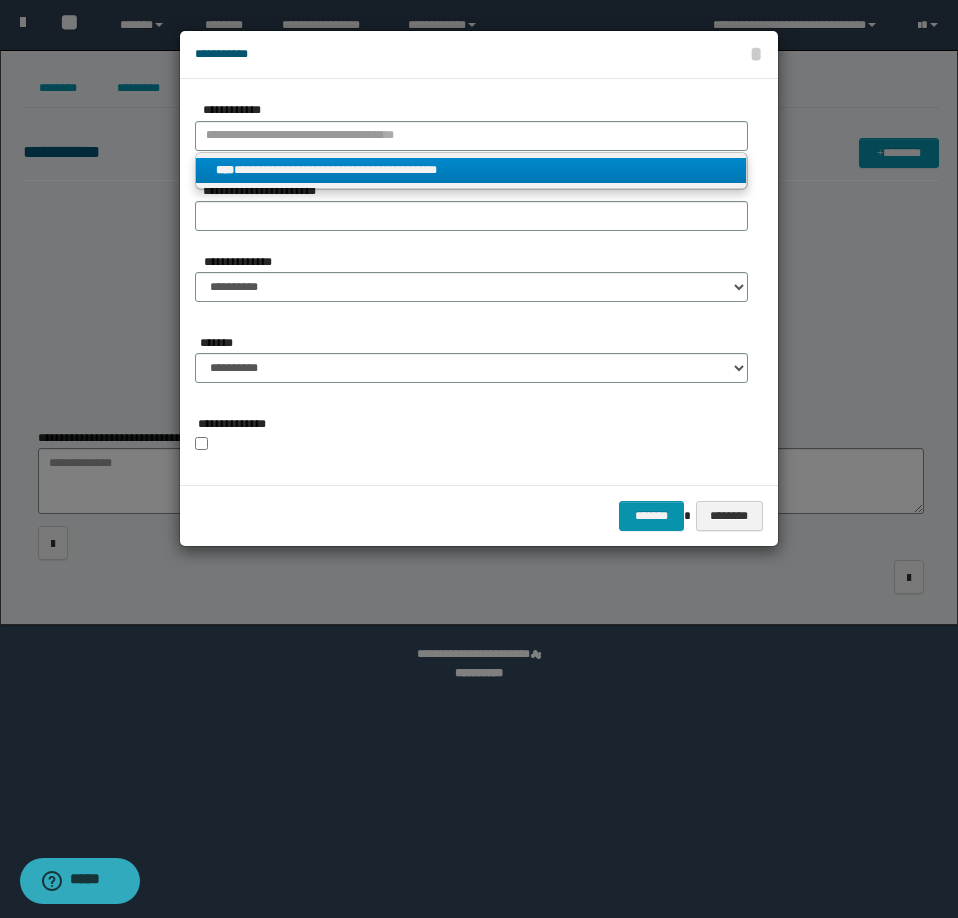 type 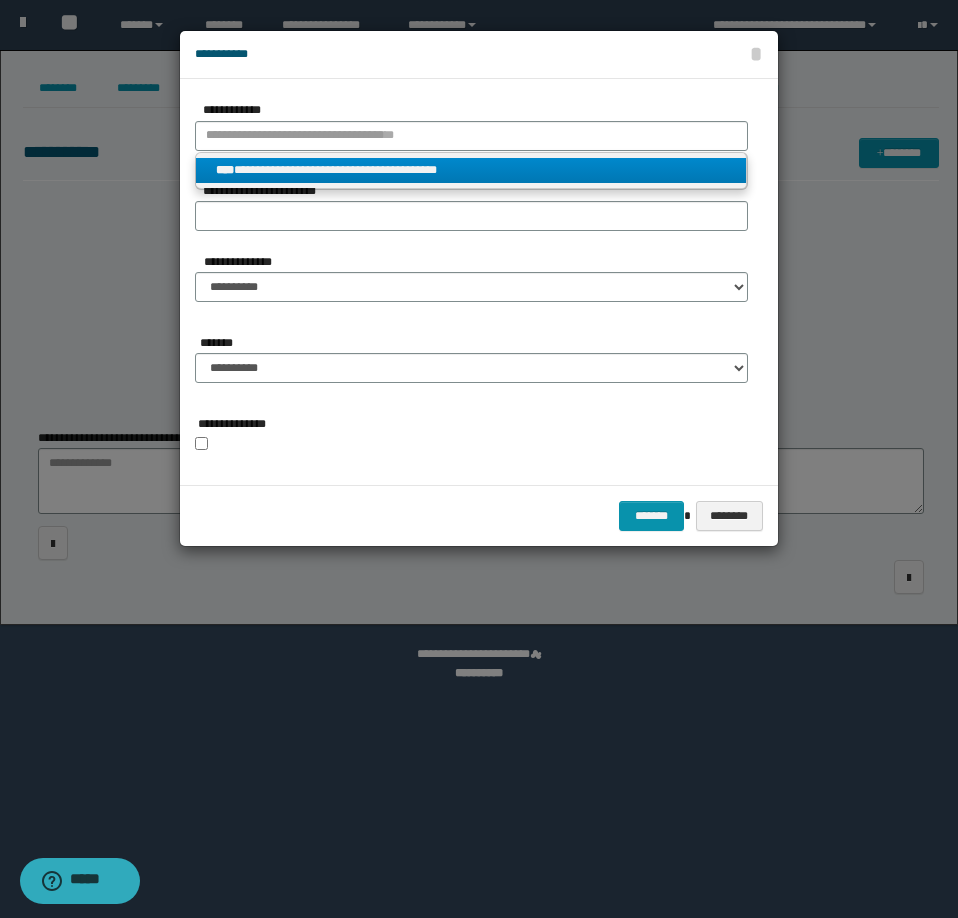 type on "**********" 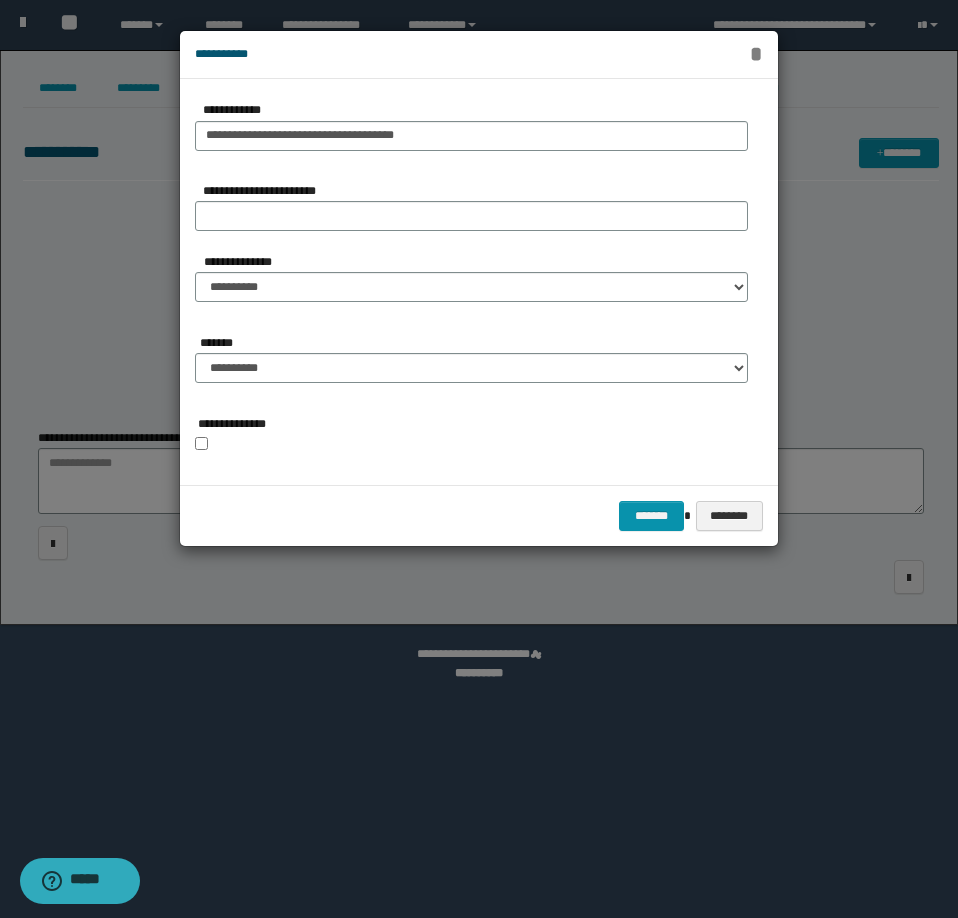 type 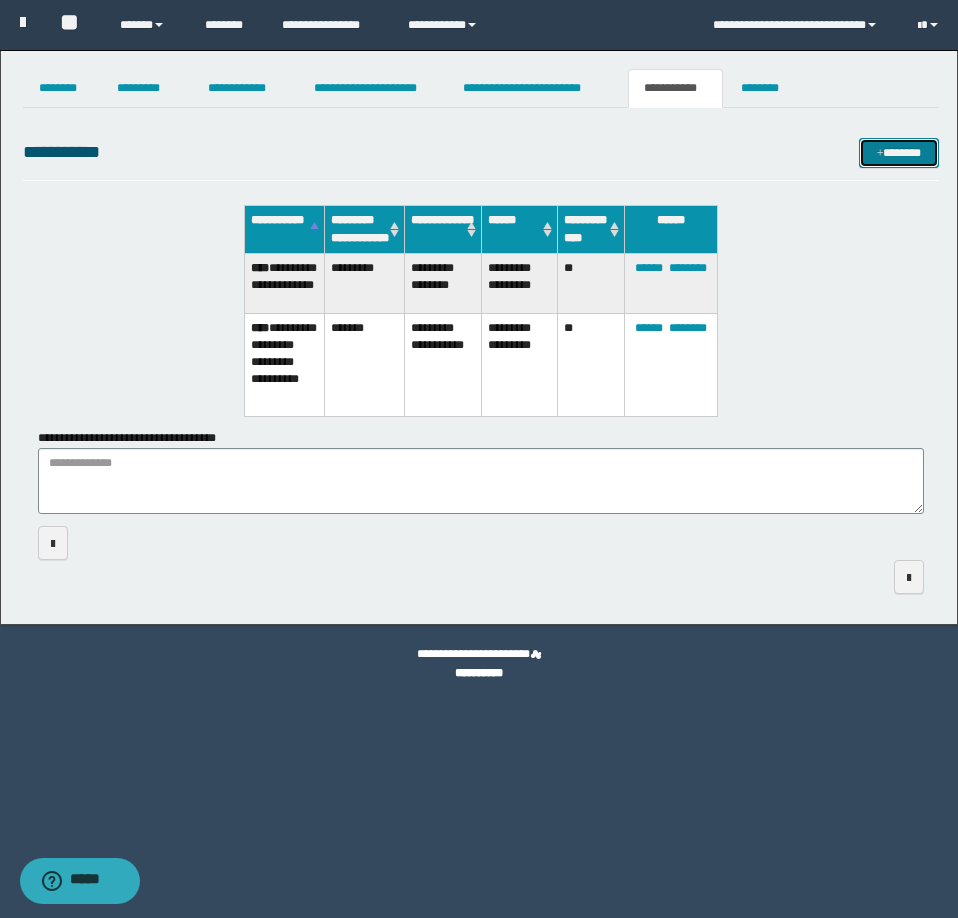 type 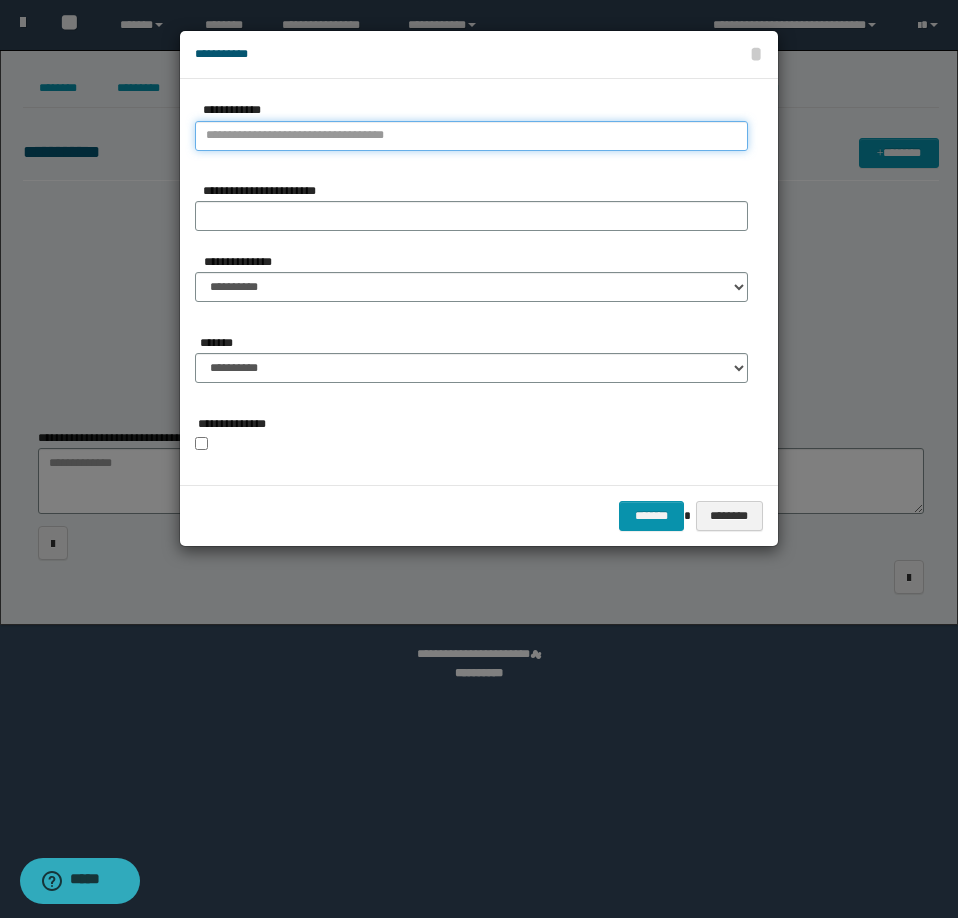 type on "**********" 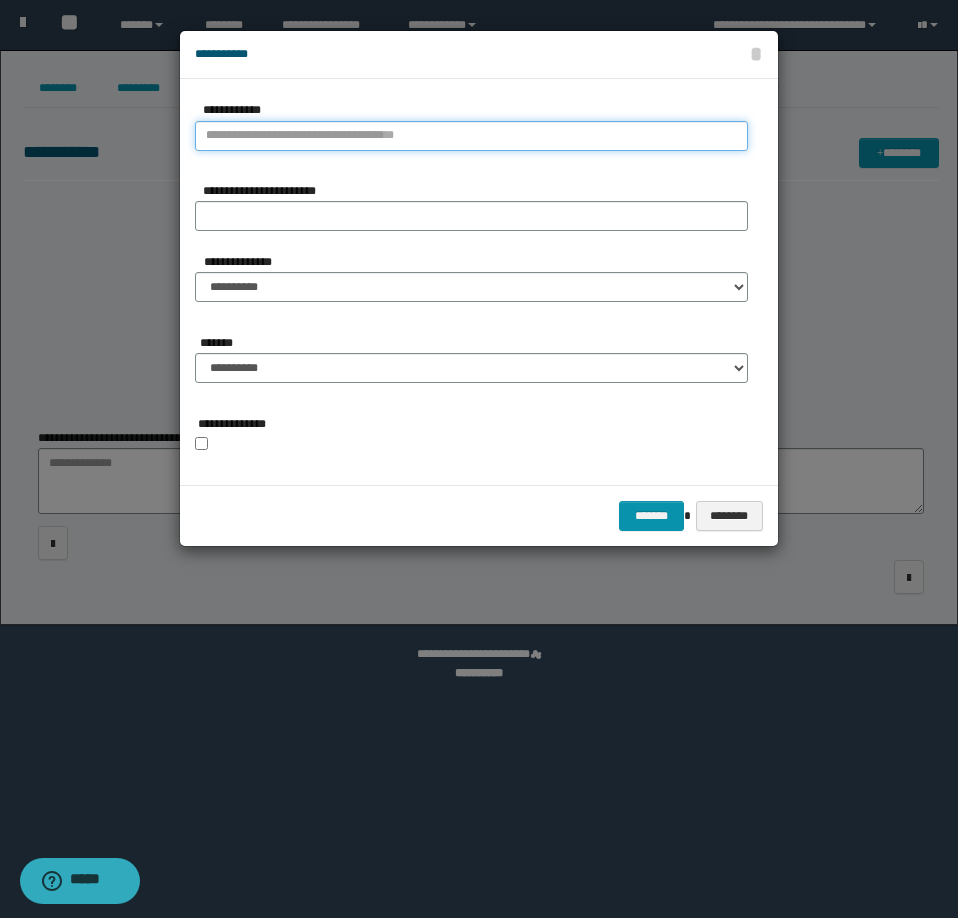 click on "**********" at bounding box center (471, 136) 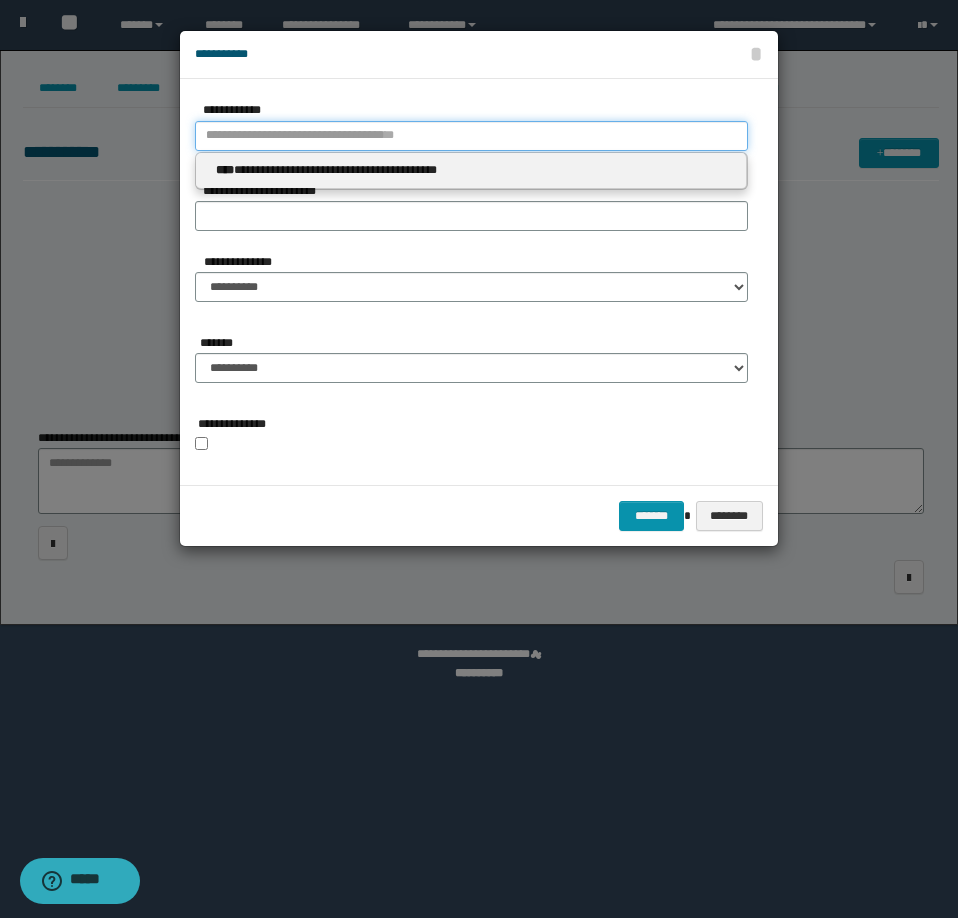 type 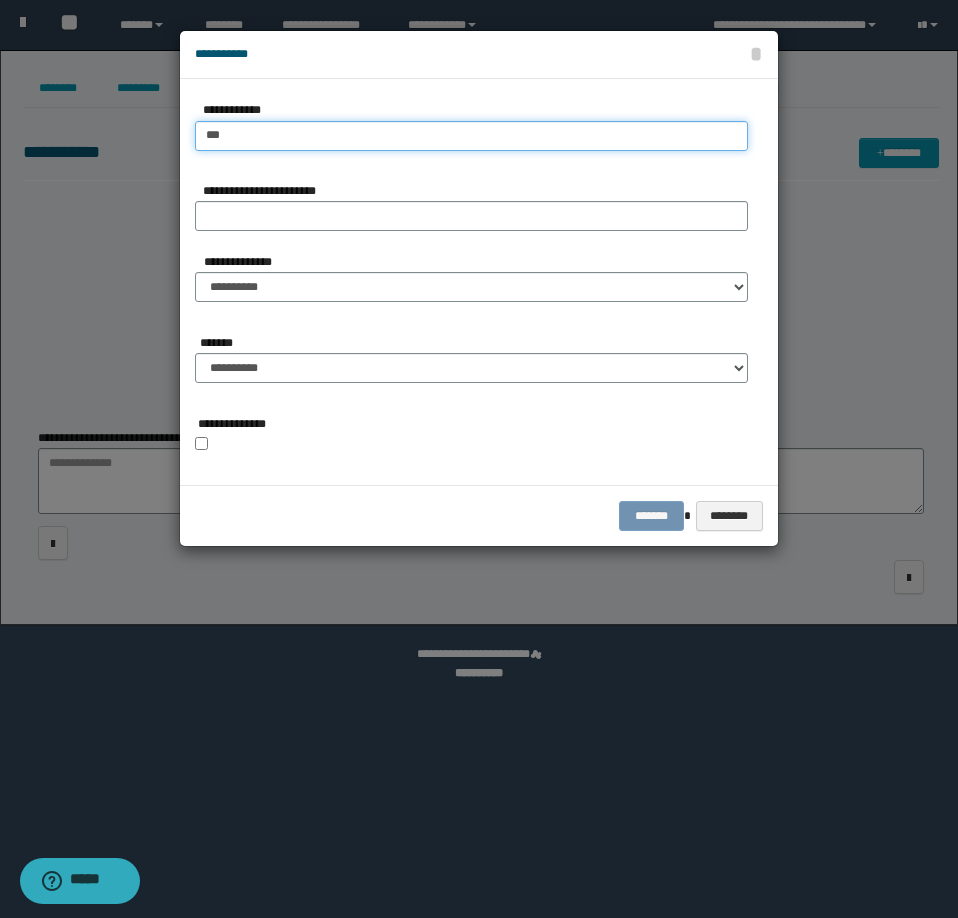 type on "****" 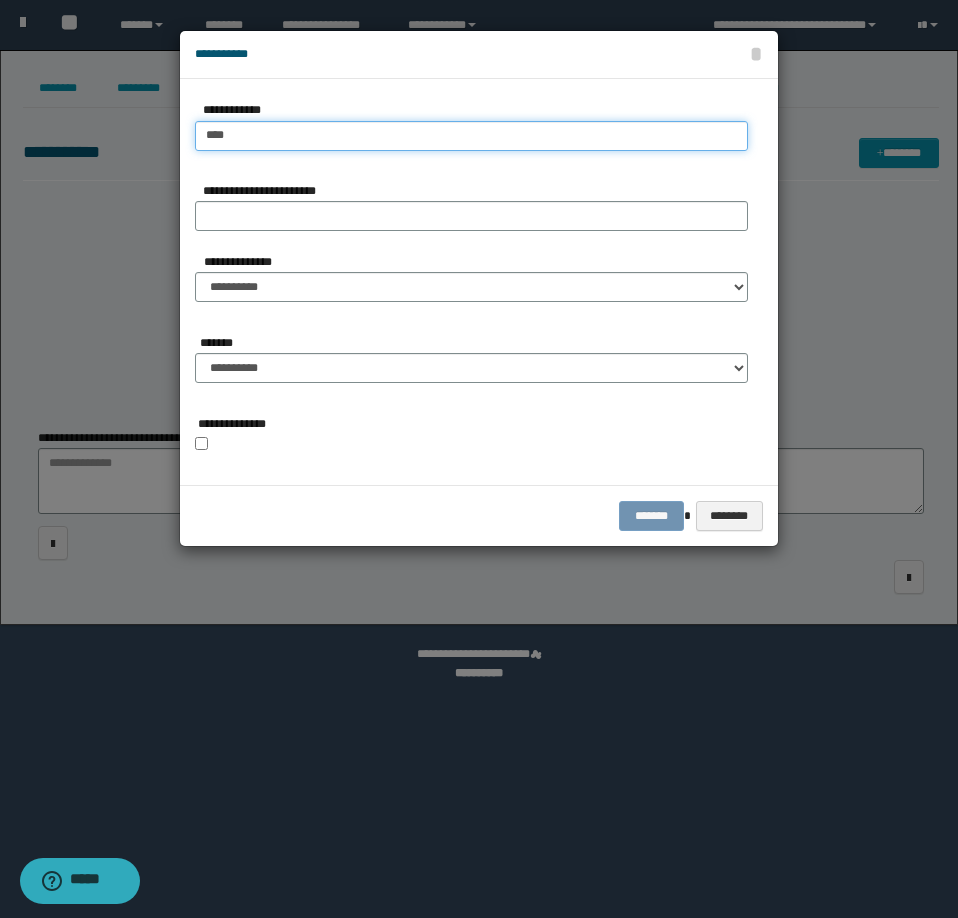 type on "****" 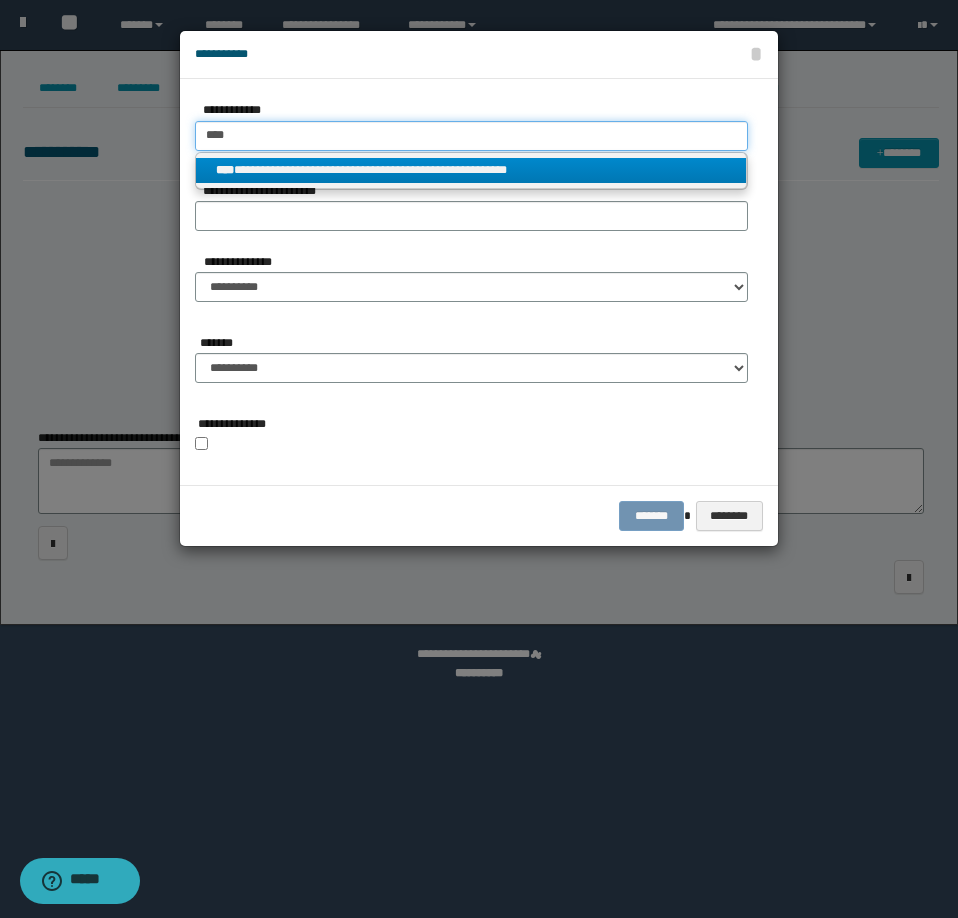 type on "****" 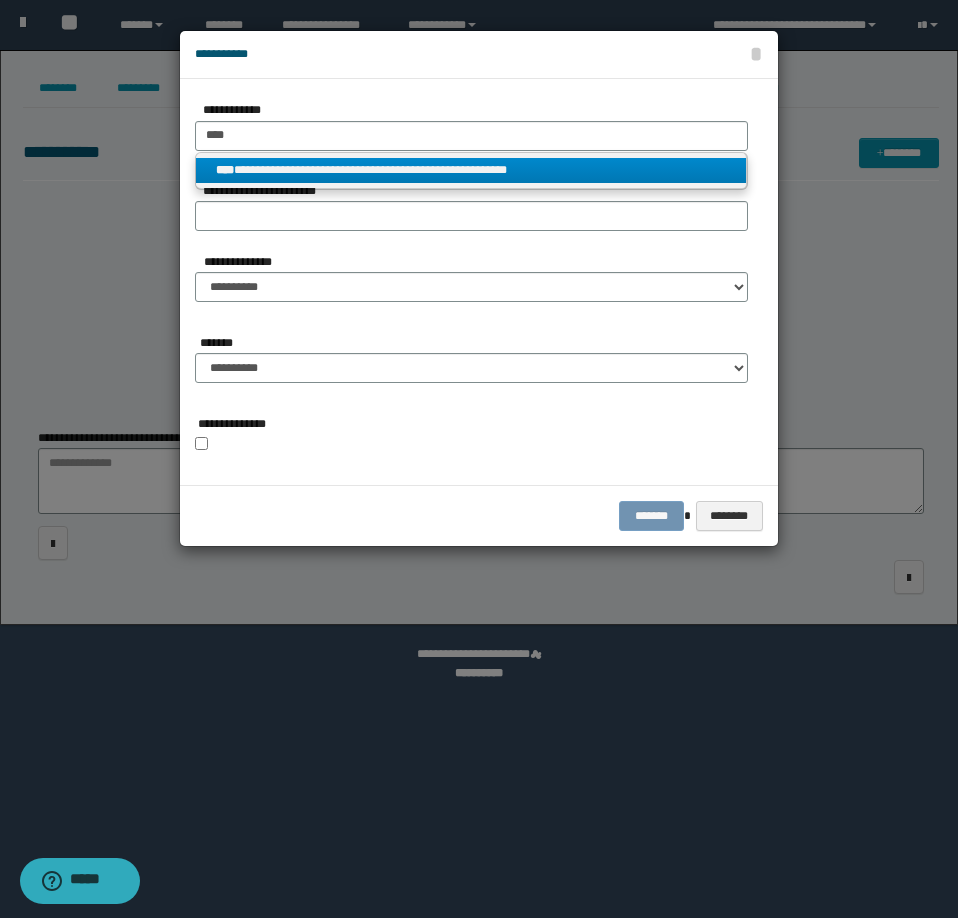 click on "**********" at bounding box center [471, 170] 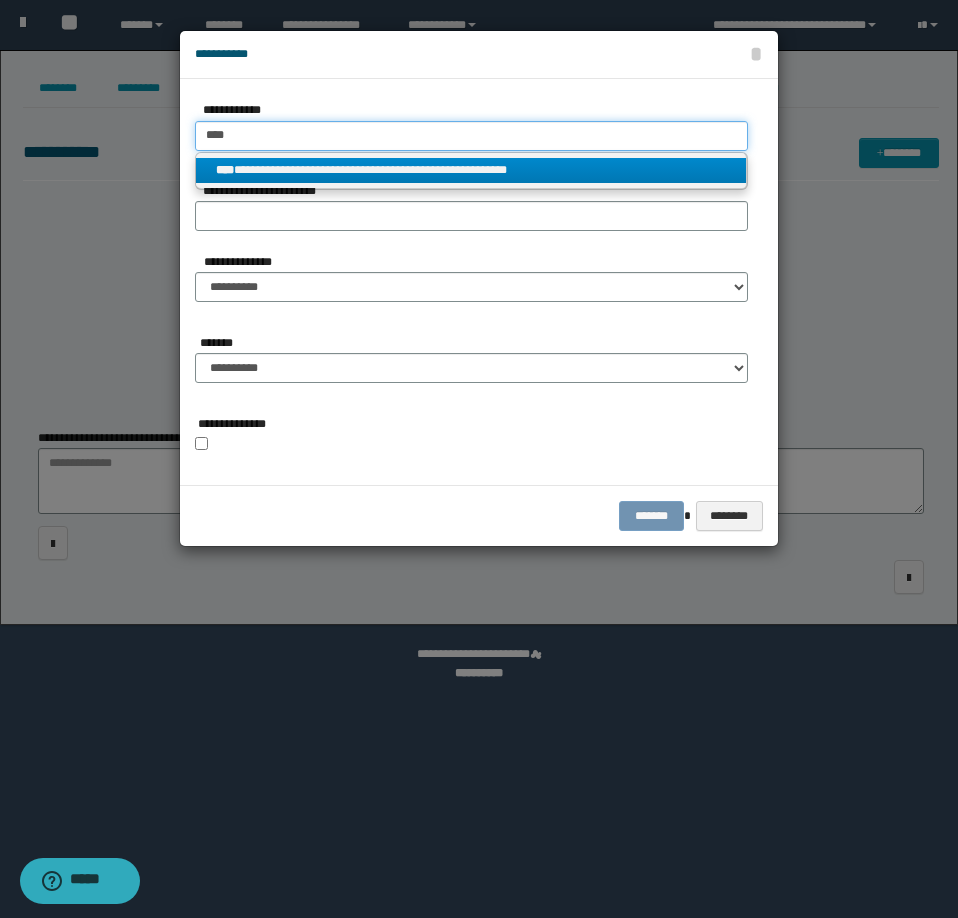 type 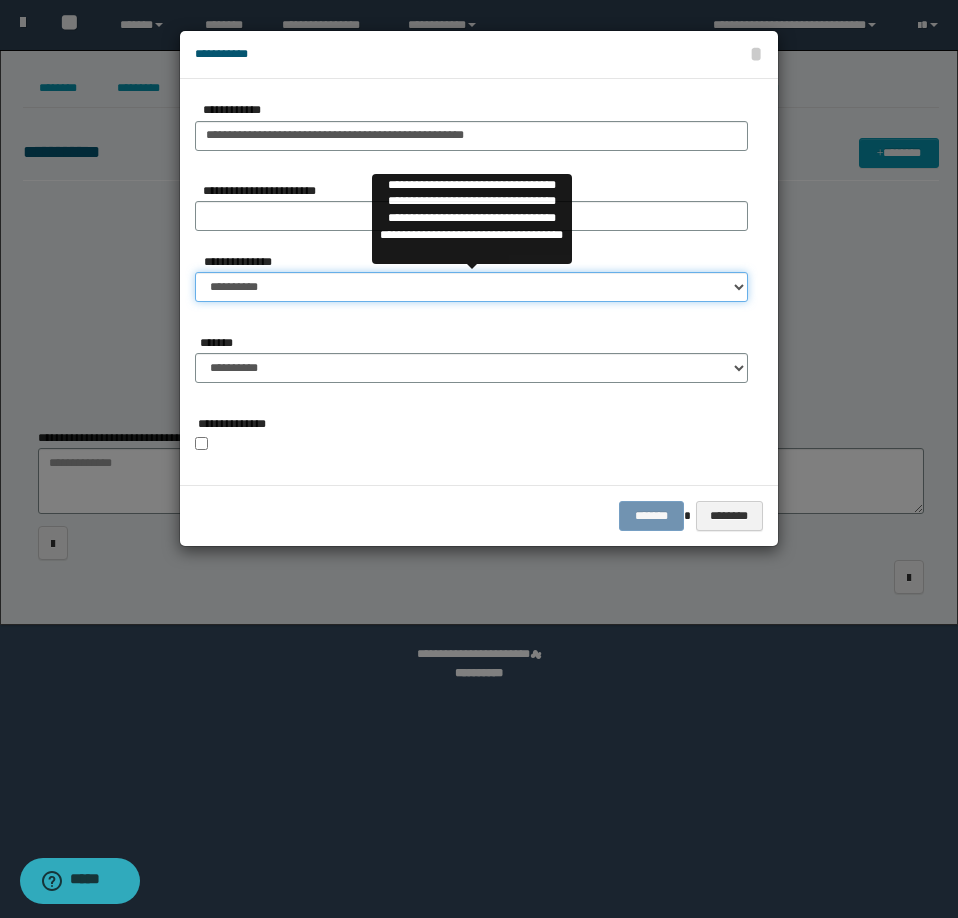 click on "**********" at bounding box center (471, 287) 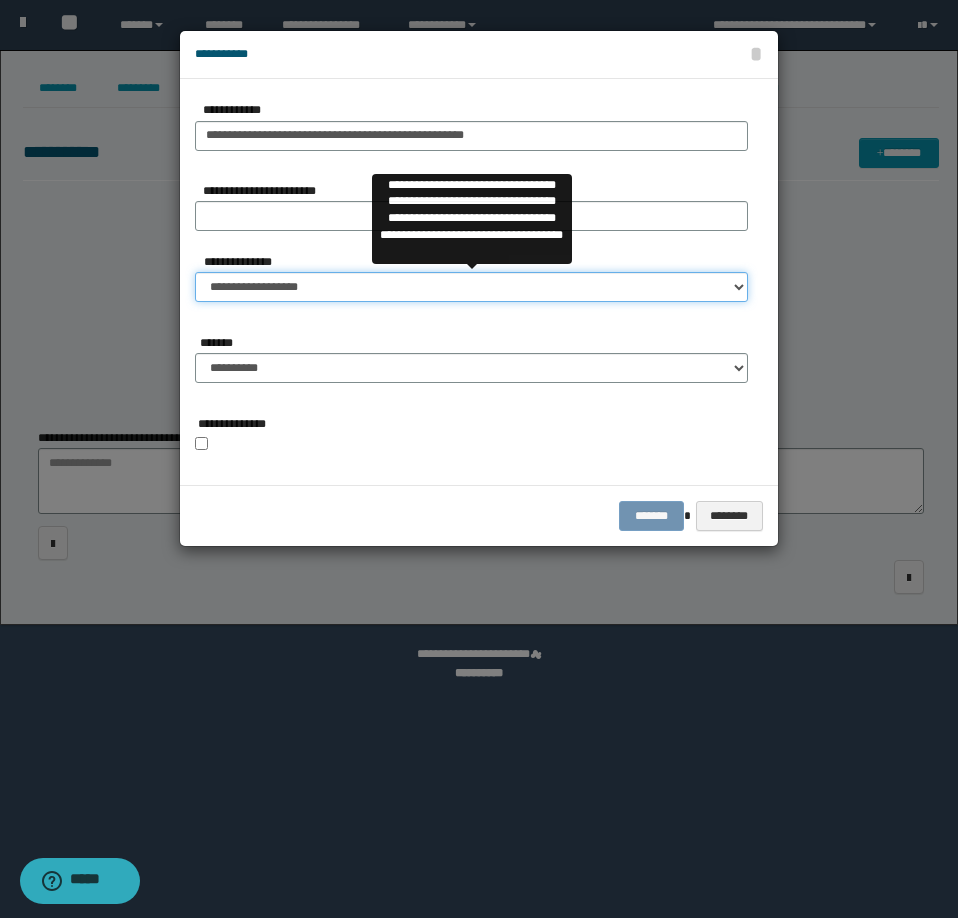 click on "**********" at bounding box center (471, 287) 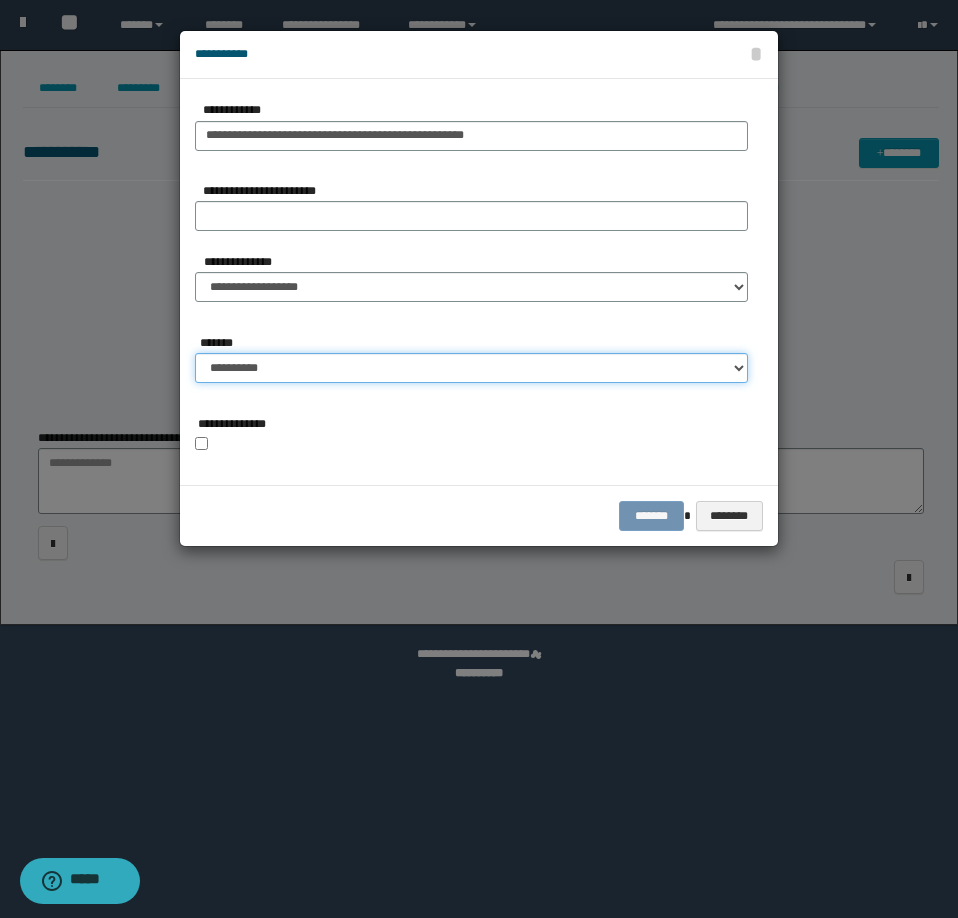 click on "**********" at bounding box center (471, 368) 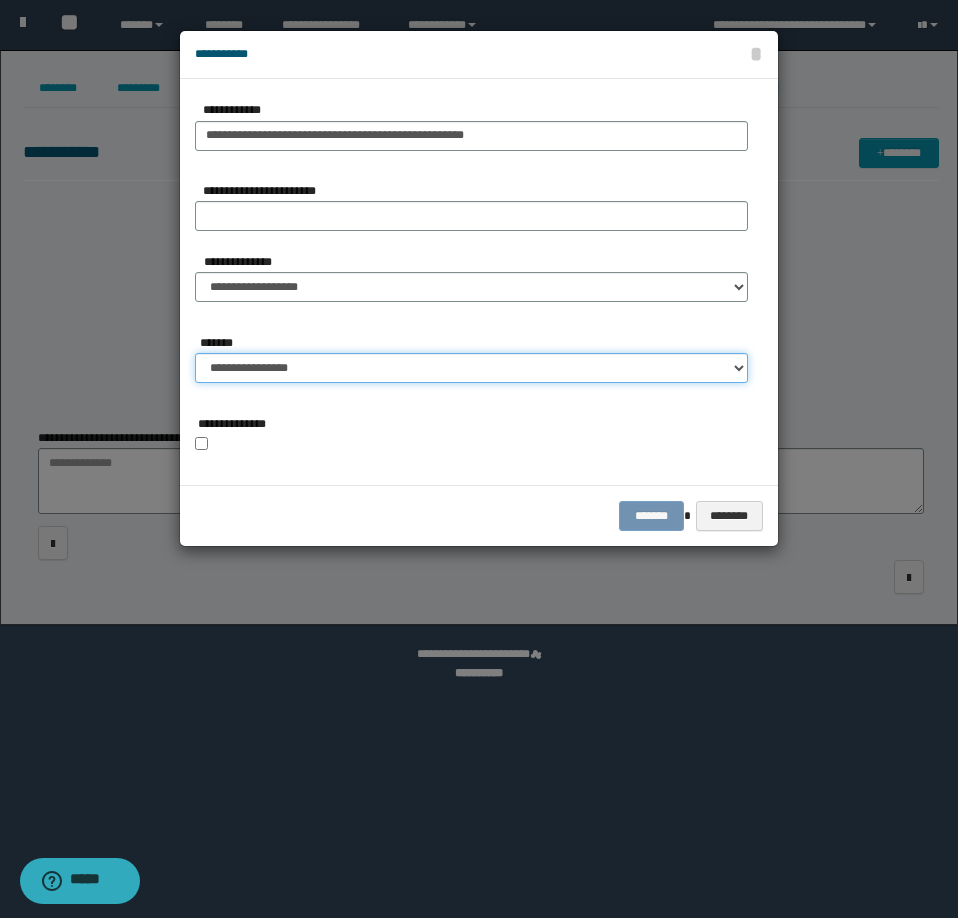 click on "**********" at bounding box center (471, 368) 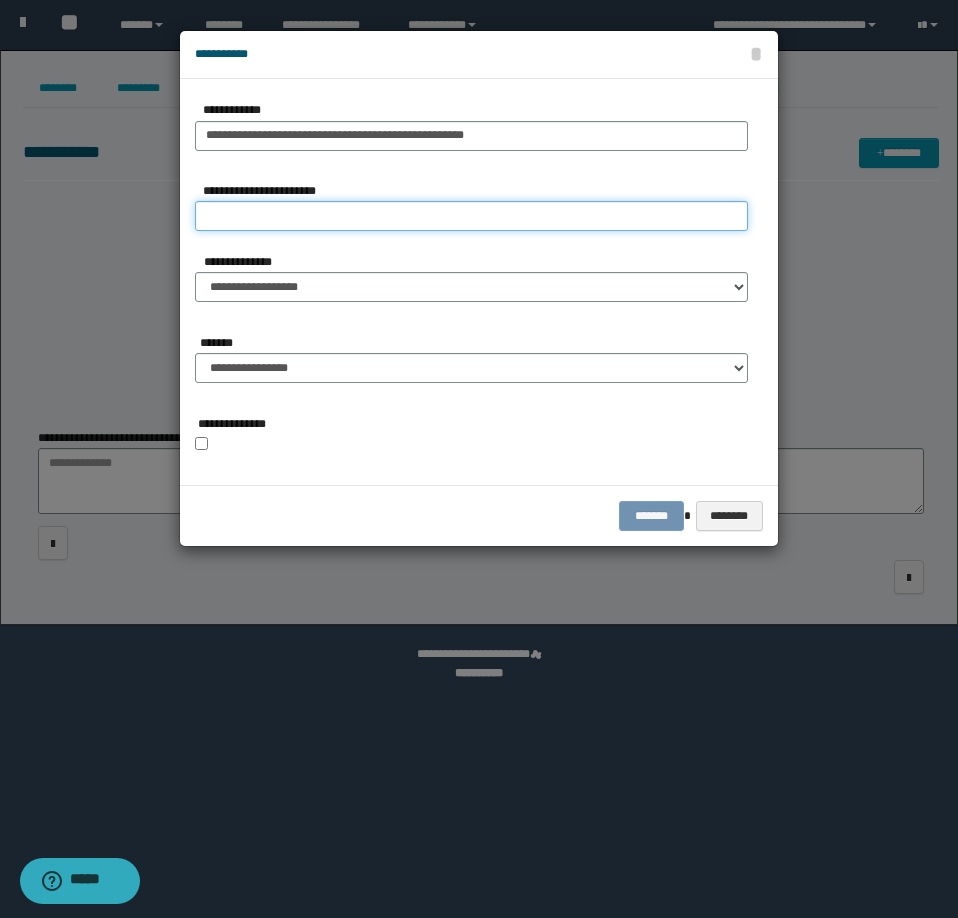 click on "**********" at bounding box center (471, 216) 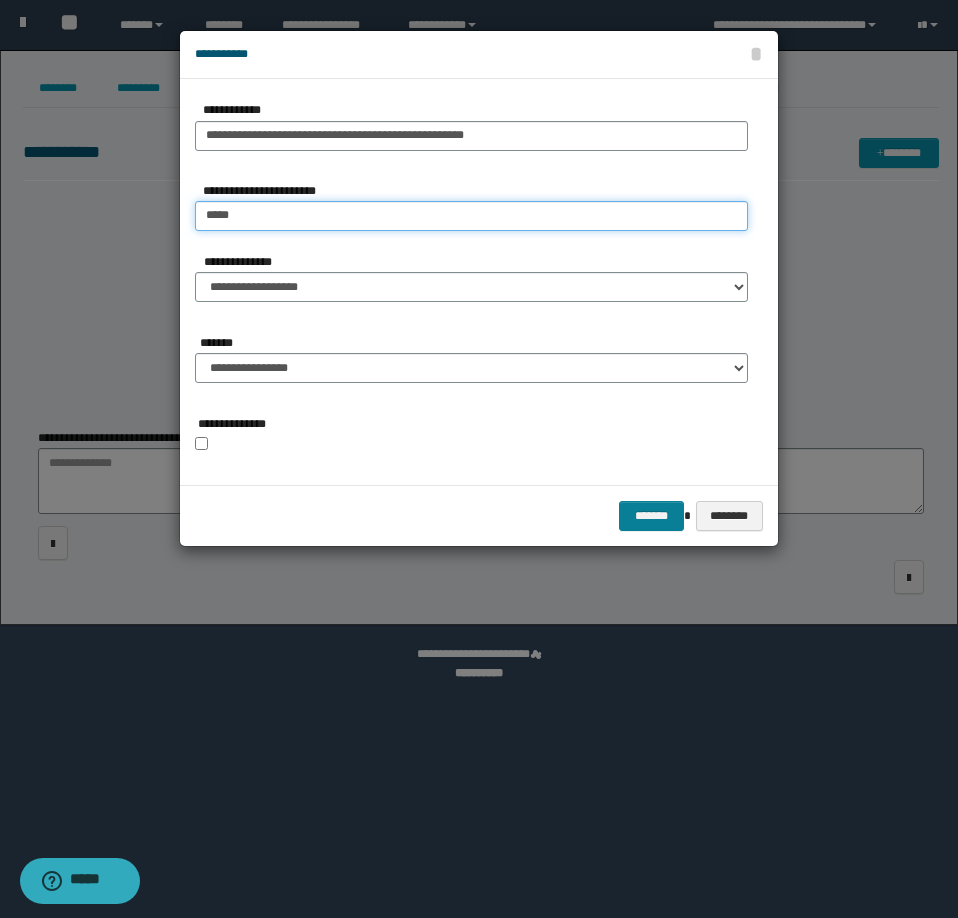 type on "*****" 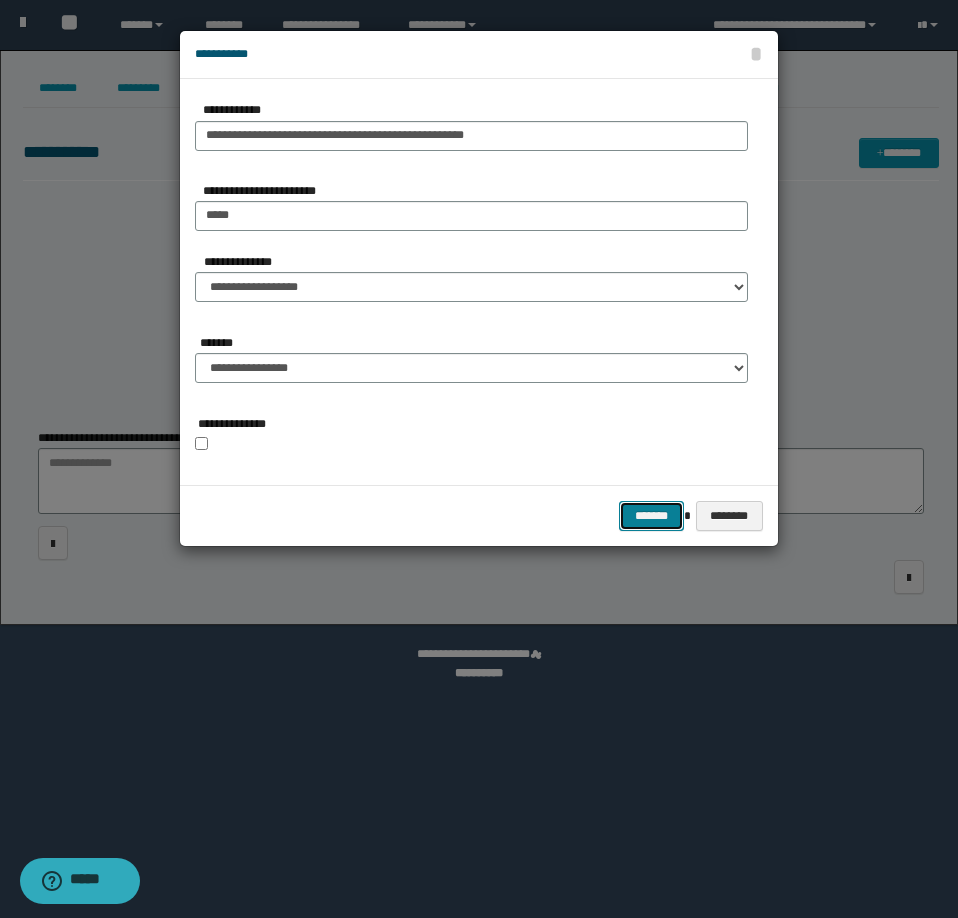 click on "*******" at bounding box center (651, 516) 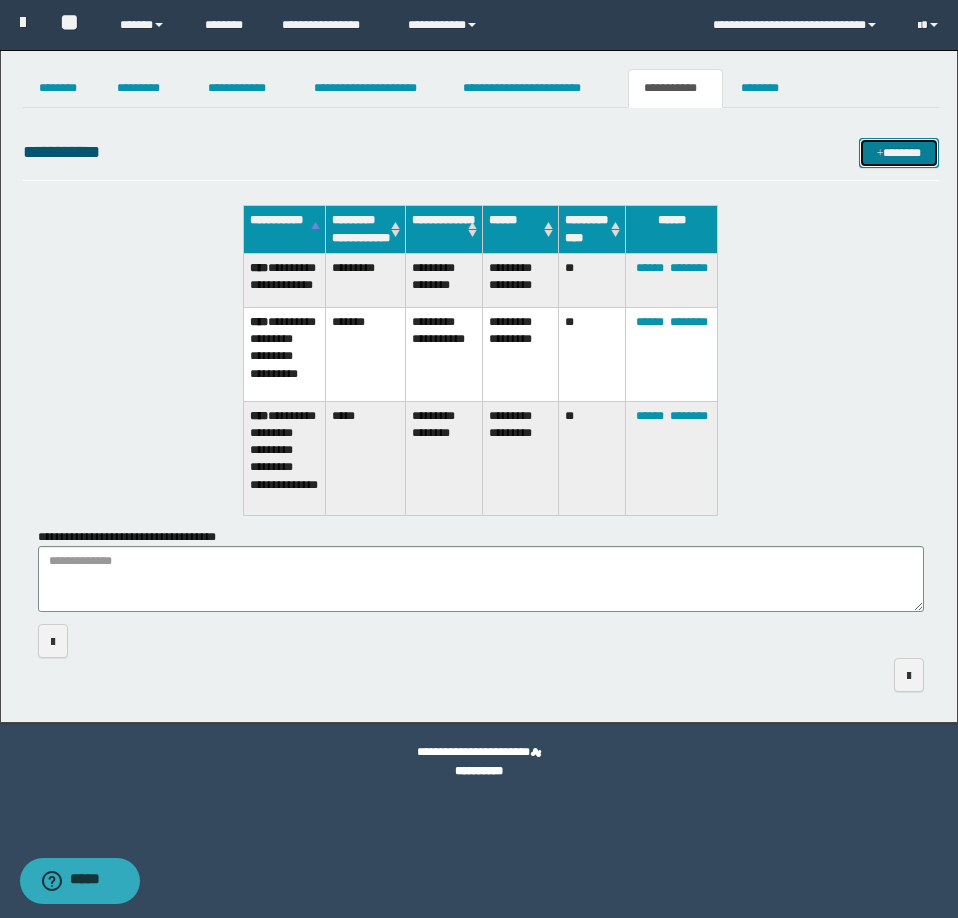 click on "*******" at bounding box center [899, 153] 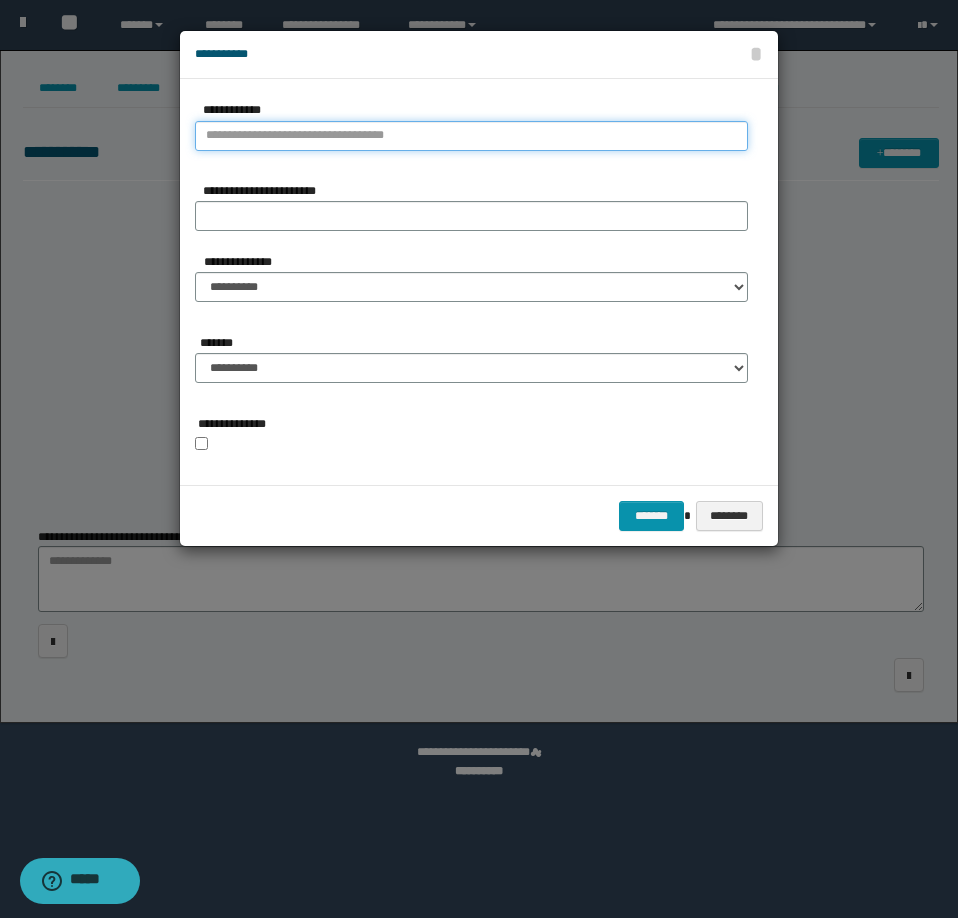 type on "**********" 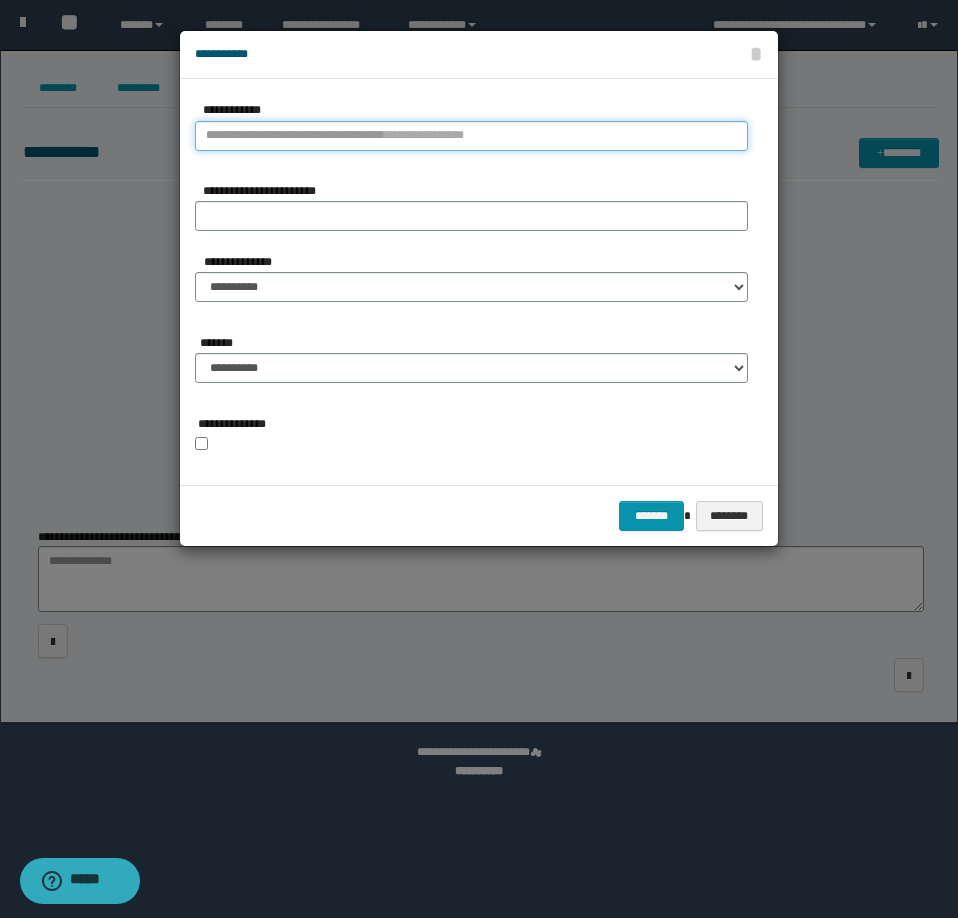 click on "**********" at bounding box center [471, 136] 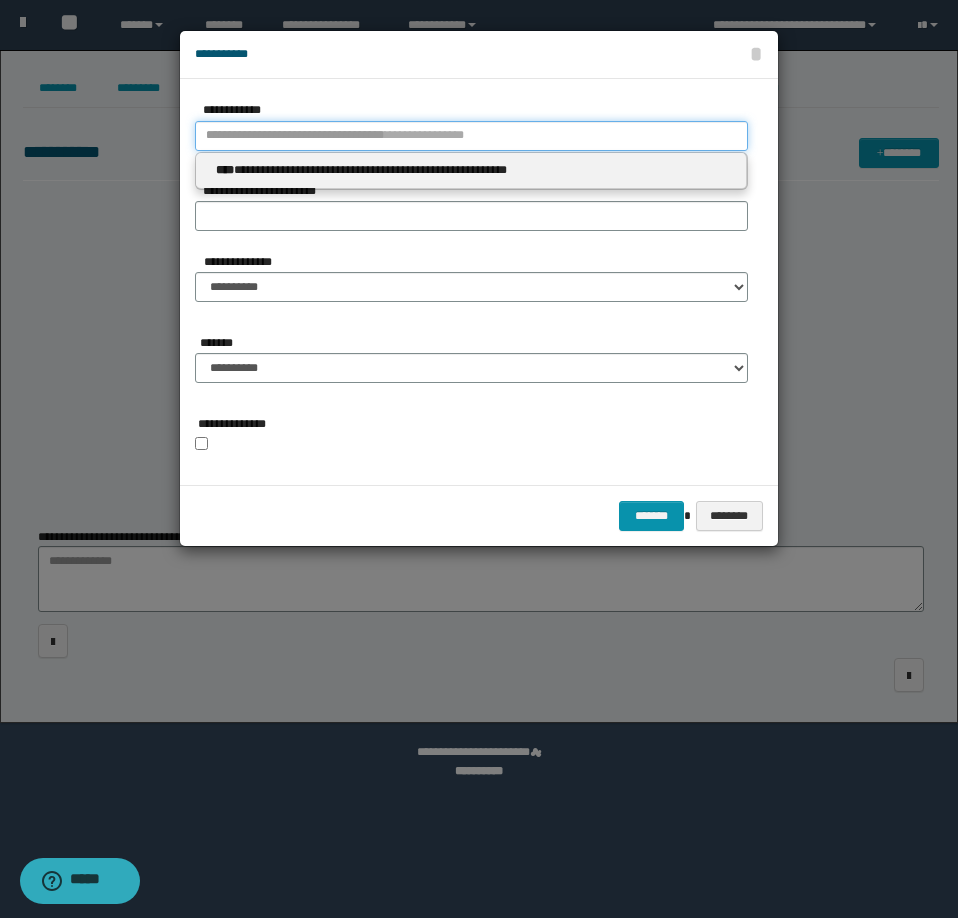type 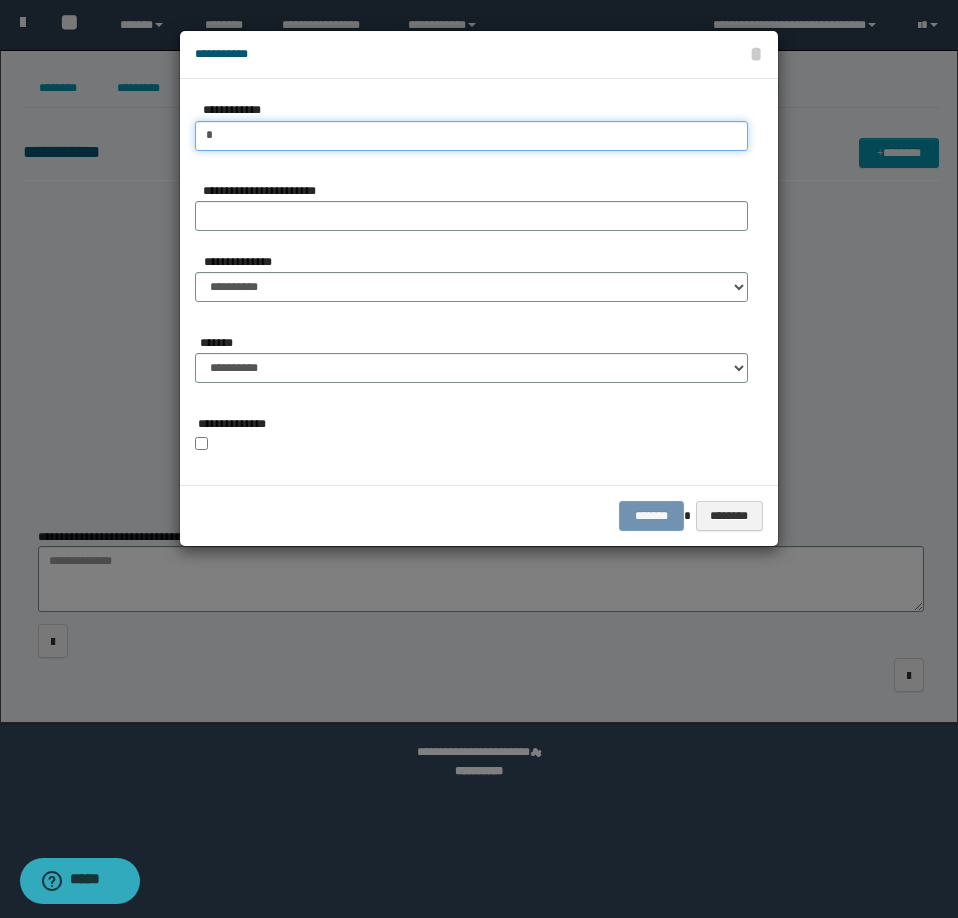 type on "**" 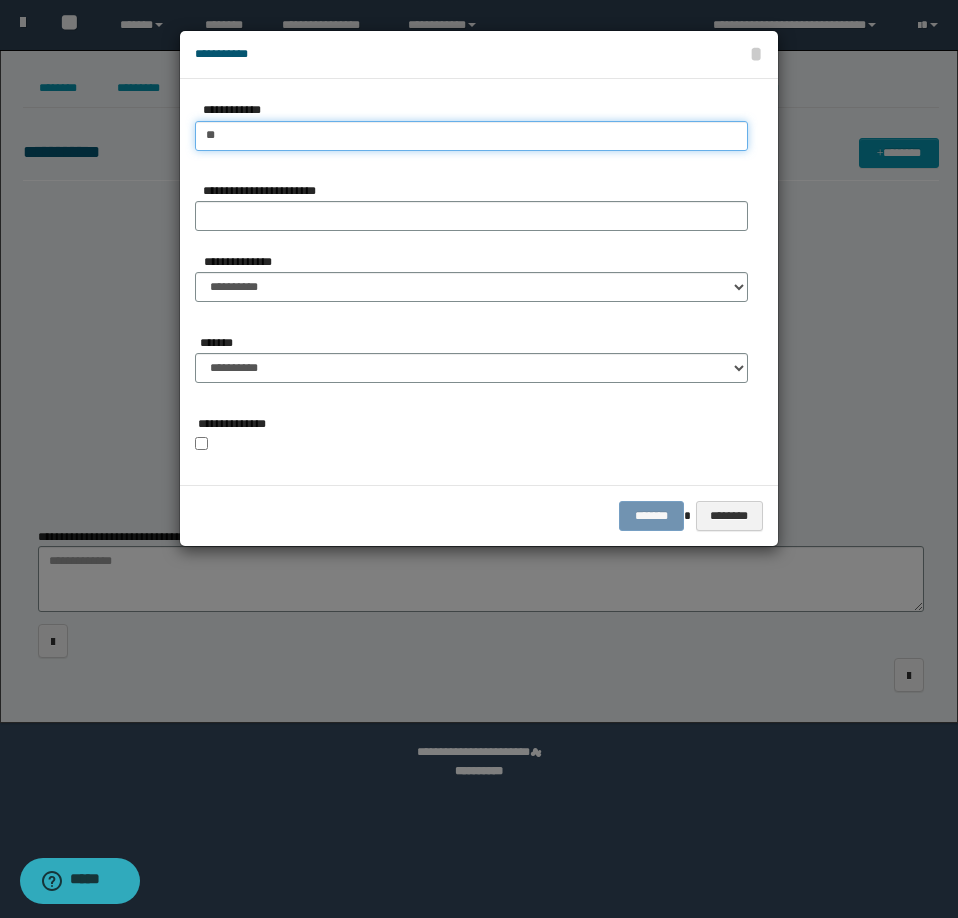 type on "**" 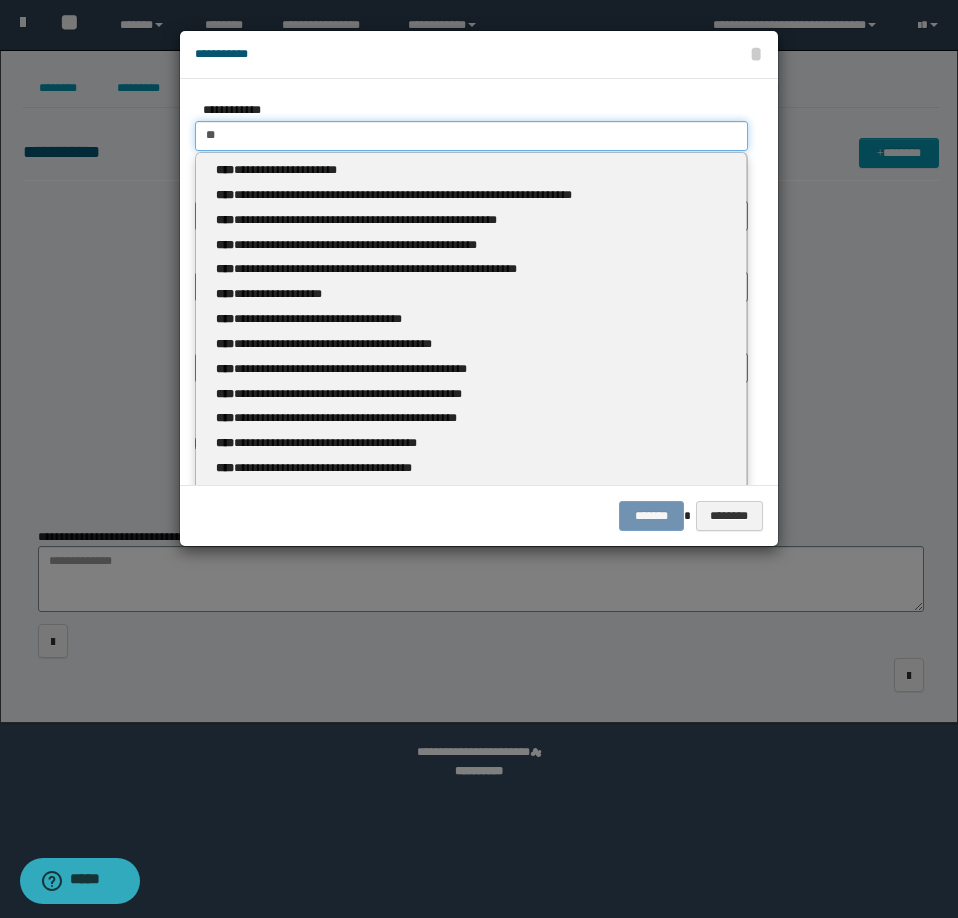 type 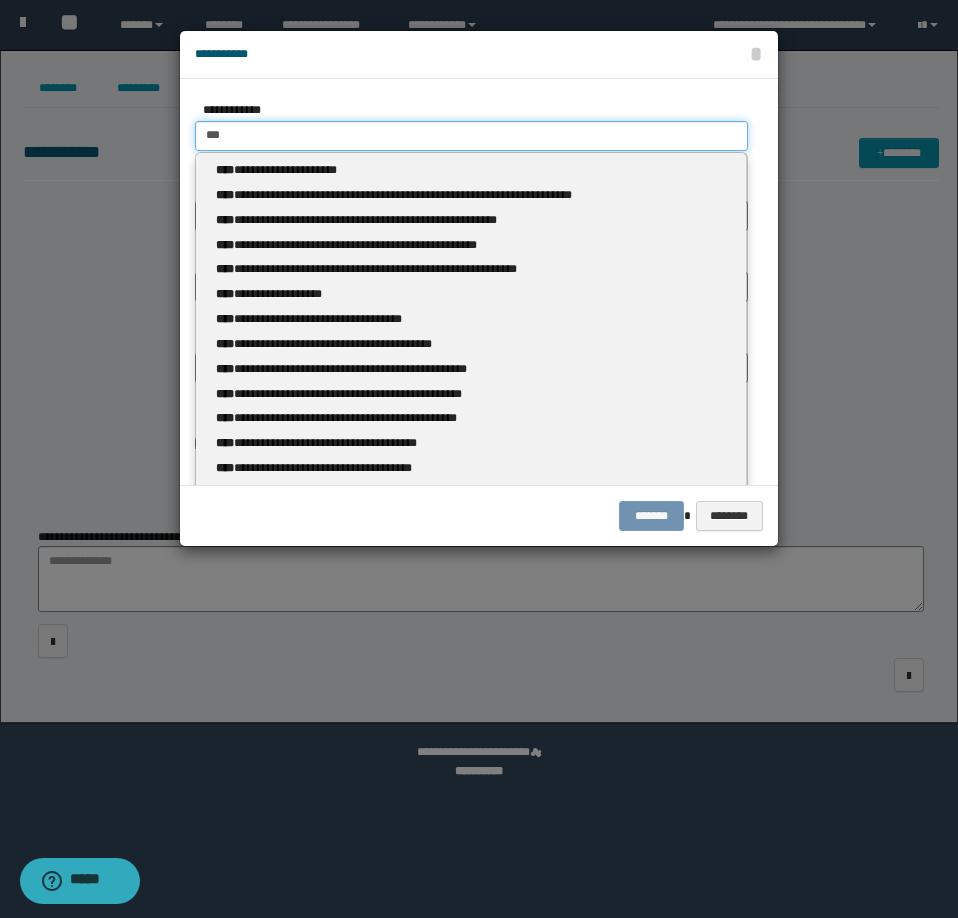 type on "****" 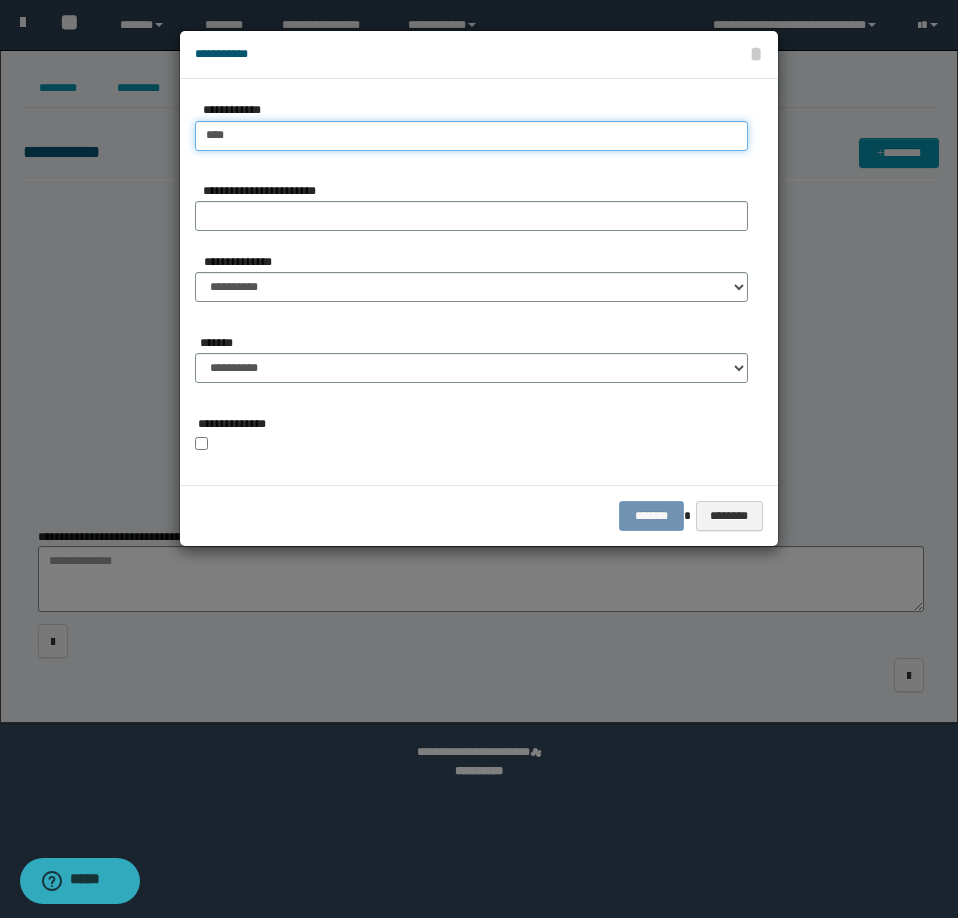 type on "****" 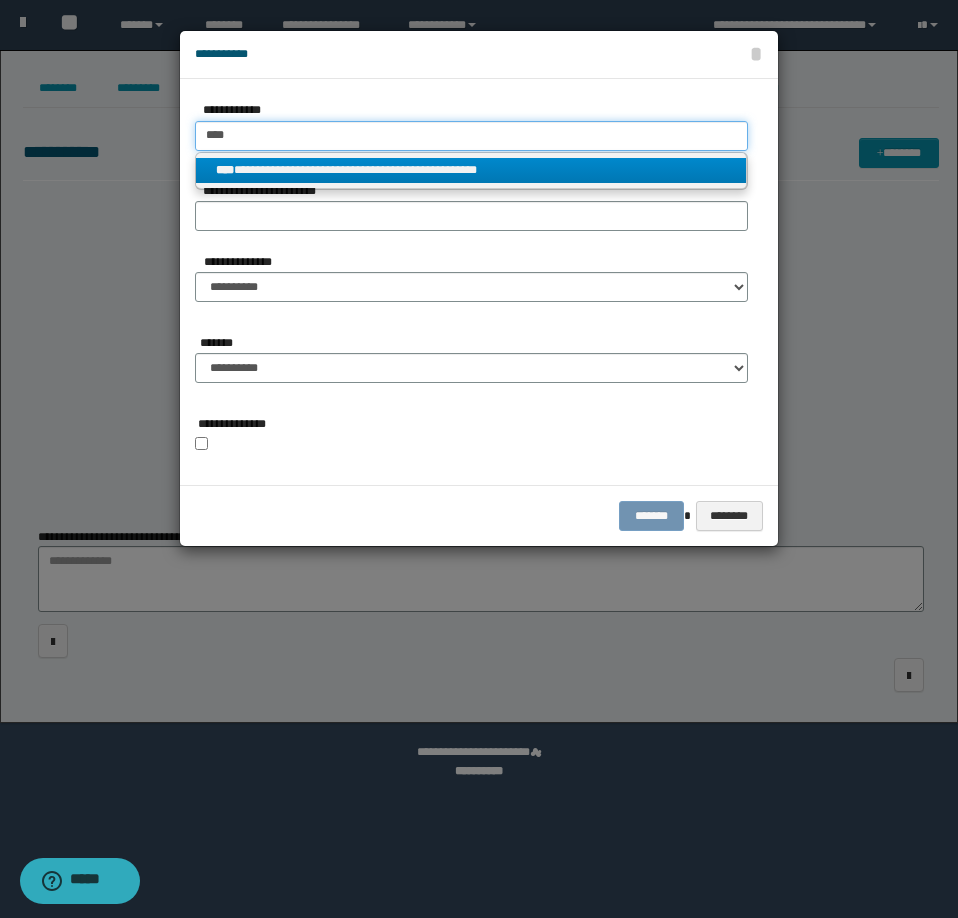 type on "****" 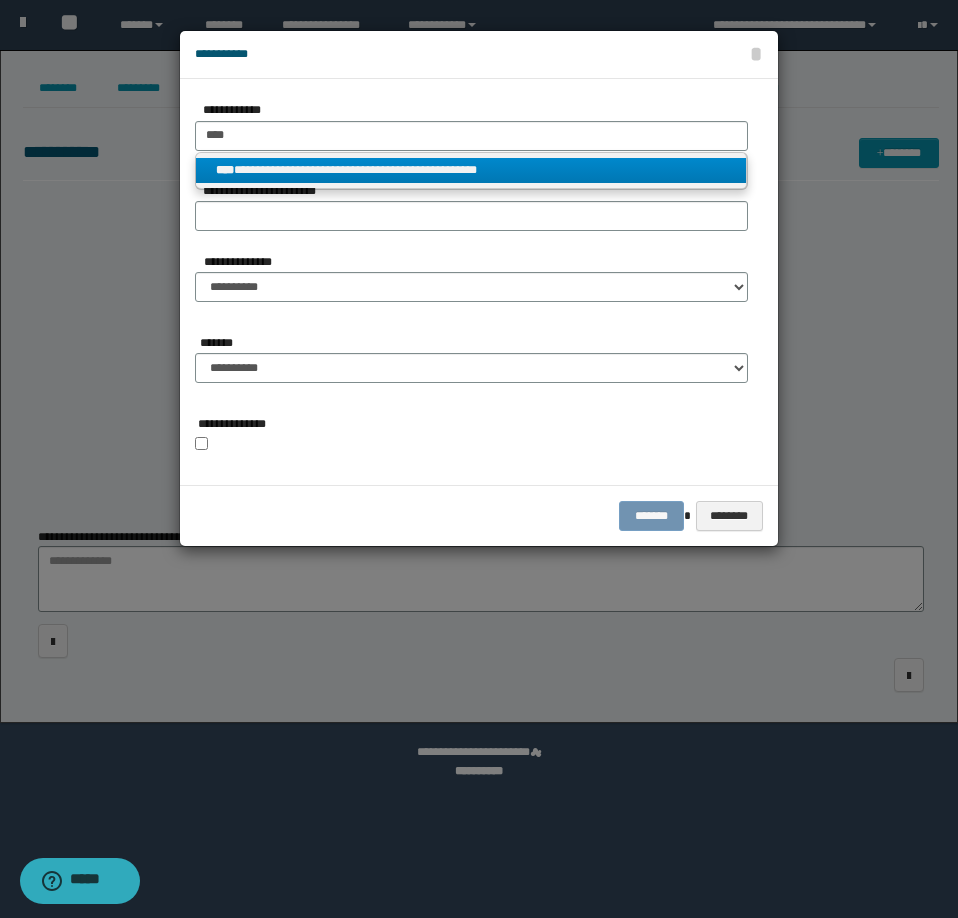 click on "**********" at bounding box center (471, 170) 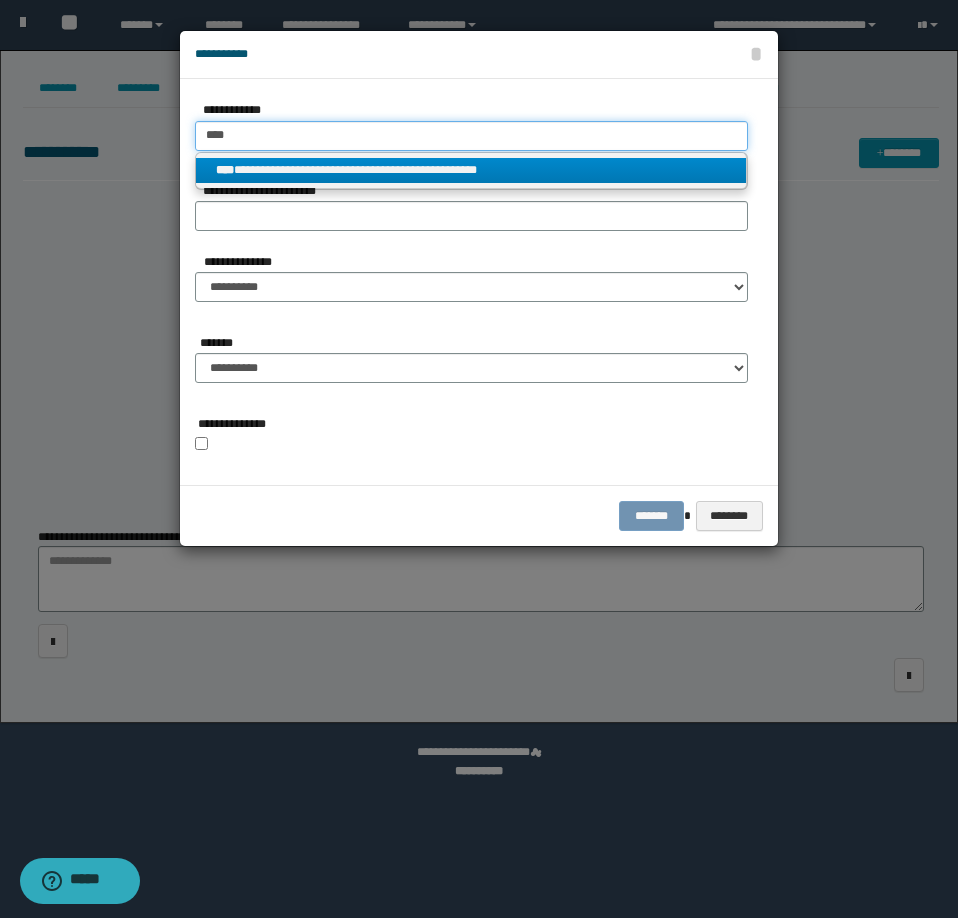 type 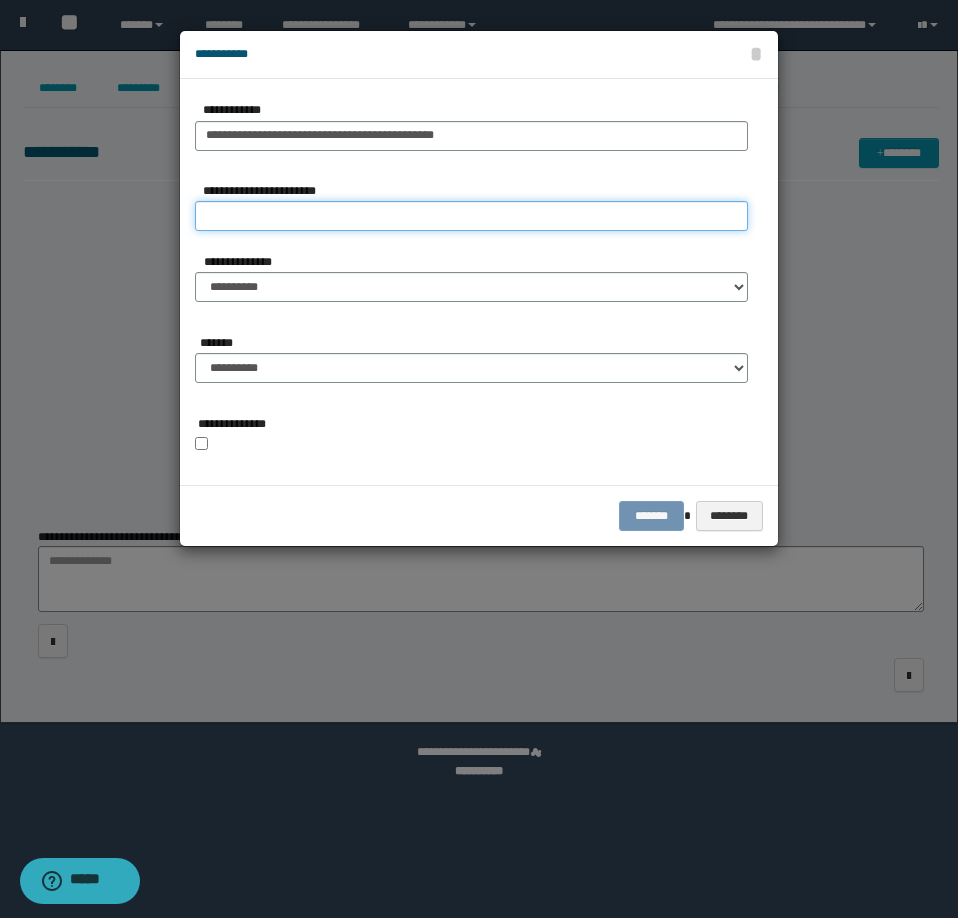 type 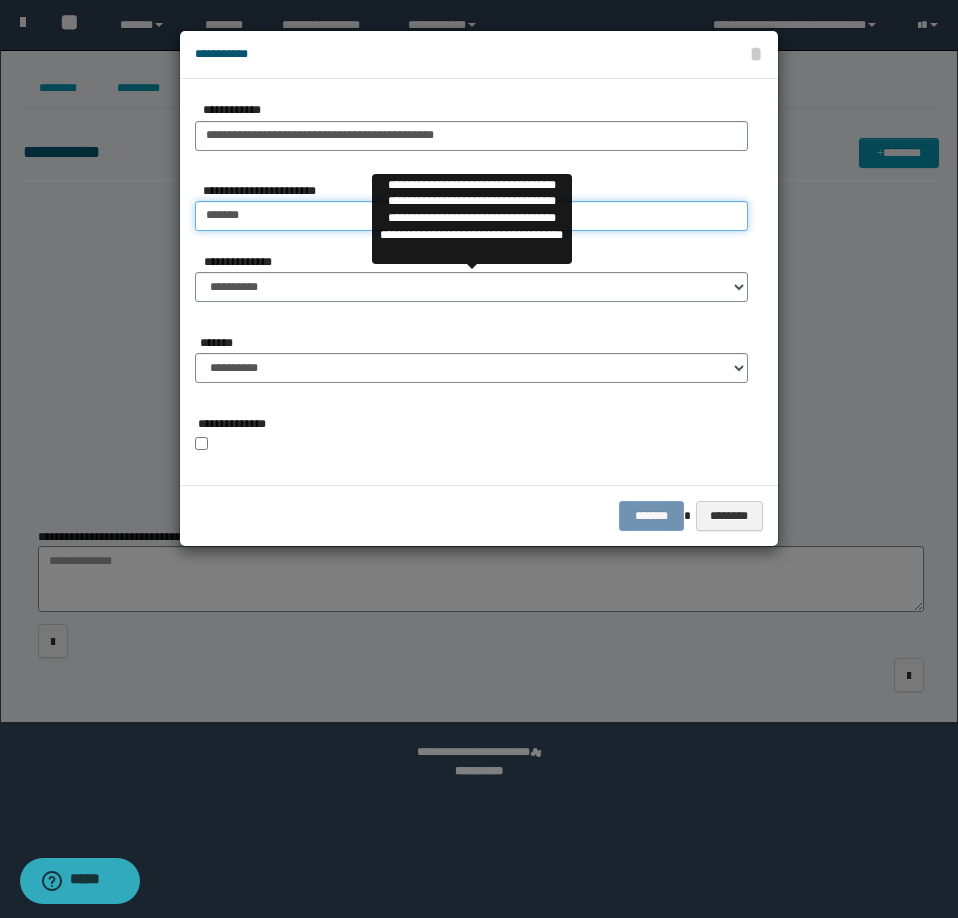 type on "*******" 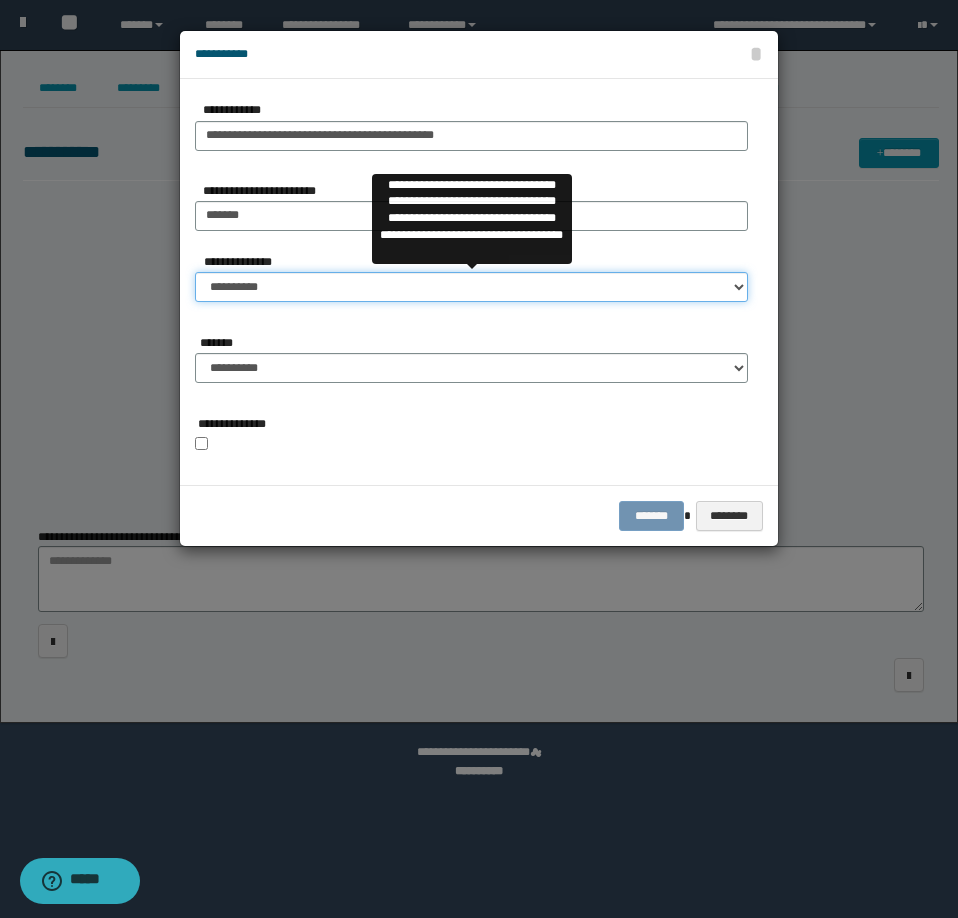 click on "**********" at bounding box center (471, 287) 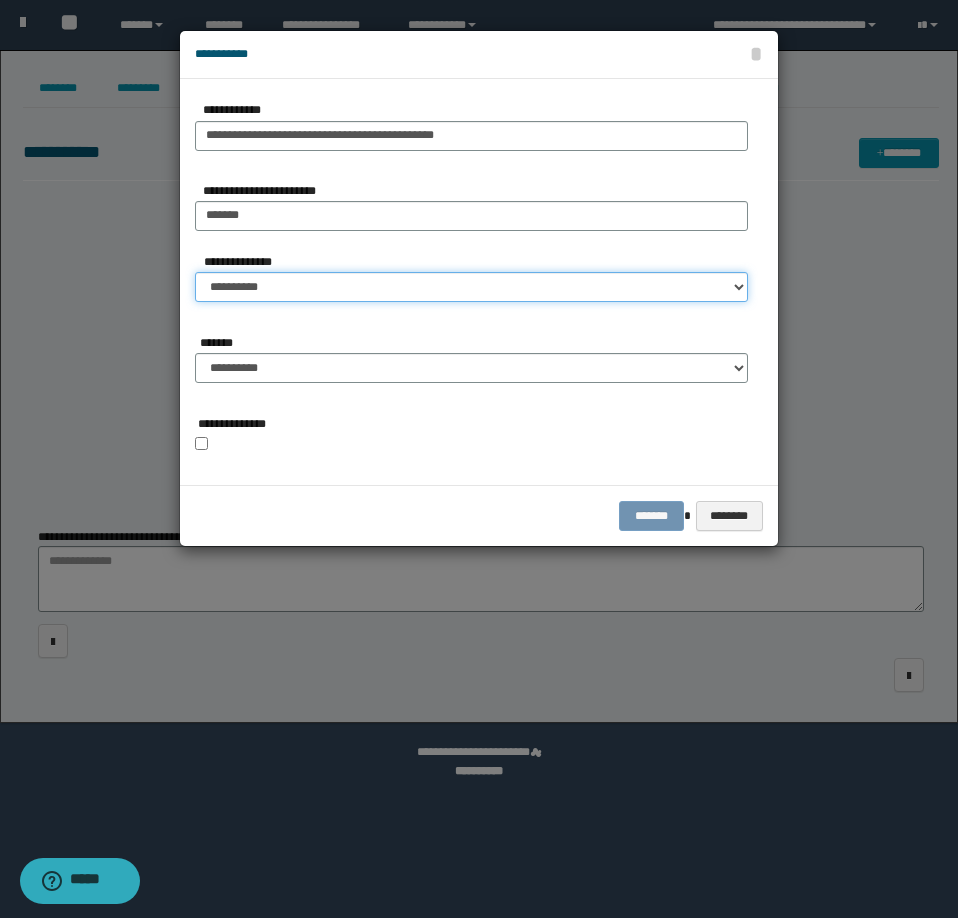 select on "**" 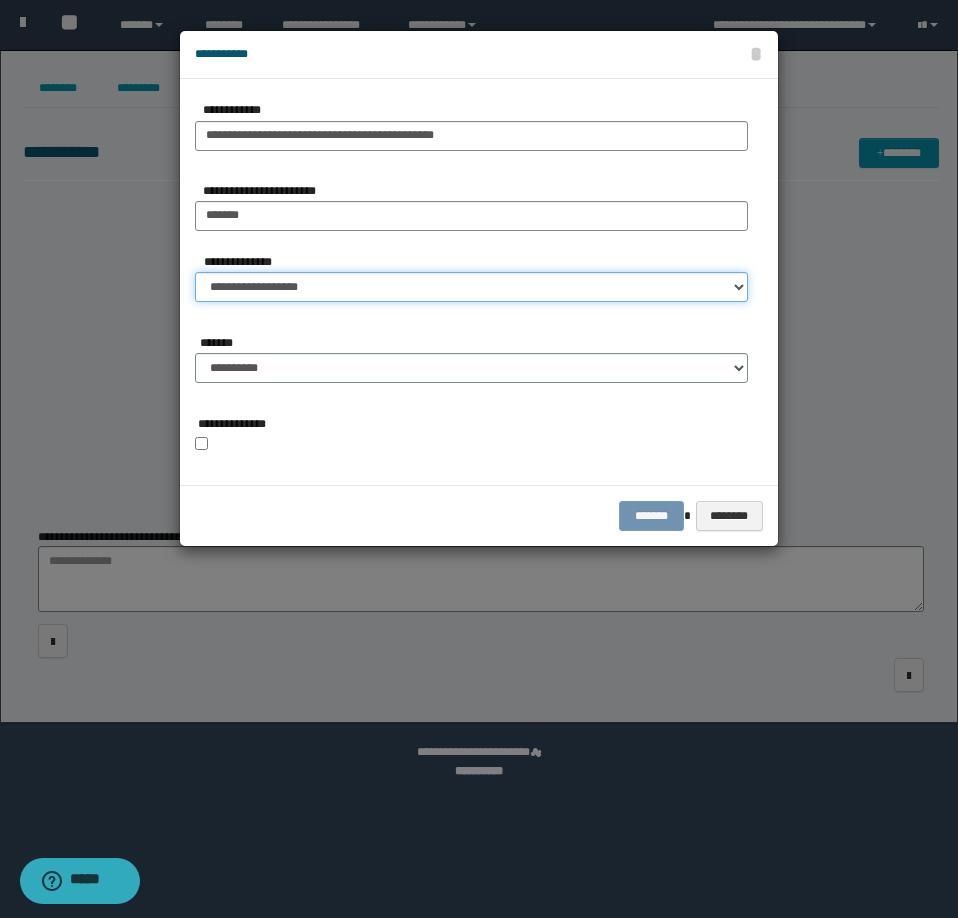 click on "**********" at bounding box center (471, 287) 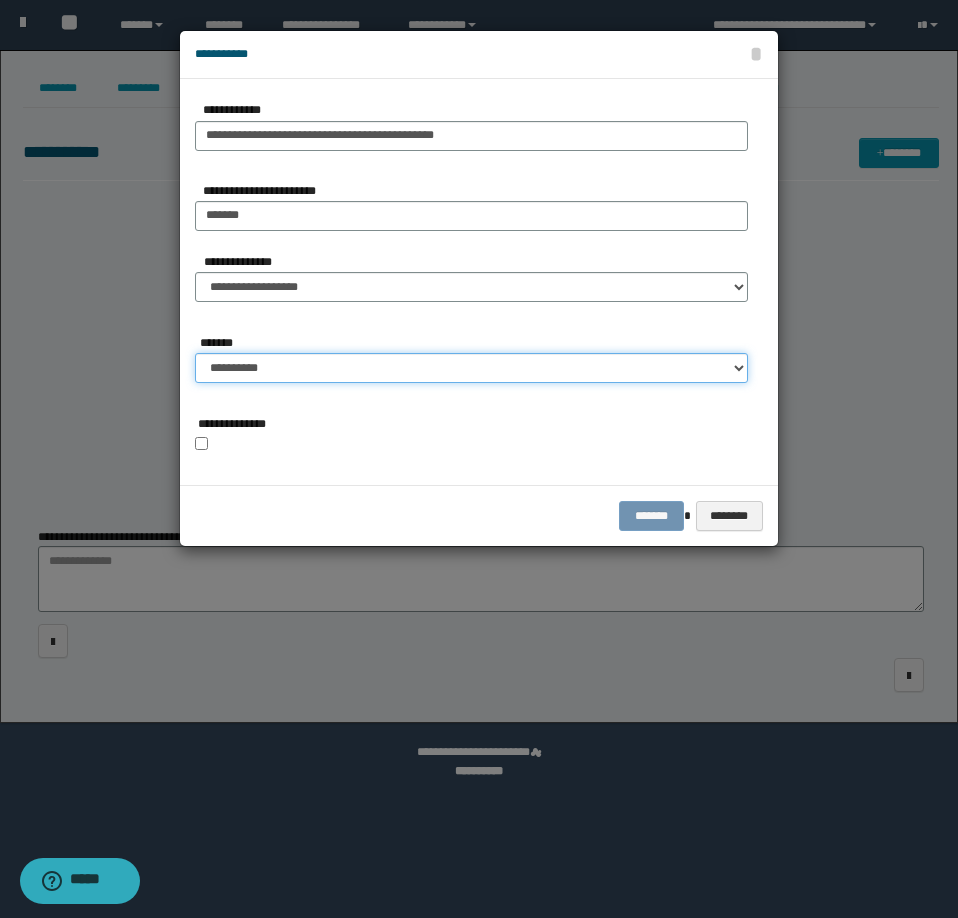 click on "**********" at bounding box center [471, 368] 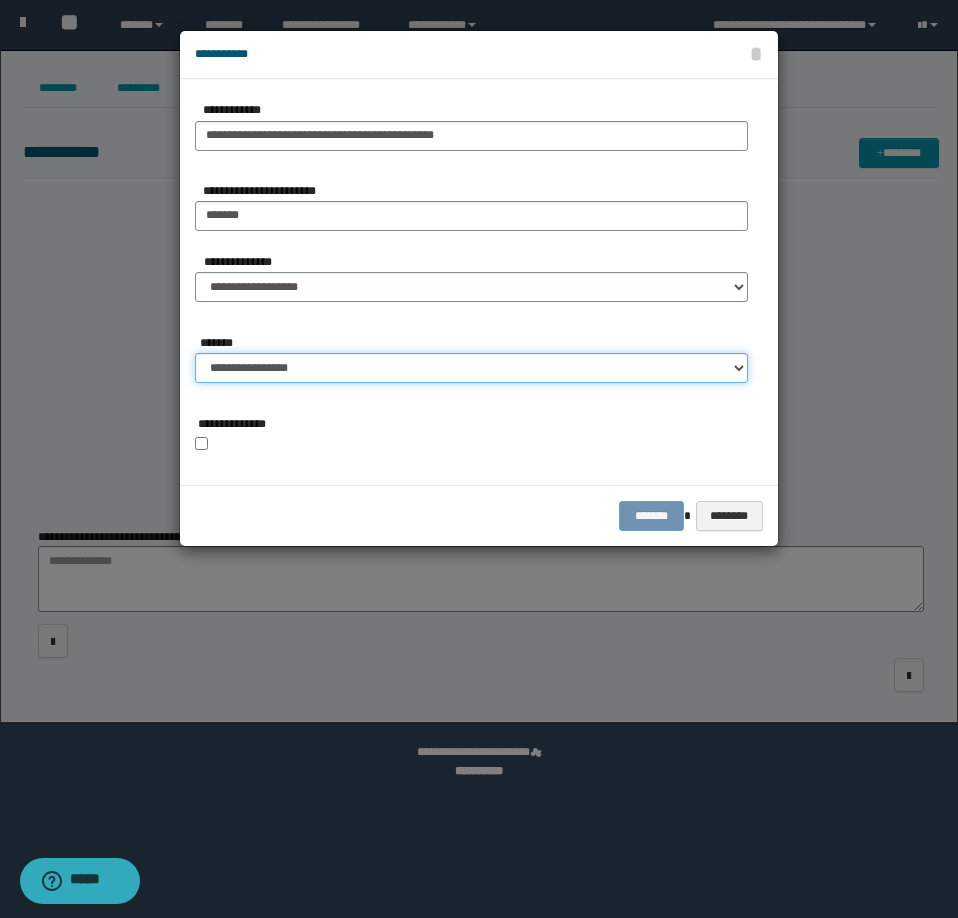 click on "**********" at bounding box center (471, 368) 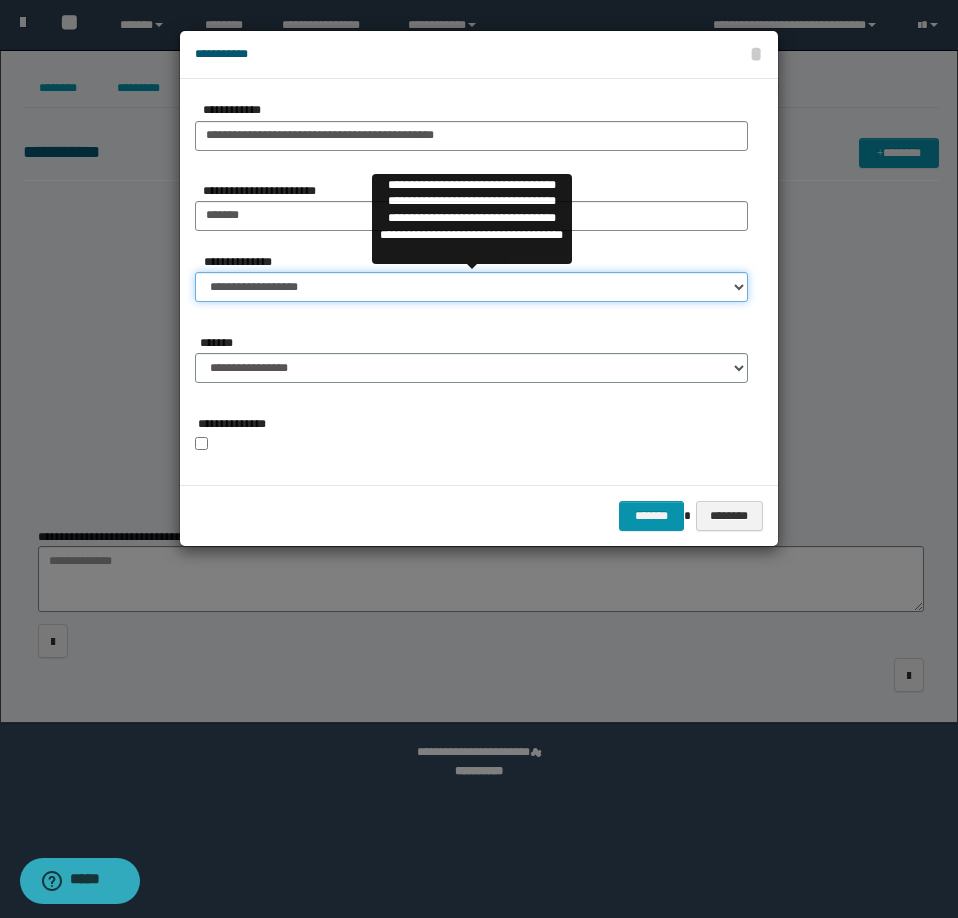 click on "**********" at bounding box center [471, 287] 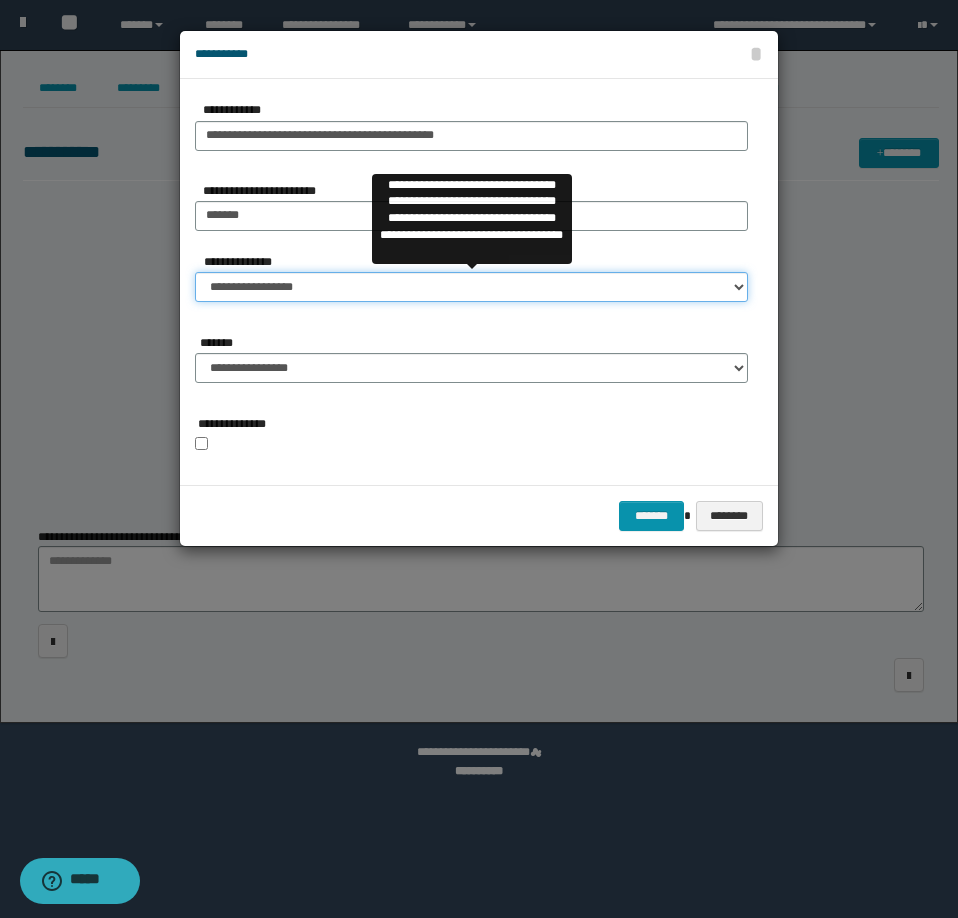 click on "**********" at bounding box center (471, 287) 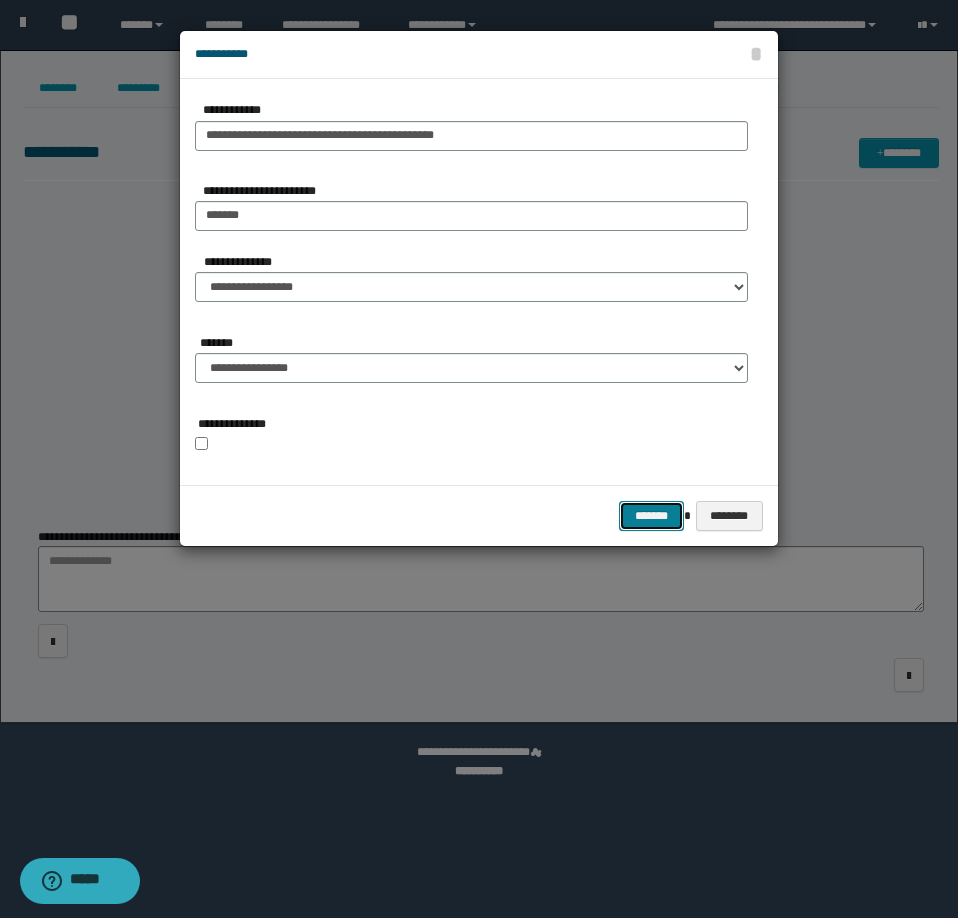 click on "*******" at bounding box center (651, 516) 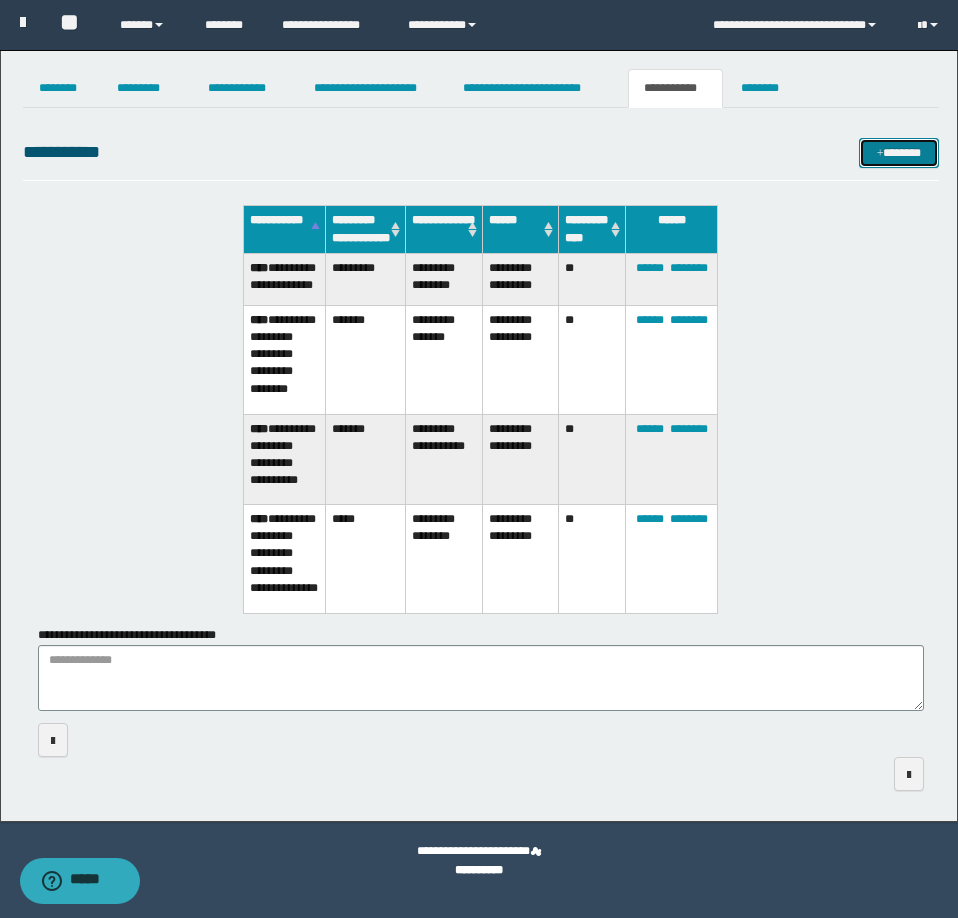click on "*******" at bounding box center (899, 153) 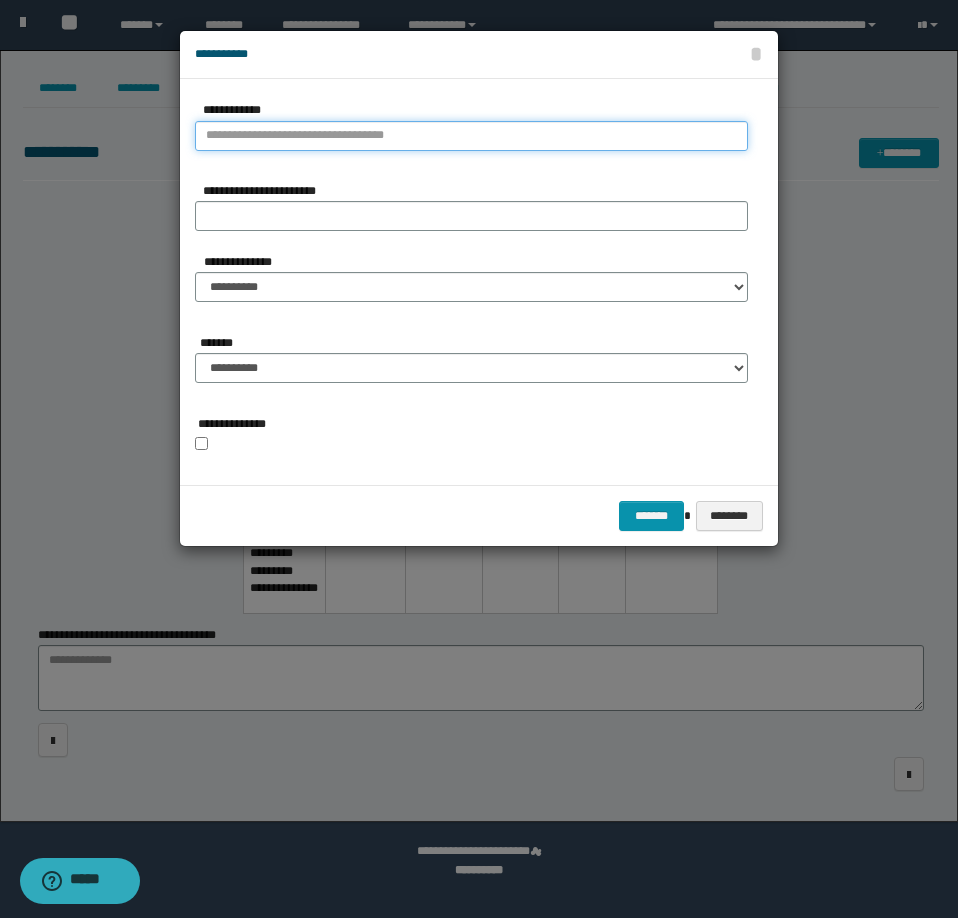 type on "**********" 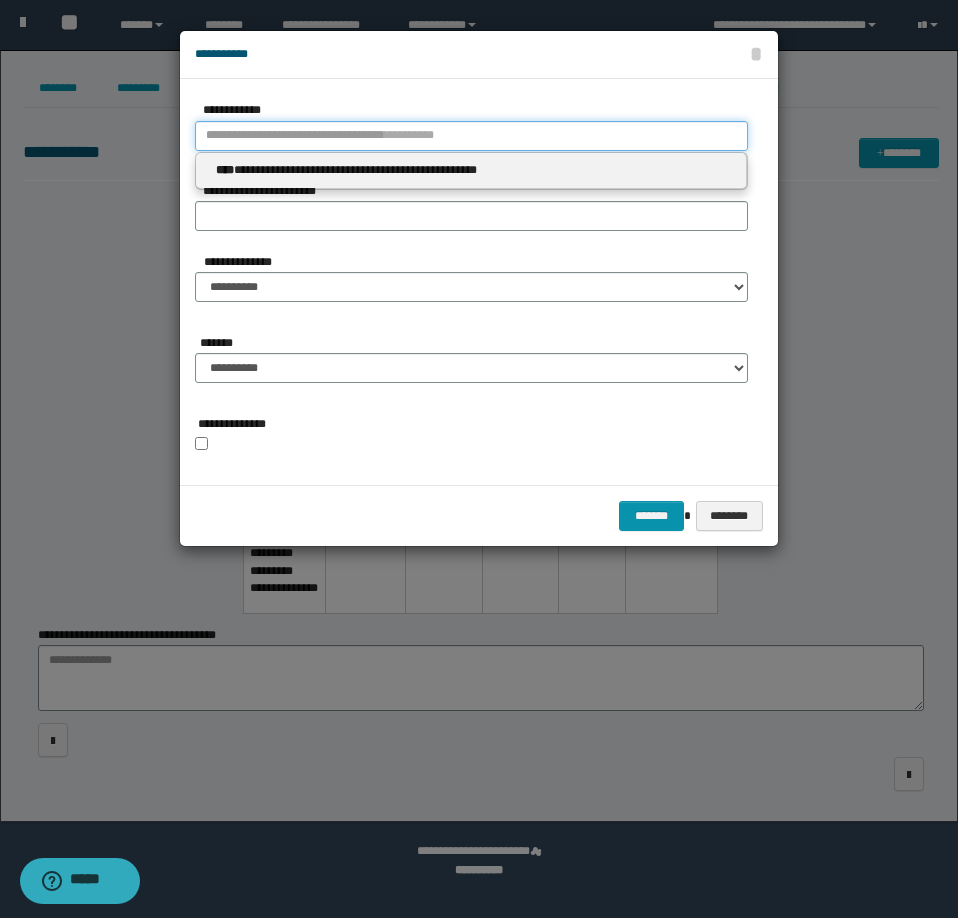 click on "**********" at bounding box center [471, 136] 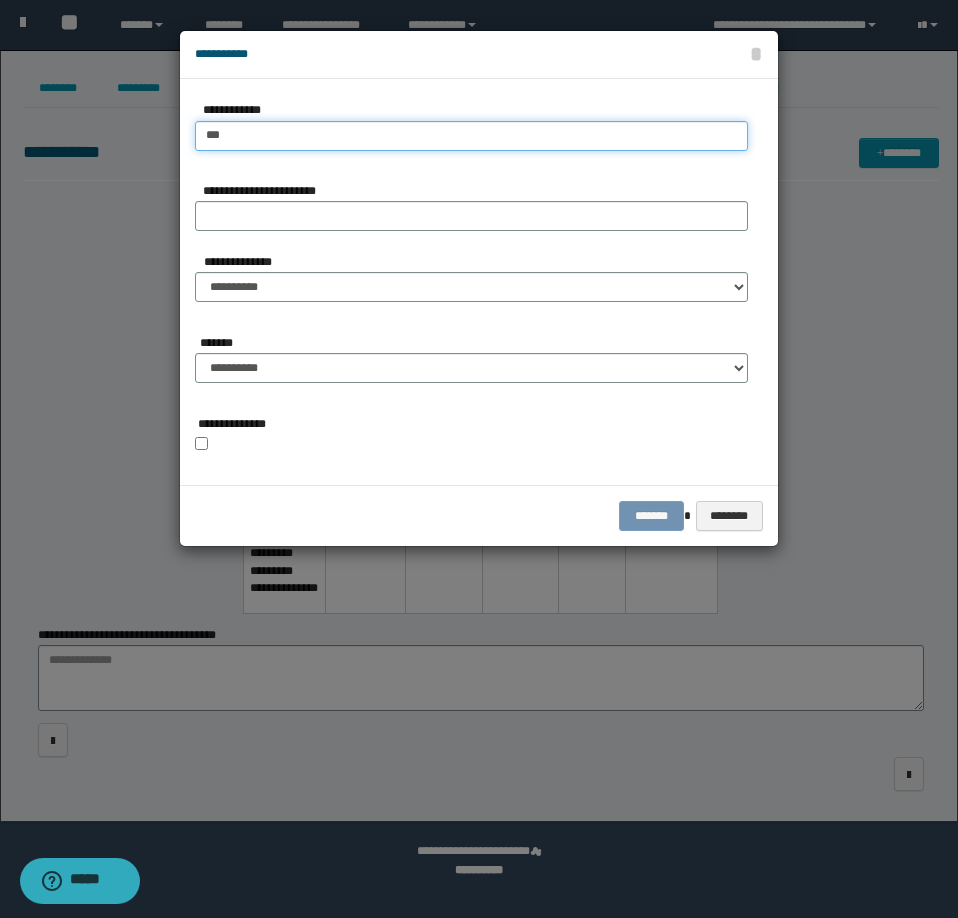 type on "****" 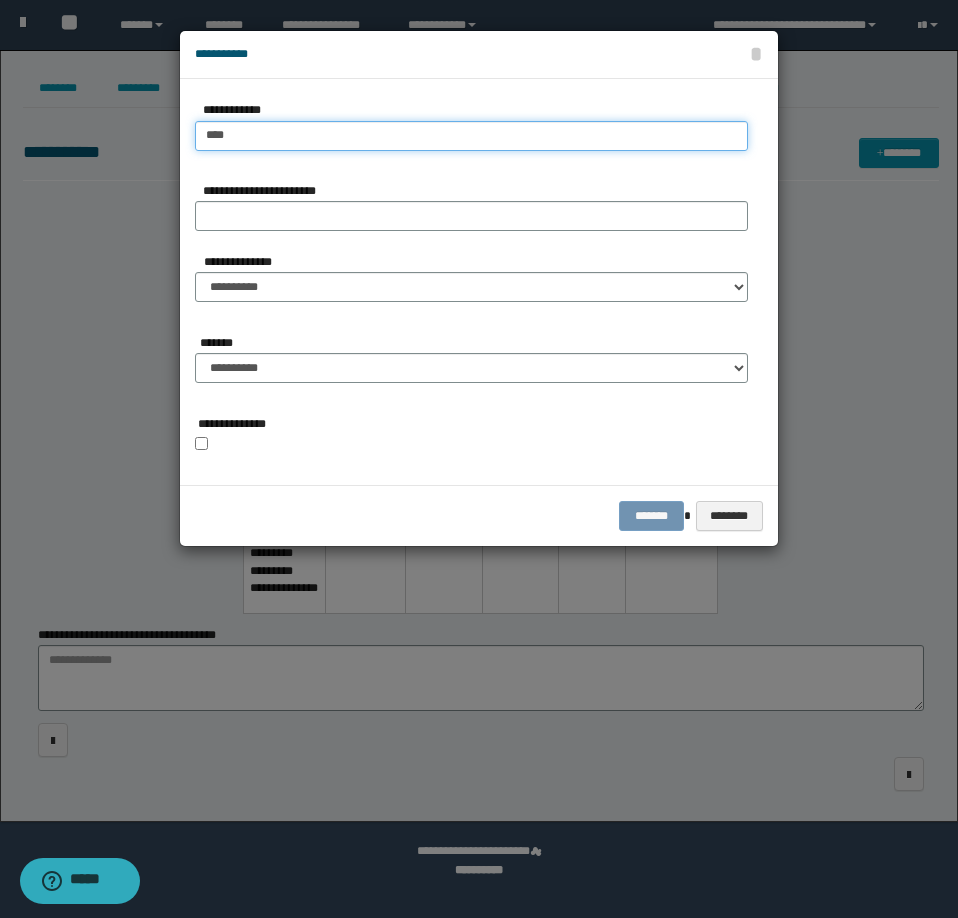type on "****" 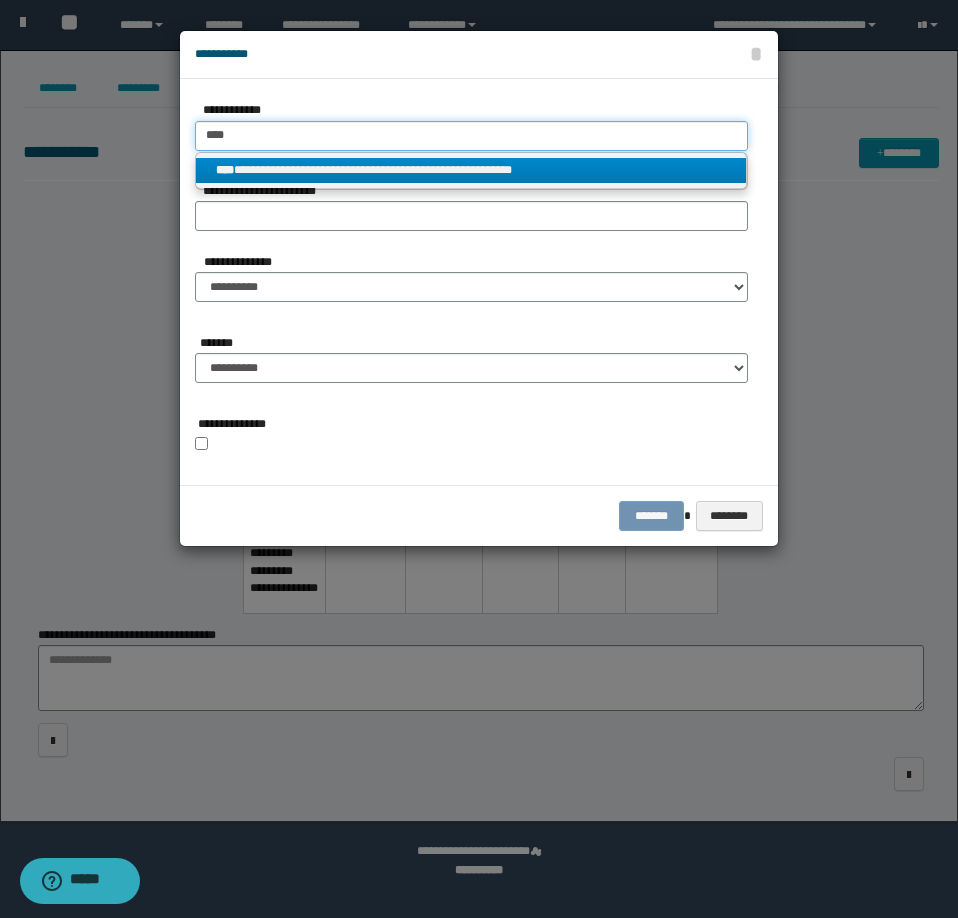 type on "****" 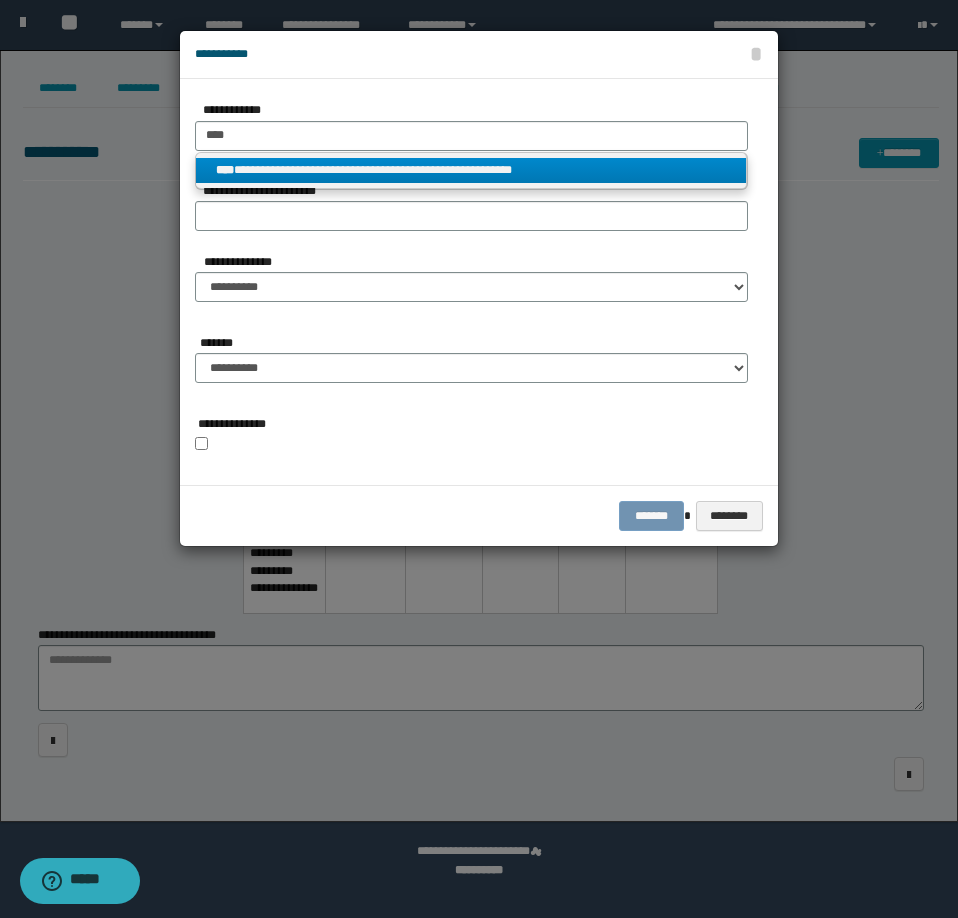 click on "**********" at bounding box center [471, 170] 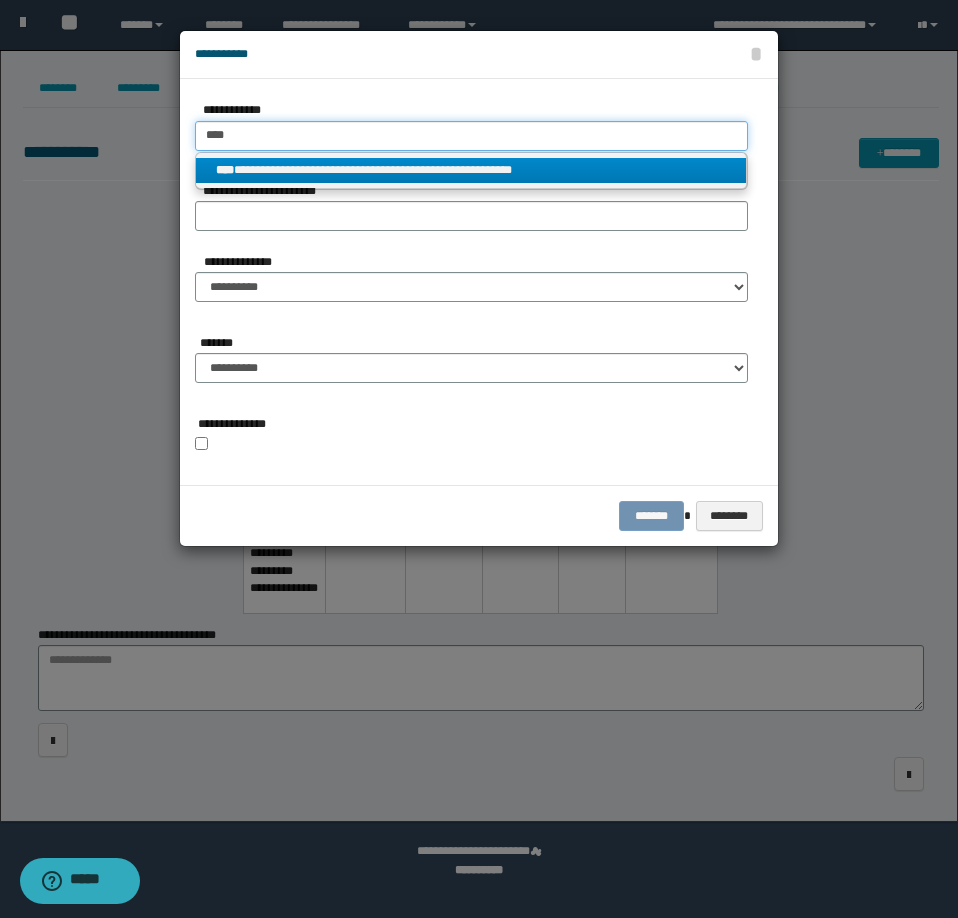 type 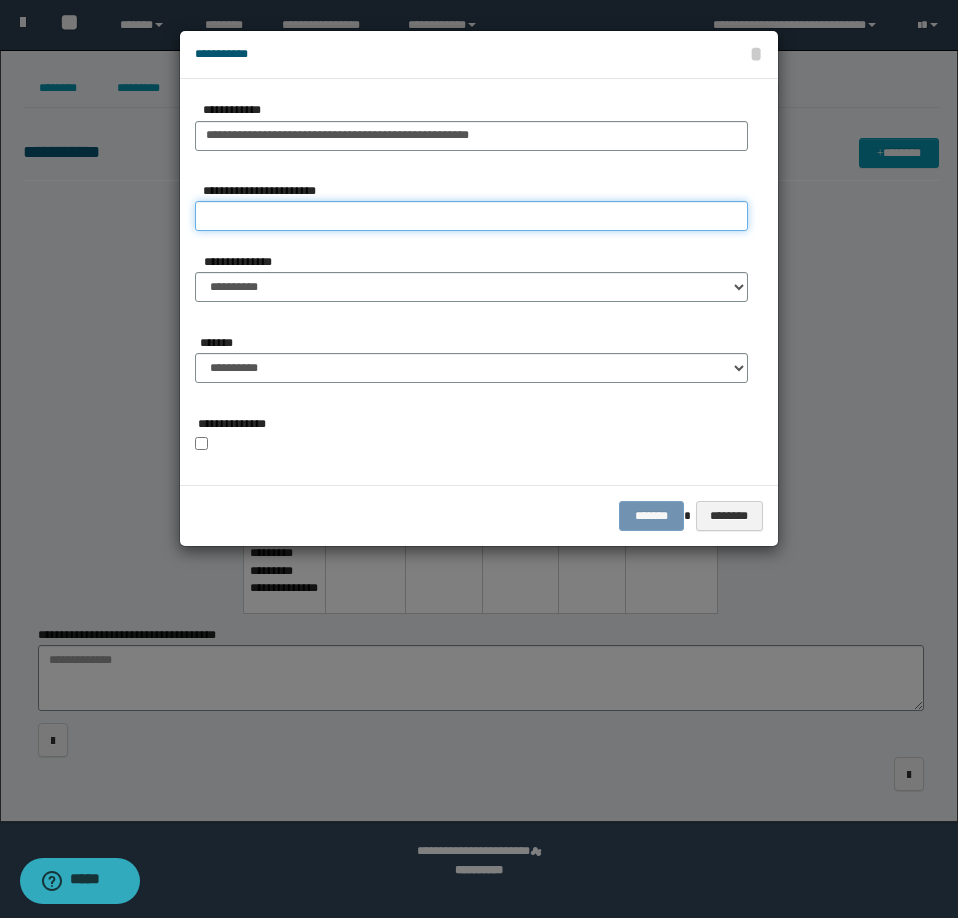 click on "**********" at bounding box center [471, 216] 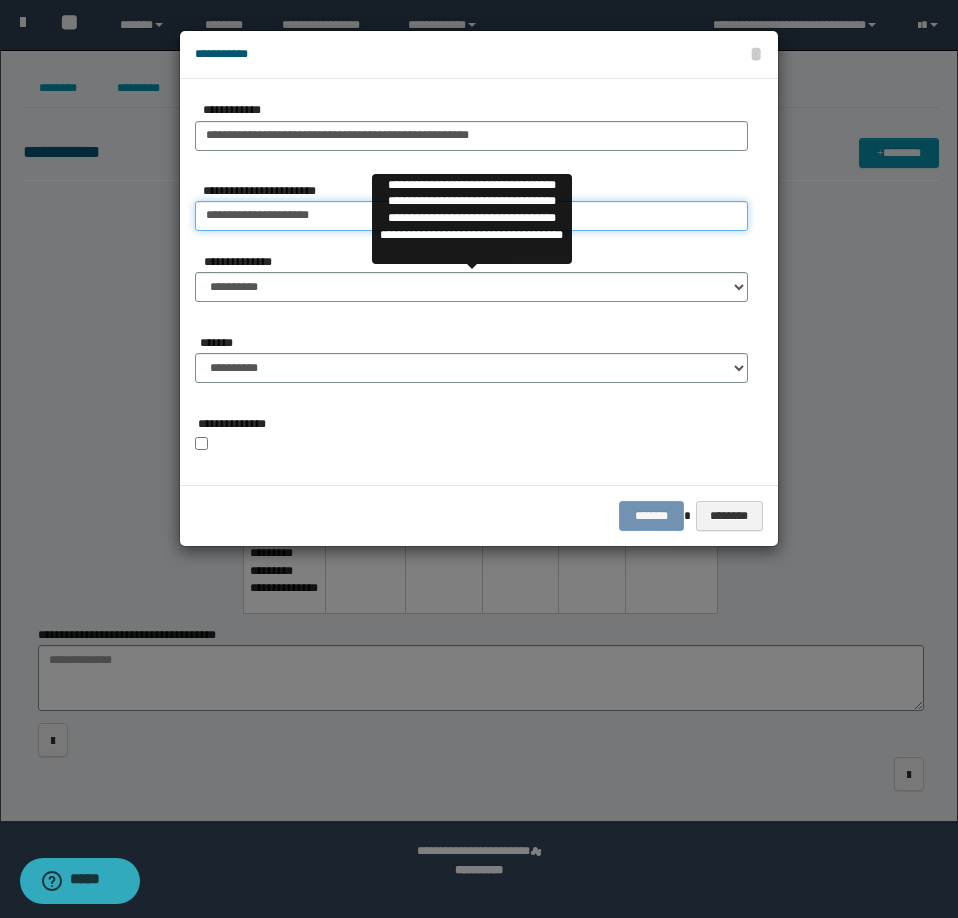 type on "**********" 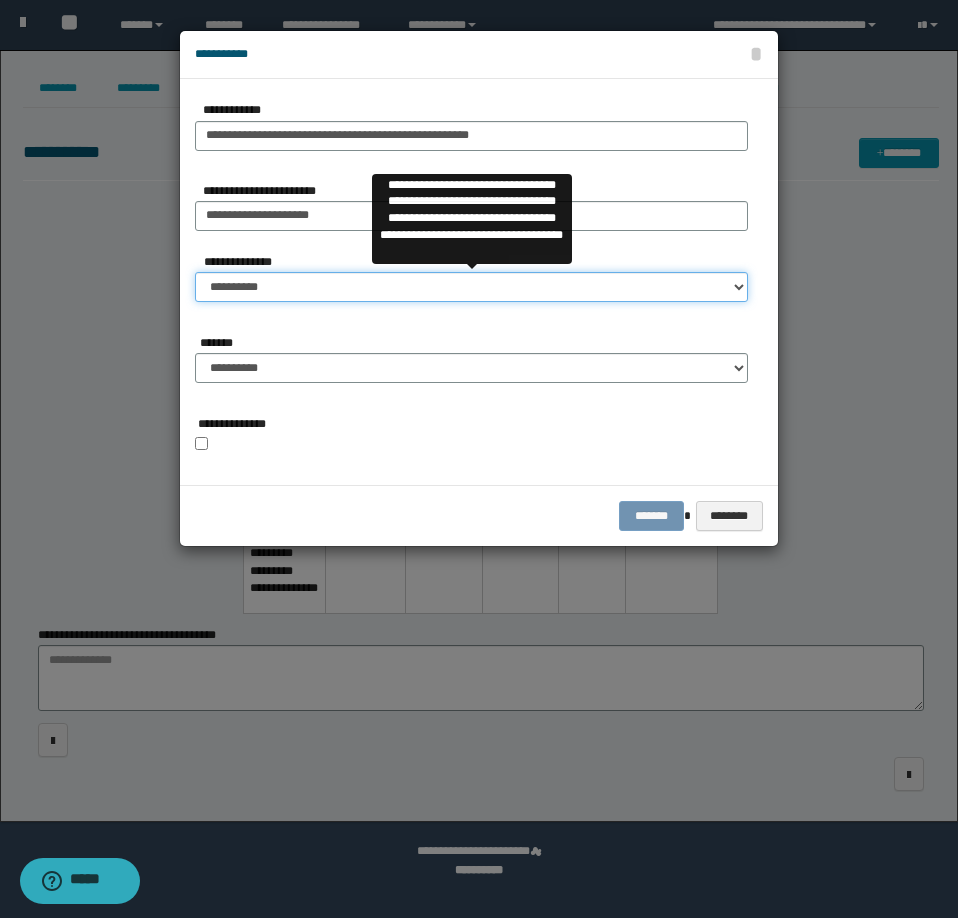 click on "**********" at bounding box center [471, 287] 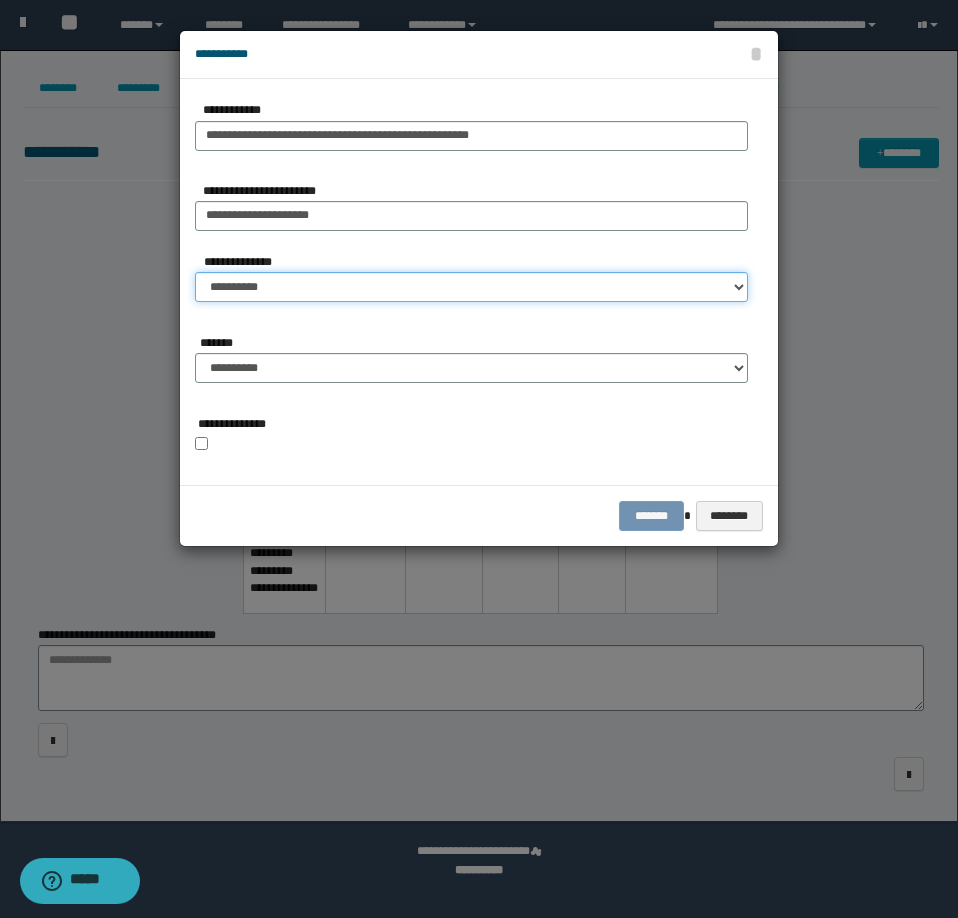 select on "*" 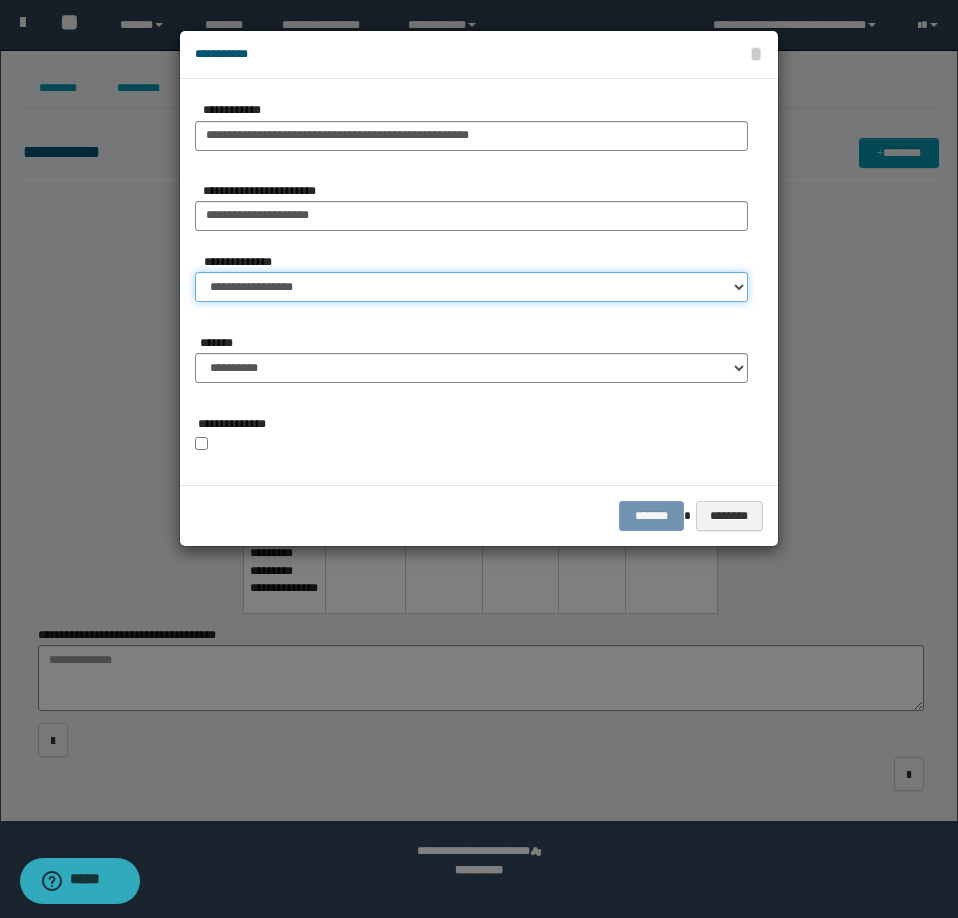 click on "**********" at bounding box center (471, 287) 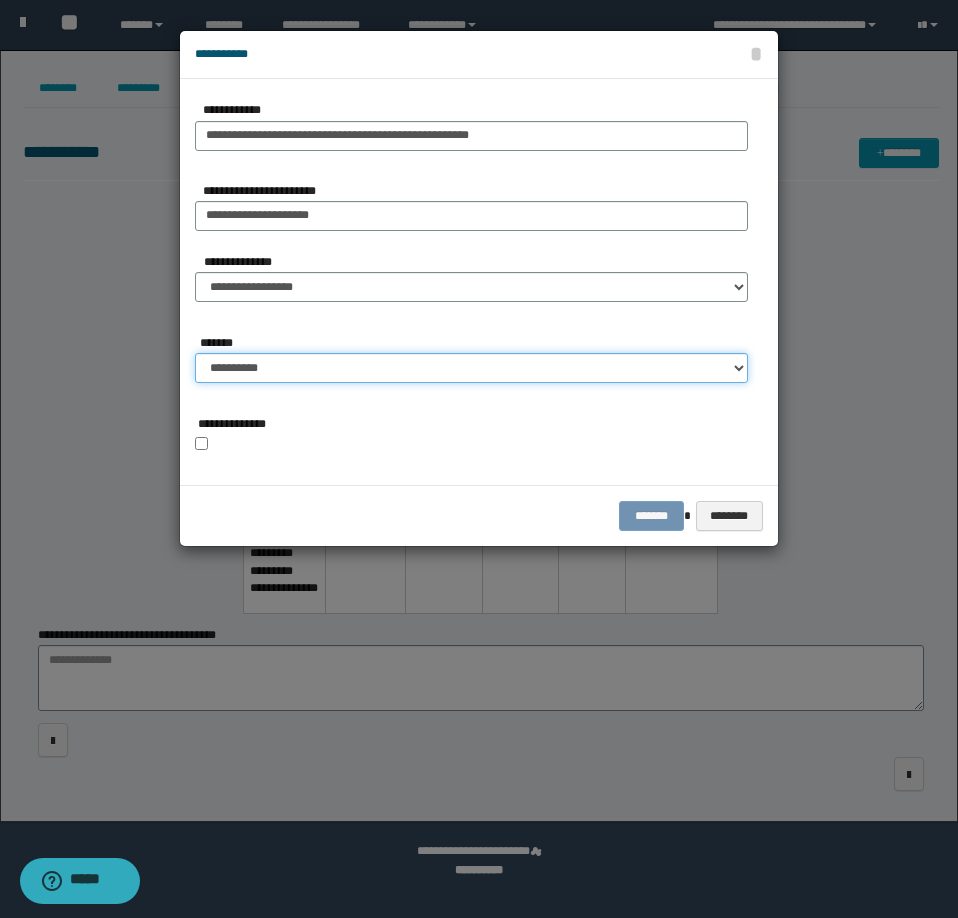 drag, startPoint x: 313, startPoint y: 364, endPoint x: 313, endPoint y: 380, distance: 16 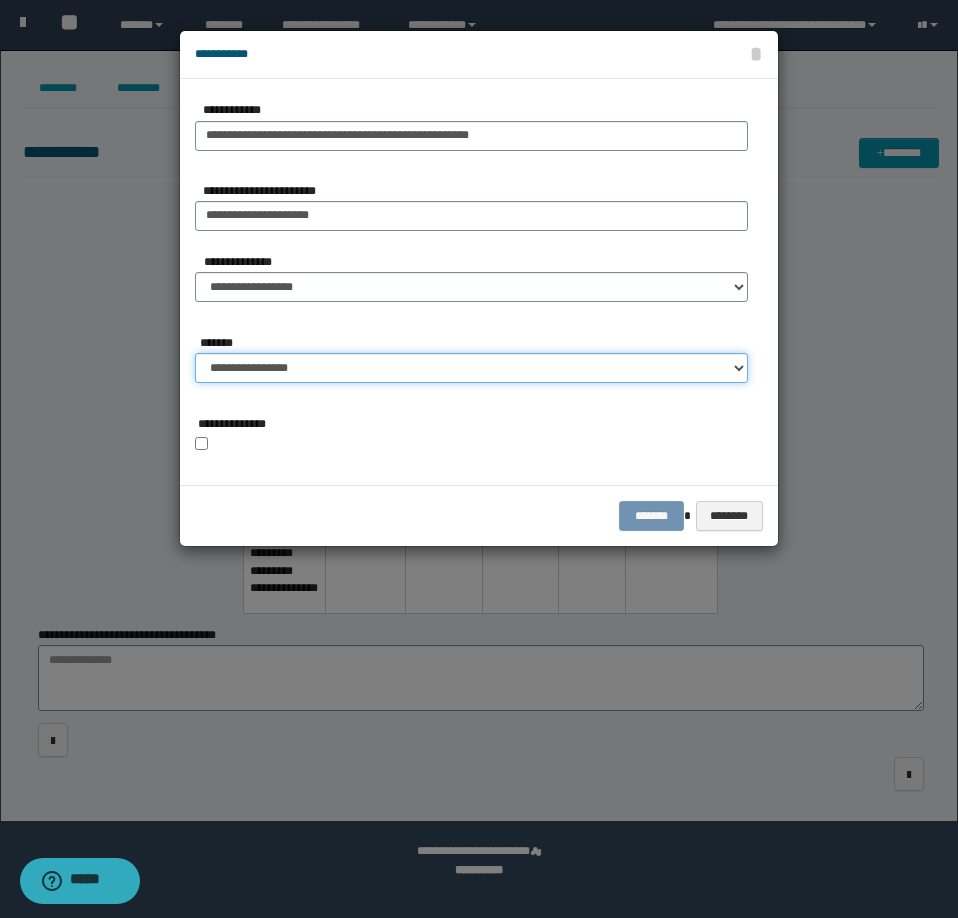 click on "**********" at bounding box center [471, 368] 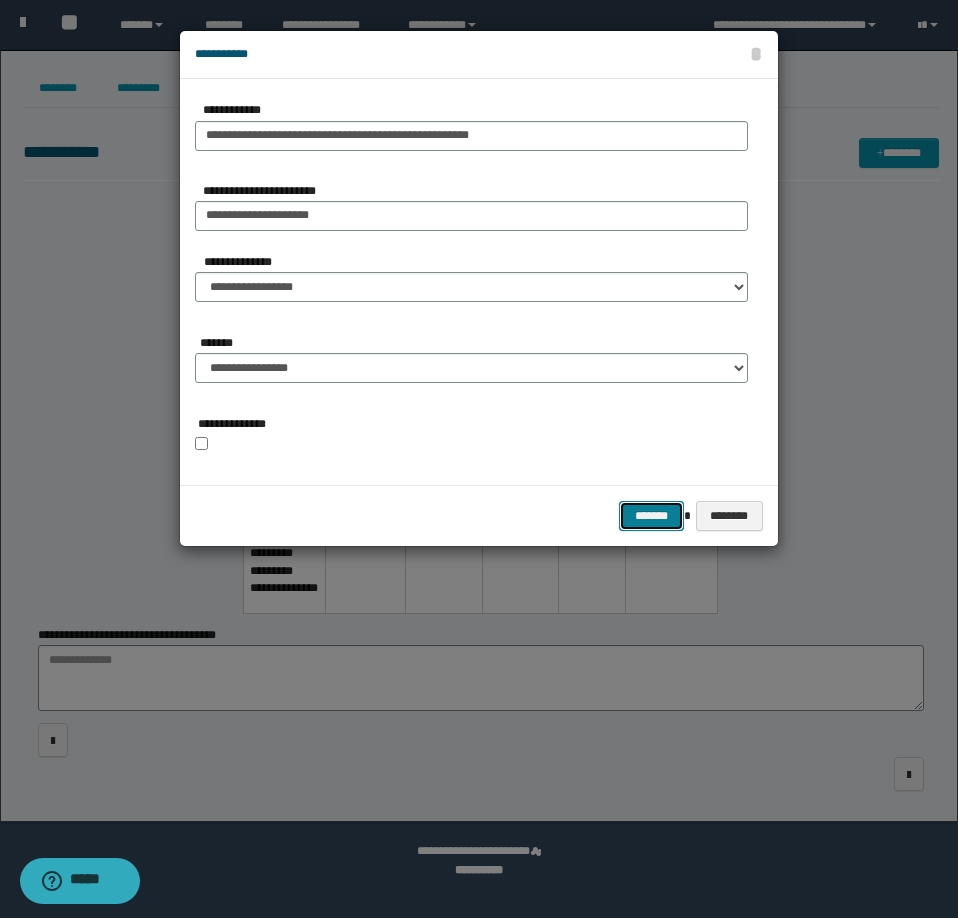 click on "*******" at bounding box center (651, 516) 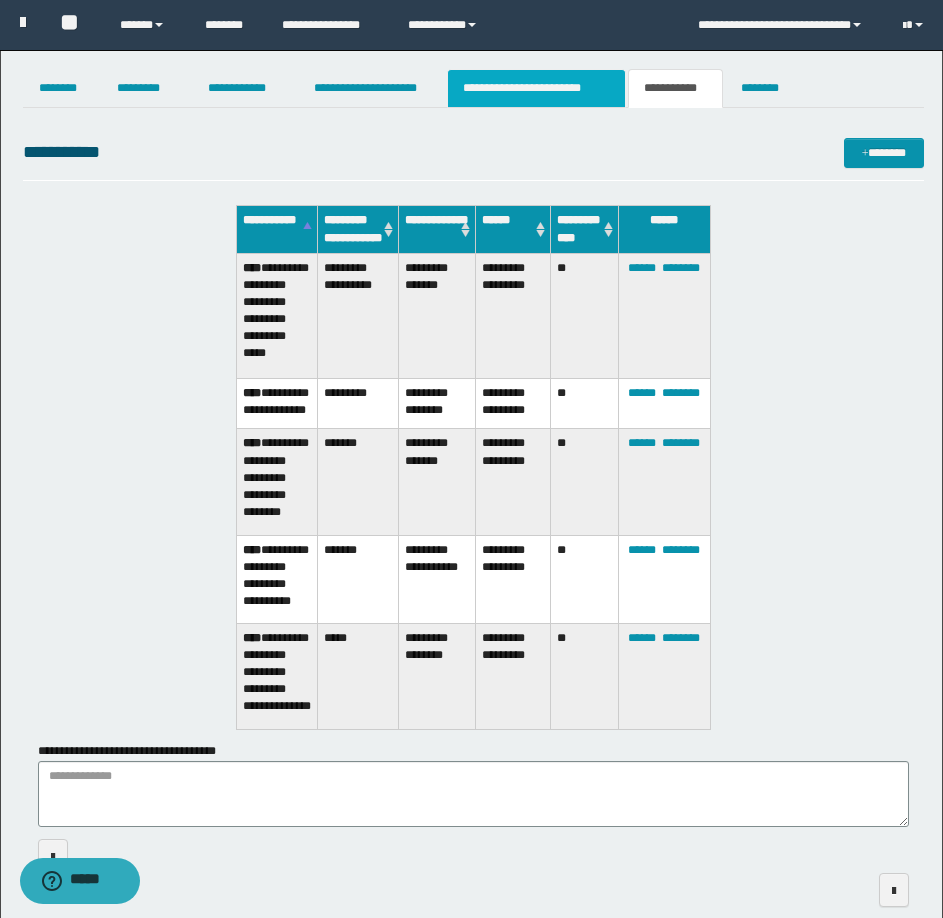 click on "**********" at bounding box center (537, 88) 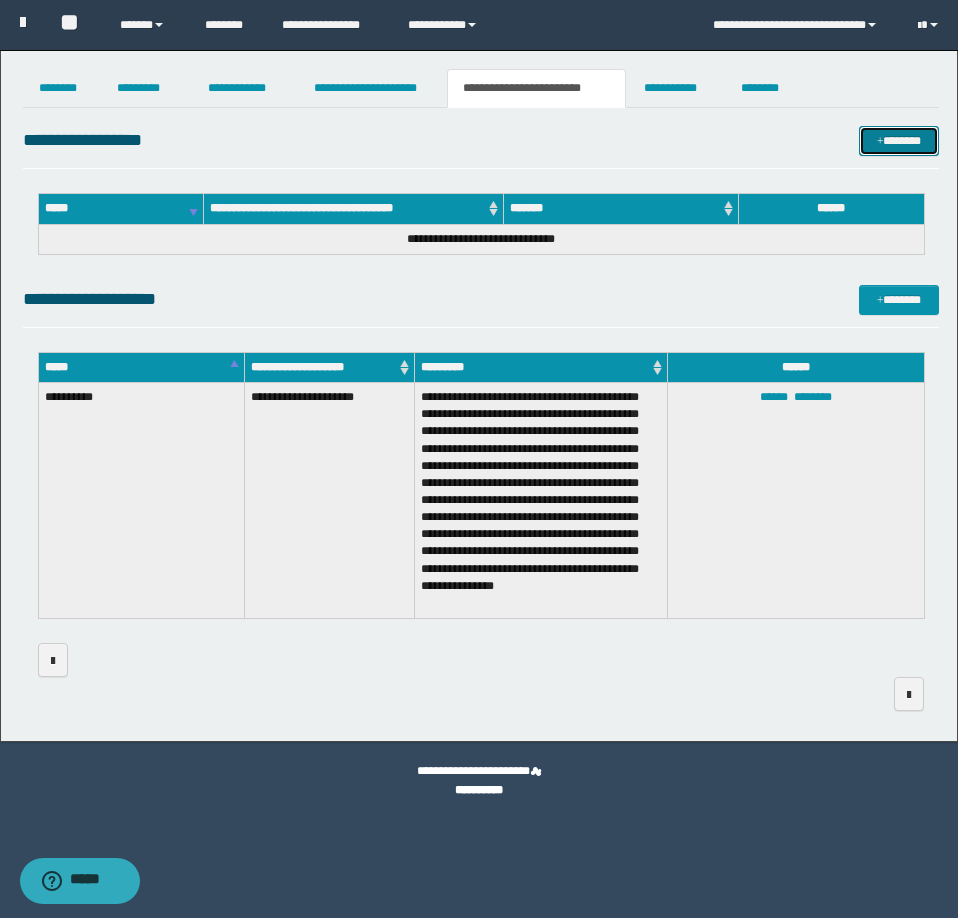 click on "*******" at bounding box center [899, 141] 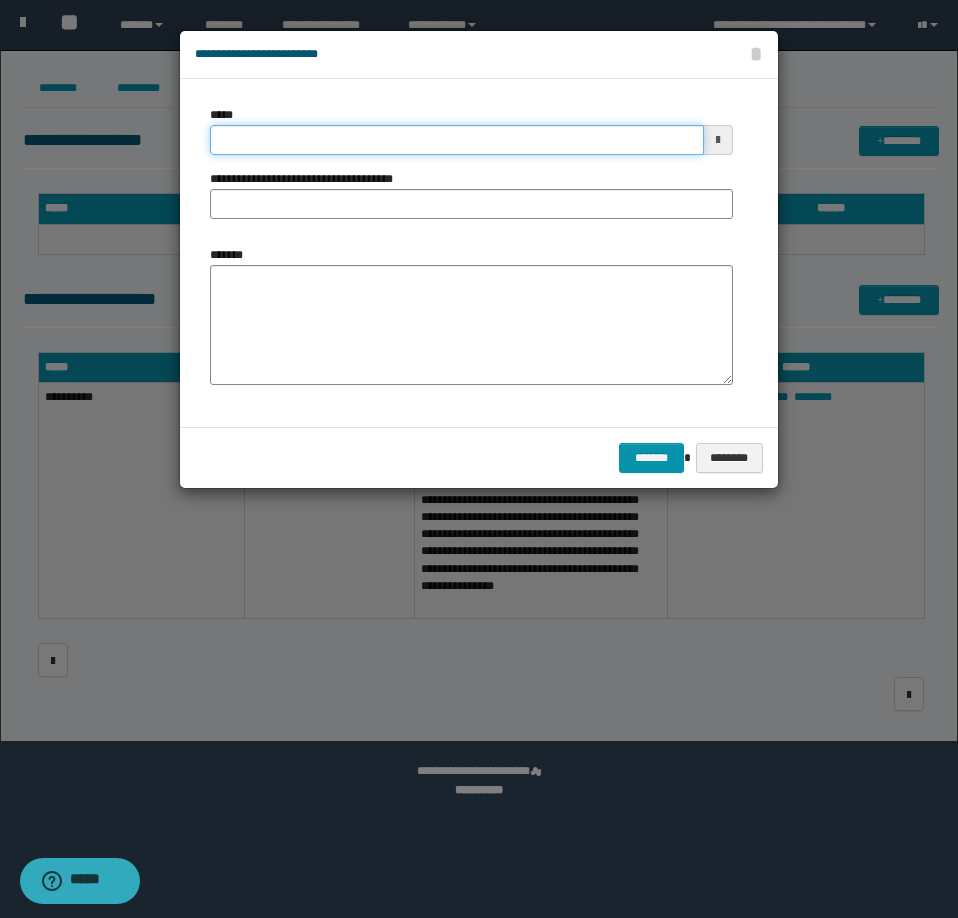 click on "*****" at bounding box center (457, 140) 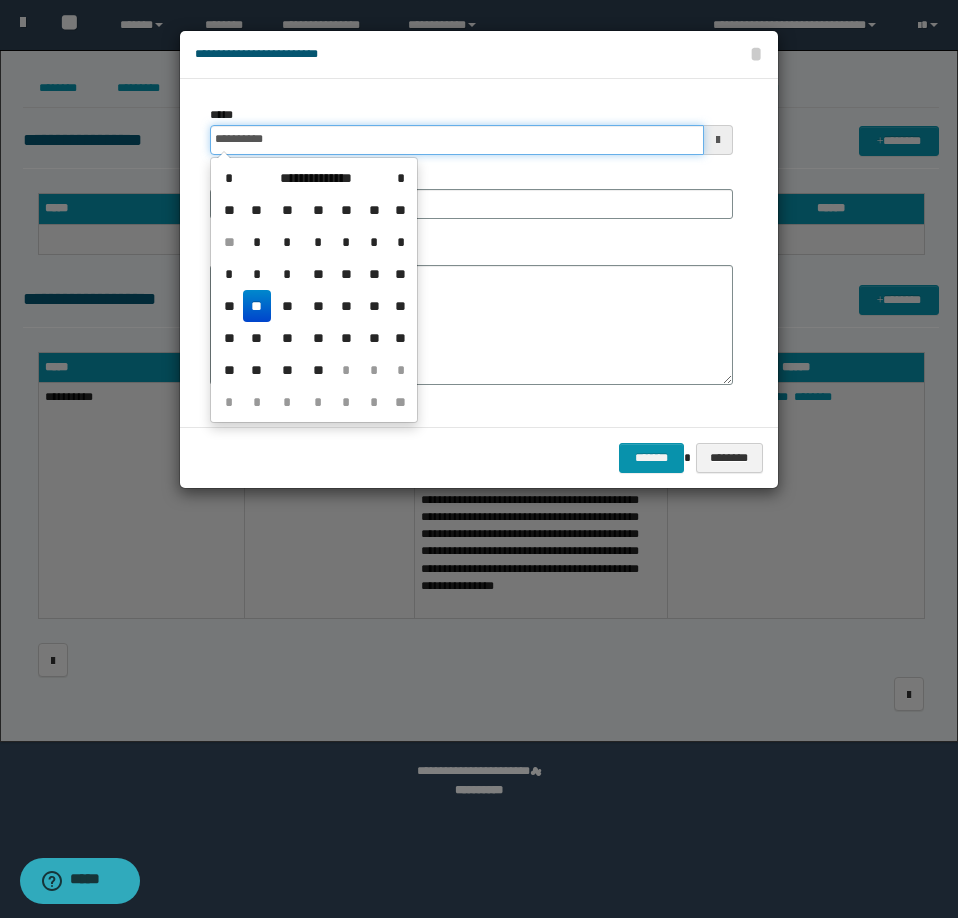 type on "**********" 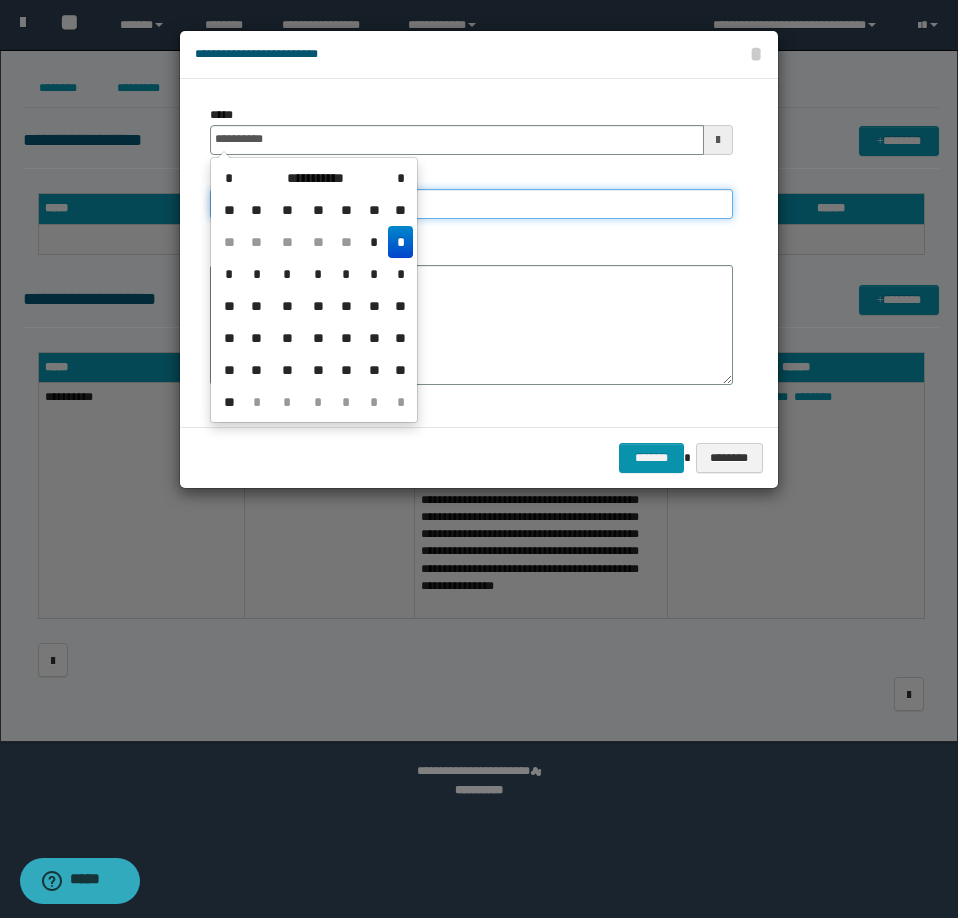 type on "**********" 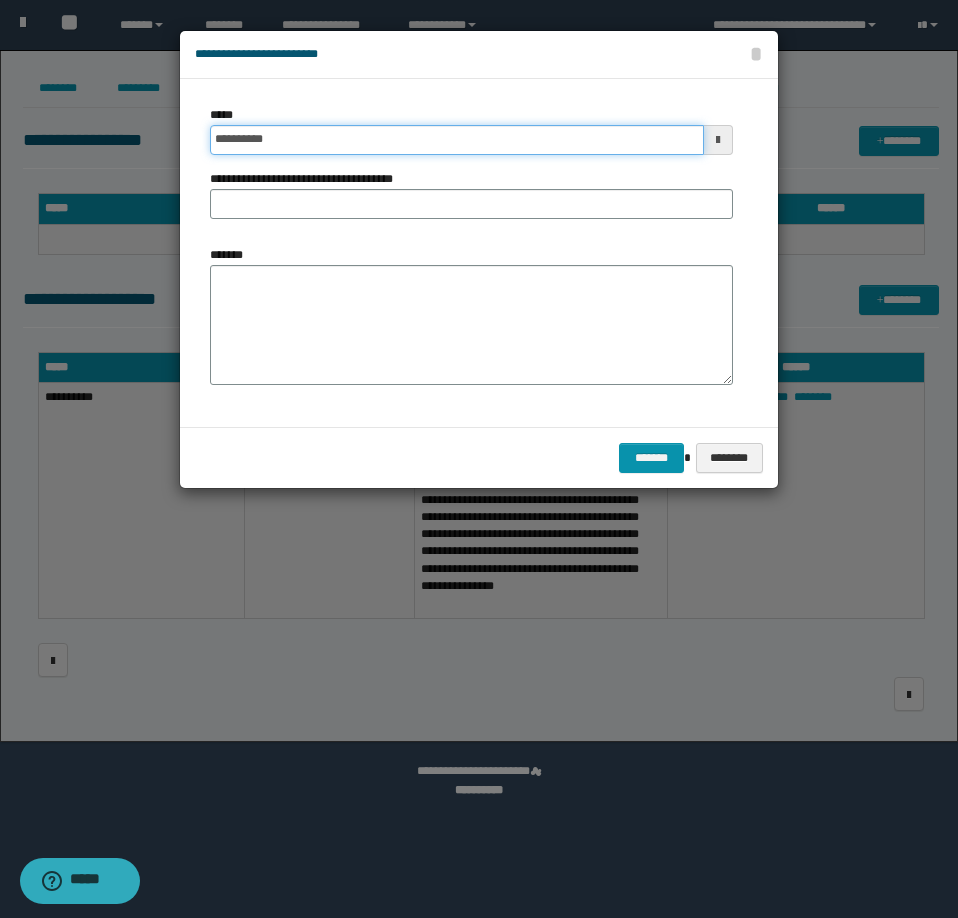 click on "**********" at bounding box center (457, 140) 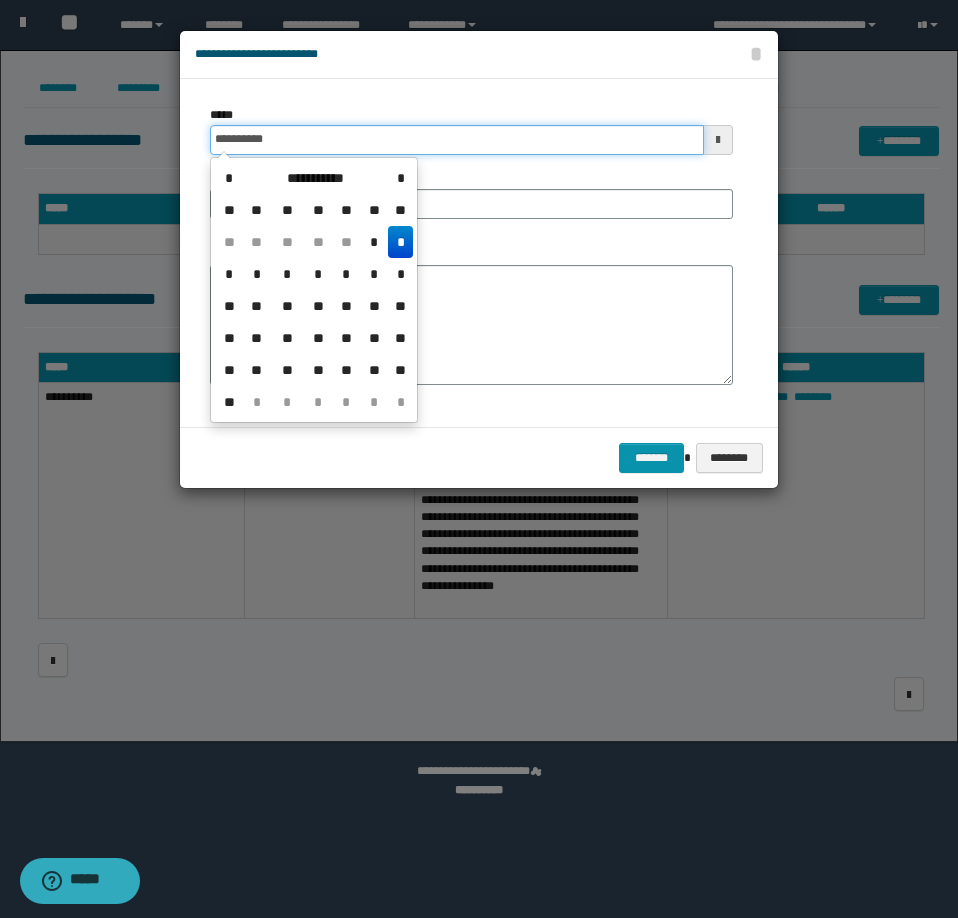 drag, startPoint x: 299, startPoint y: 136, endPoint x: 196, endPoint y: 135, distance: 103.00485 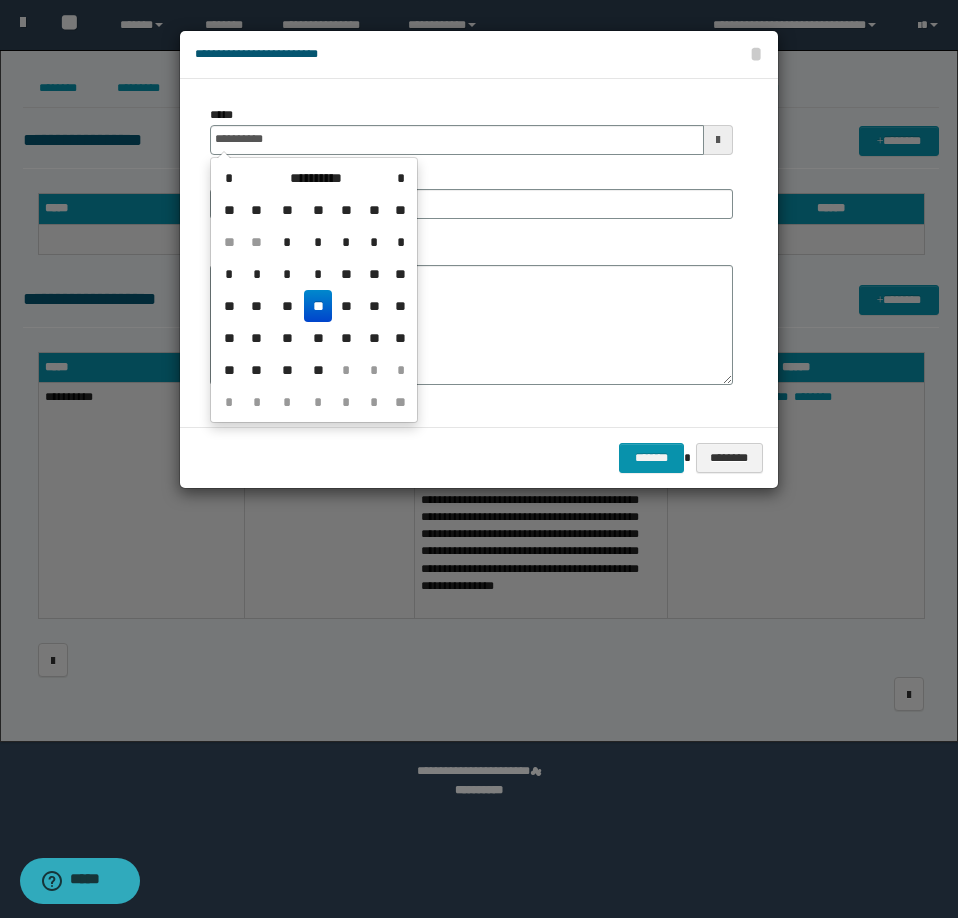 click on "**" at bounding box center [318, 306] 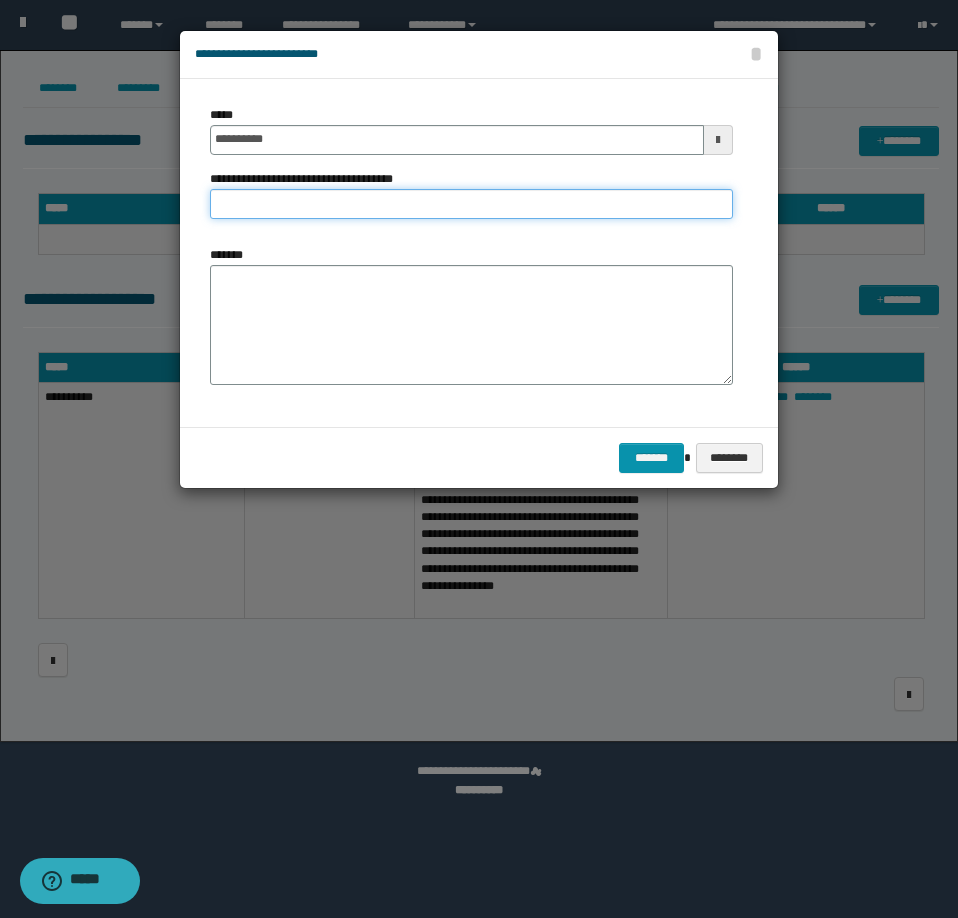 click on "**********" at bounding box center (471, 204) 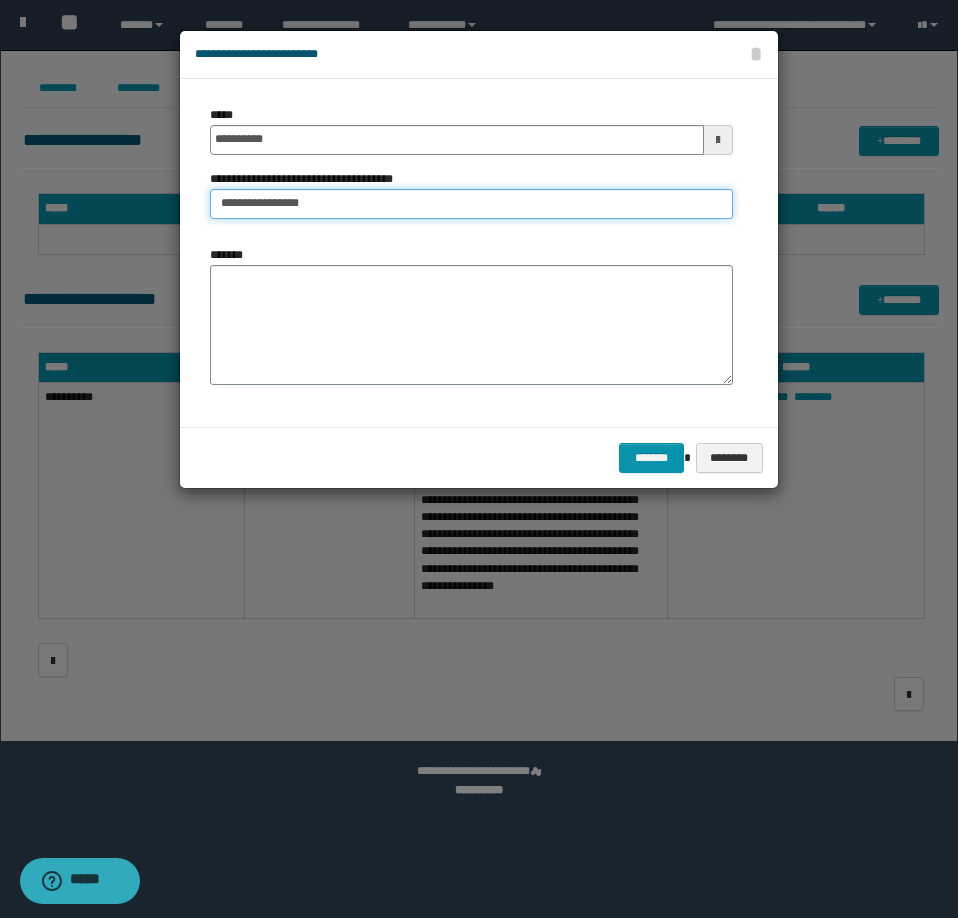 type on "**********" 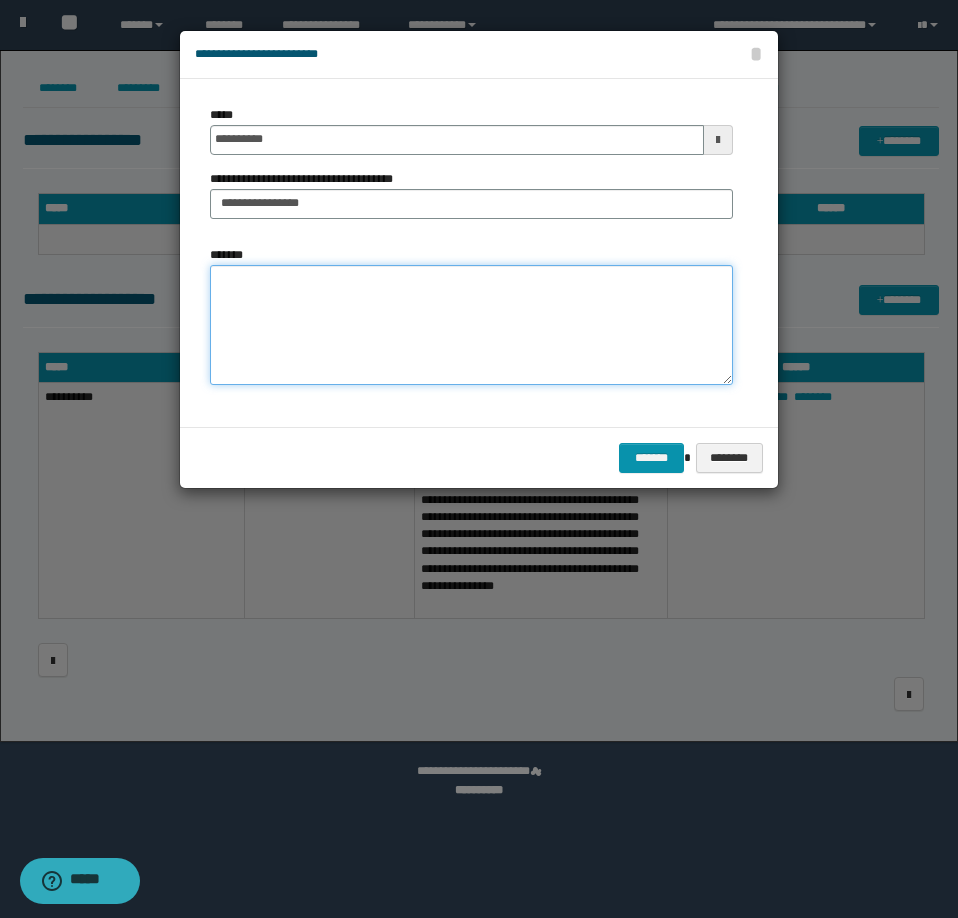 click on "*******" at bounding box center [471, 325] 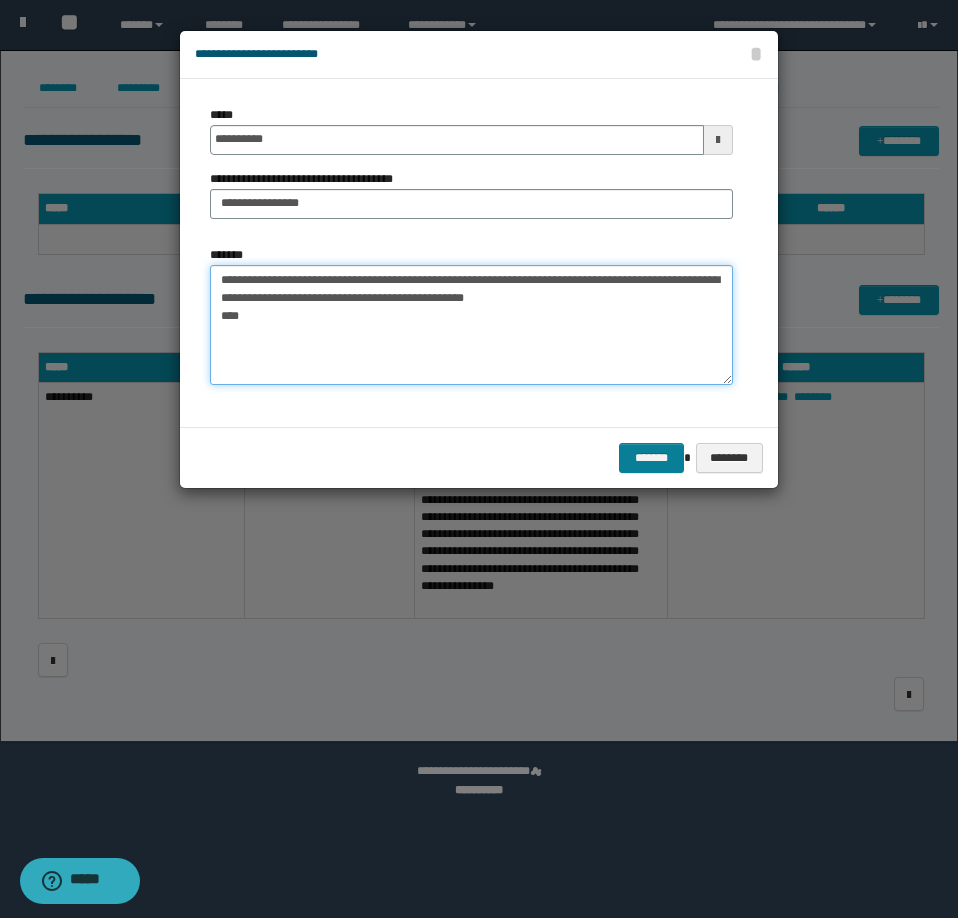 type on "**********" 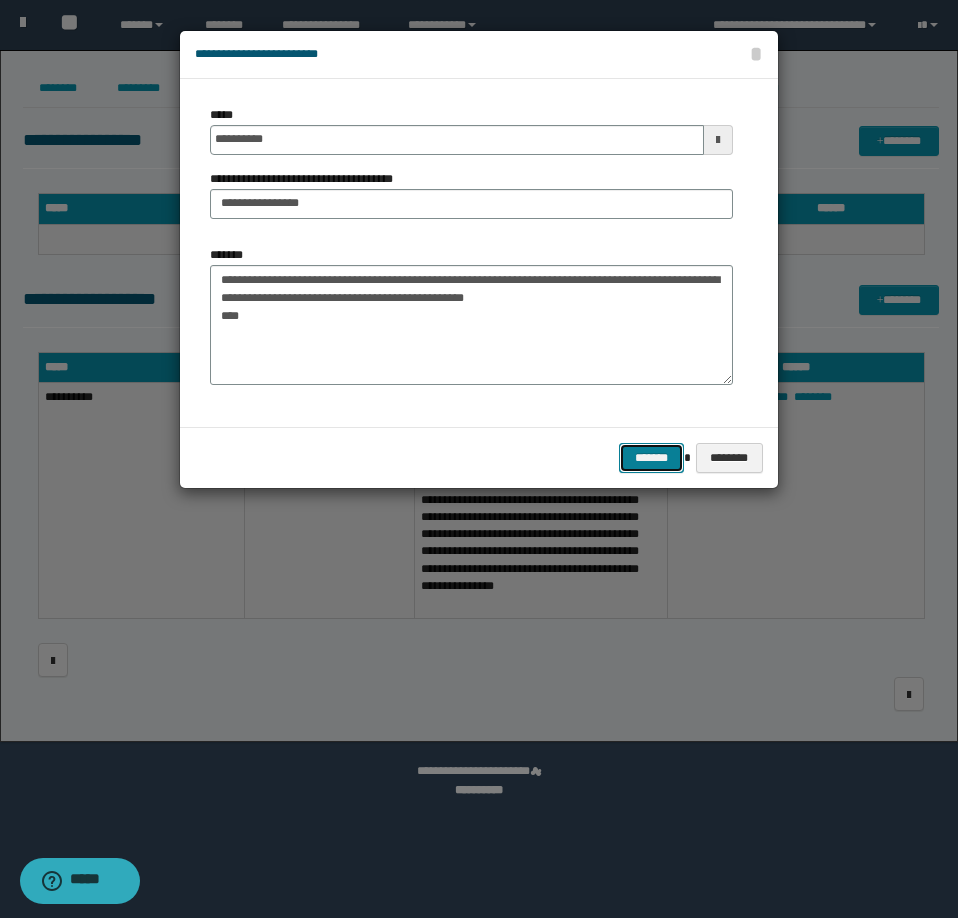 click on "*******" at bounding box center (651, 458) 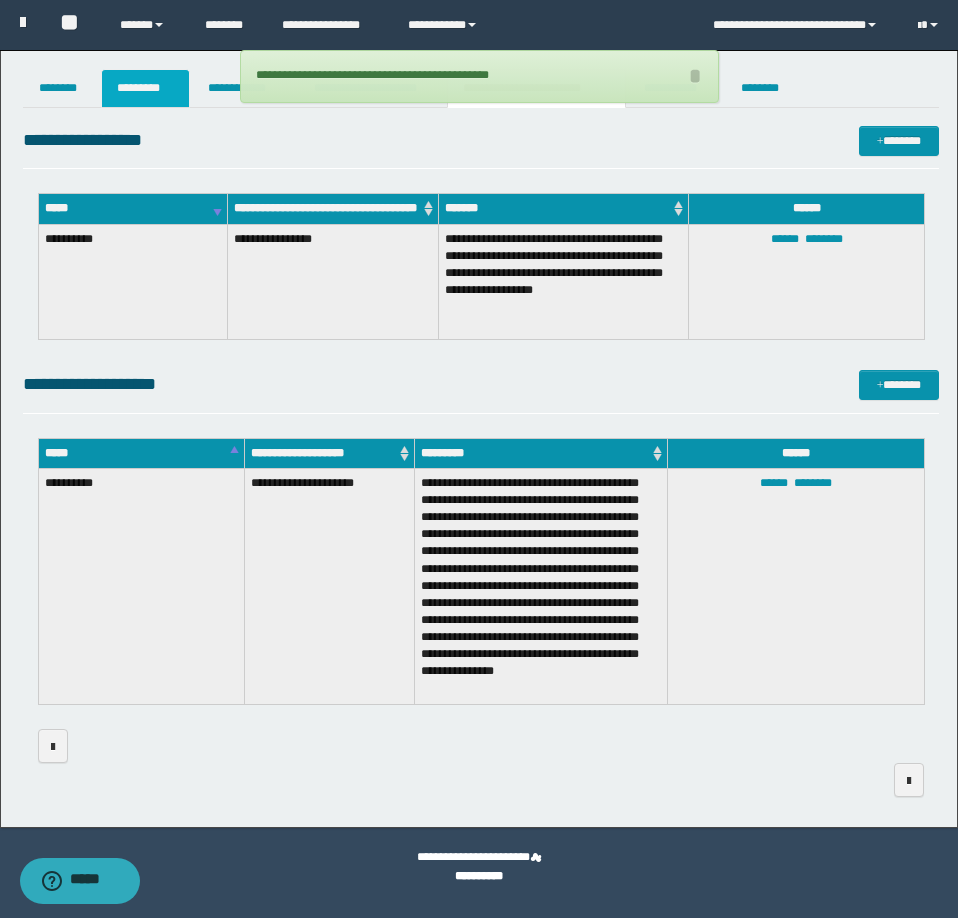 click on "*********" at bounding box center (145, 88) 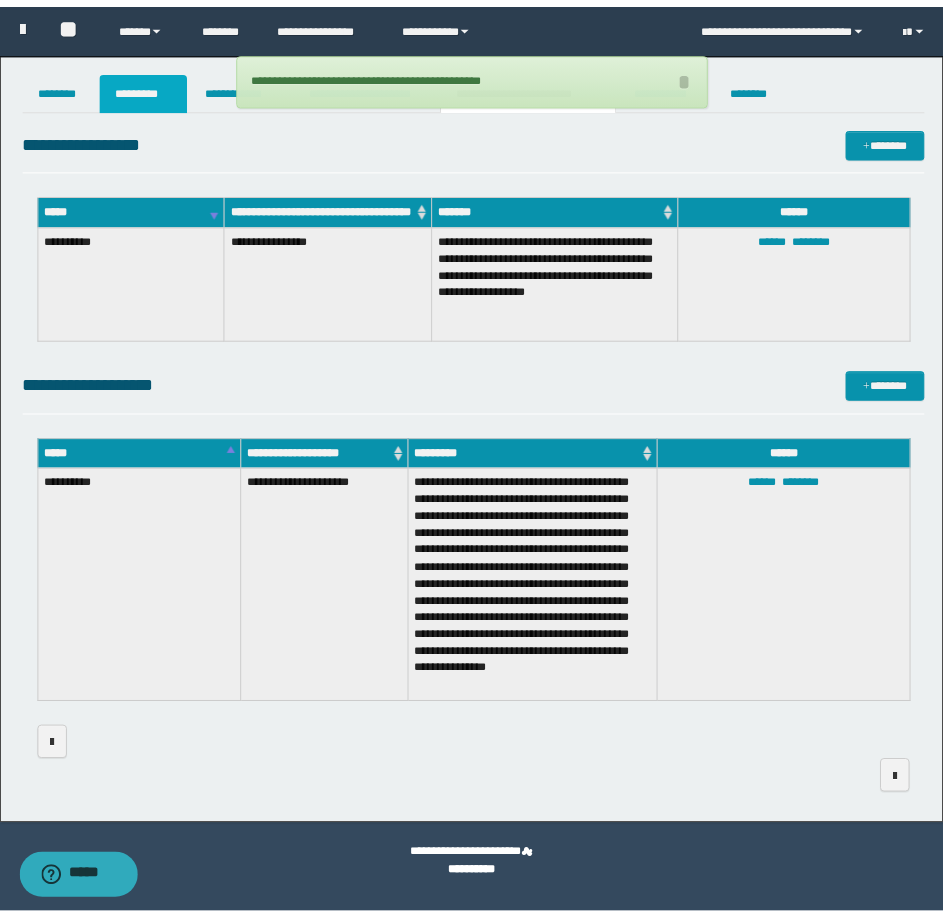 scroll, scrollTop: 108, scrollLeft: 0, axis: vertical 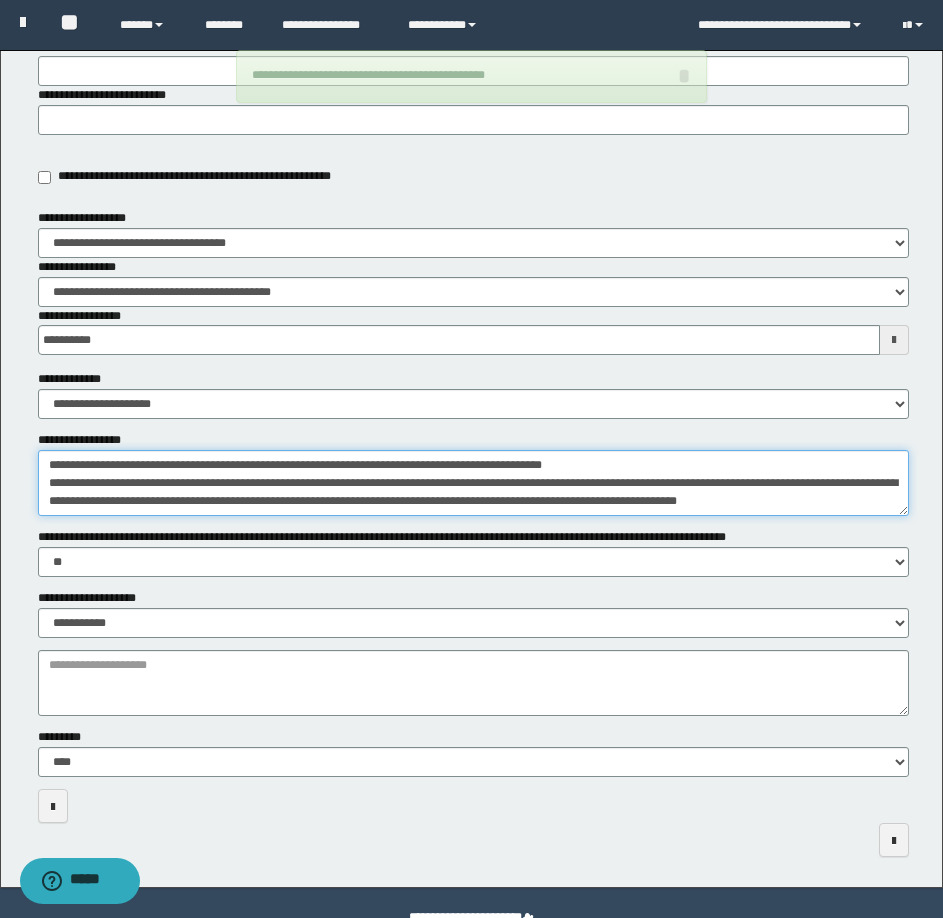 click on "**********" at bounding box center (473, 483) 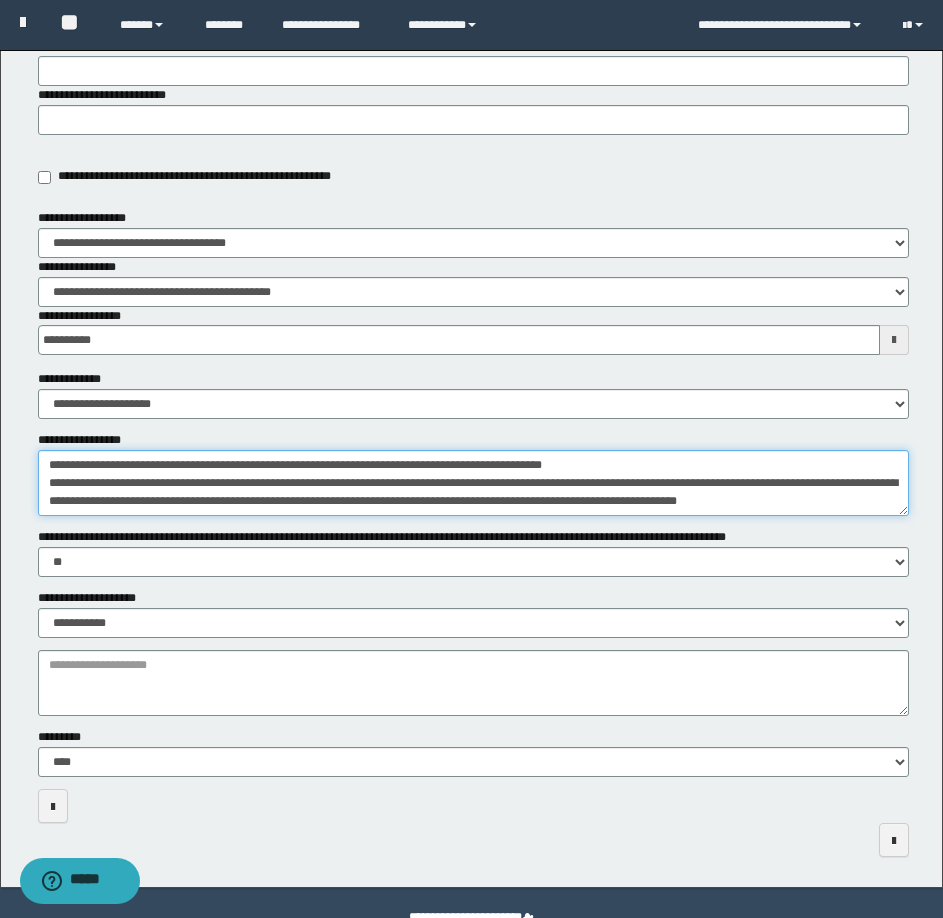 drag, startPoint x: 140, startPoint y: 506, endPoint x: 543, endPoint y: 498, distance: 403.0794 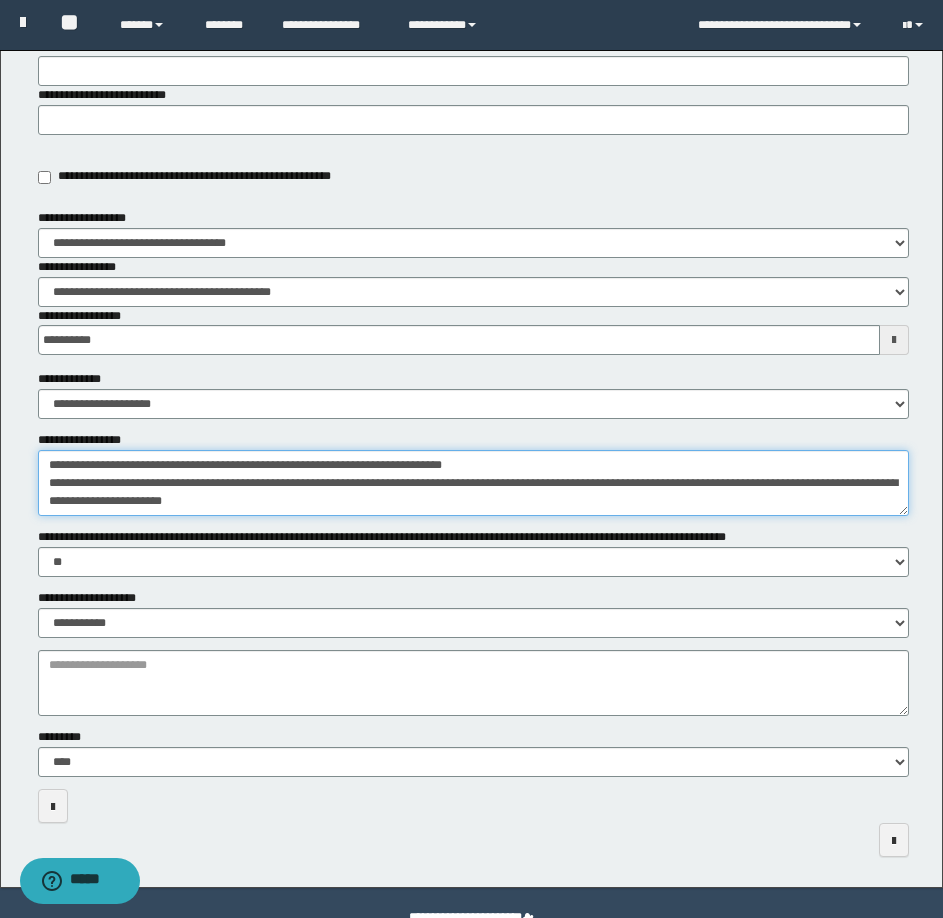 scroll, scrollTop: 157, scrollLeft: 0, axis: vertical 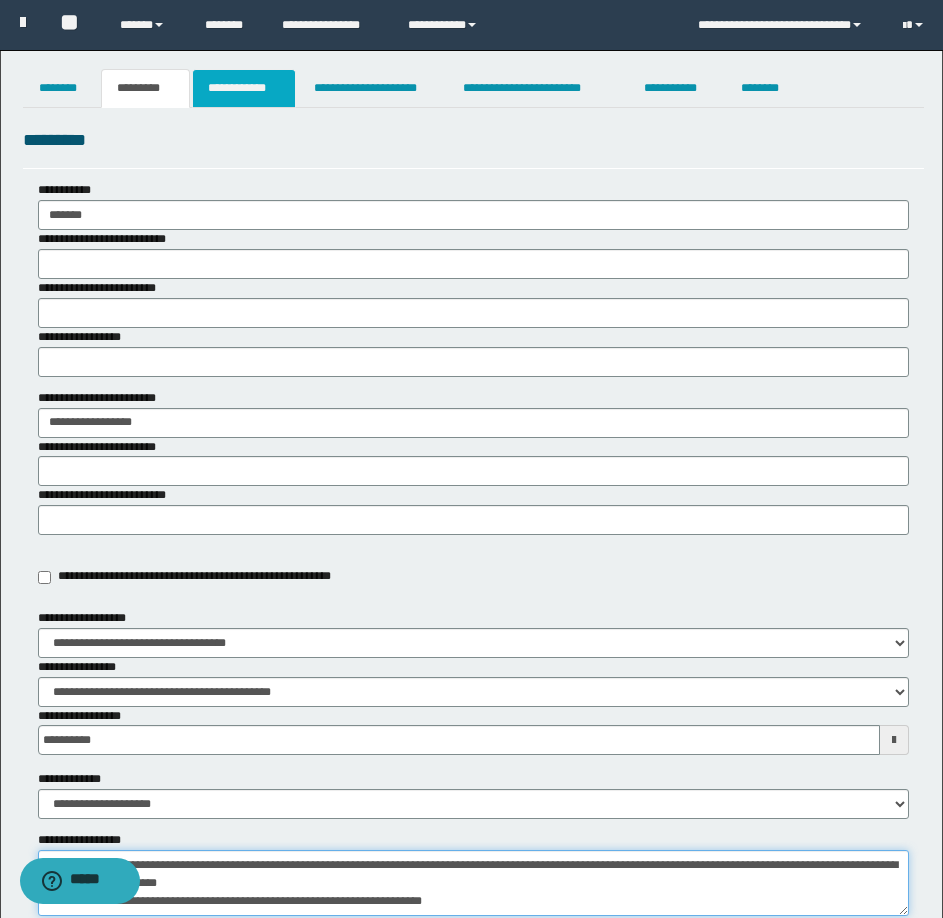 type on "**********" 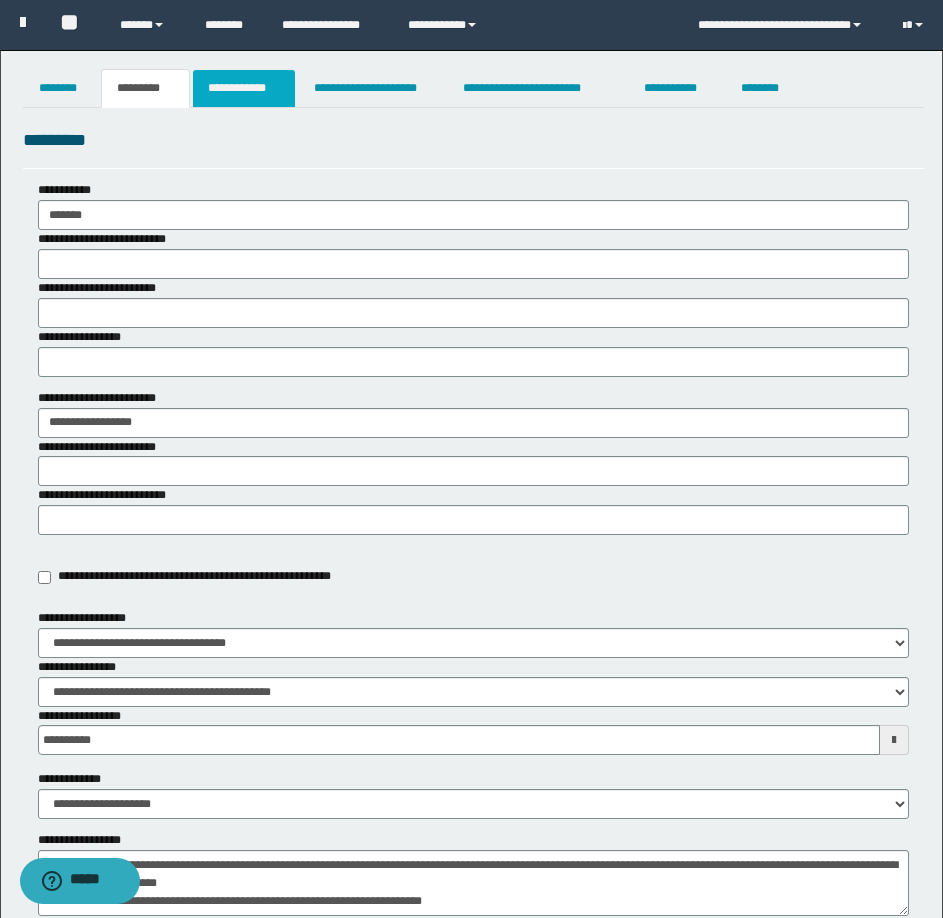 click on "**********" at bounding box center [244, 88] 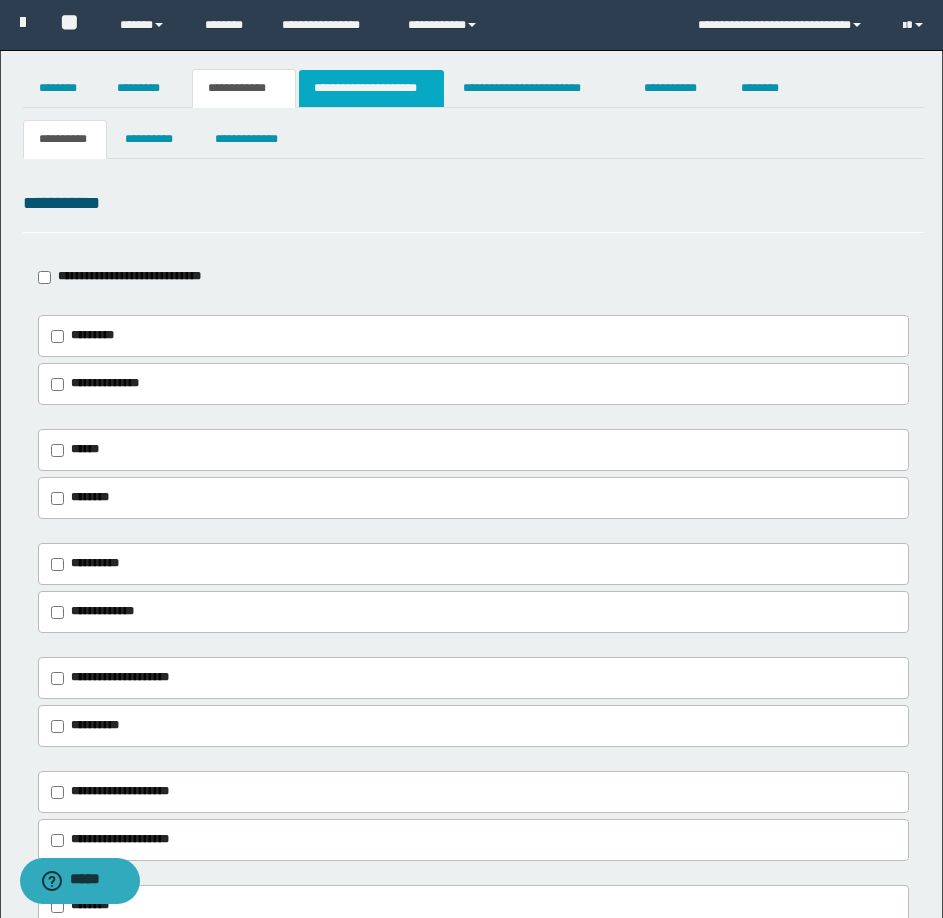 click on "**********" at bounding box center (371, 88) 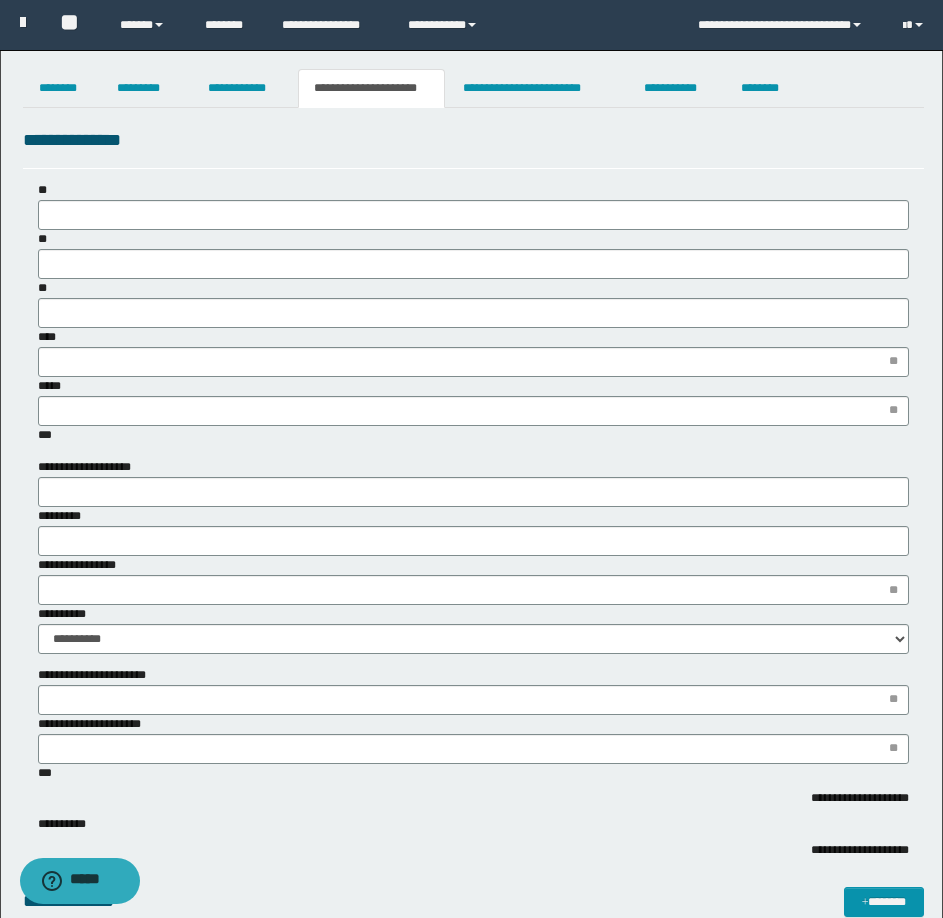 type 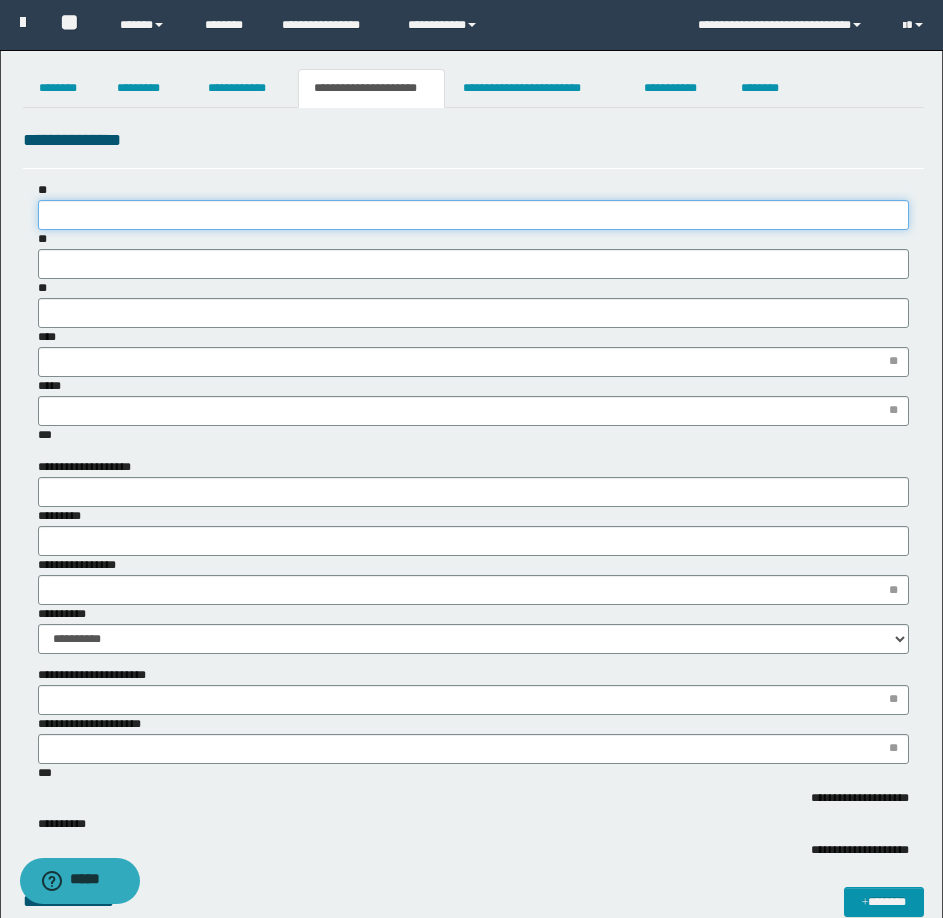 click on "**" at bounding box center [473, 215] 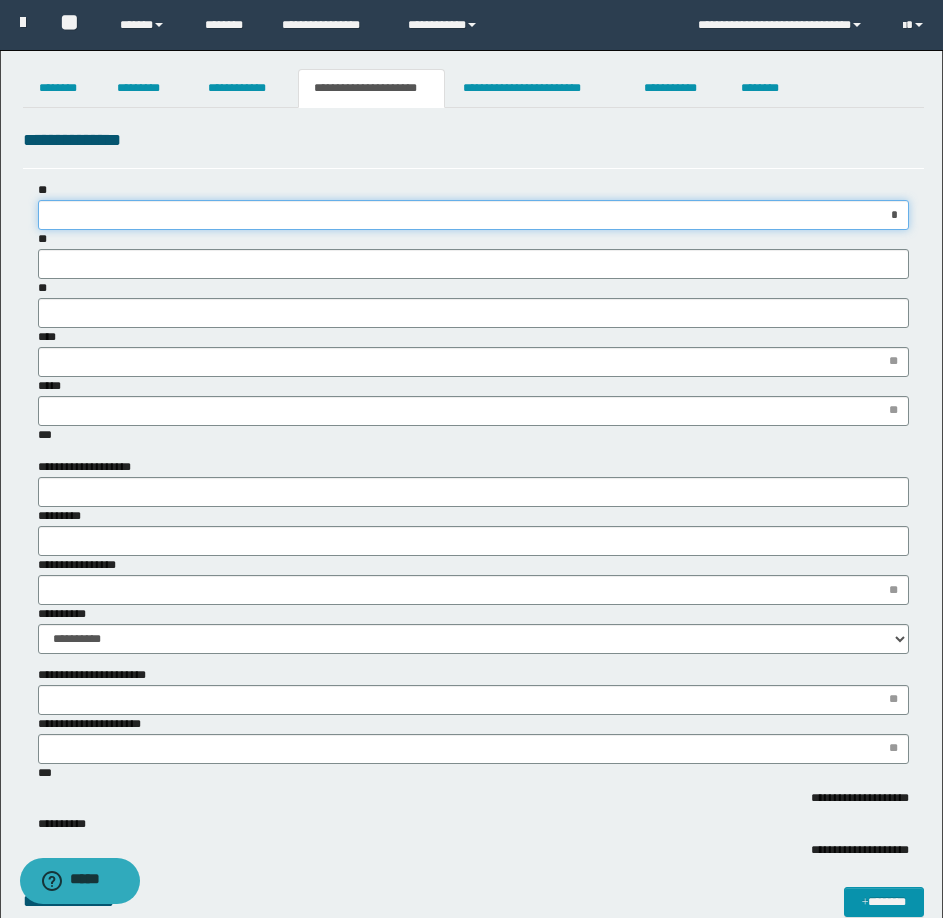 type on "**" 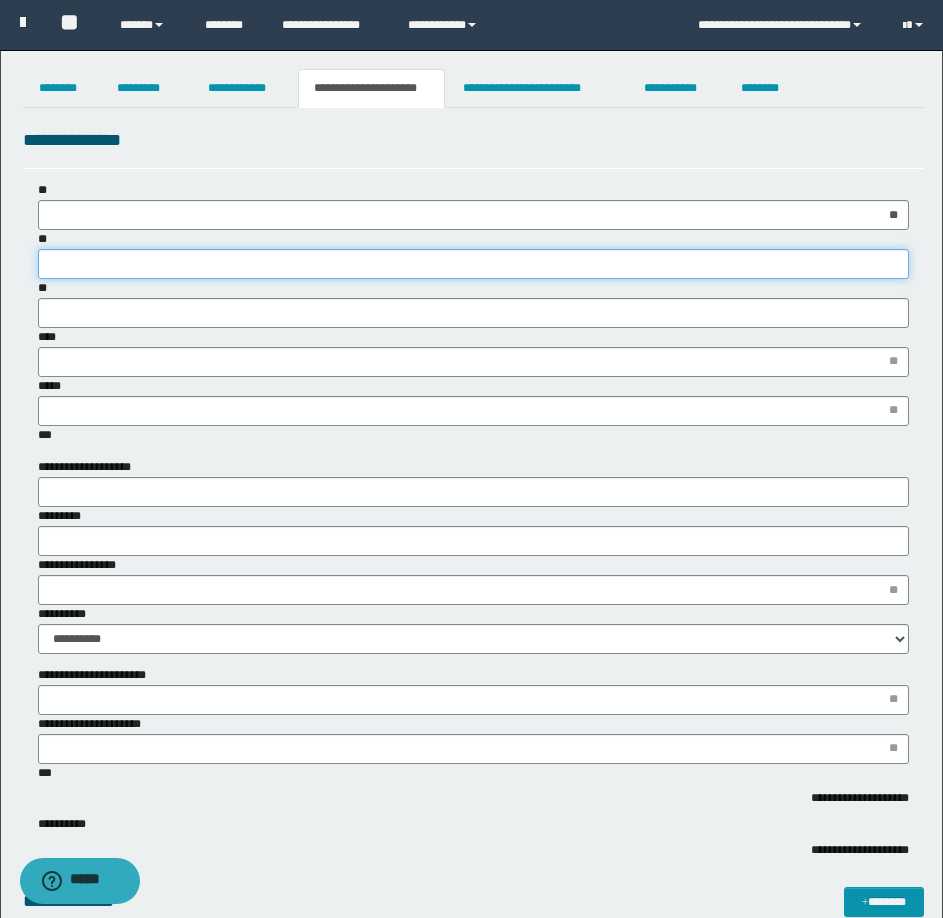 click on "**" at bounding box center (473, 264) 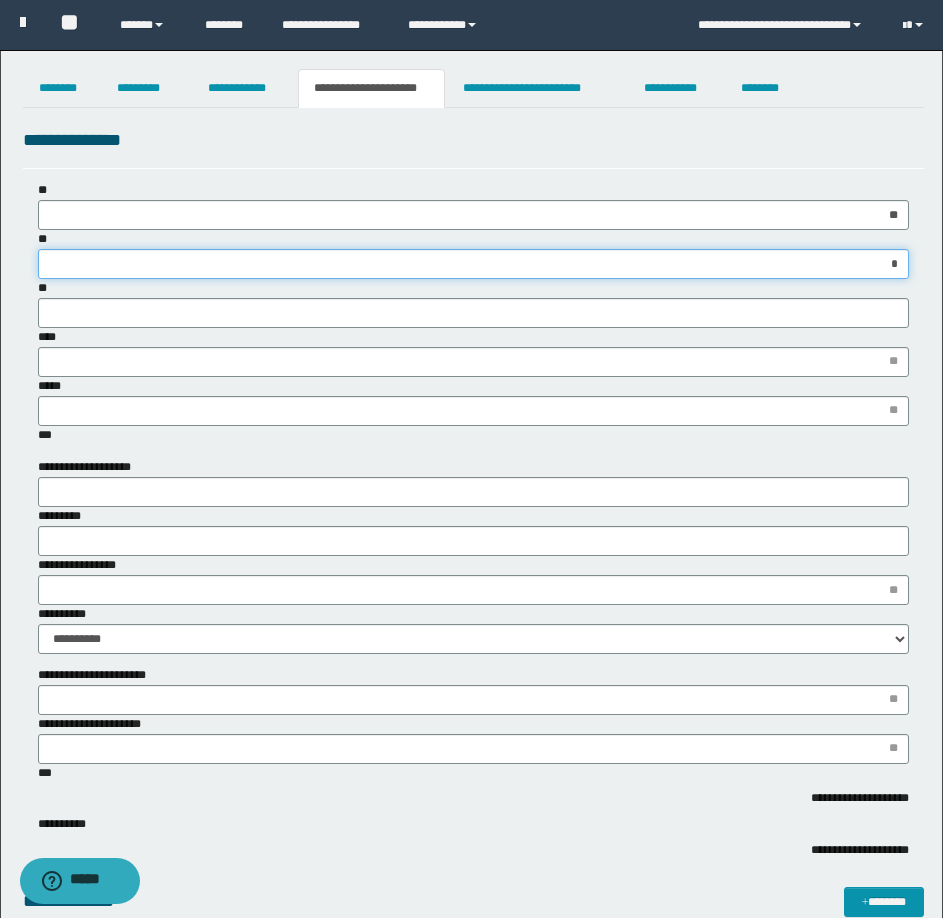 type on "**" 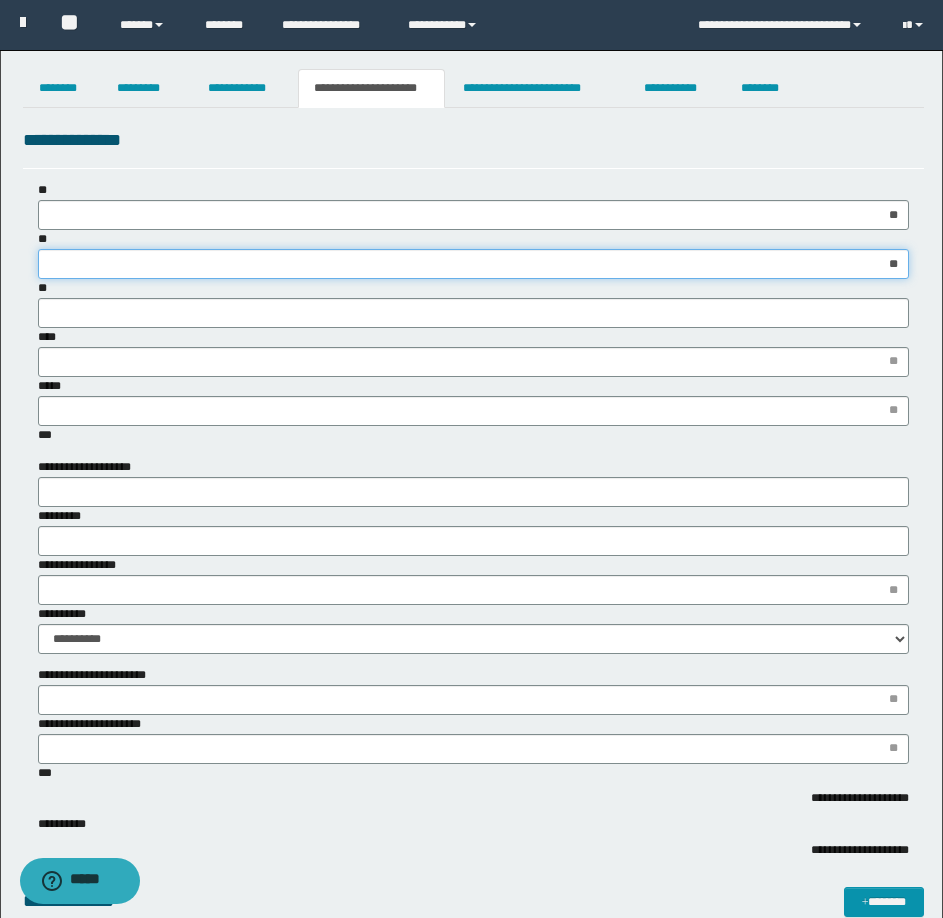 type 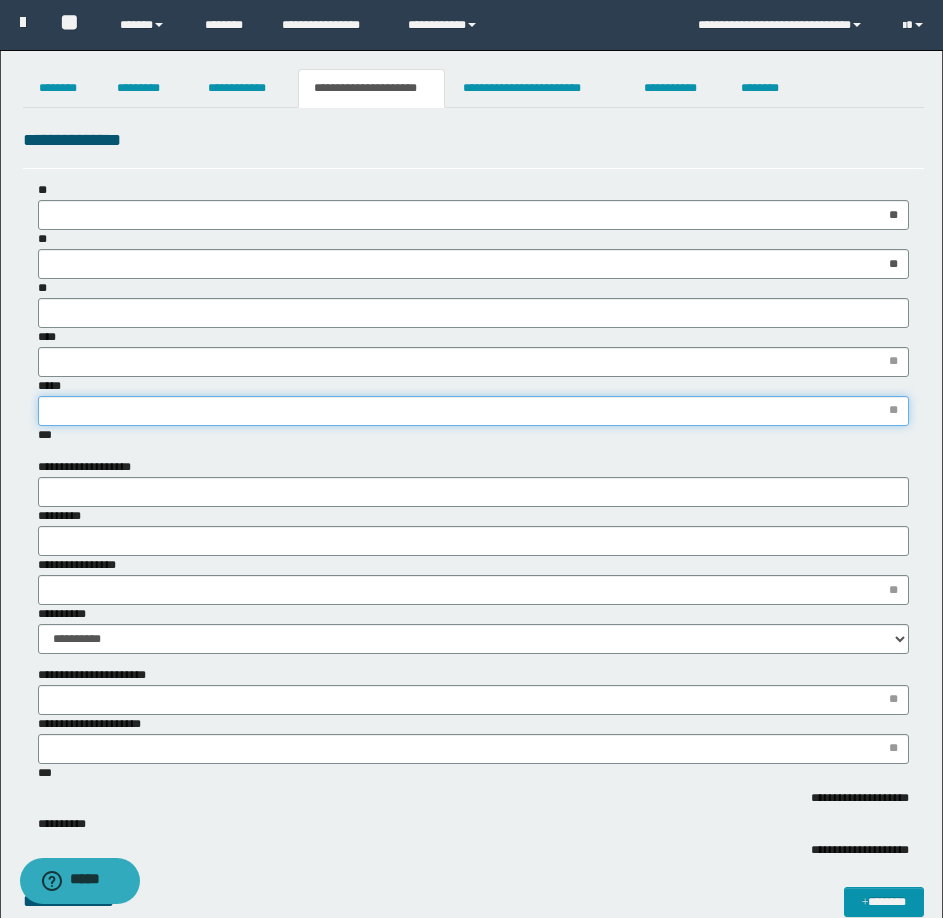 click on "*****" at bounding box center (473, 411) 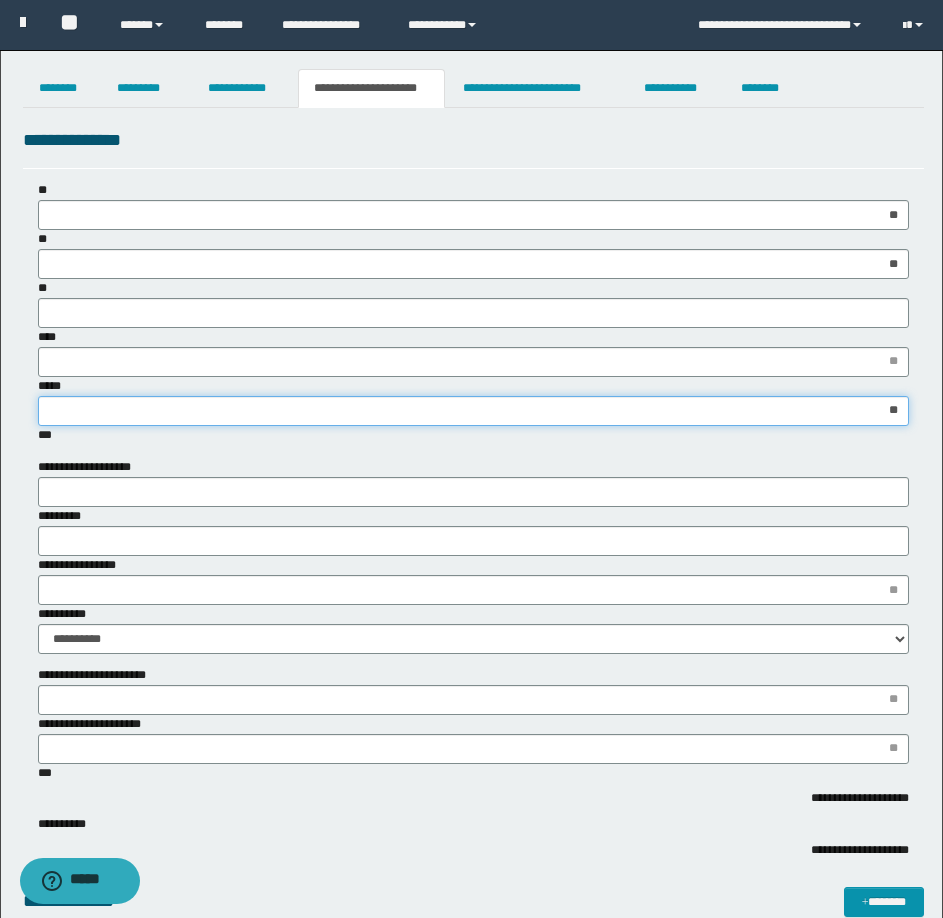 type on "***" 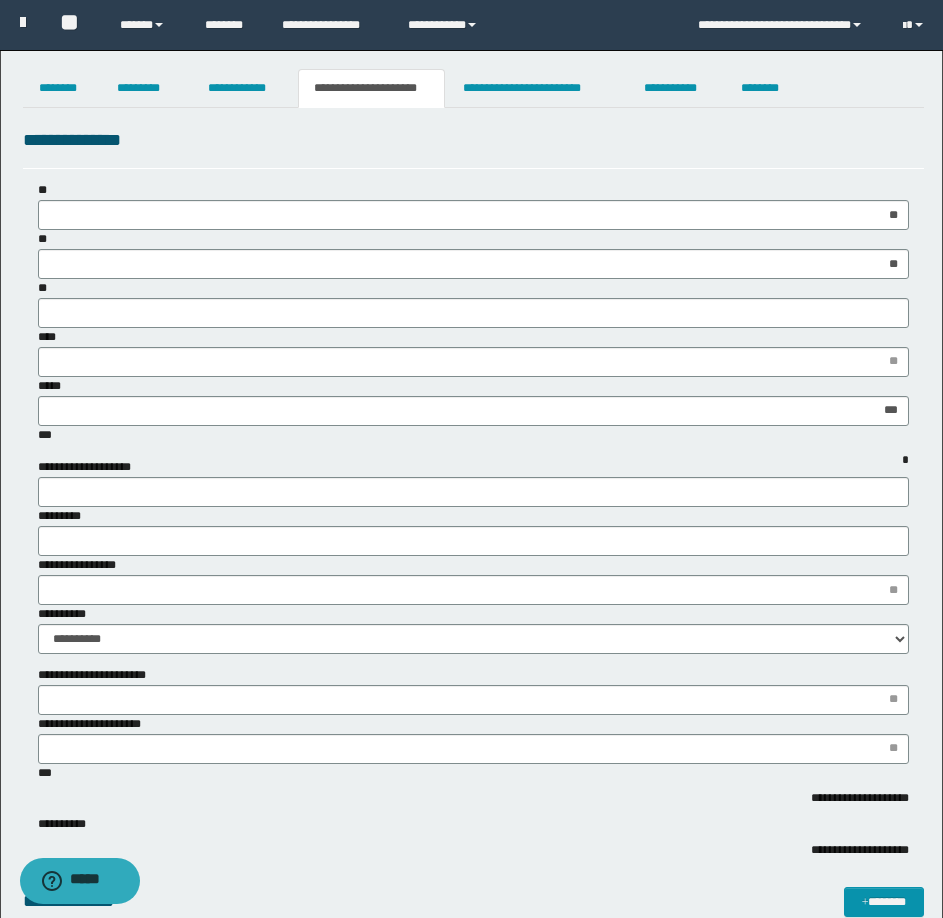 click on "***
*" at bounding box center (473, 442) 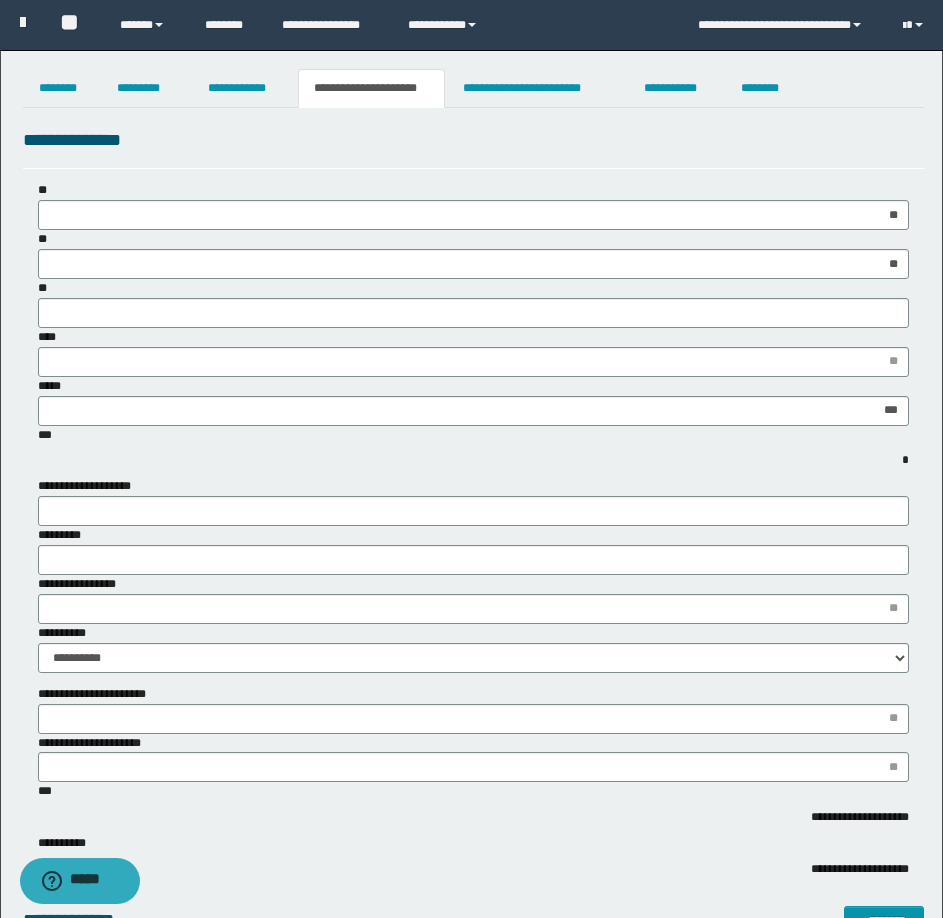 type 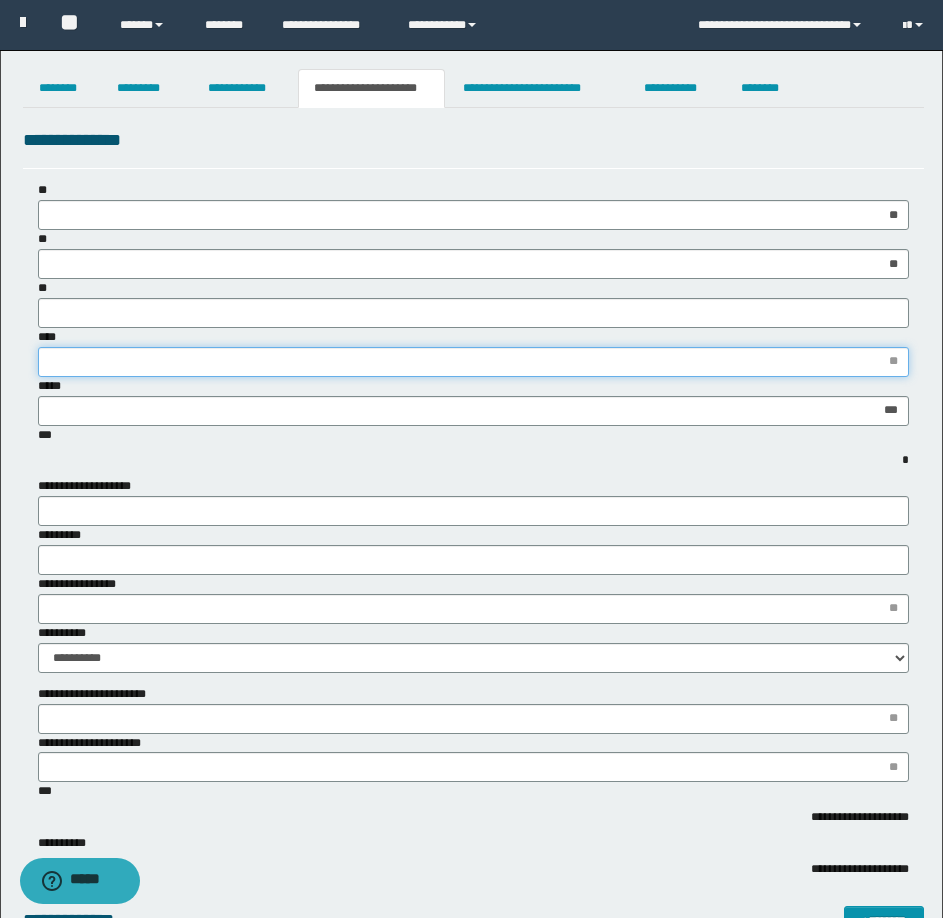 click on "****" at bounding box center [473, 362] 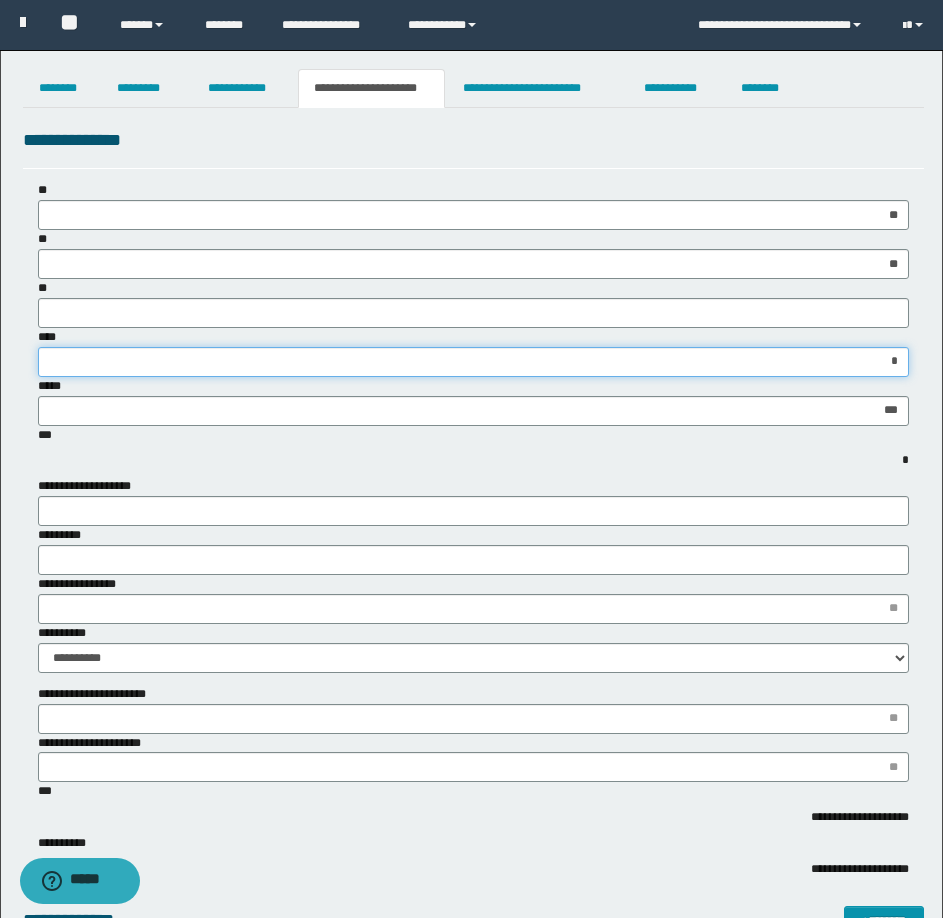 type on "**" 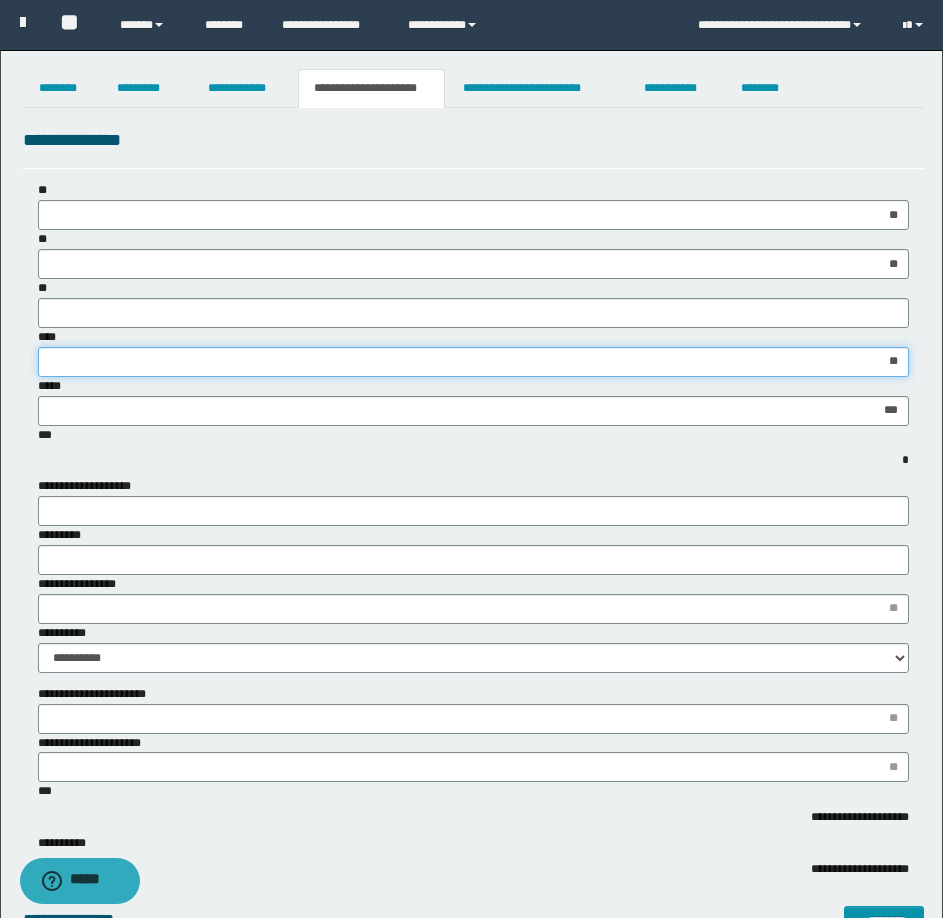 type 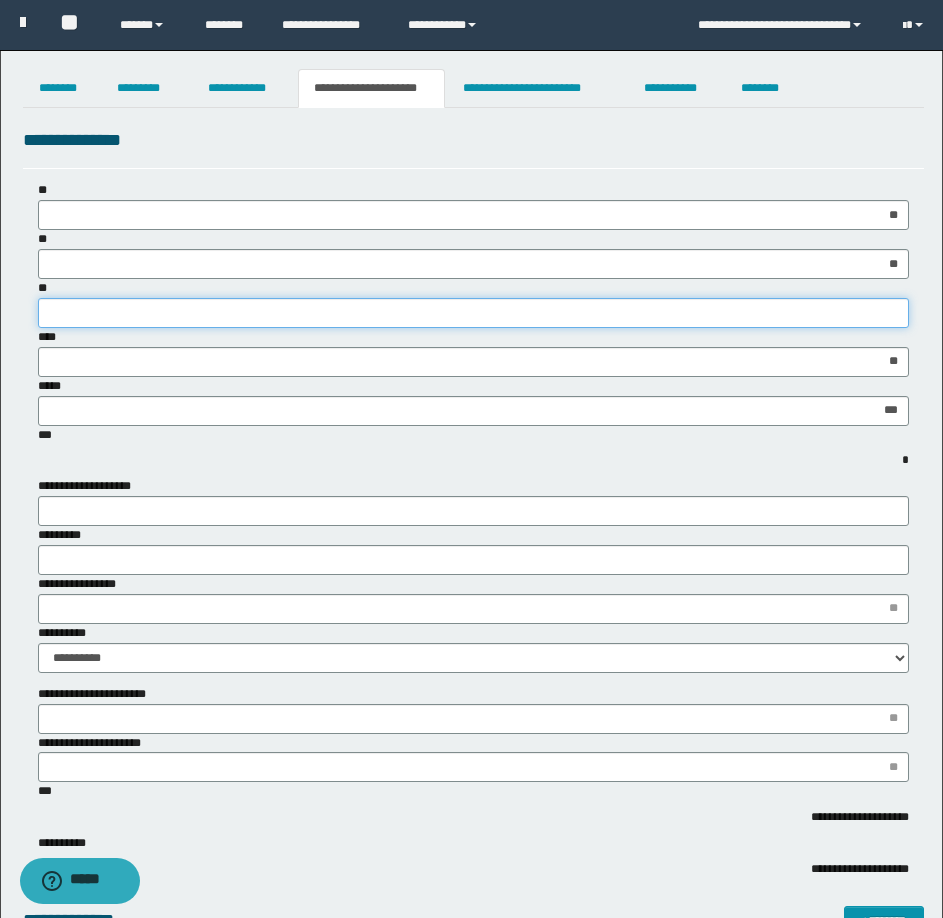 click on "**" at bounding box center (473, 313) 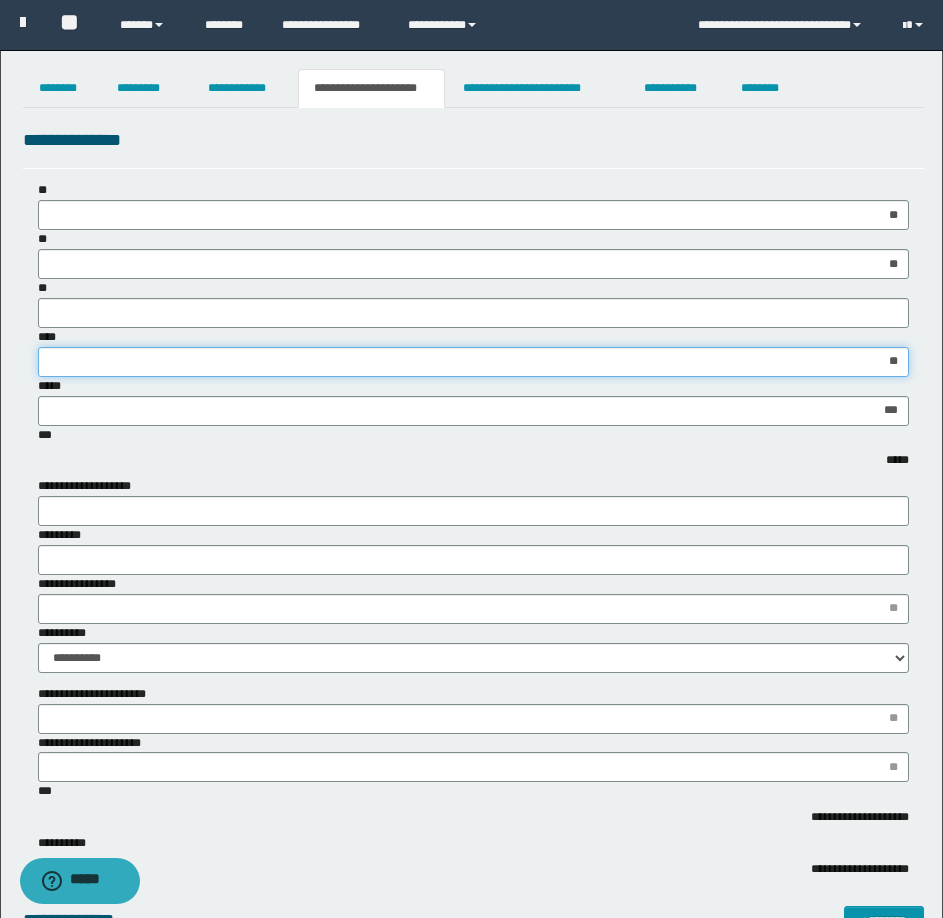 click on "**" at bounding box center (473, 362) 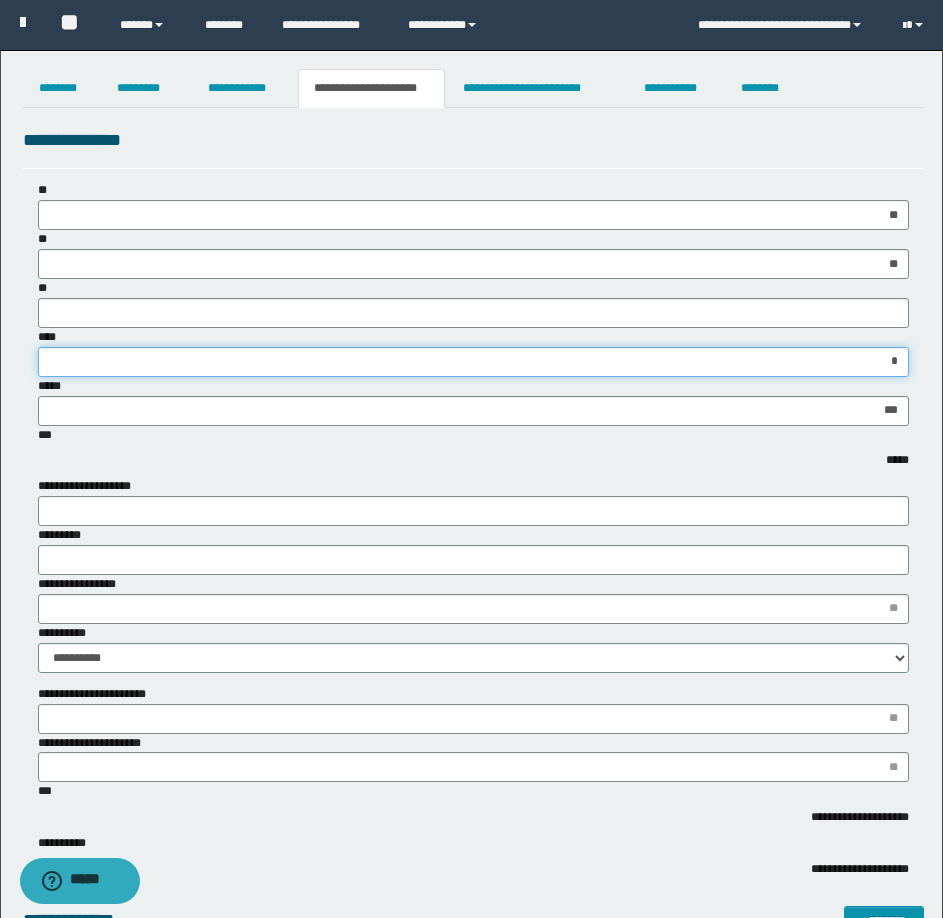 type on "**" 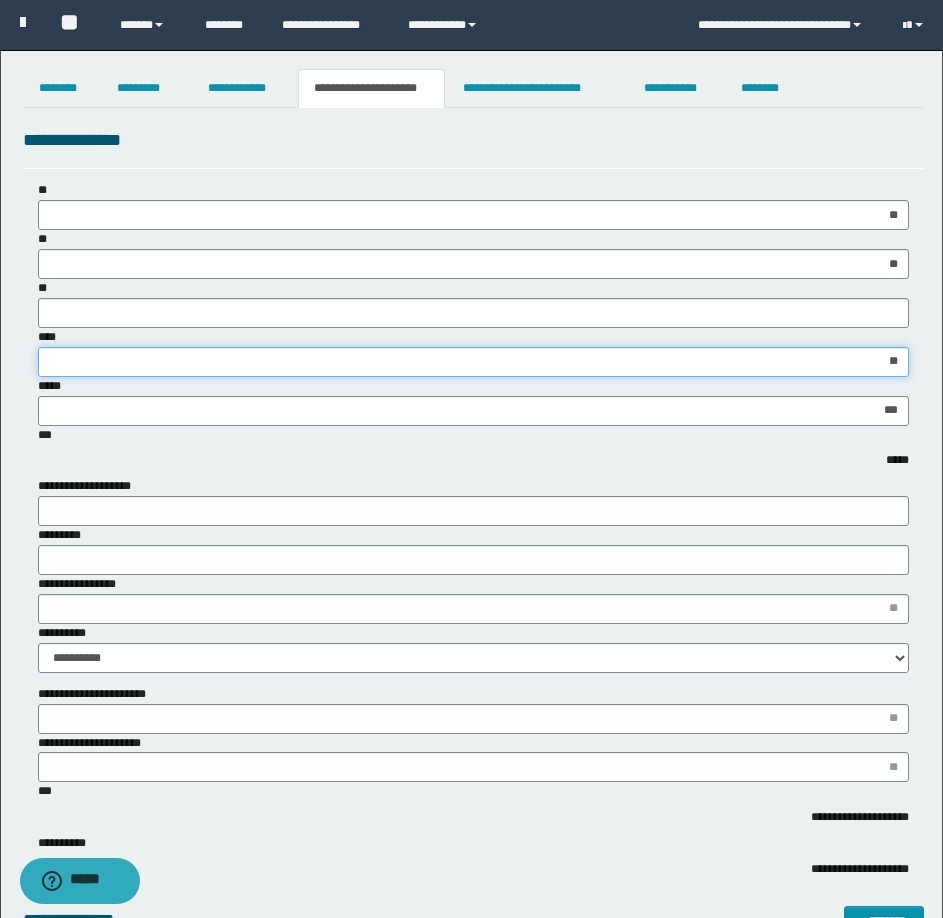 type 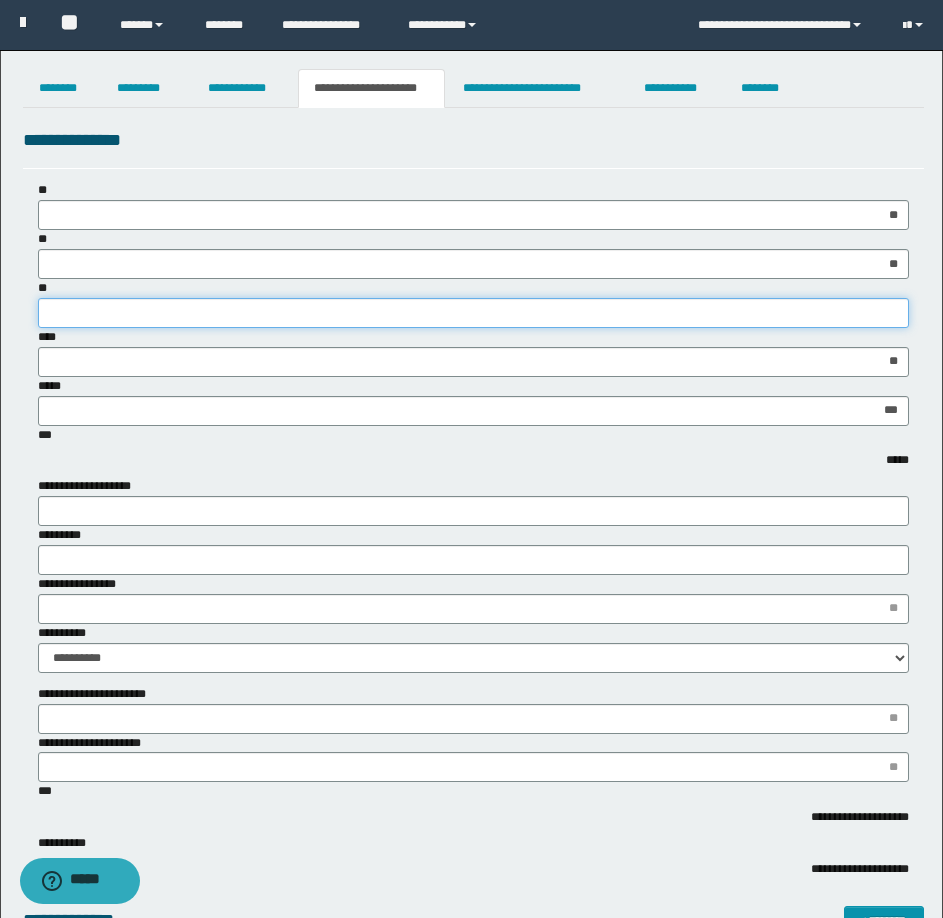 click on "**" at bounding box center [473, 313] 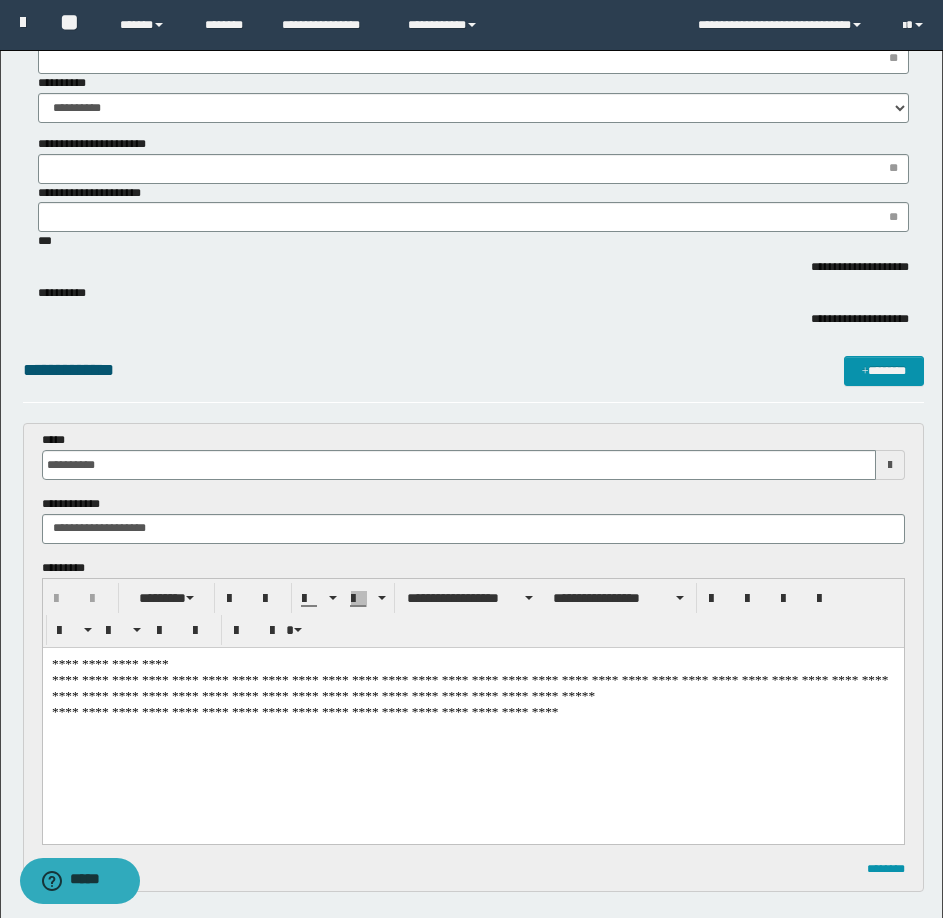scroll, scrollTop: 700, scrollLeft: 0, axis: vertical 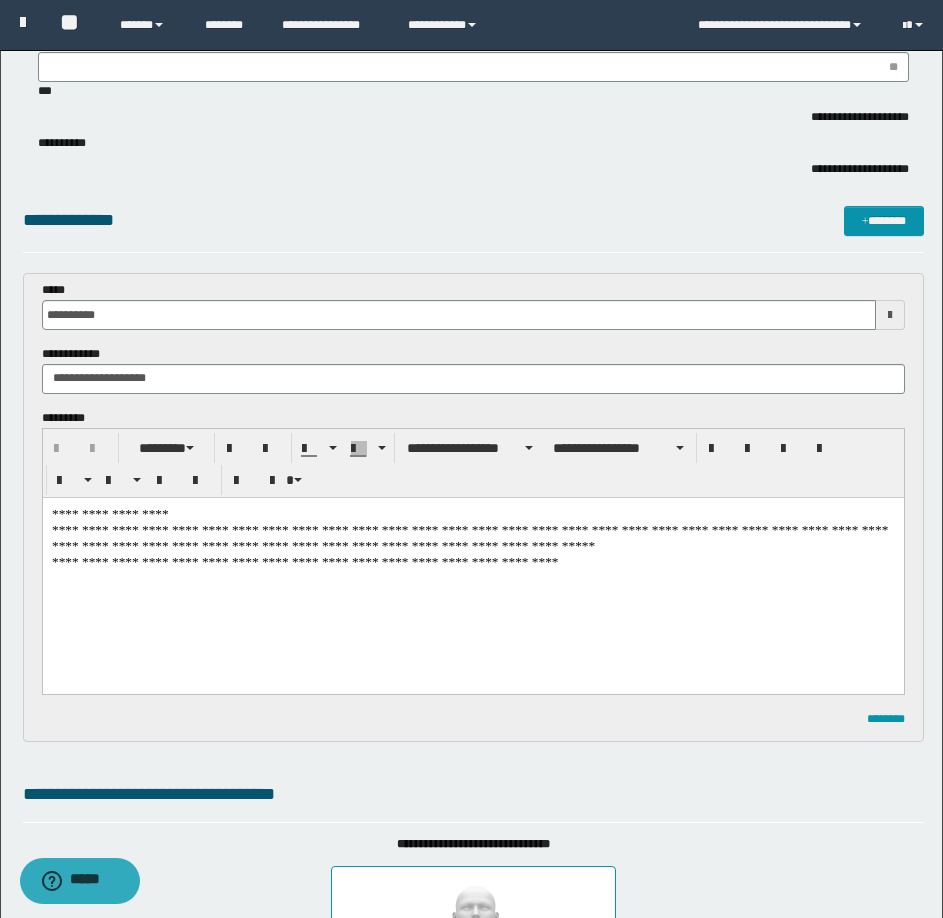 click on "**********" at bounding box center [472, 570] 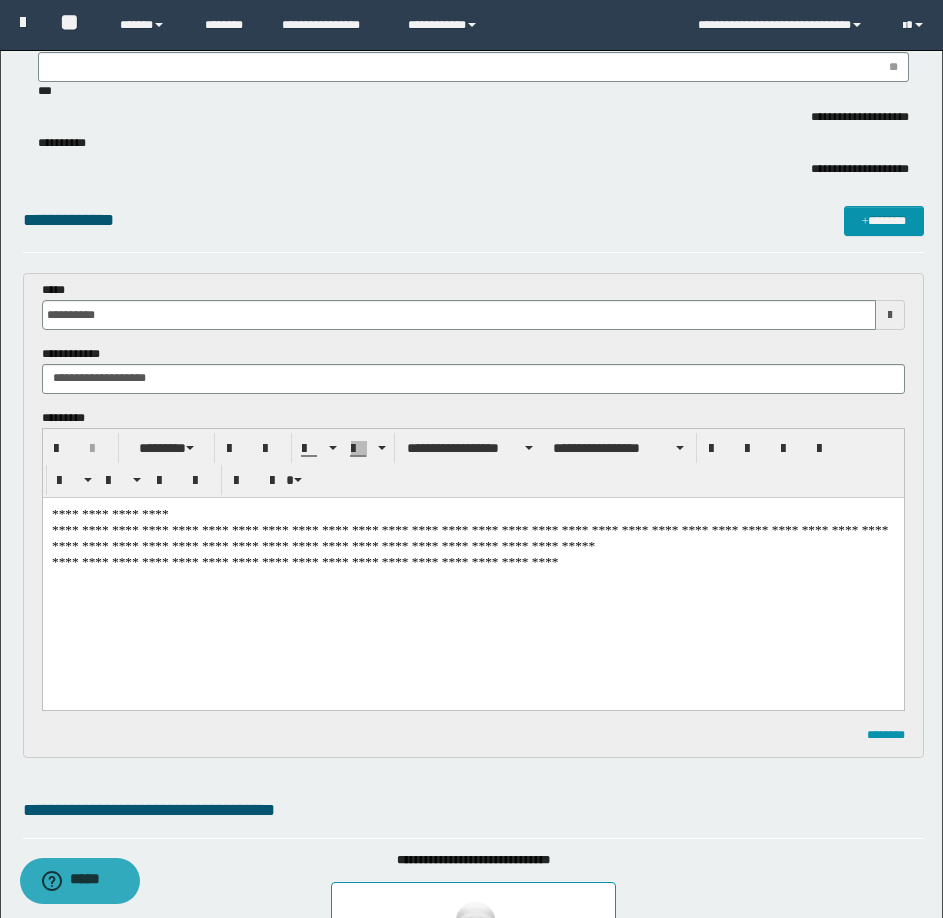 type 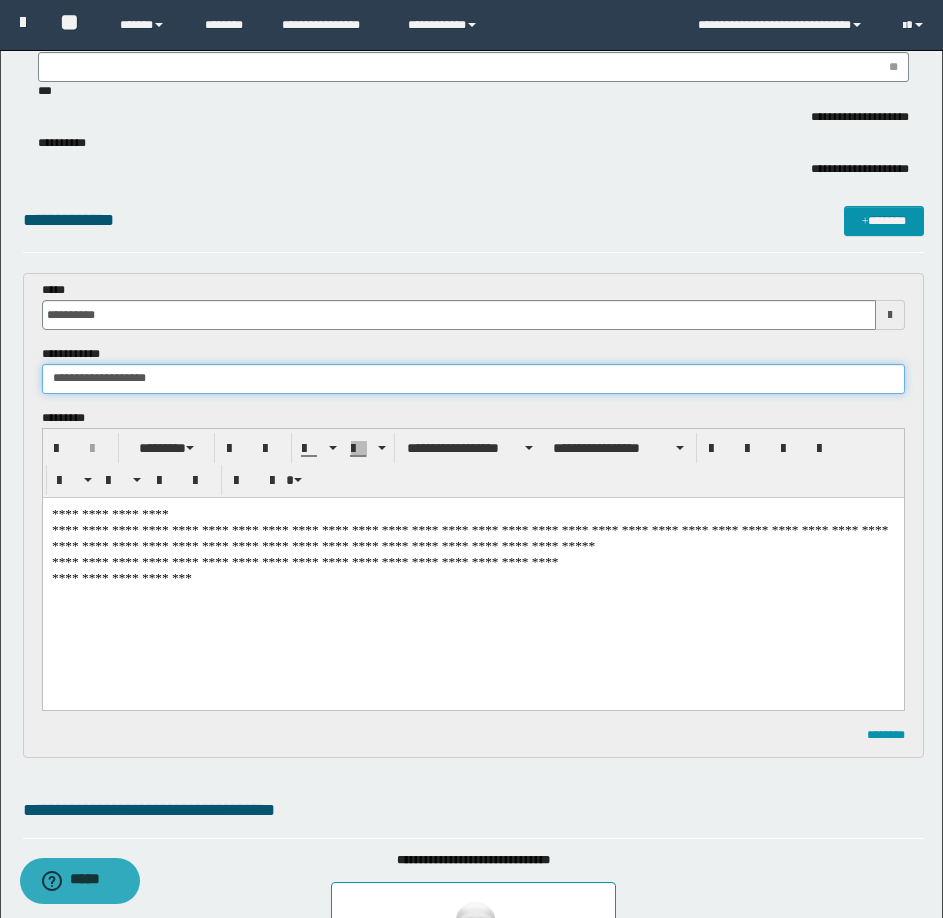 drag, startPoint x: 160, startPoint y: 373, endPoint x: 15, endPoint y: 374, distance: 145.00345 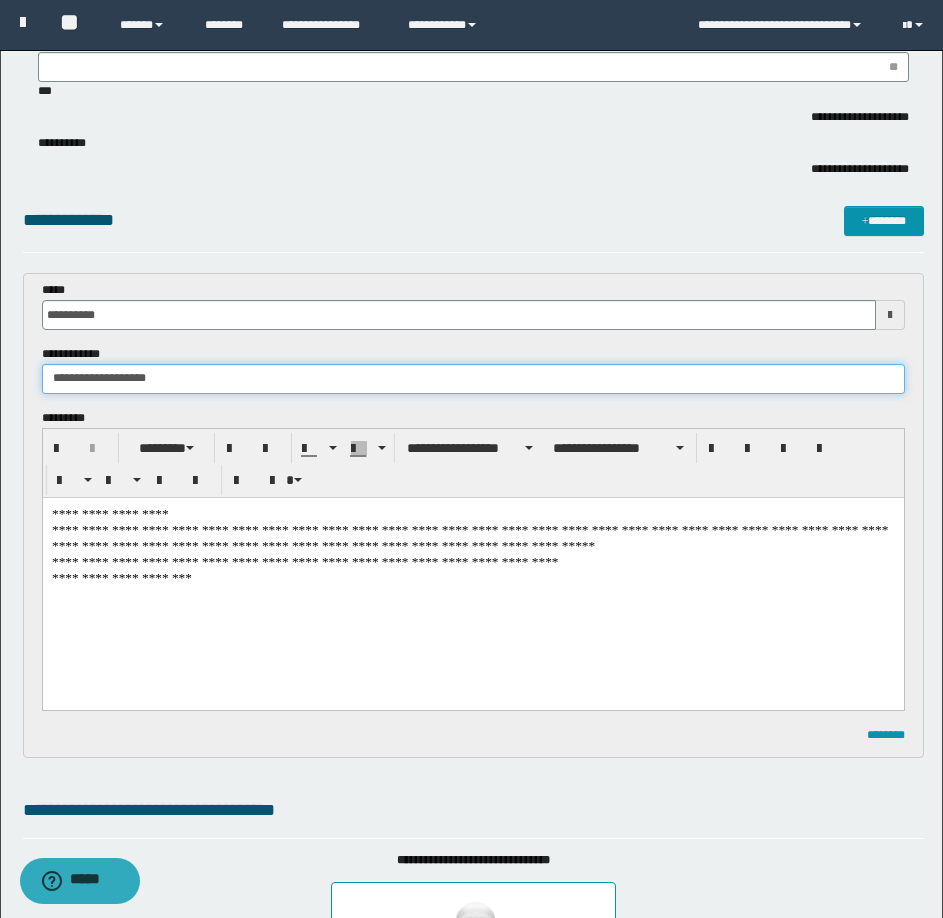 click on "**********" at bounding box center [471, 567] 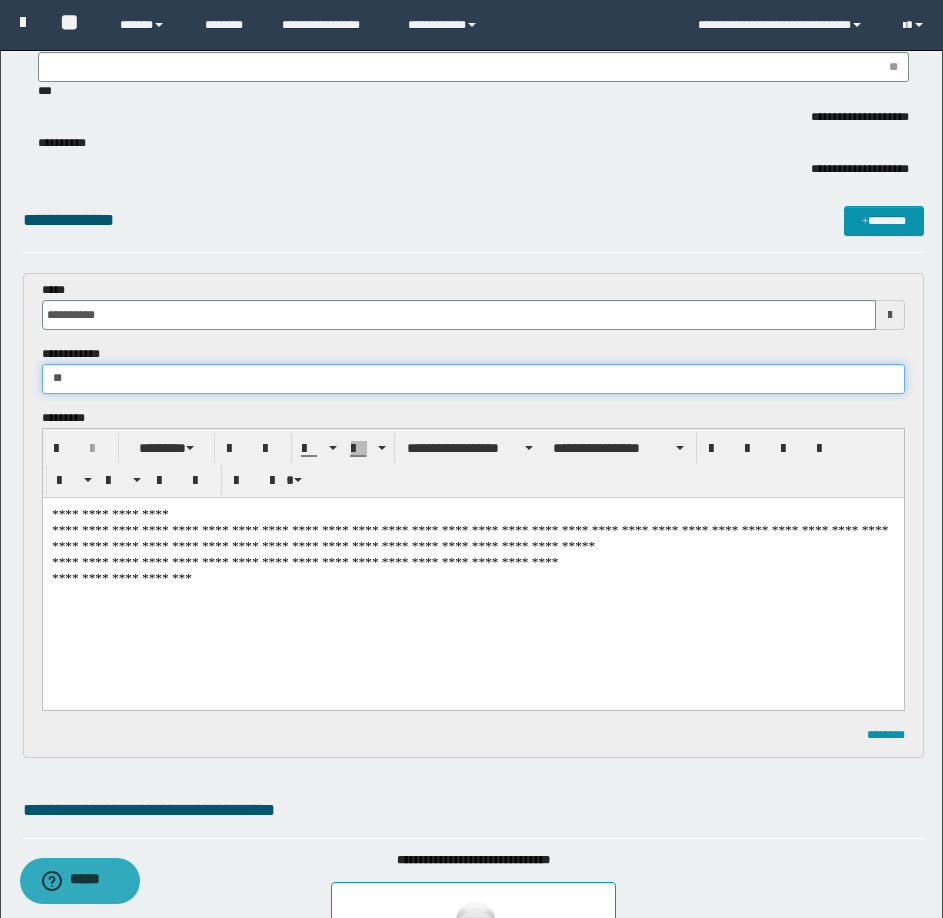 type on "*" 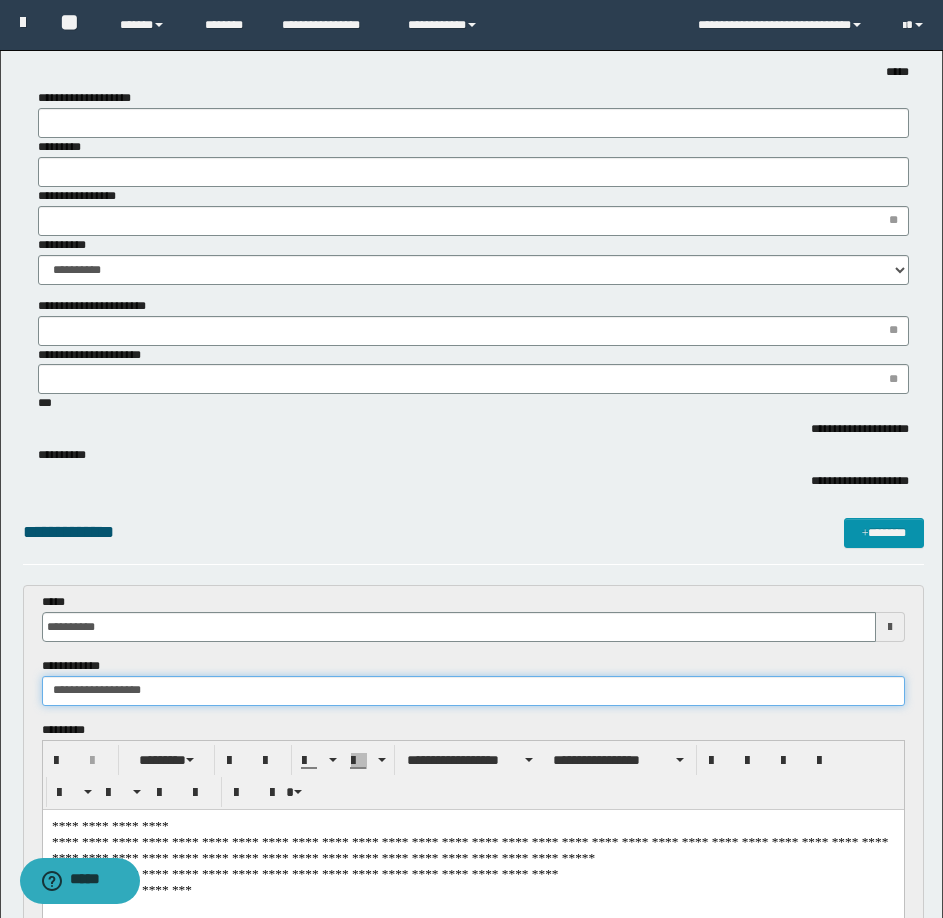 scroll, scrollTop: 300, scrollLeft: 0, axis: vertical 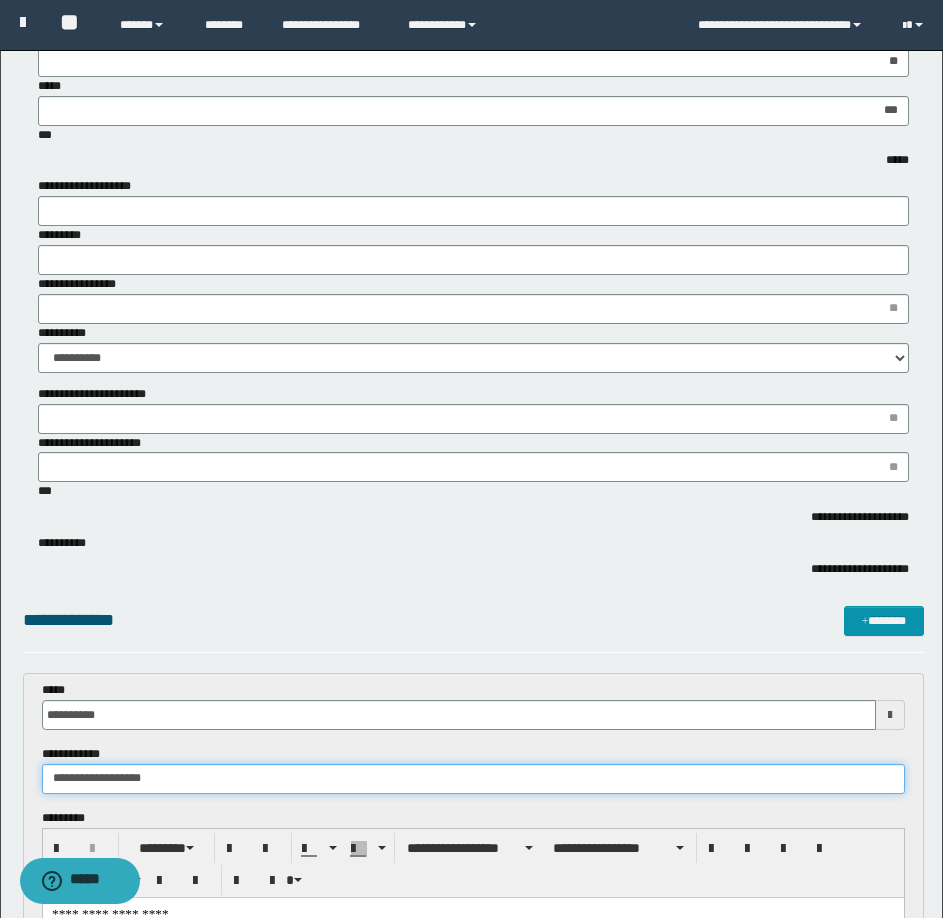 type on "**********" 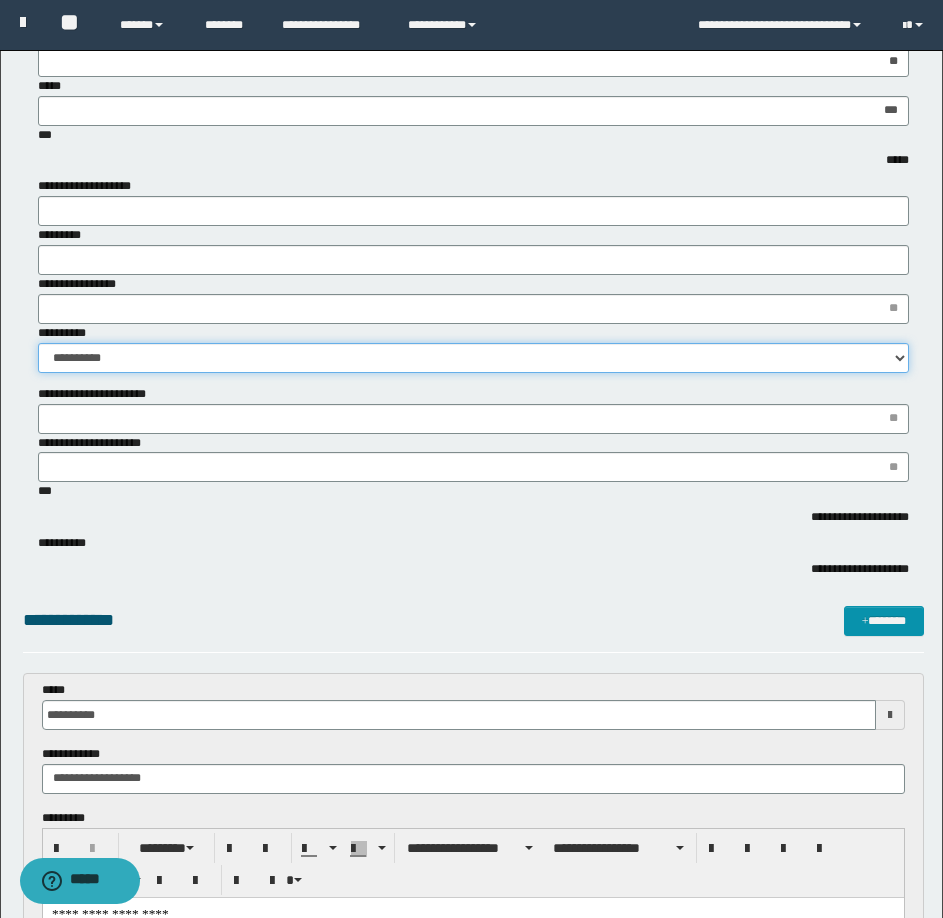 click on "**********" at bounding box center (473, 358) 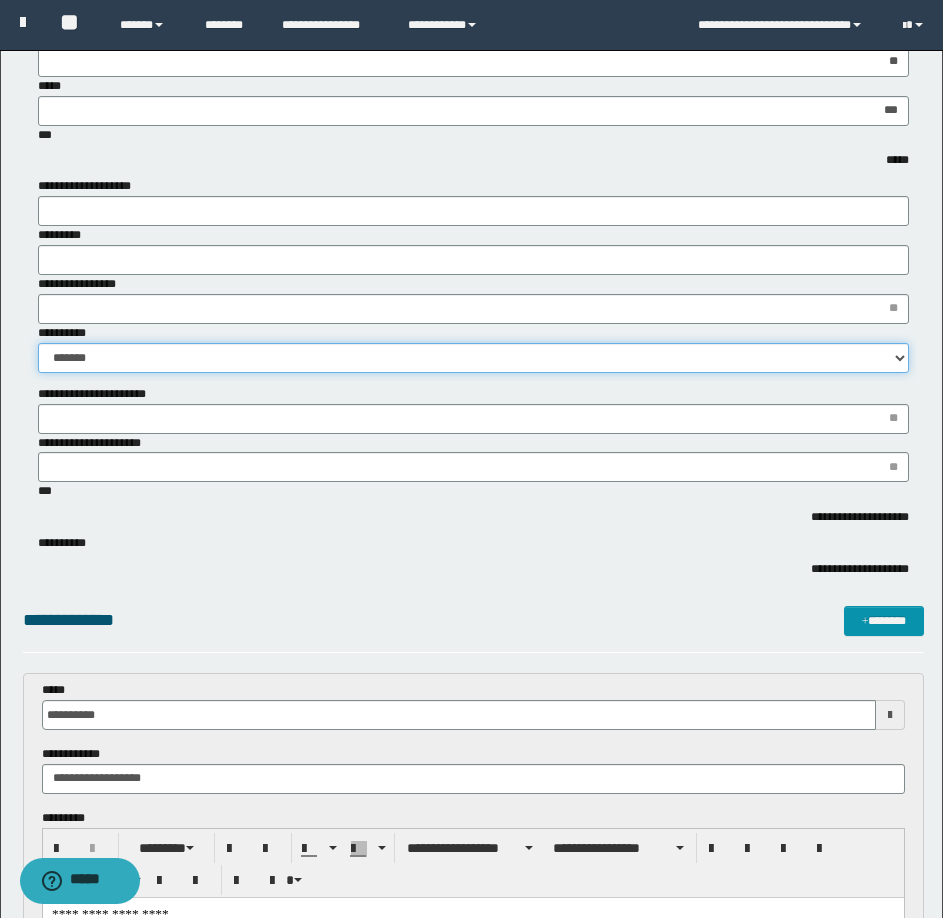click on "**********" at bounding box center (473, 358) 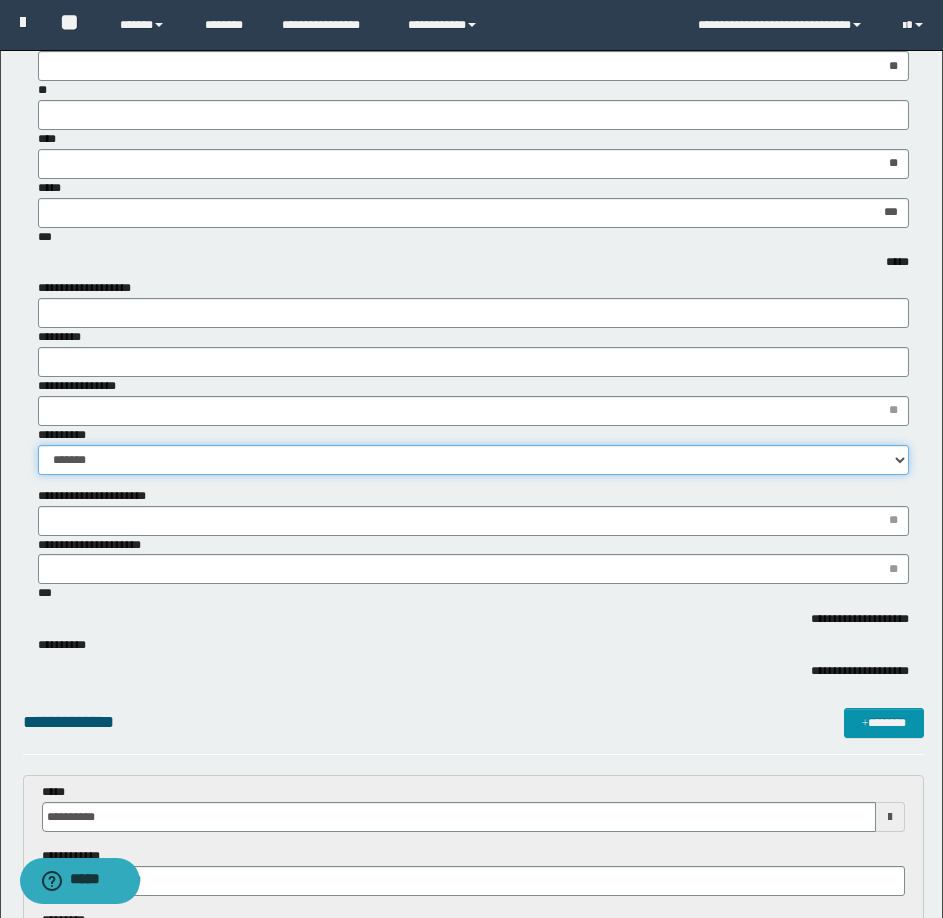 scroll, scrollTop: 0, scrollLeft: 0, axis: both 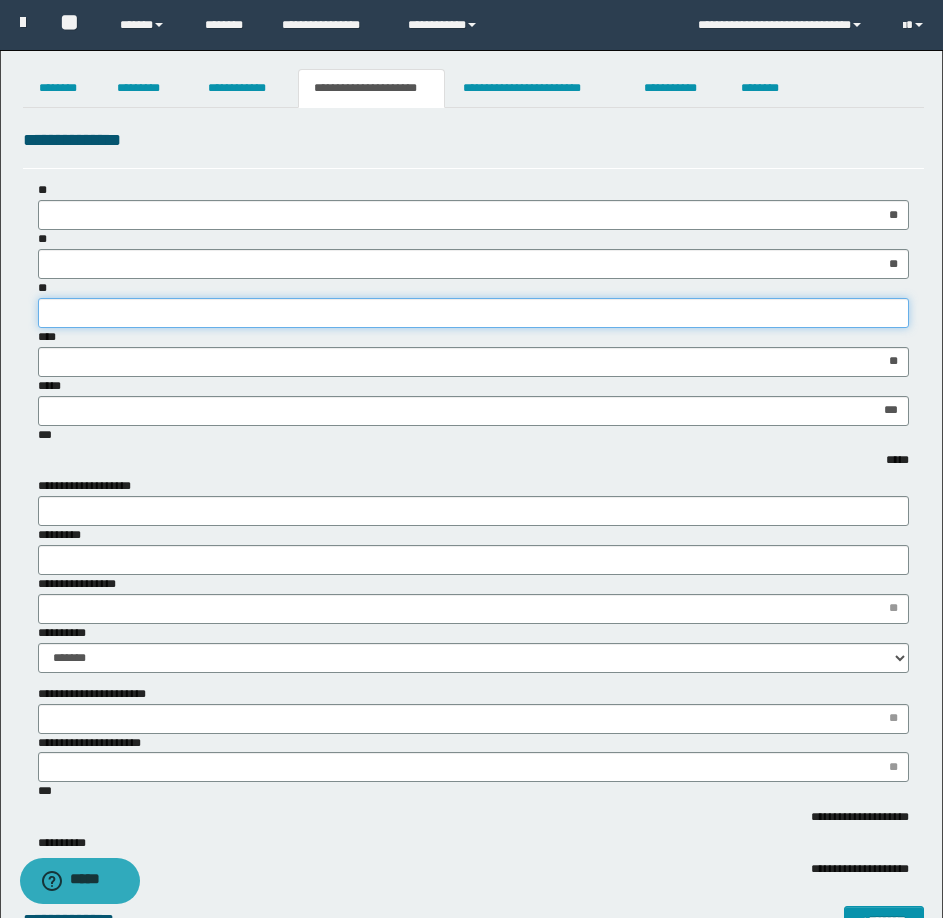 click on "**" at bounding box center [473, 313] 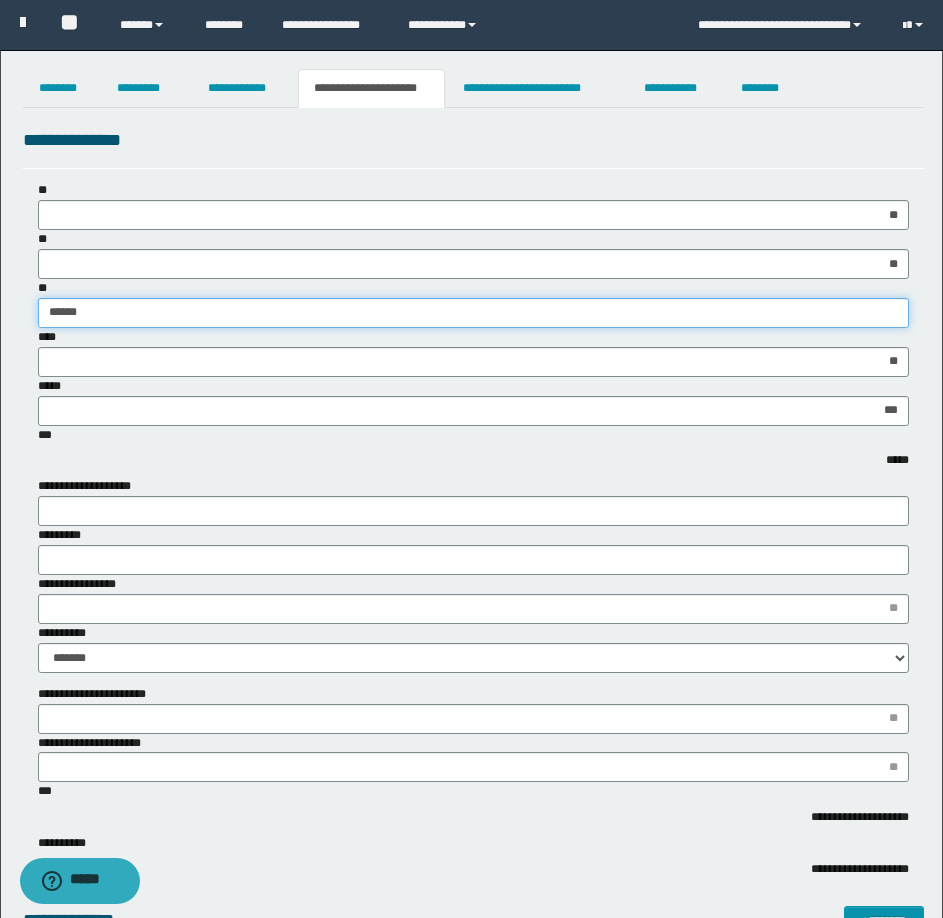 type on "*******" 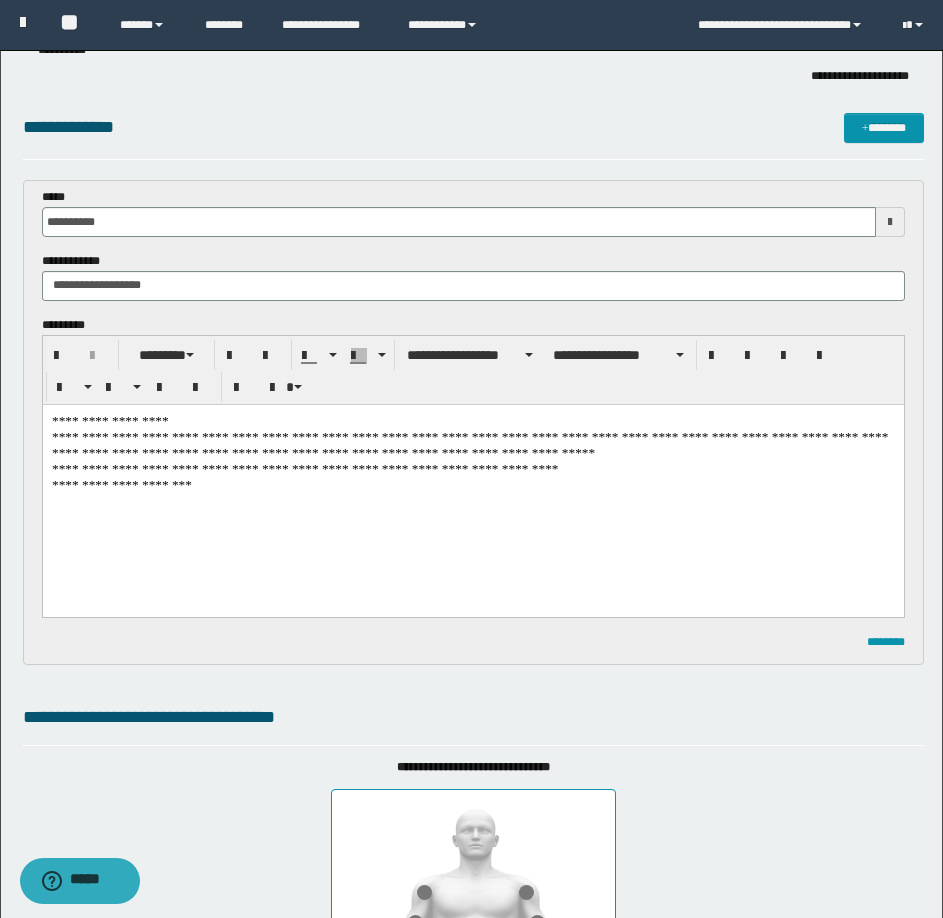scroll, scrollTop: 800, scrollLeft: 0, axis: vertical 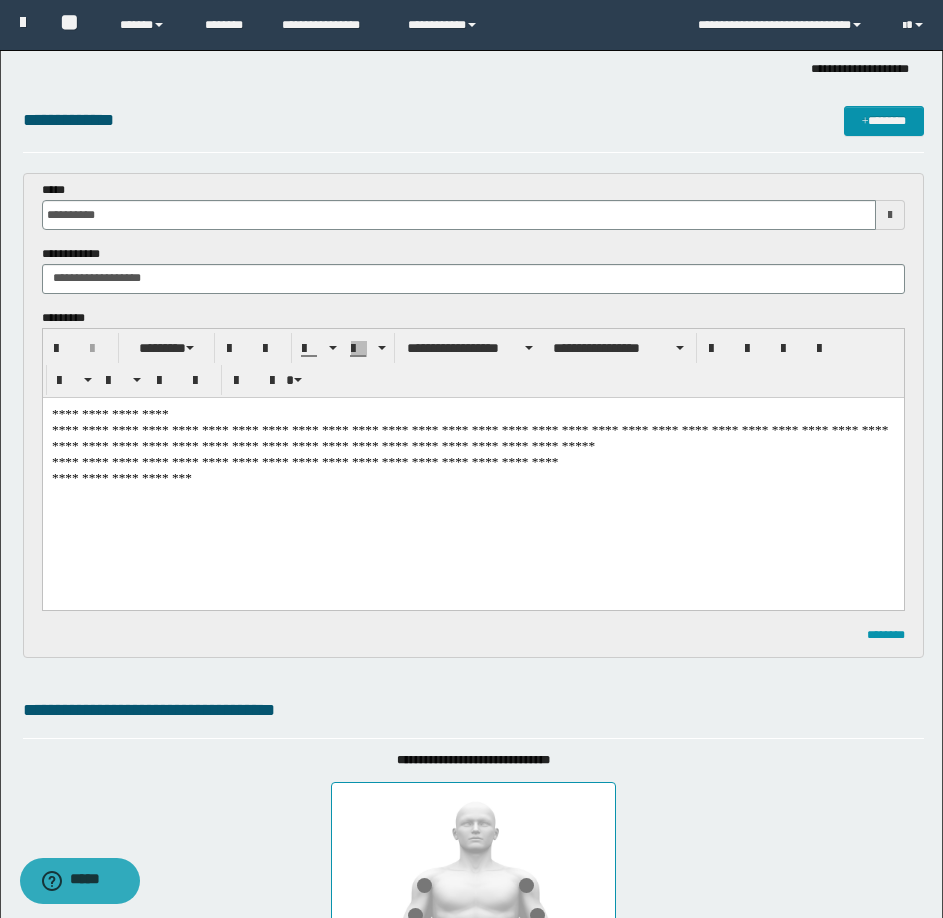 click on "**********" at bounding box center [472, 478] 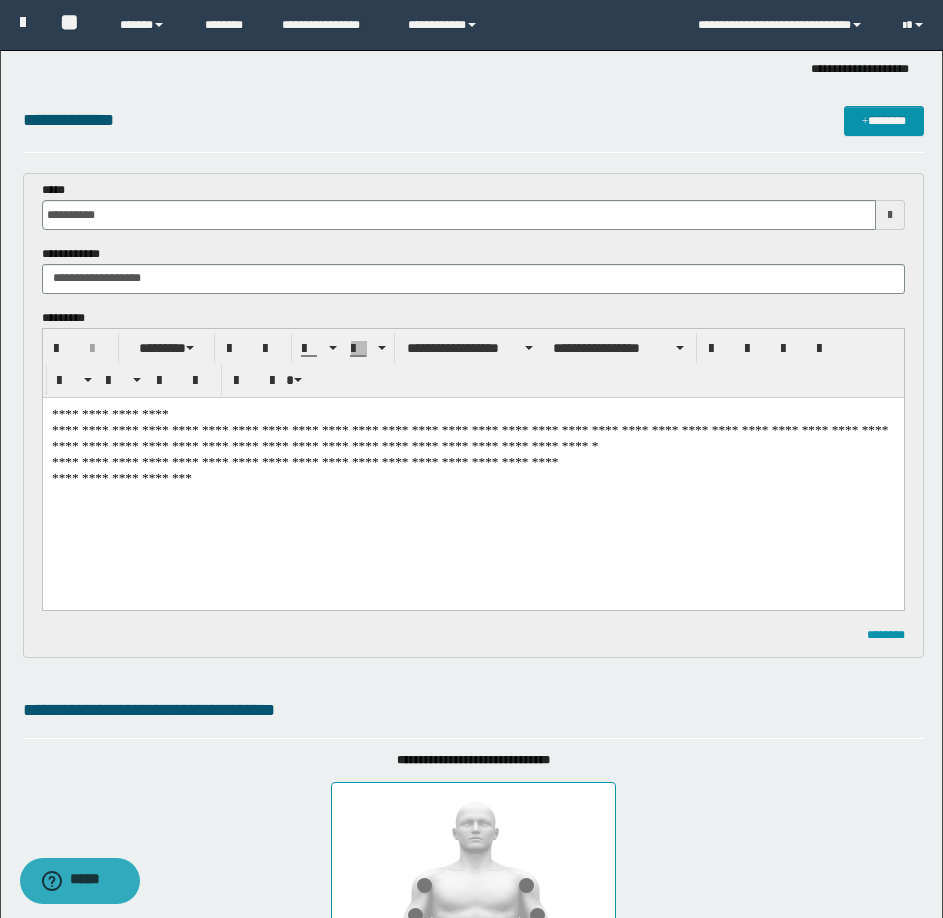 click on "**********" at bounding box center (472, 478) 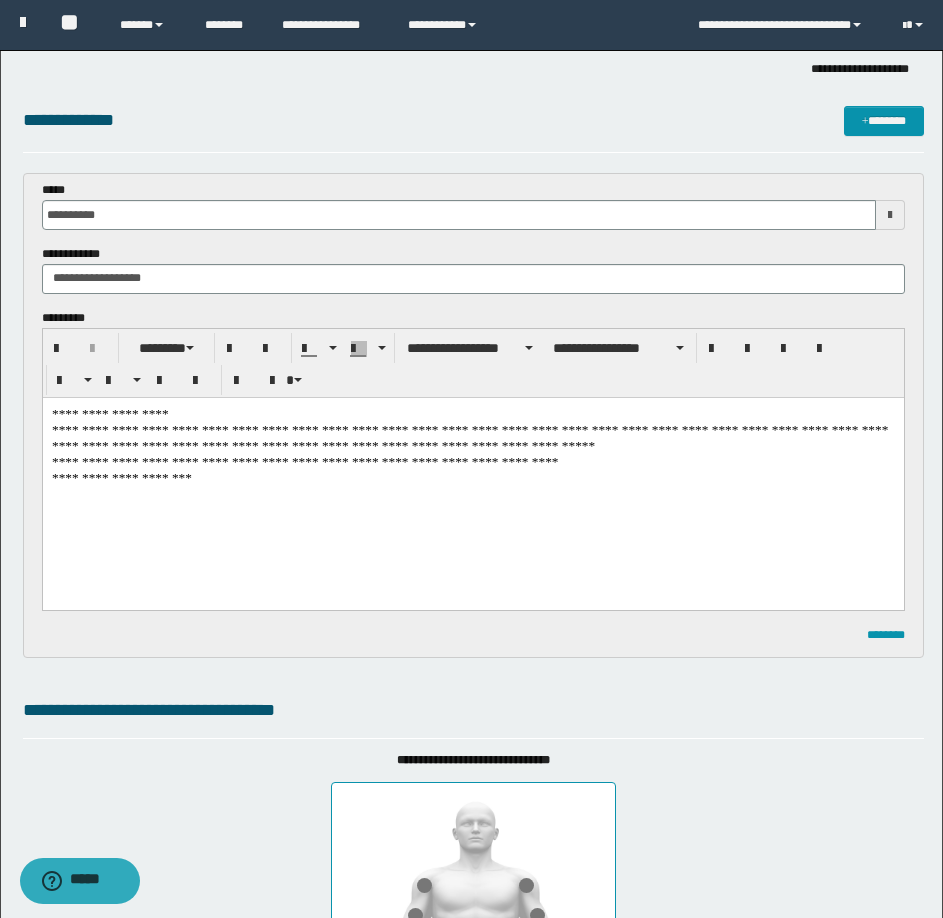 click on "**********" at bounding box center (472, 478) 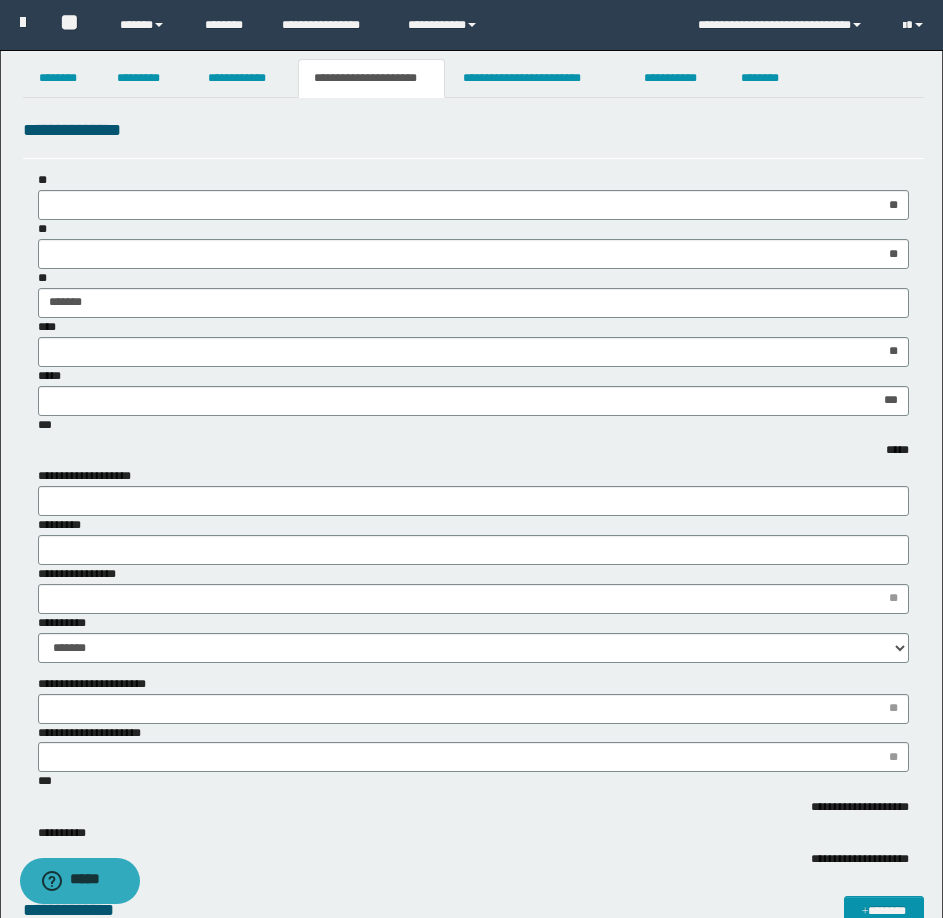 scroll, scrollTop: 0, scrollLeft: 0, axis: both 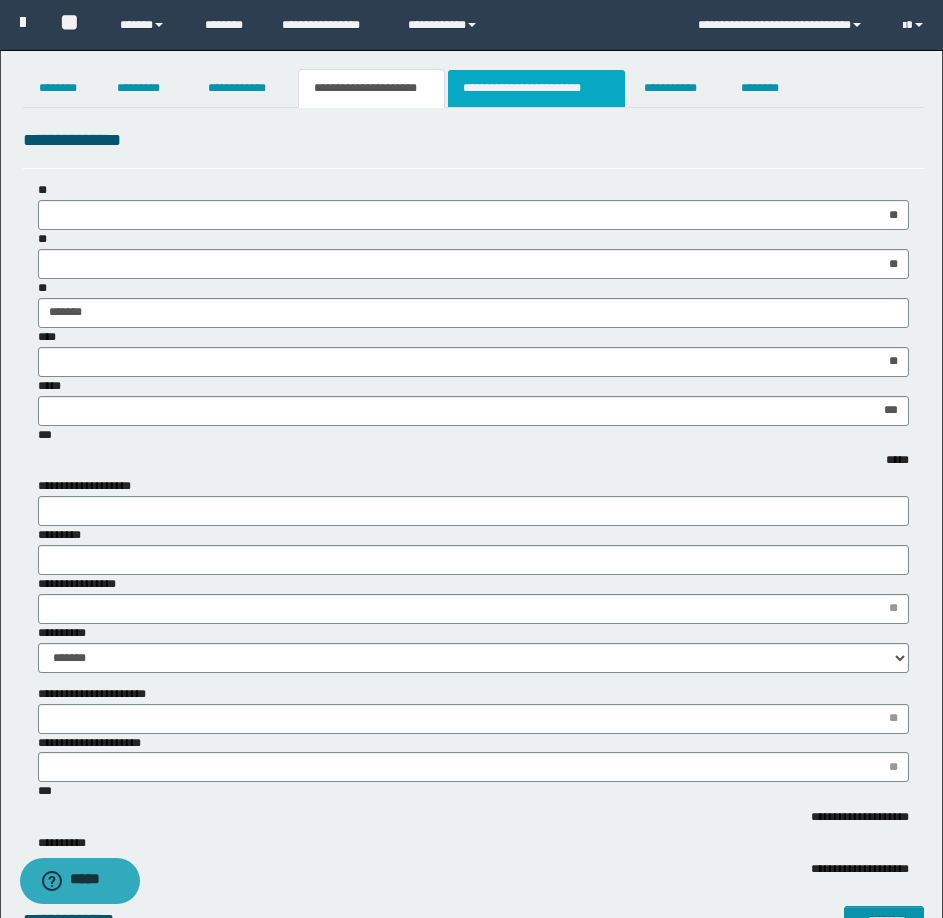 click on "**********" at bounding box center [537, 88] 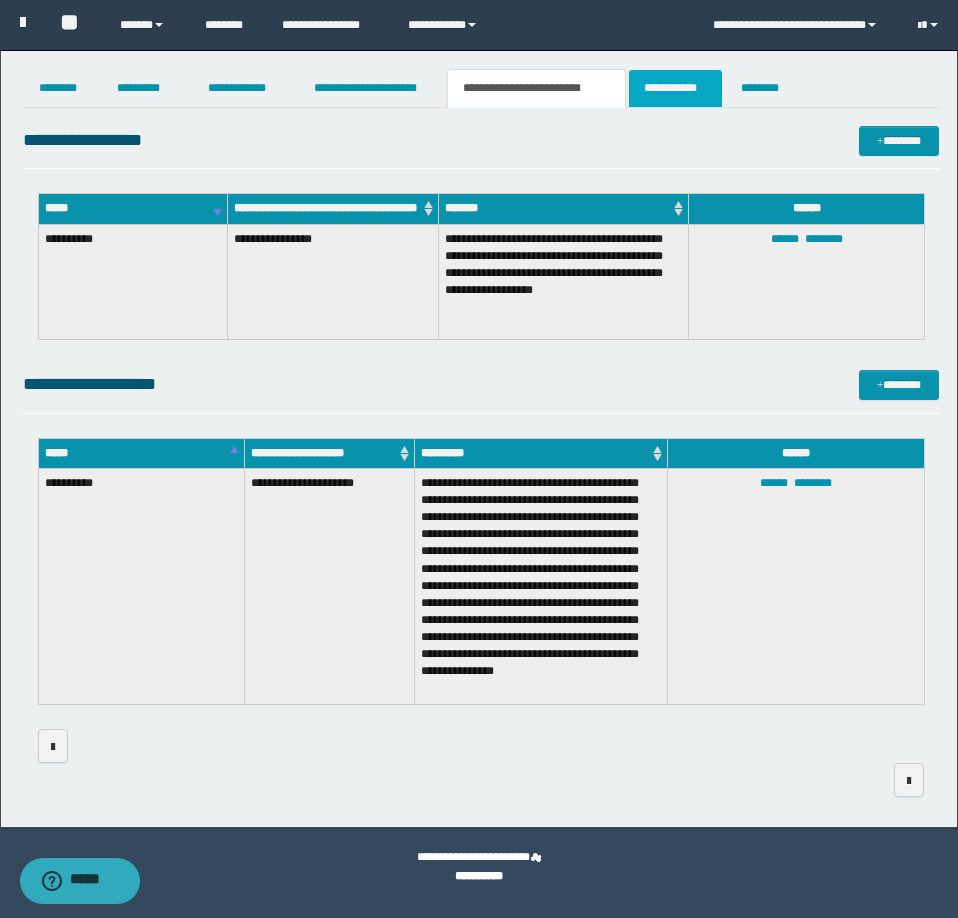 click on "**********" at bounding box center [675, 88] 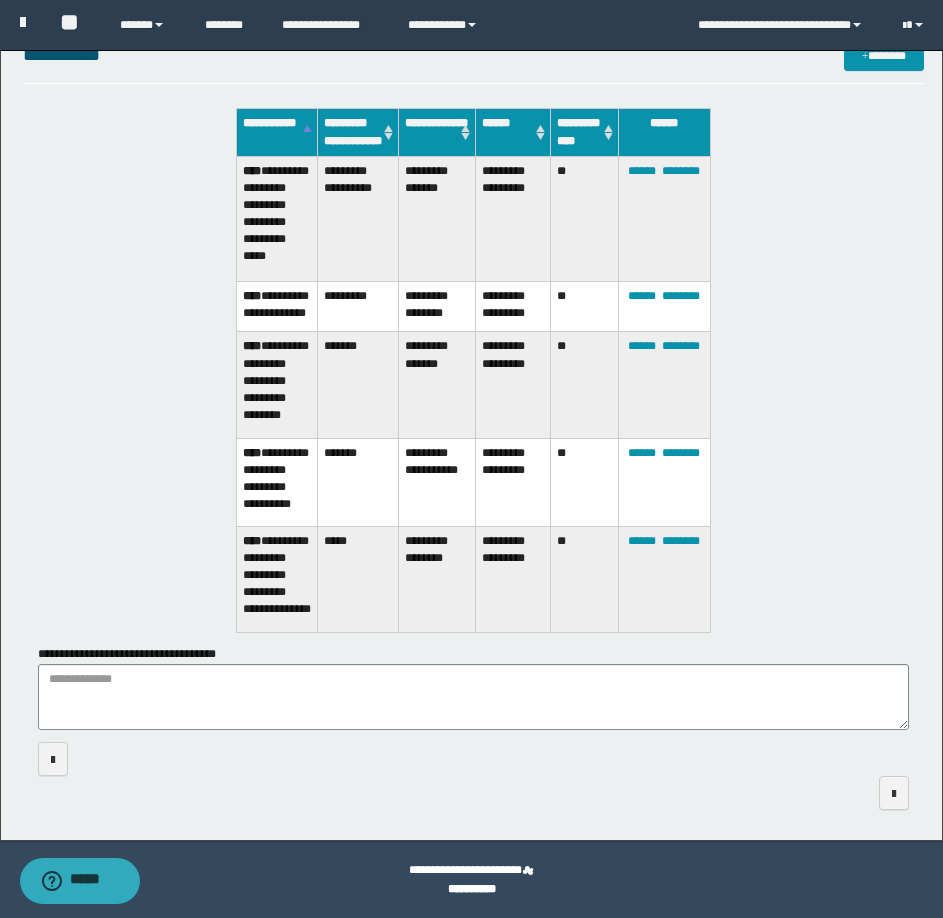scroll, scrollTop: 98, scrollLeft: 0, axis: vertical 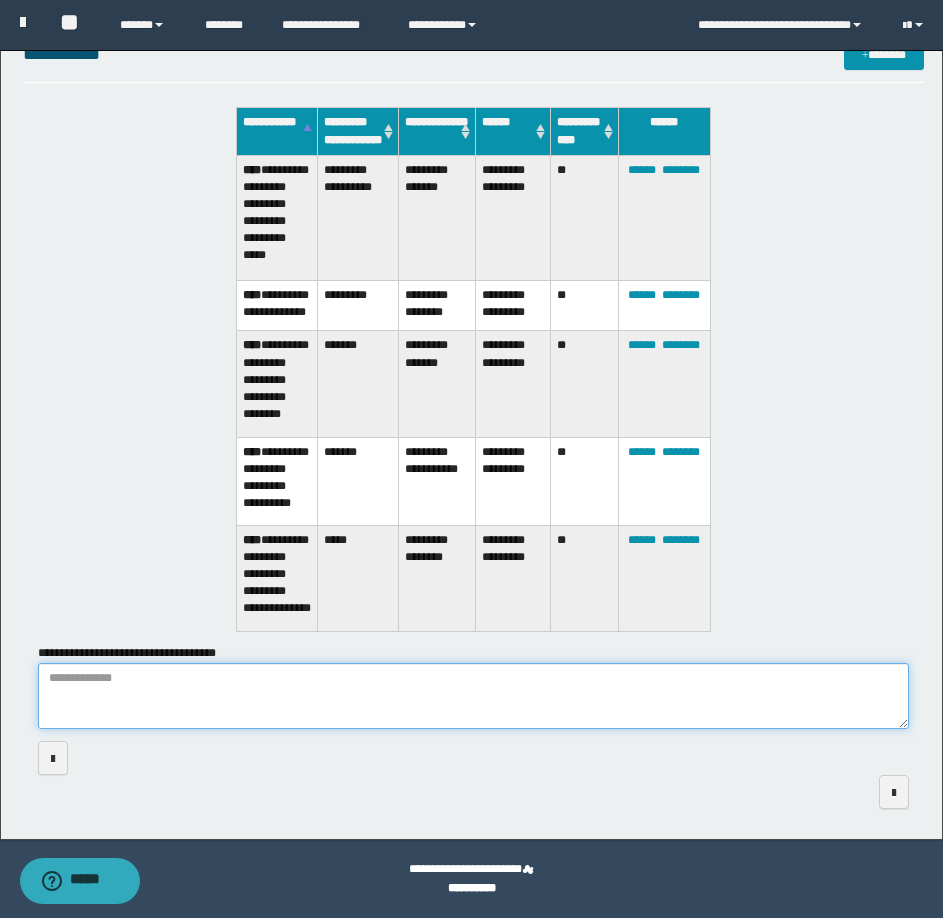 click on "**********" at bounding box center (473, 696) 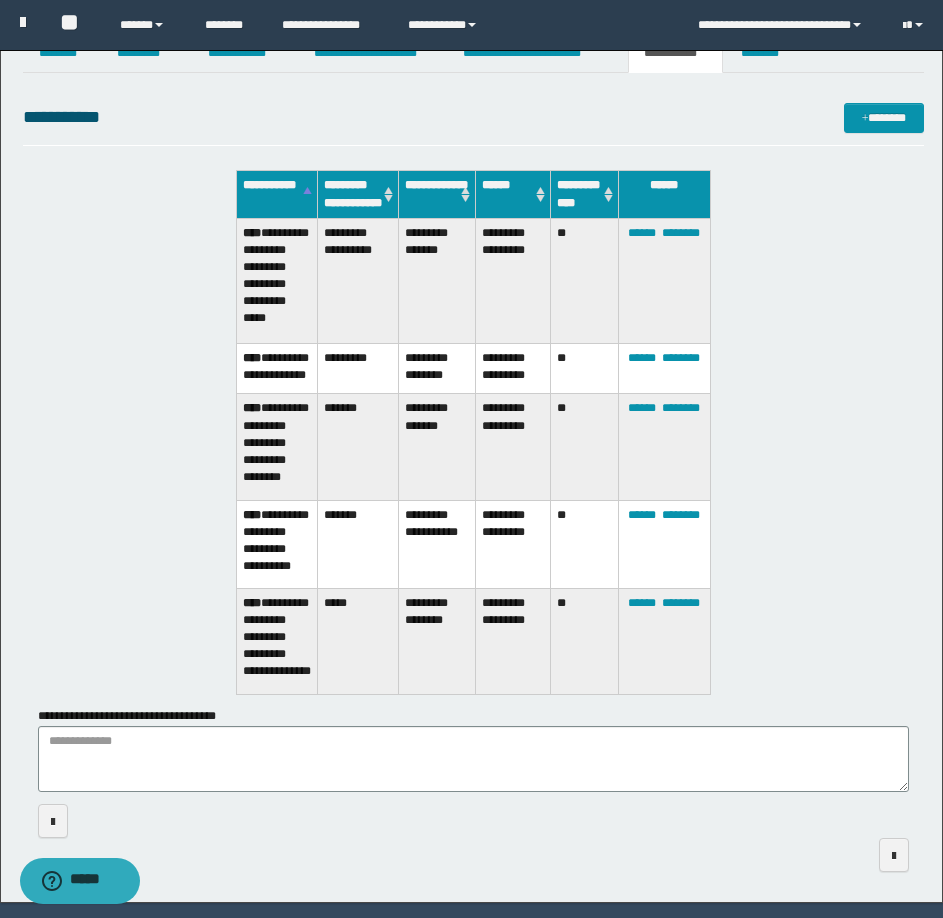 scroll, scrollTop: 0, scrollLeft: 0, axis: both 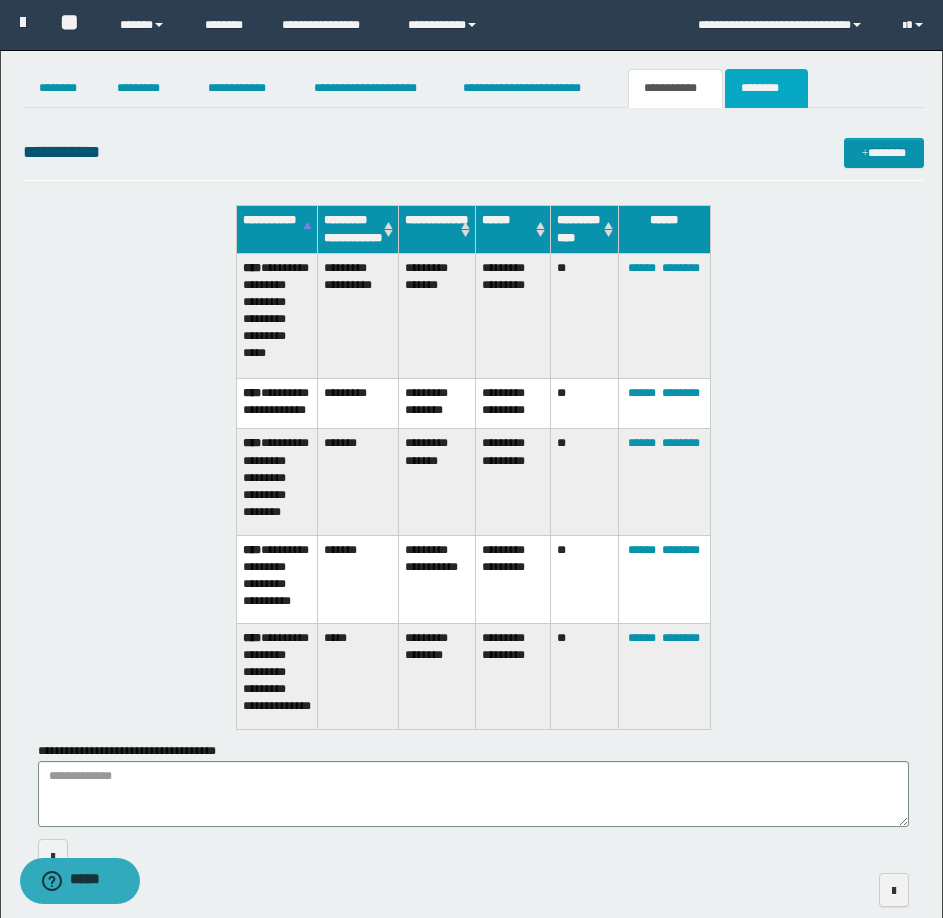 drag, startPoint x: 765, startPoint y: 87, endPoint x: 710, endPoint y: 123, distance: 65.734314 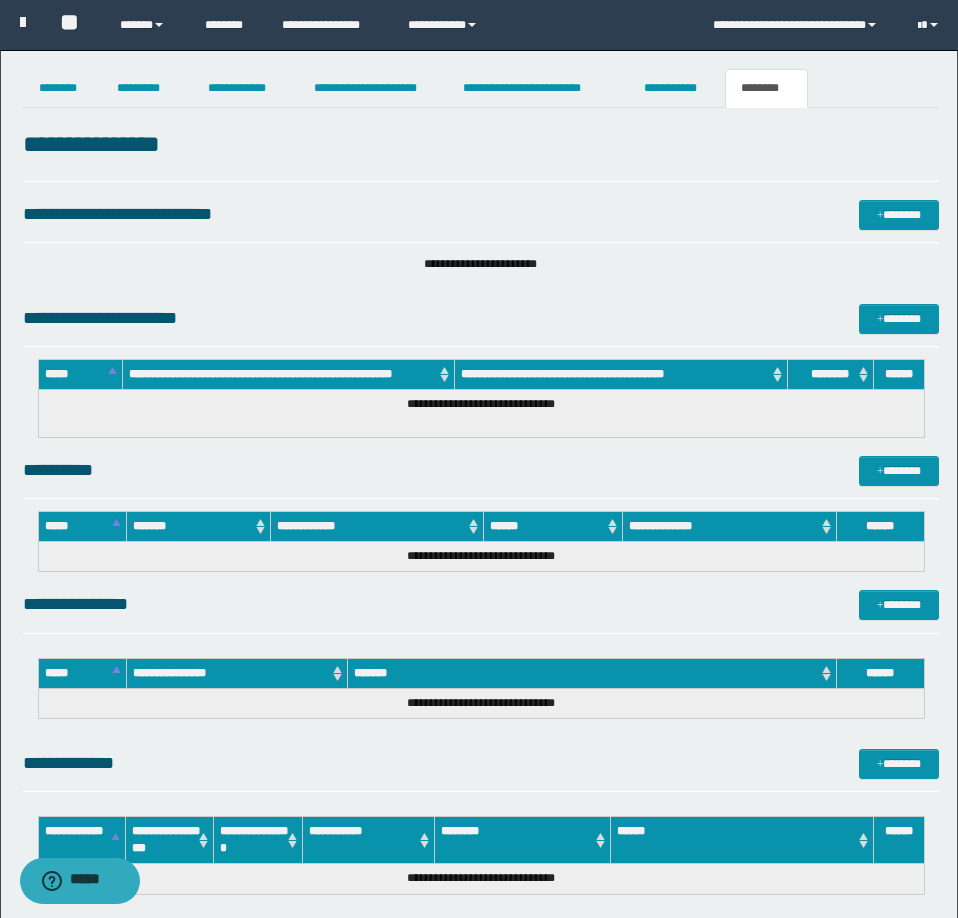 scroll, scrollTop: 0, scrollLeft: 0, axis: both 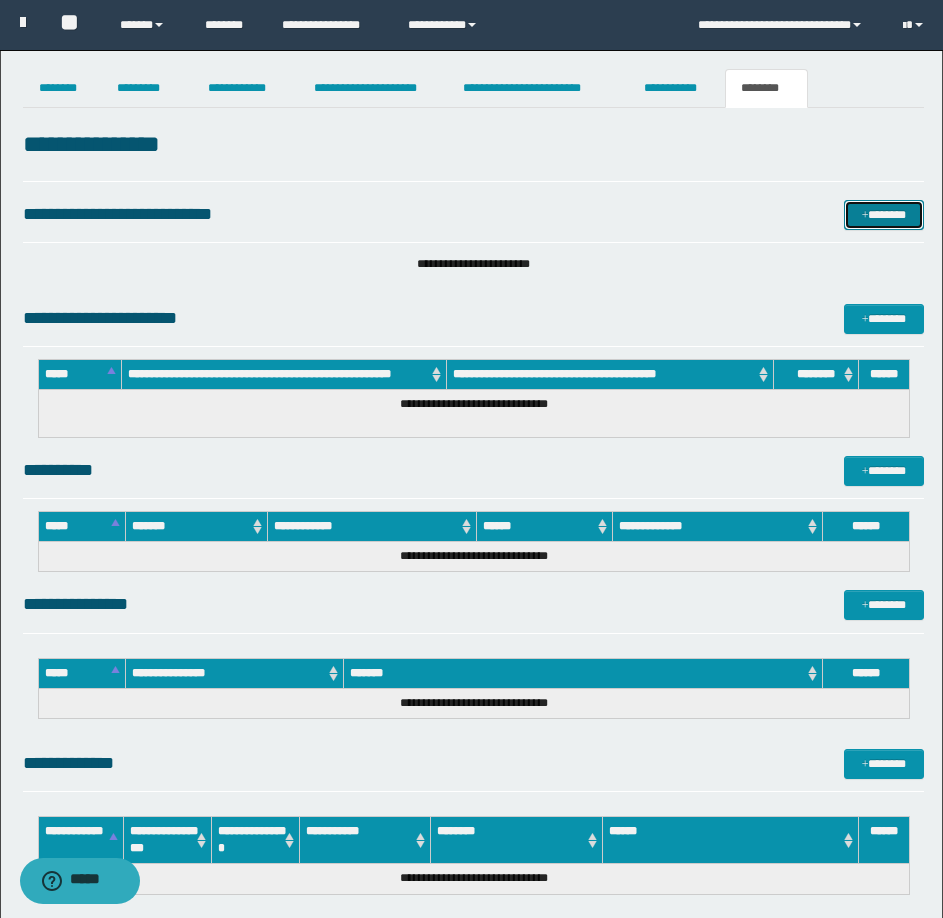 click at bounding box center [865, 216] 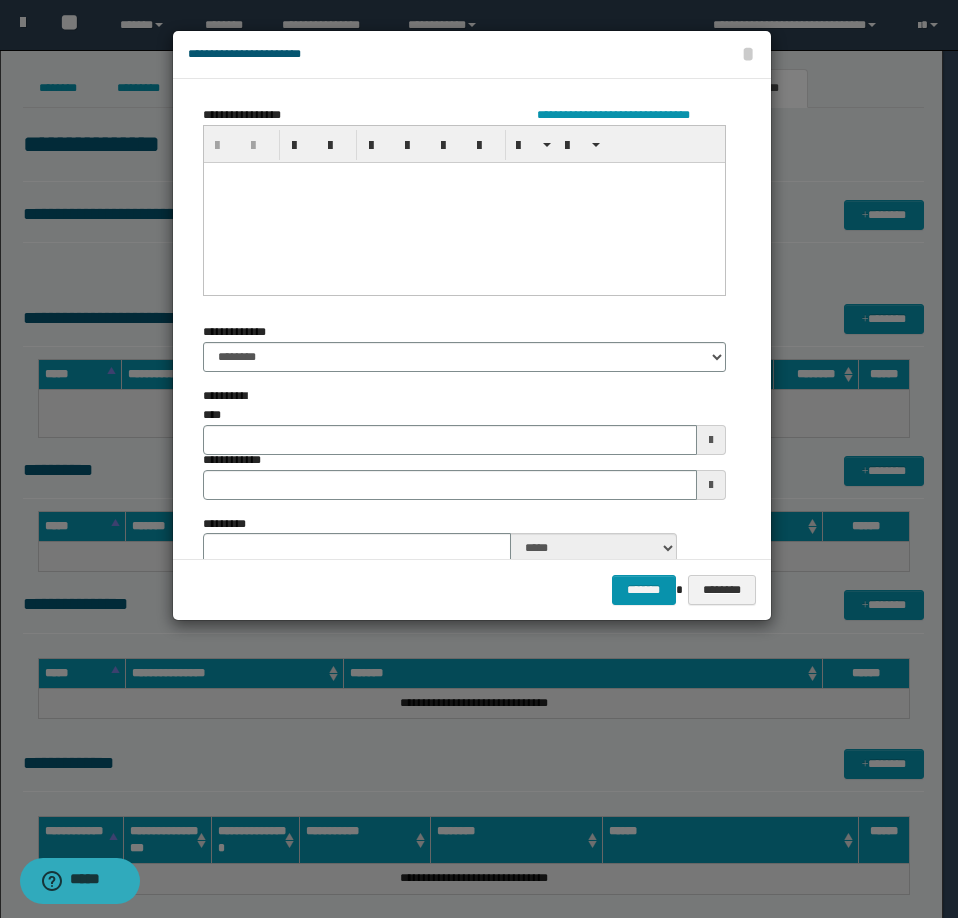 click at bounding box center [463, 202] 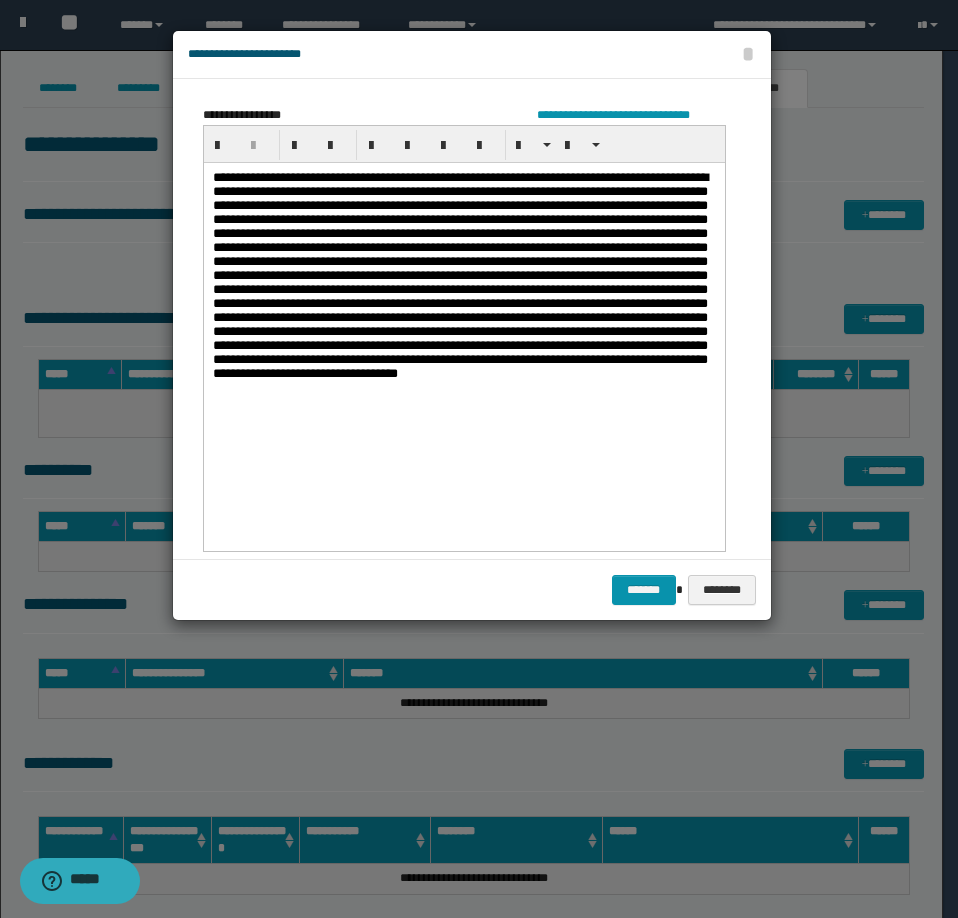 click at bounding box center [463, 306] 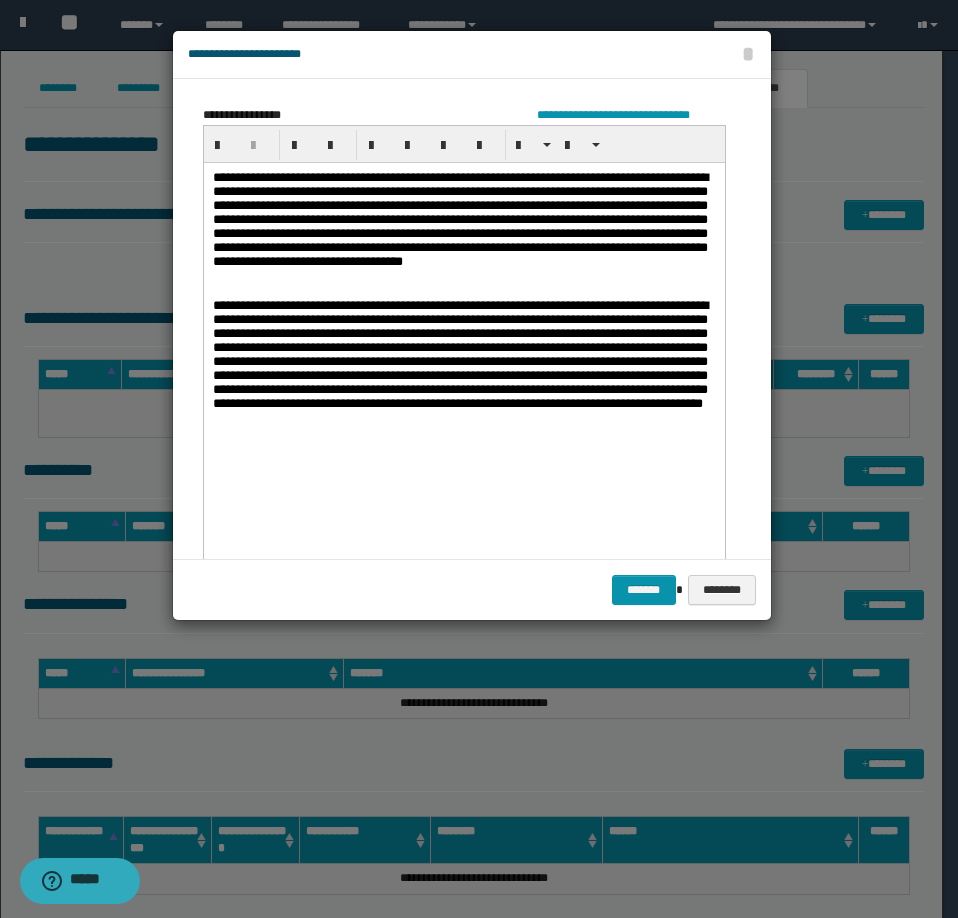 click on "**********" at bounding box center [463, 234] 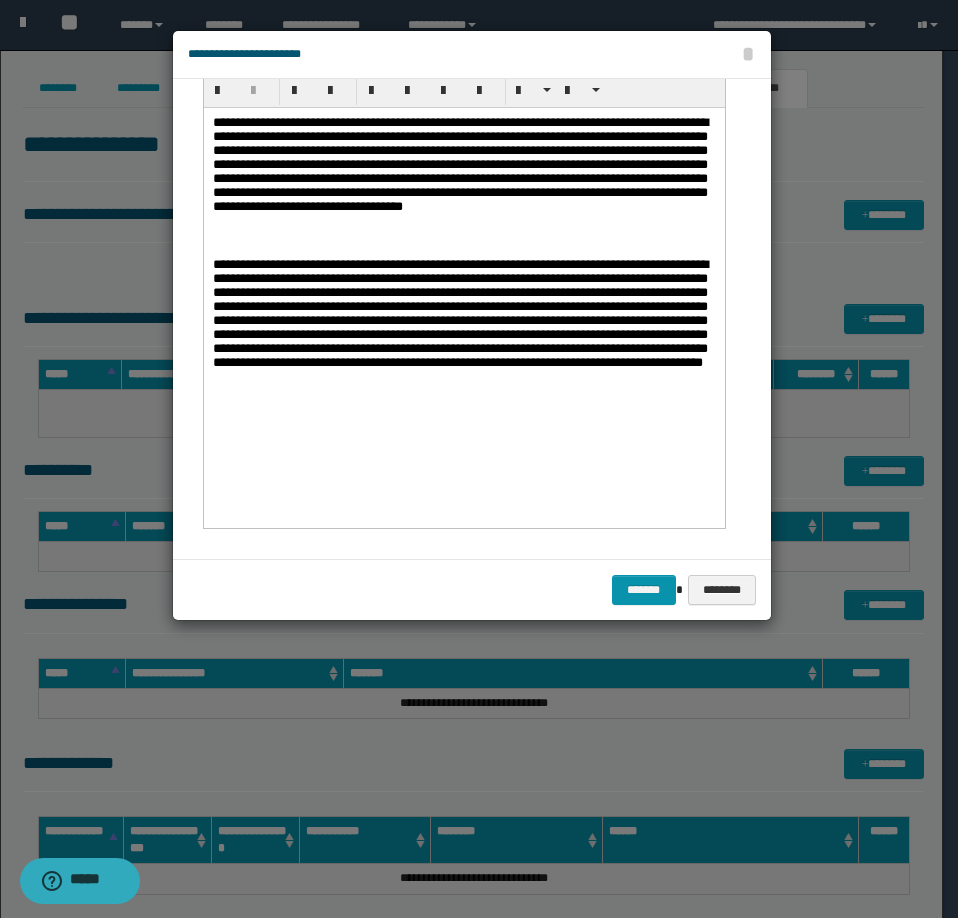 scroll, scrollTop: 100, scrollLeft: 0, axis: vertical 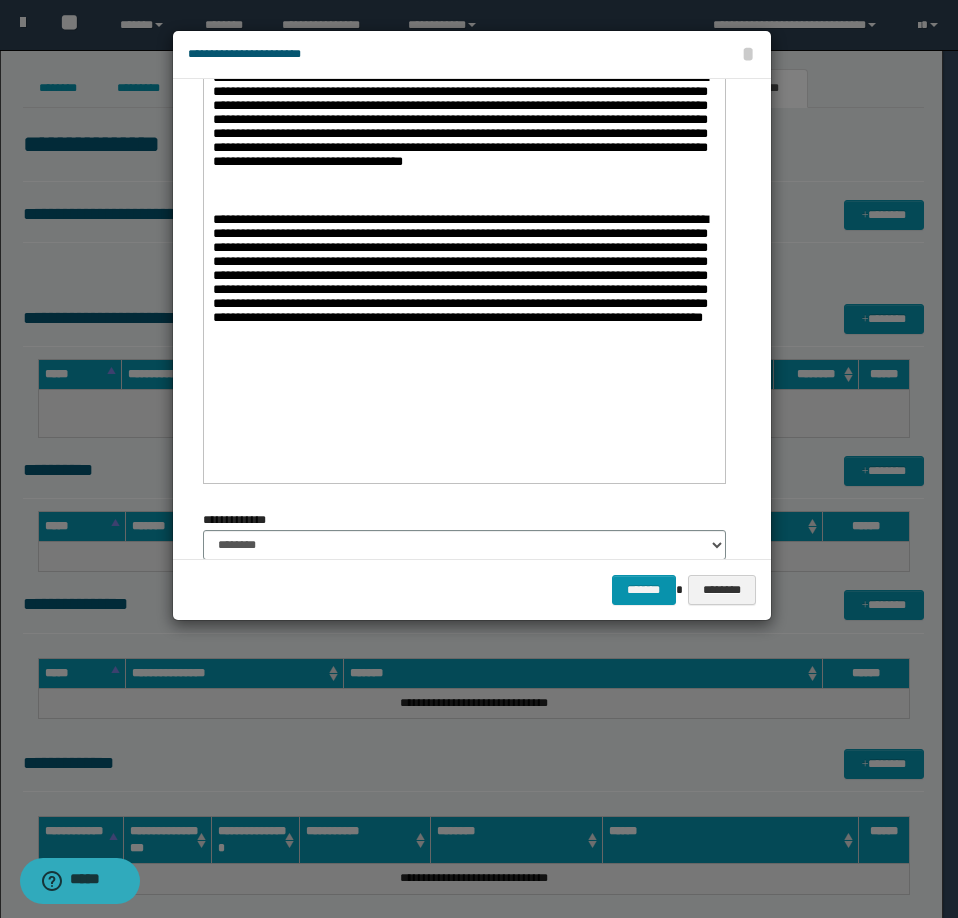 click on "**********" at bounding box center [463, 292] 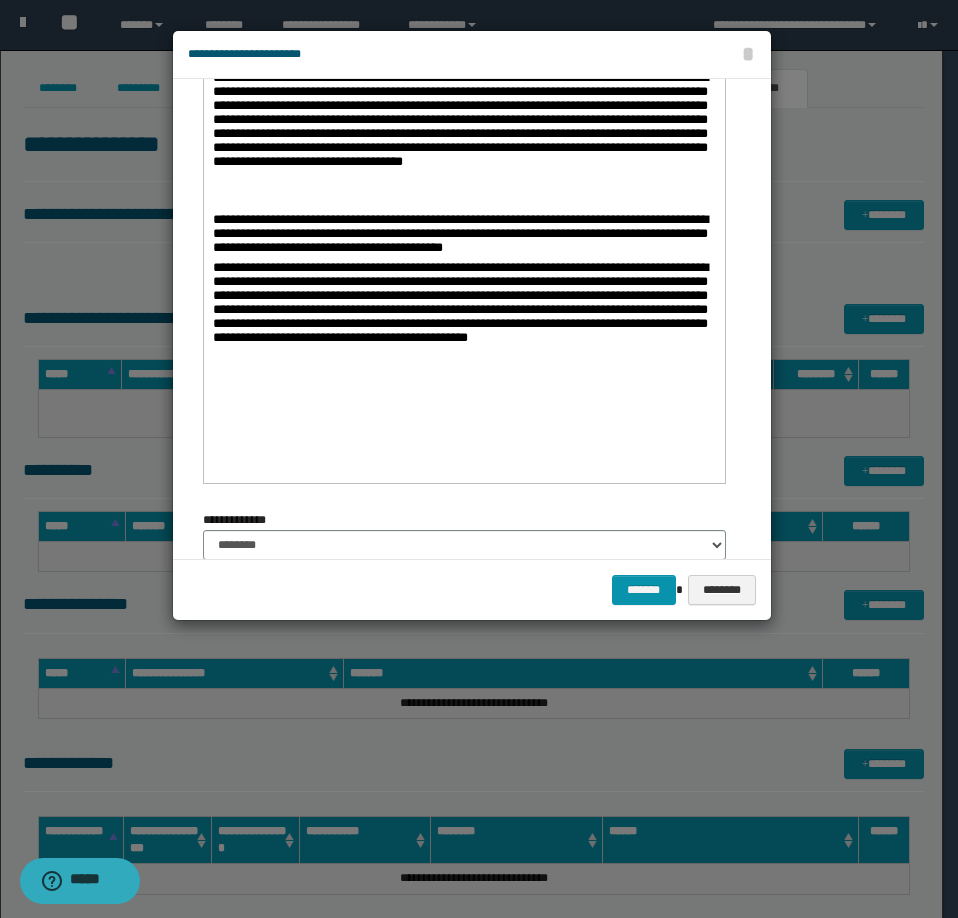 click on "**********" at bounding box center (463, 236) 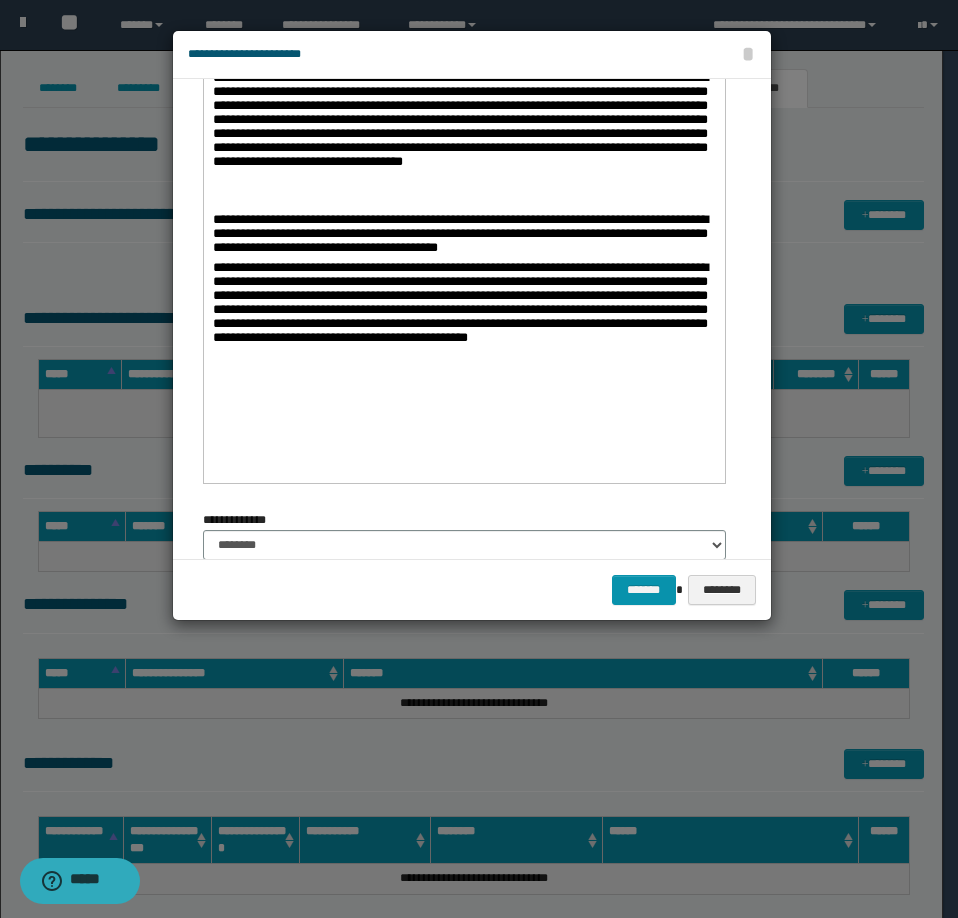 click on "**********" at bounding box center [463, 316] 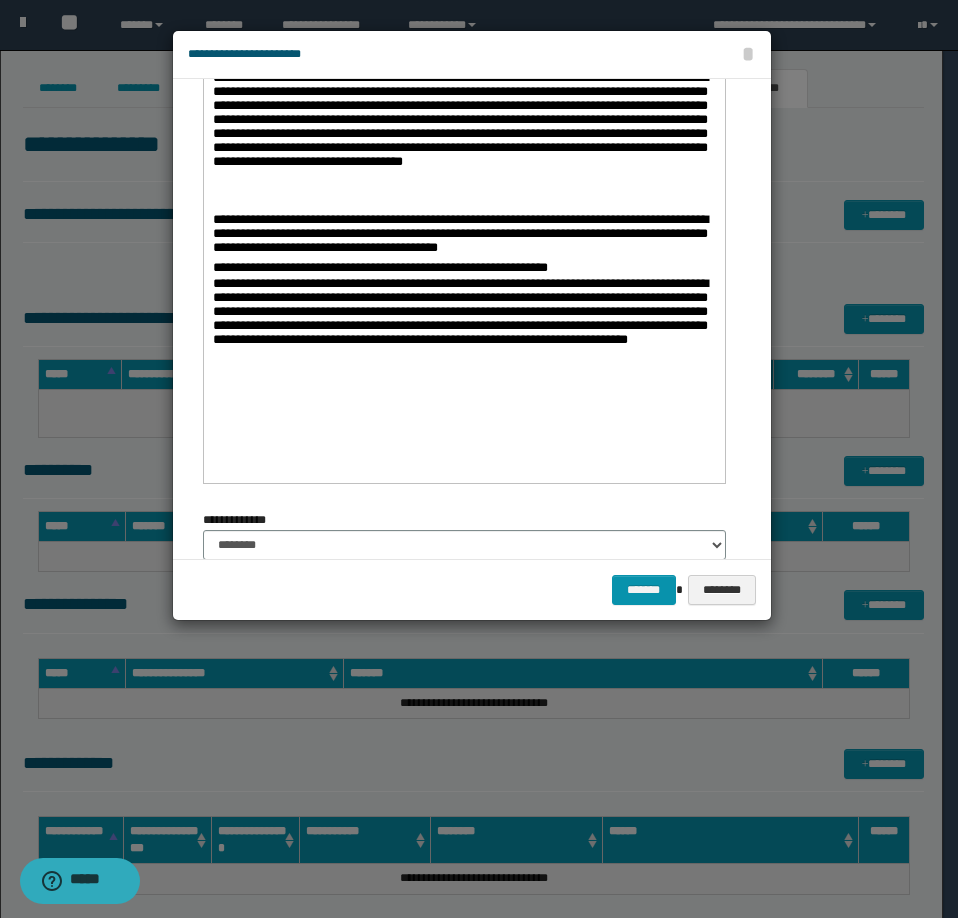 click on "**********" at bounding box center [463, 324] 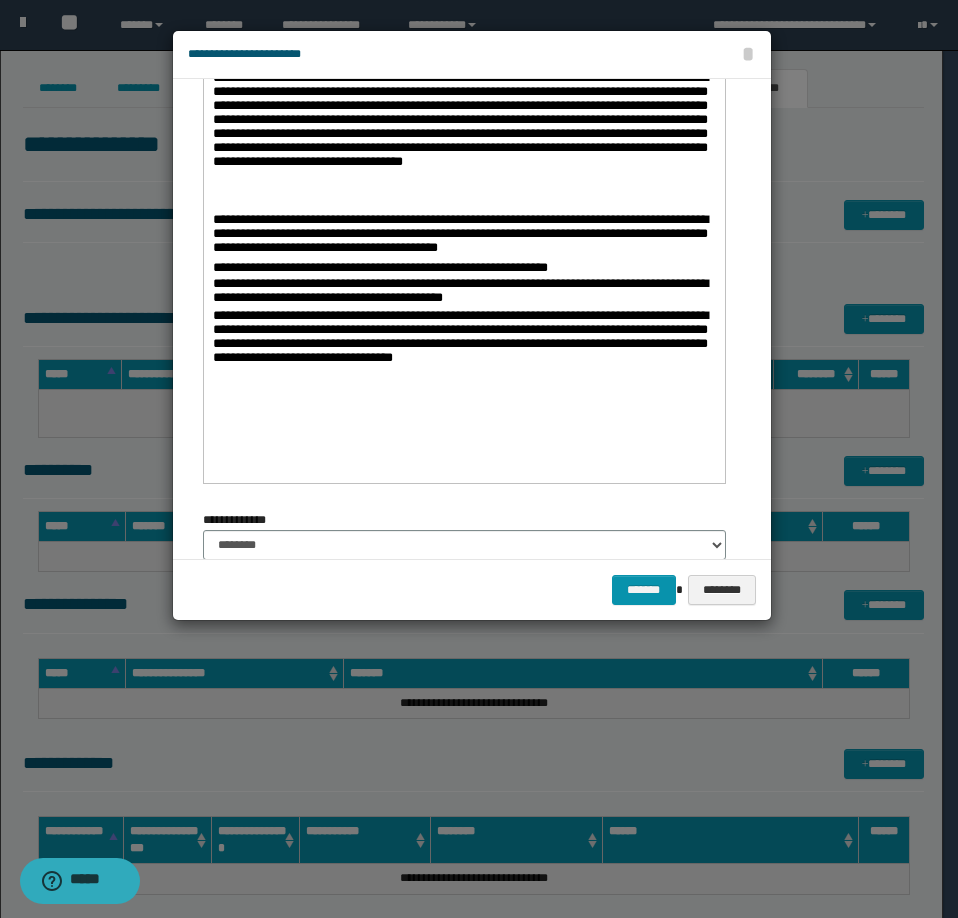 click on "**********" at bounding box center [463, 340] 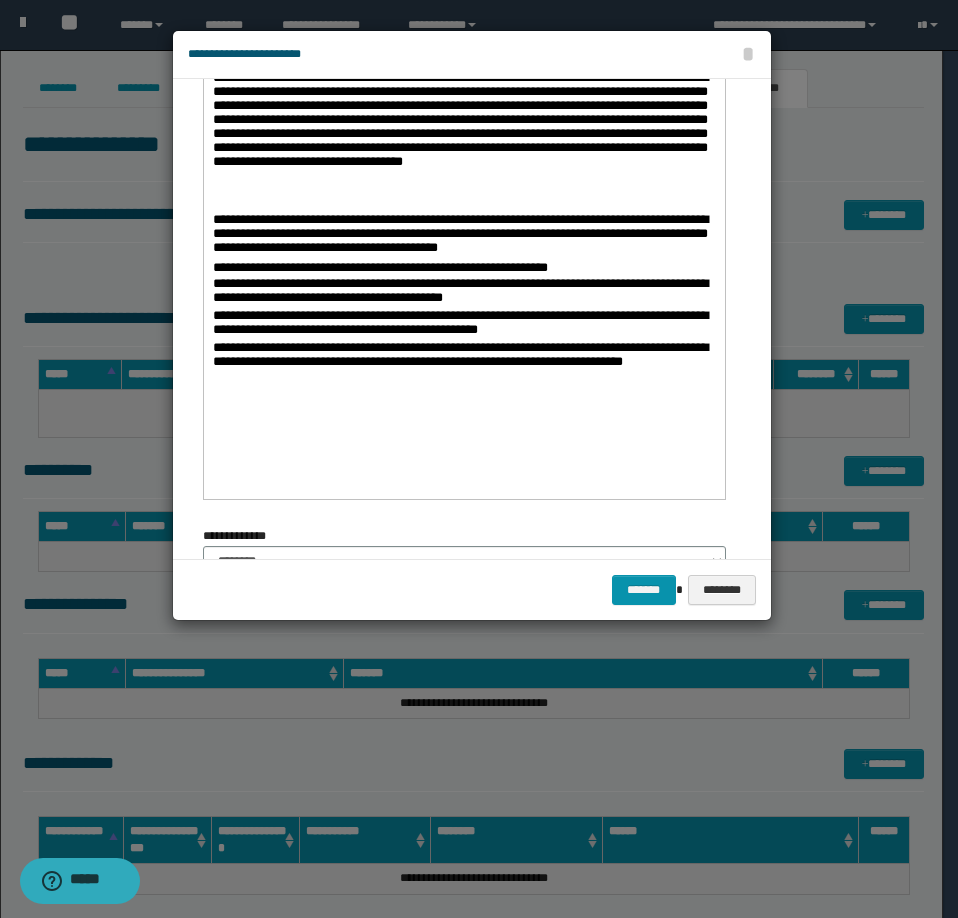 click on "**********" at bounding box center (463, 324) 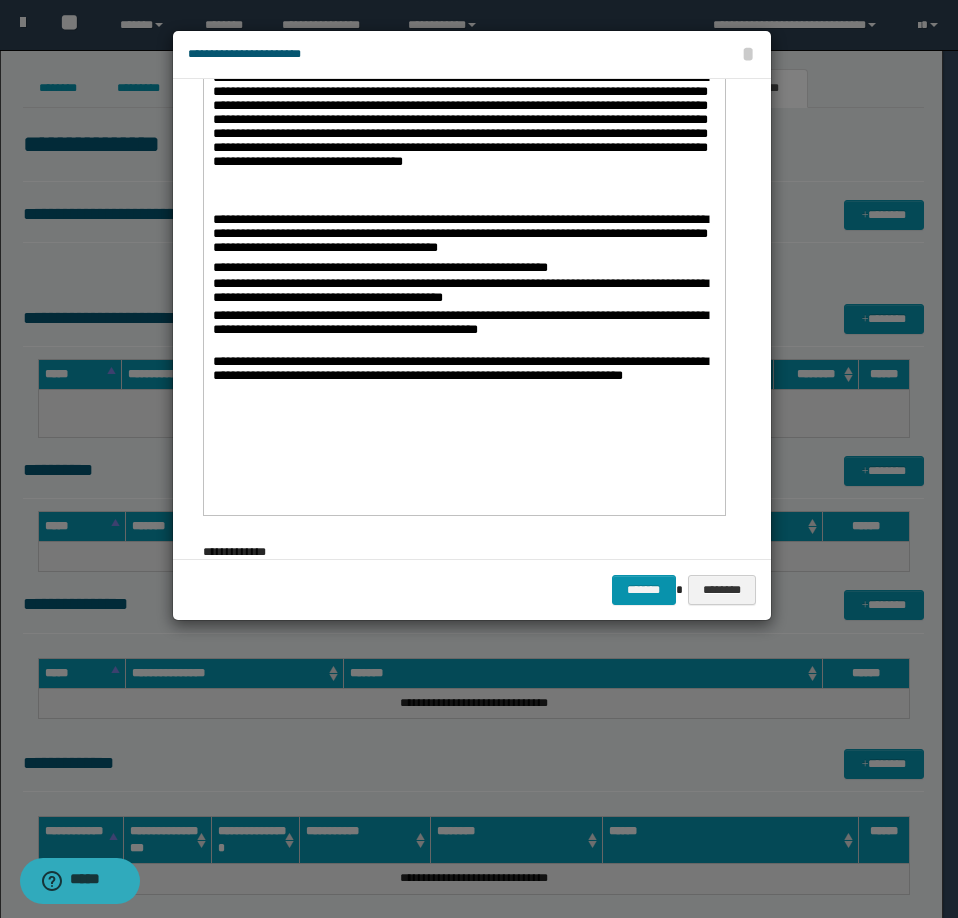 click on "**********" at bounding box center [463, 378] 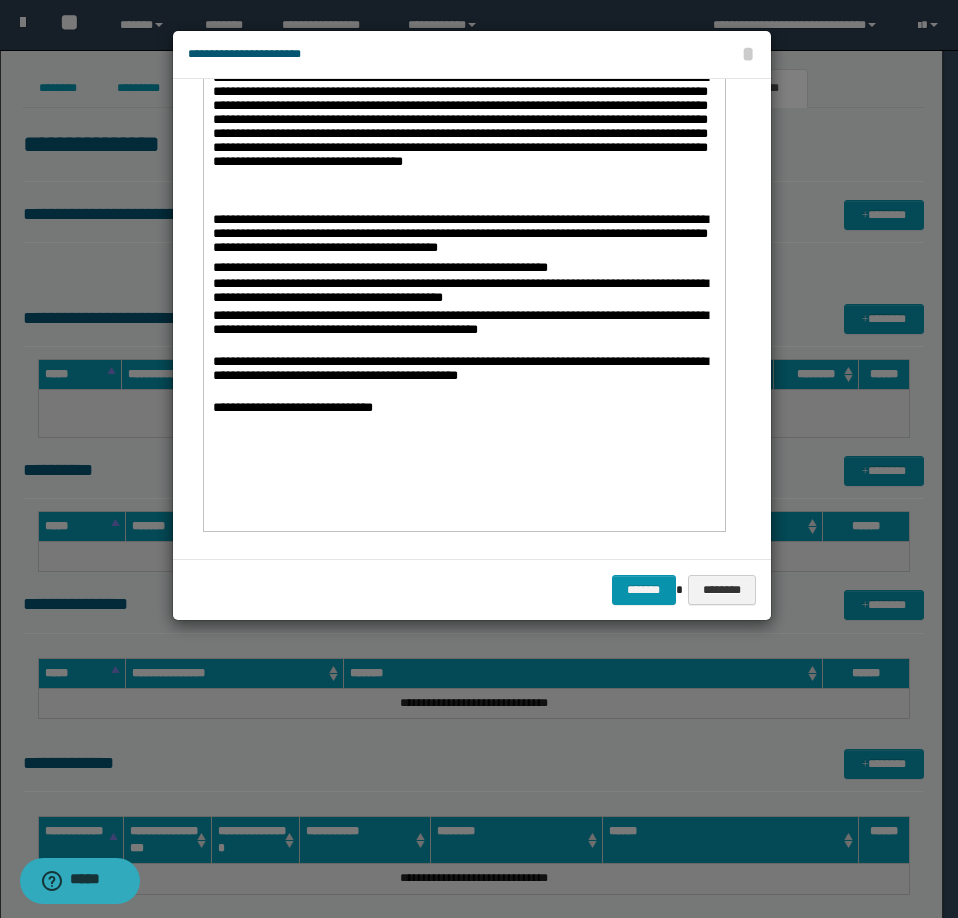 scroll, scrollTop: 0, scrollLeft: 0, axis: both 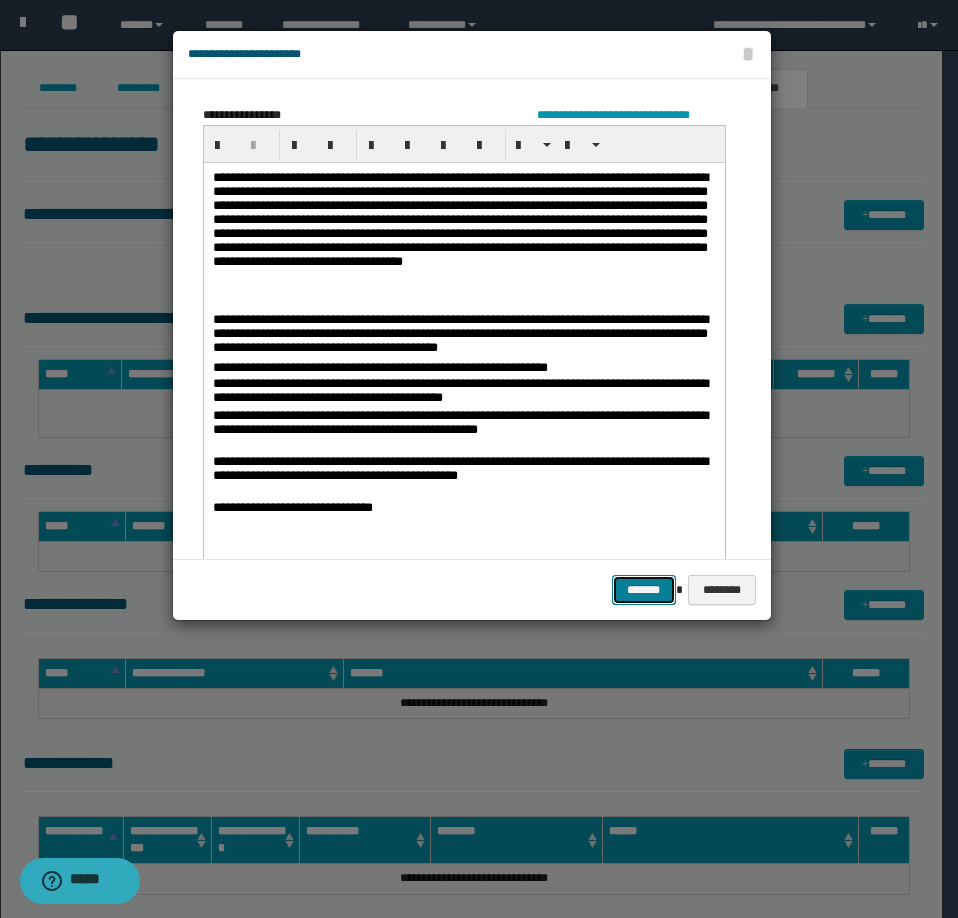 click on "*******" at bounding box center (644, 590) 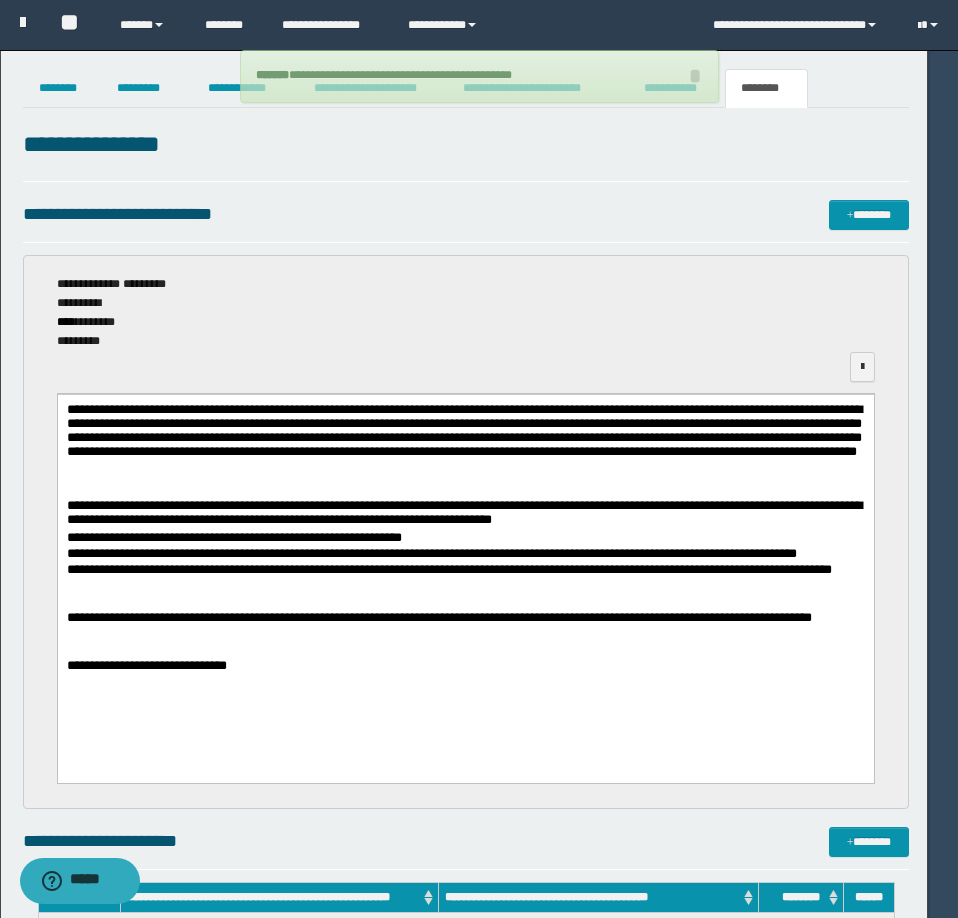 scroll, scrollTop: 0, scrollLeft: 0, axis: both 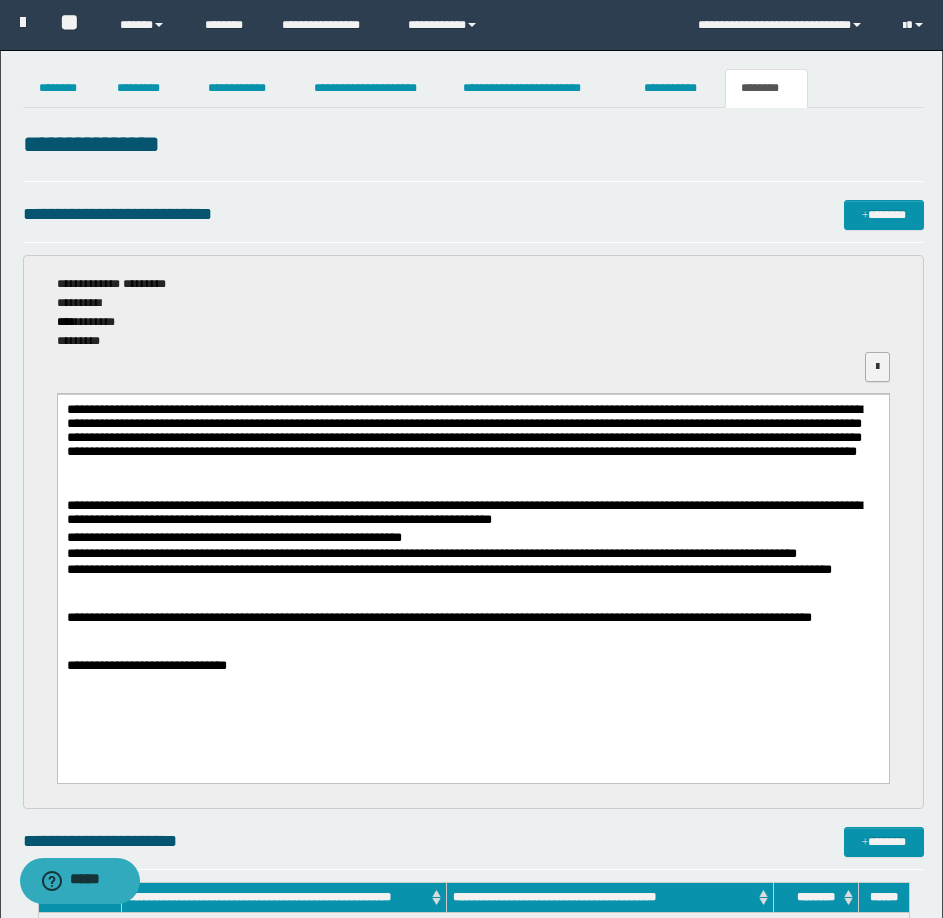 click at bounding box center (877, 367) 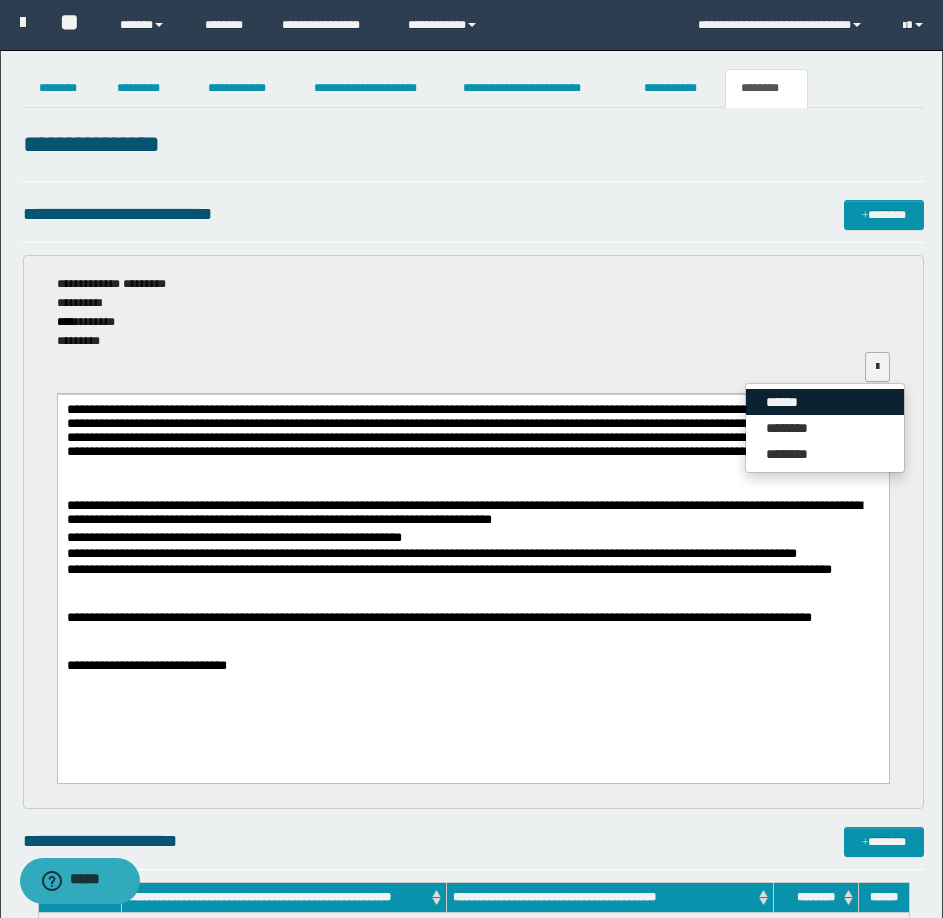 click on "******" at bounding box center [825, 402] 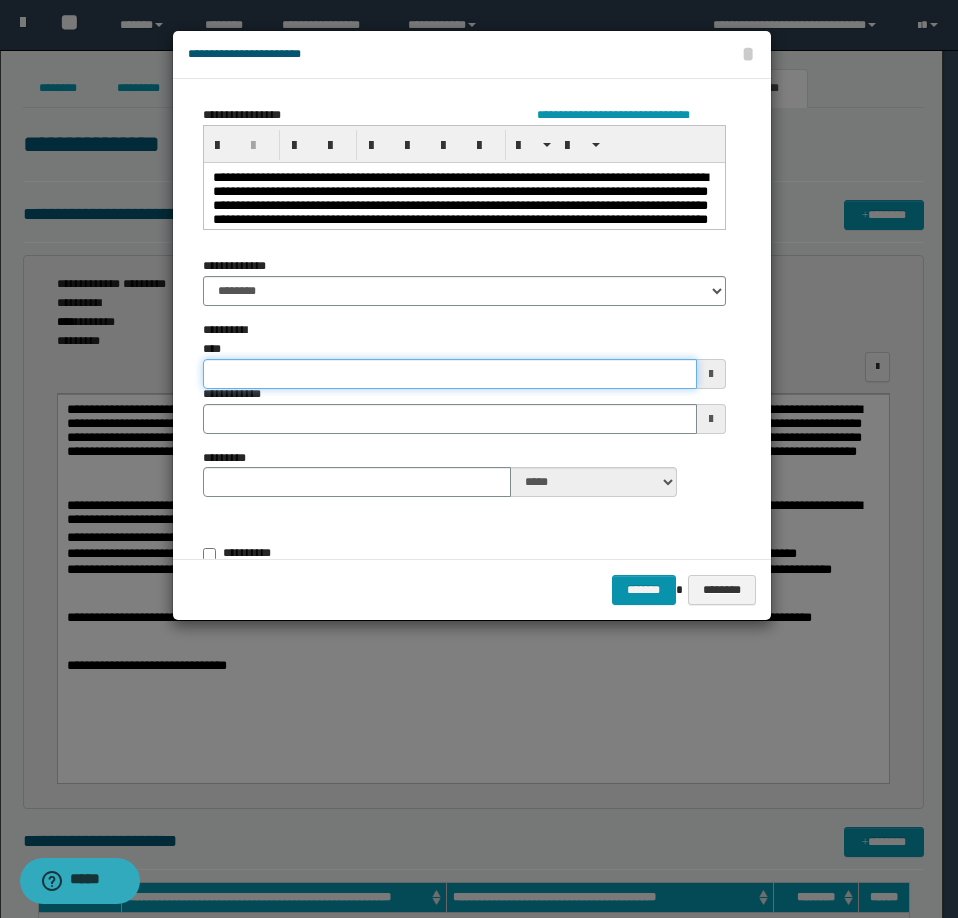 click on "**********" at bounding box center [450, 374] 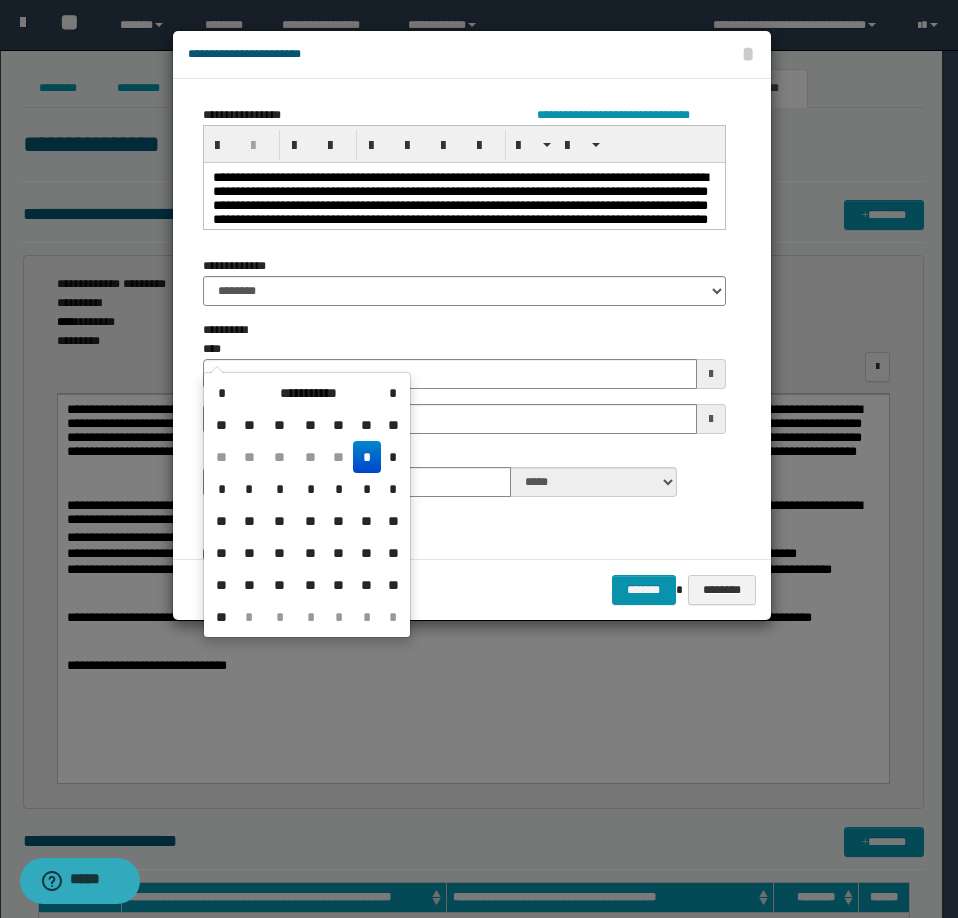 click on "*" at bounding box center (367, 457) 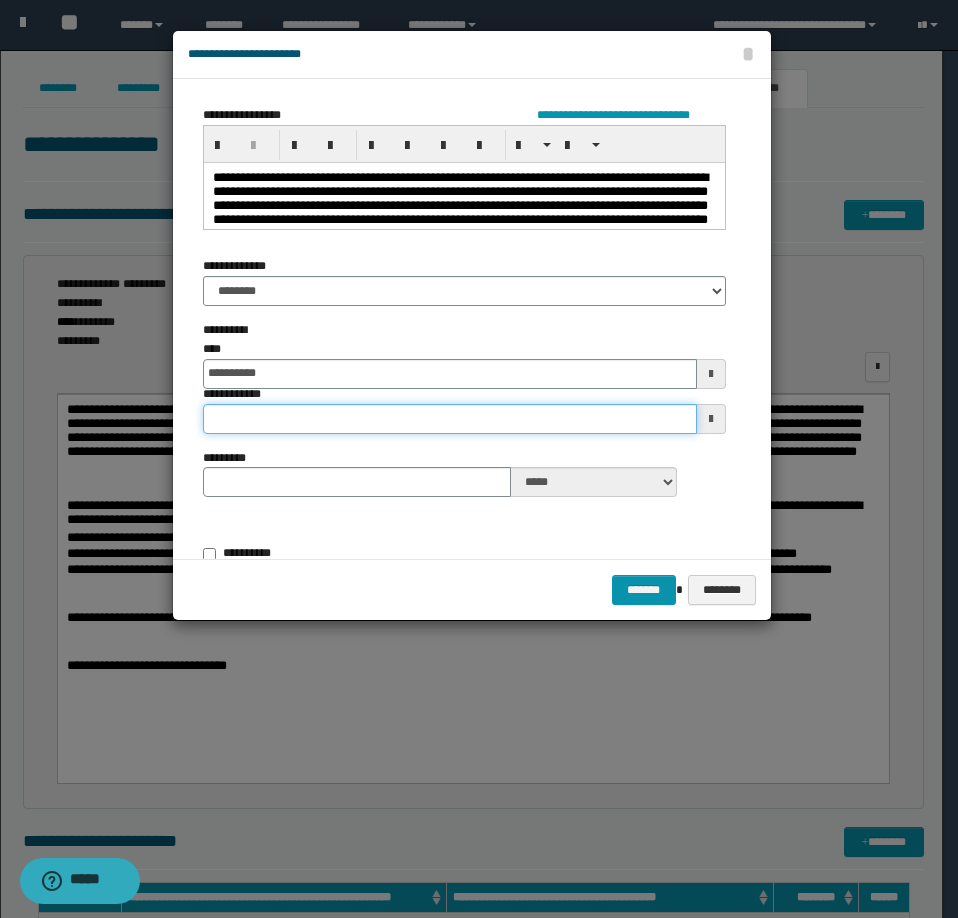 click on "**********" at bounding box center [450, 419] 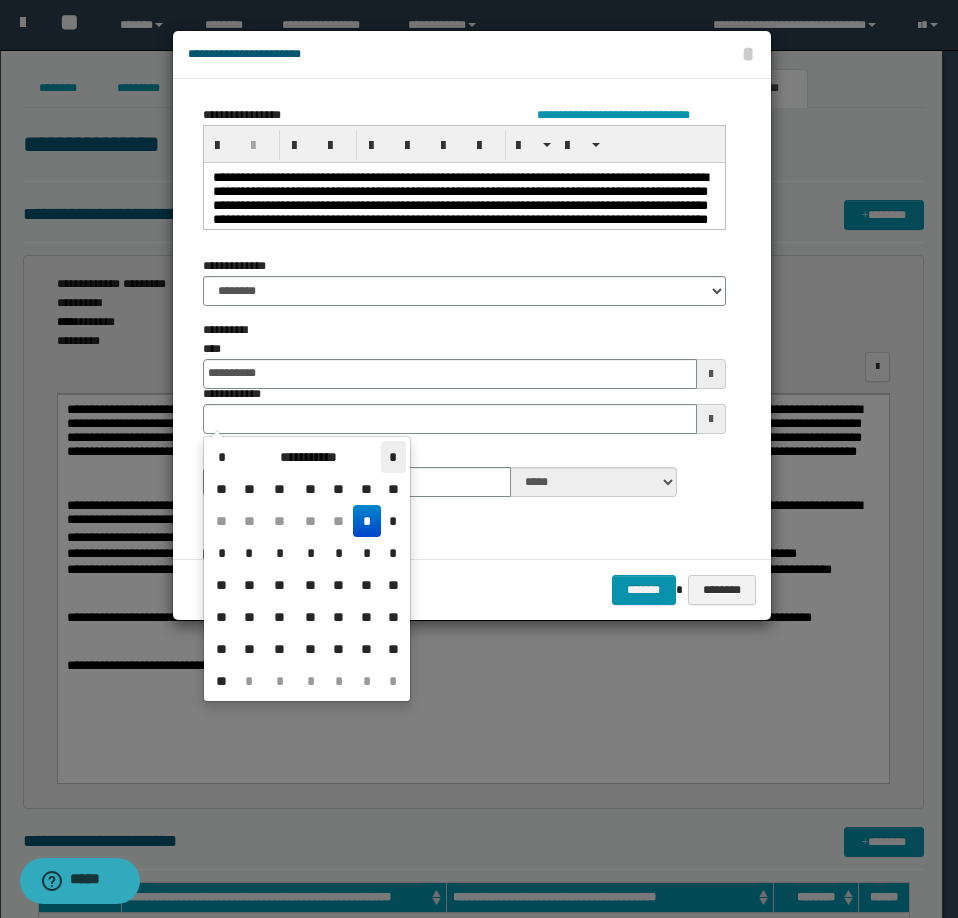 click on "*" at bounding box center [393, 457] 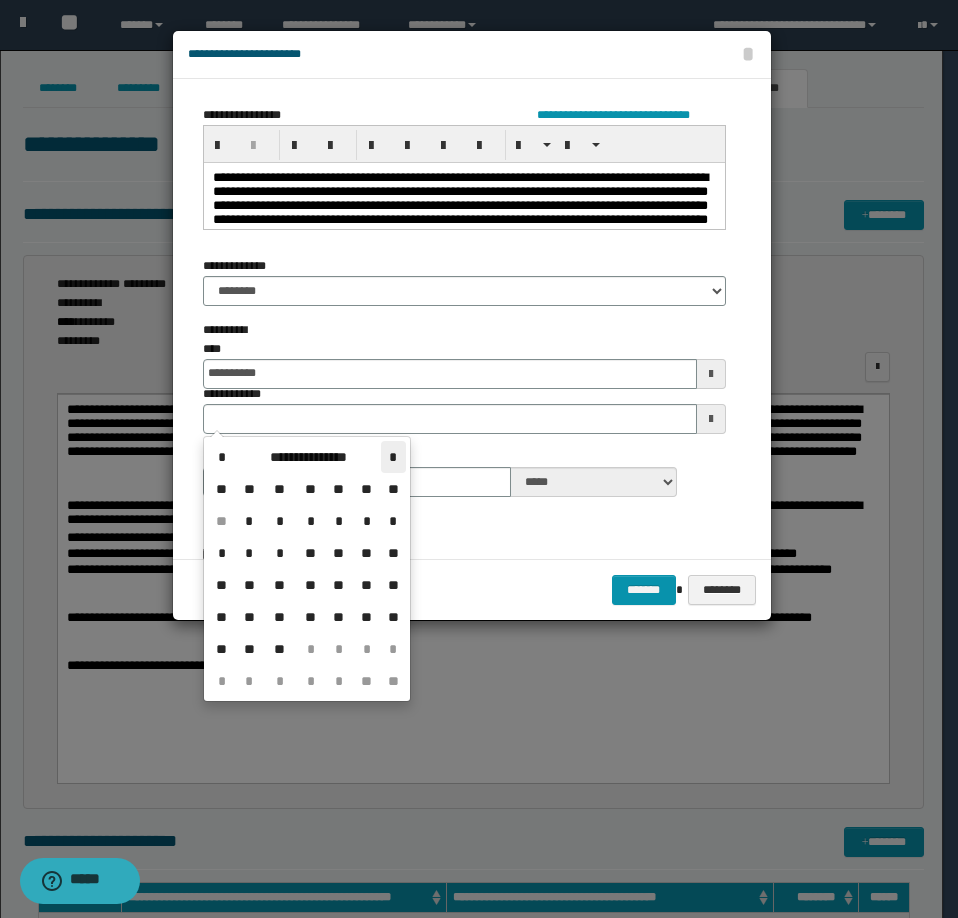 click on "*" at bounding box center [393, 457] 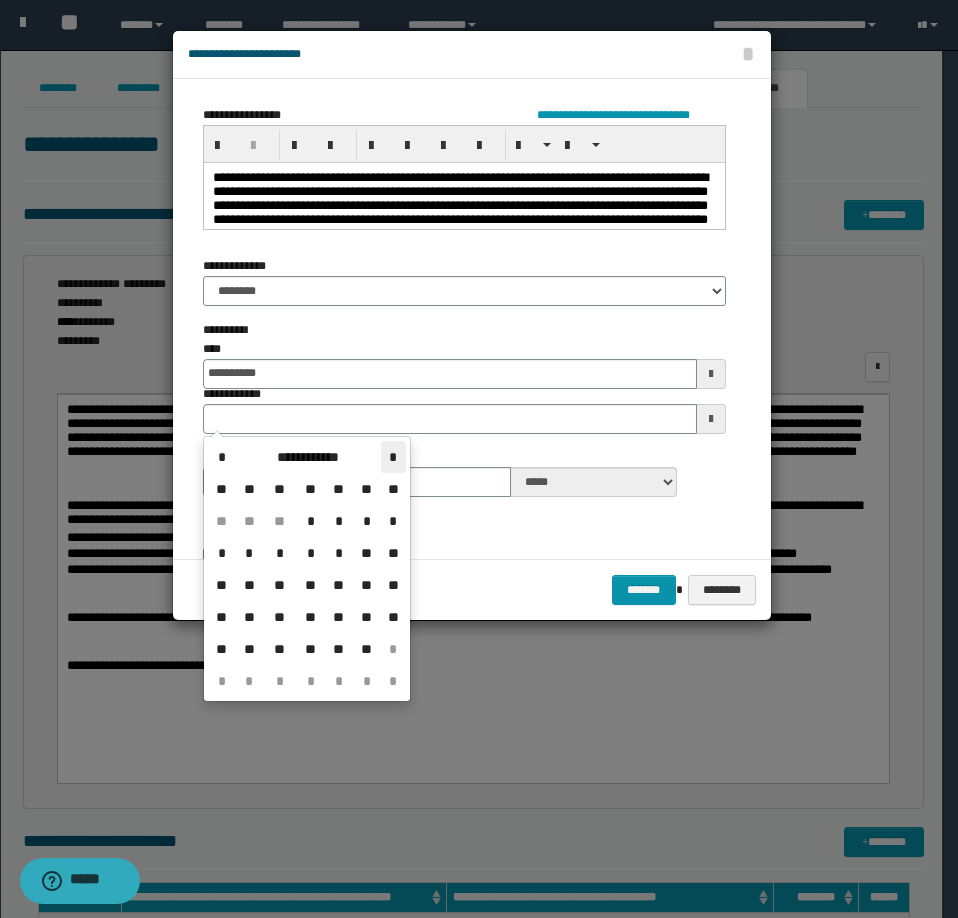 click on "*" at bounding box center (393, 457) 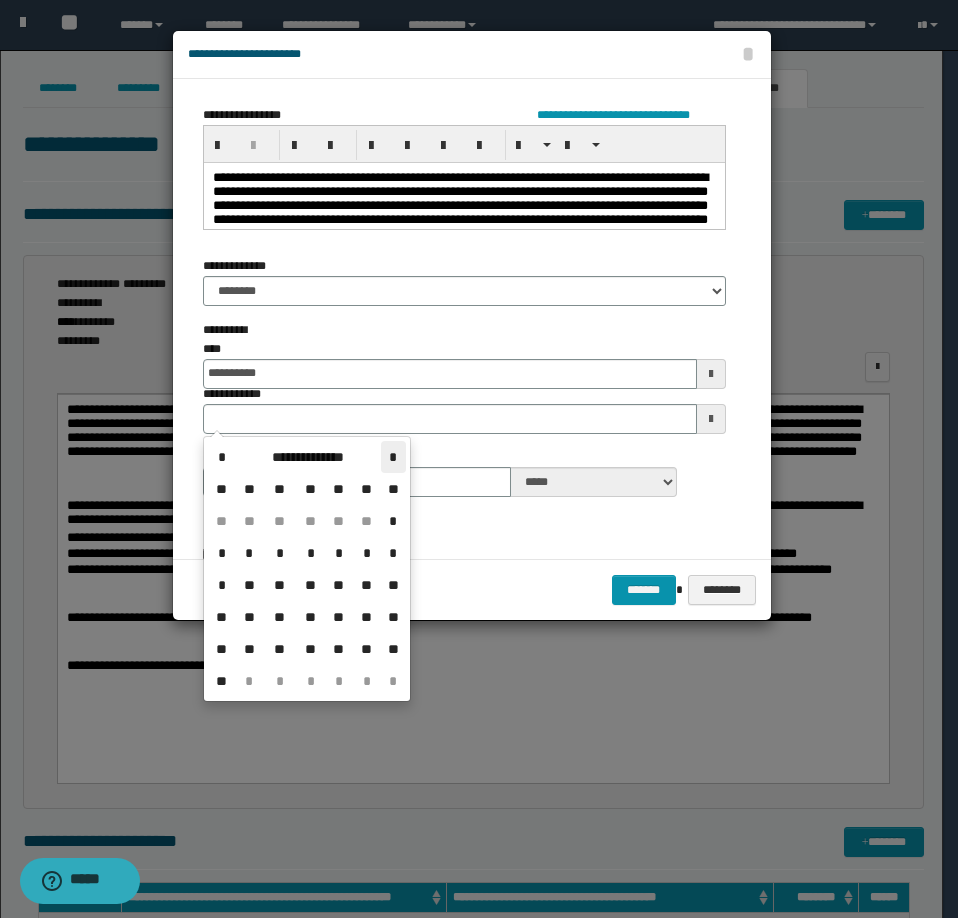 click on "*" at bounding box center (393, 457) 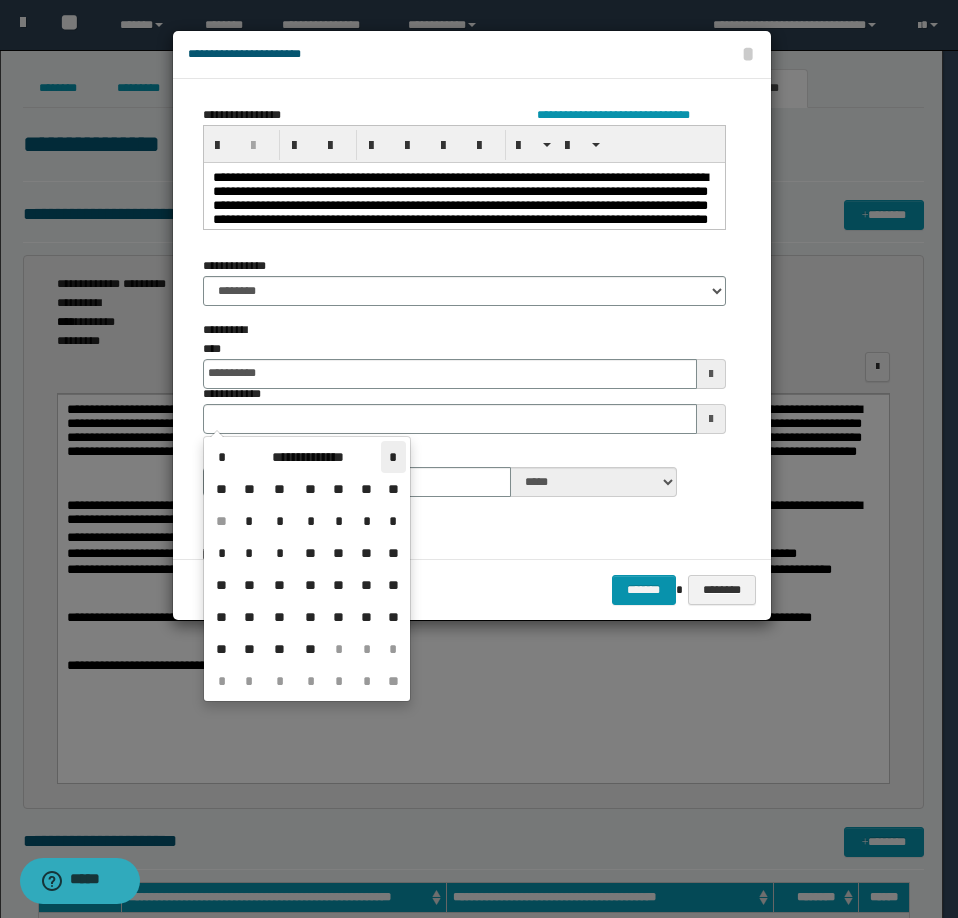 click on "*" at bounding box center (393, 457) 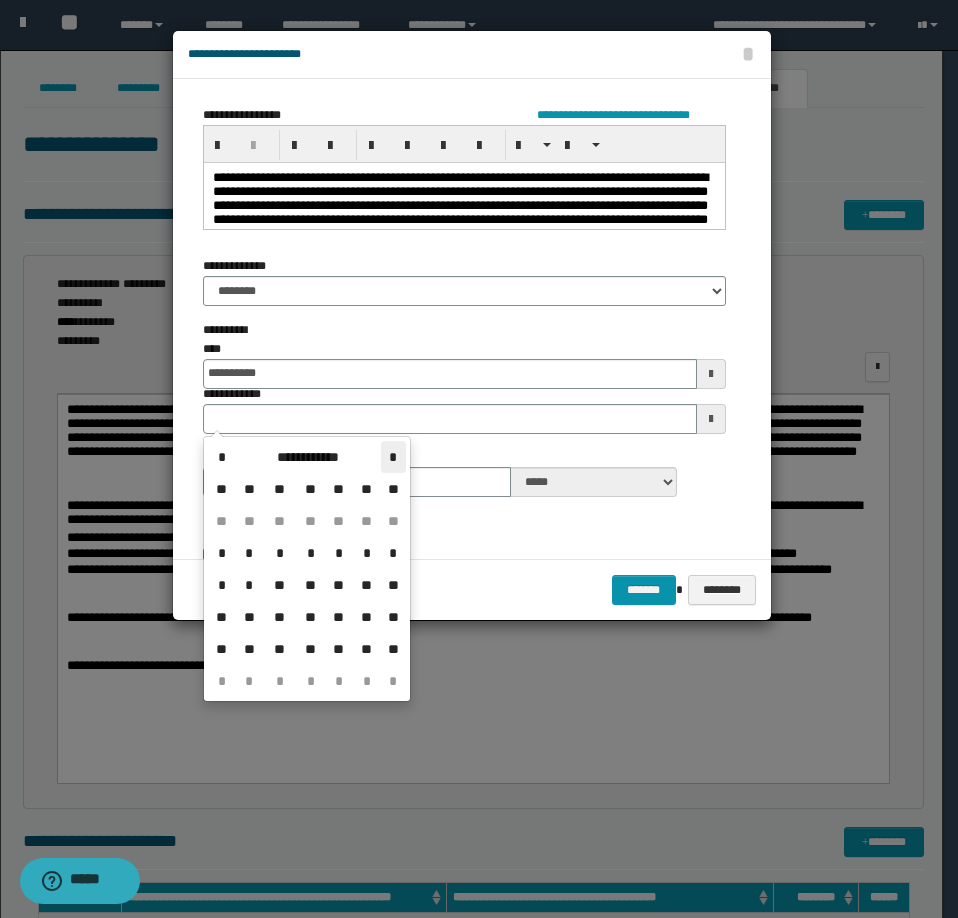 click on "*" at bounding box center (393, 457) 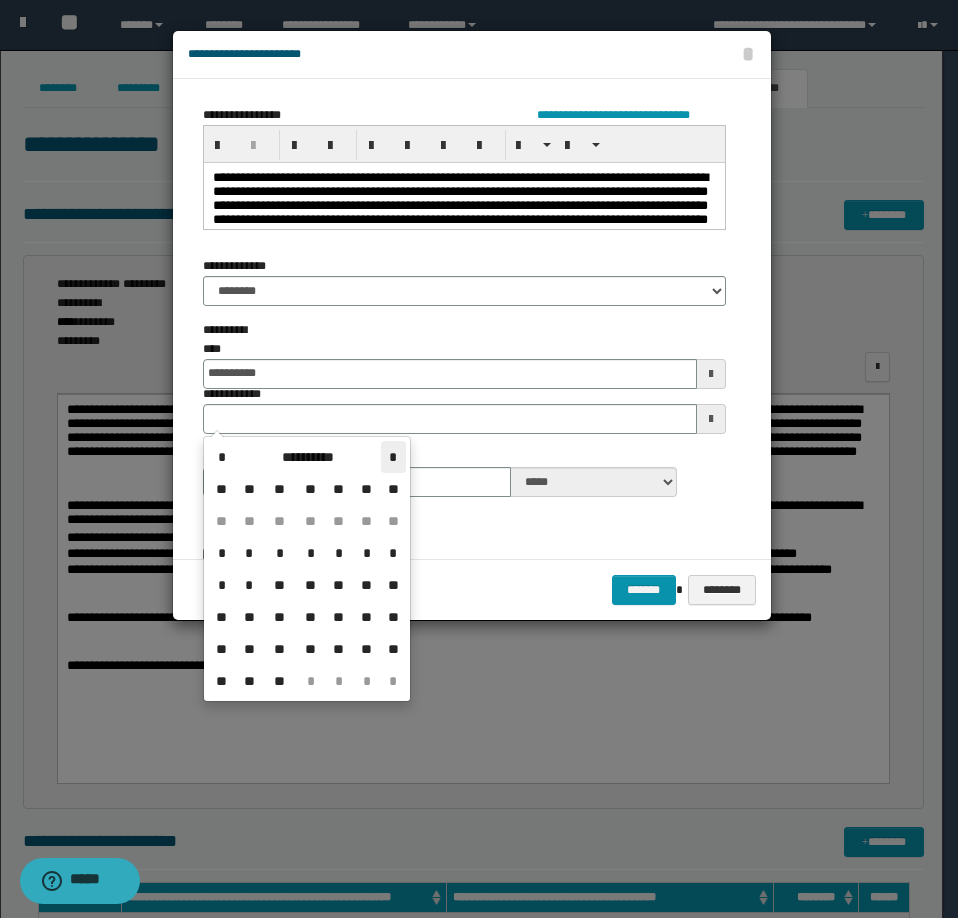 click on "*" at bounding box center [393, 457] 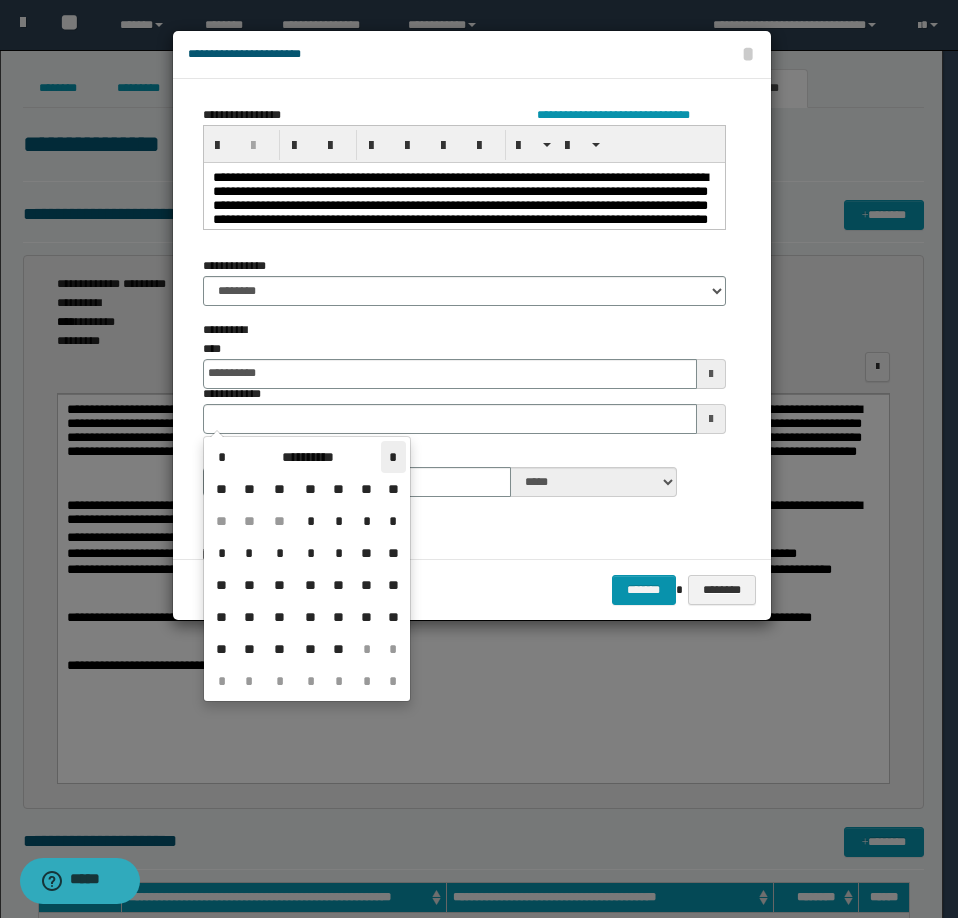 click on "*" at bounding box center [393, 457] 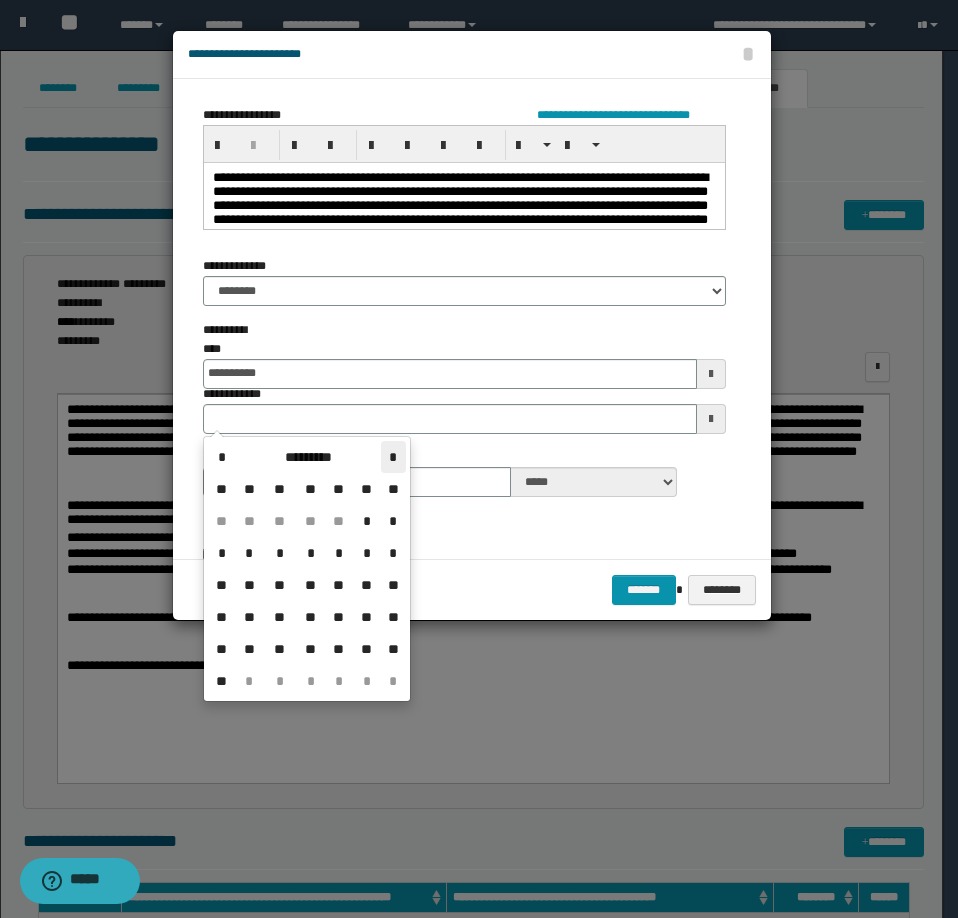 click on "*" at bounding box center (393, 457) 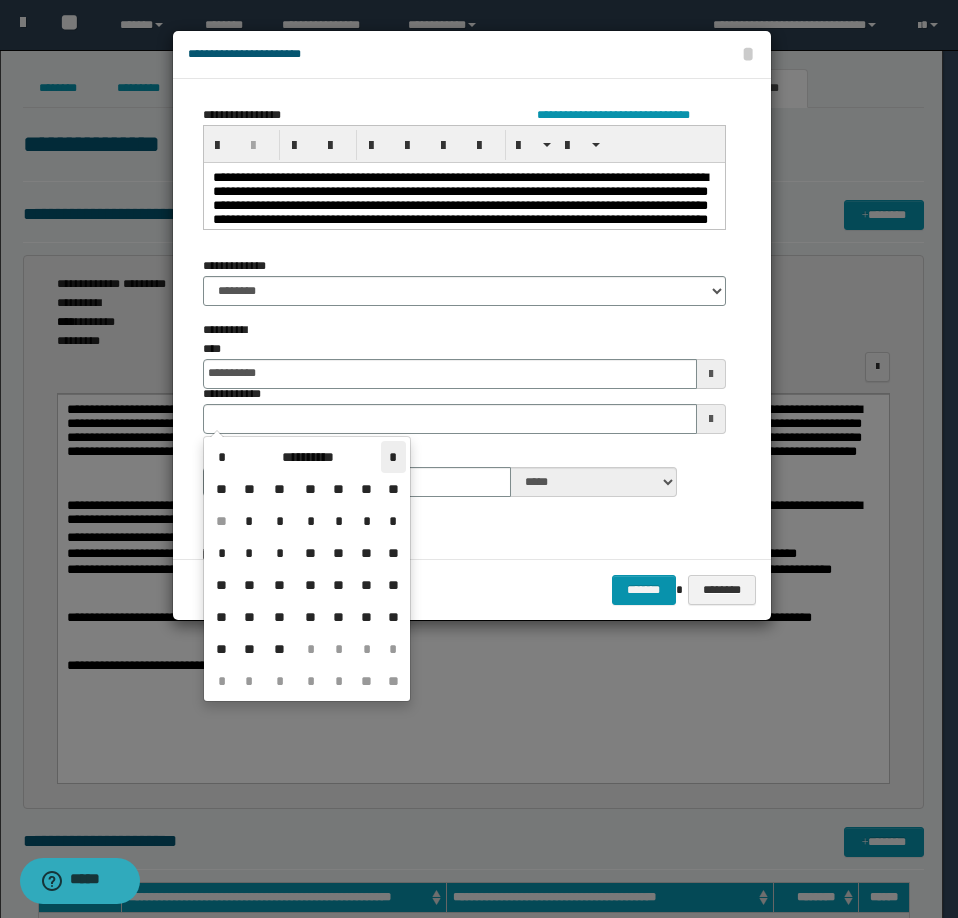 click on "*" at bounding box center (393, 457) 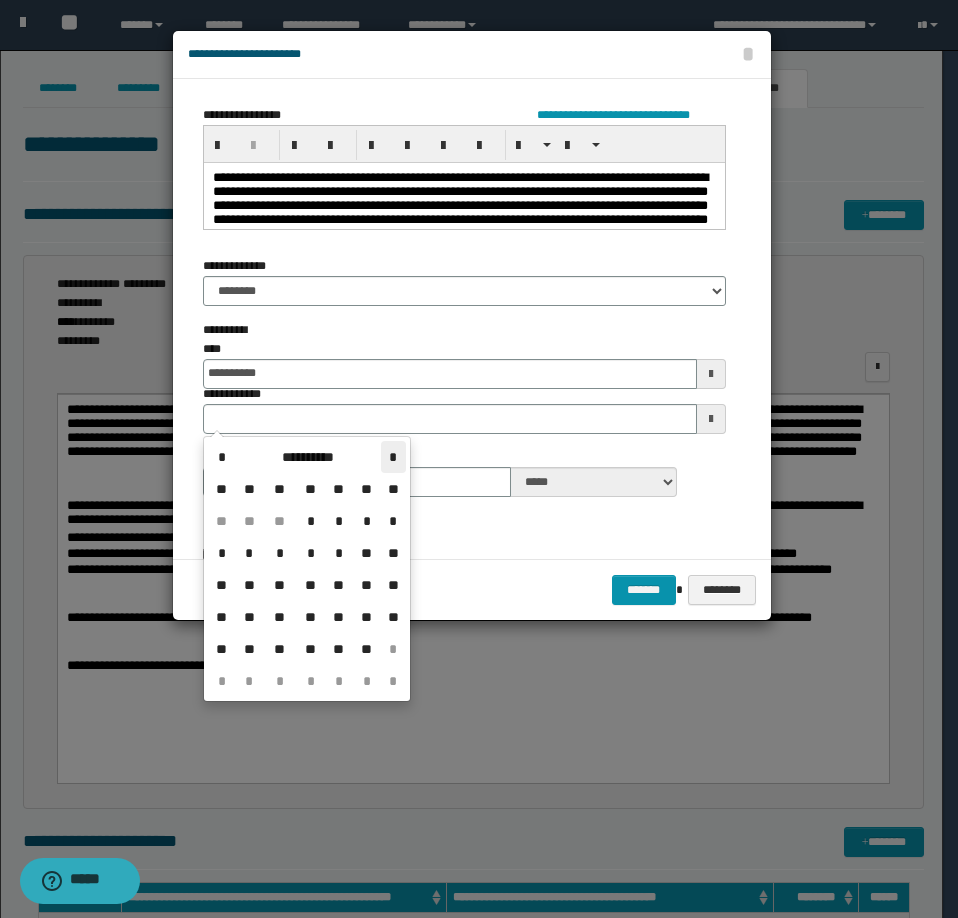 click on "*" at bounding box center [393, 457] 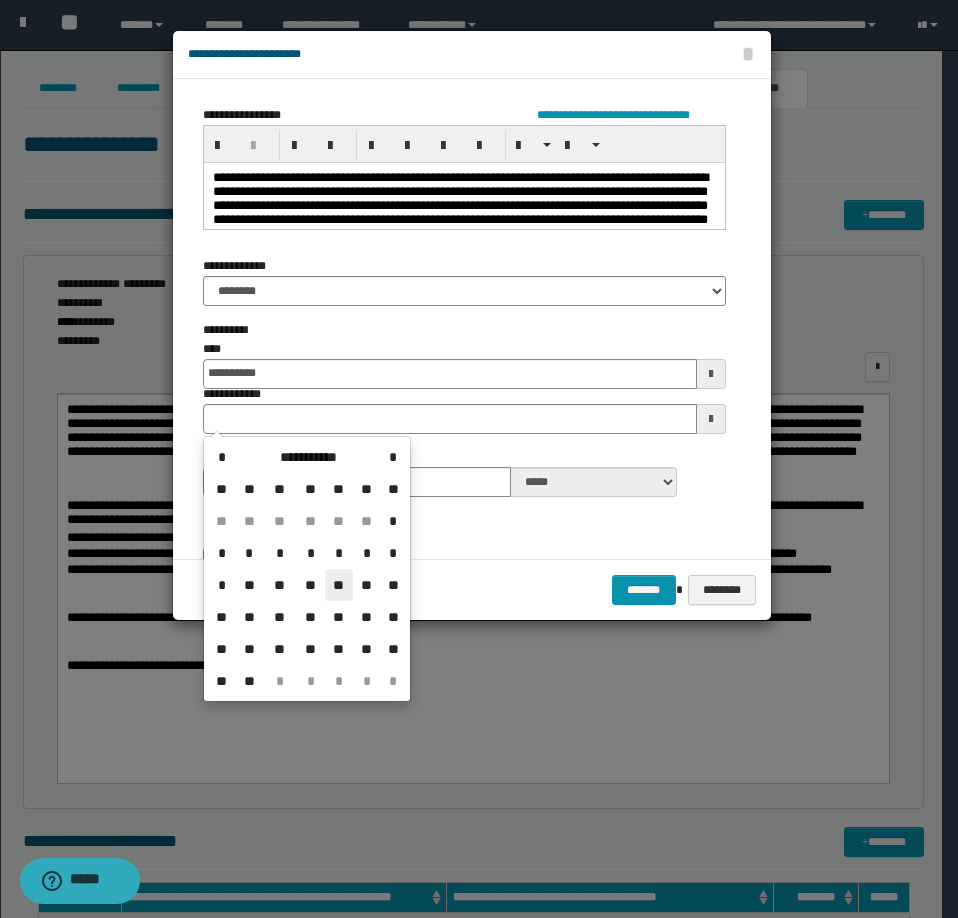 click on "**" at bounding box center [339, 585] 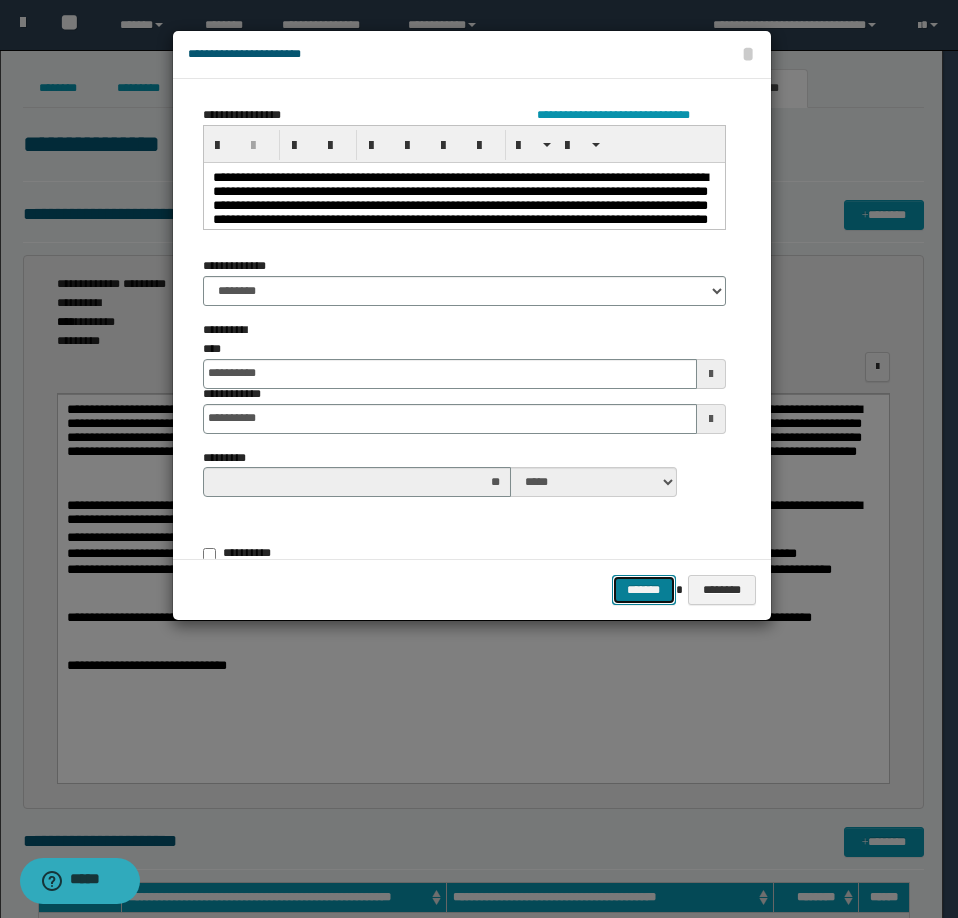click on "*******" at bounding box center (644, 590) 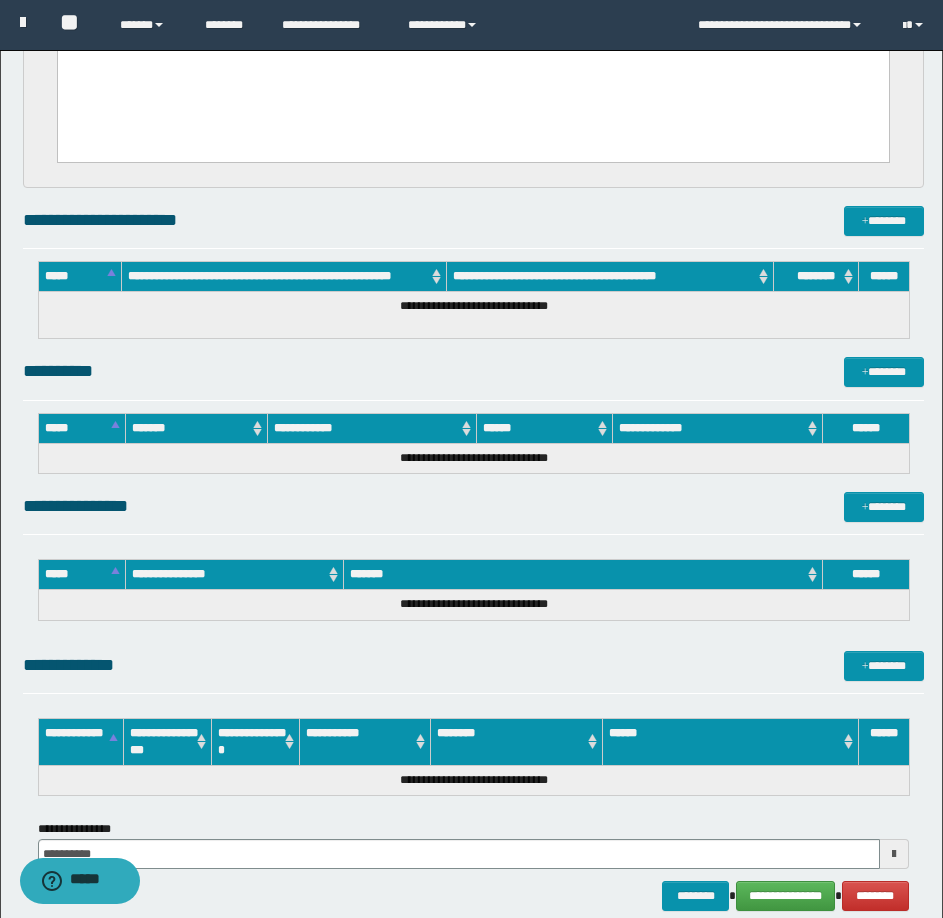 scroll, scrollTop: 669, scrollLeft: 0, axis: vertical 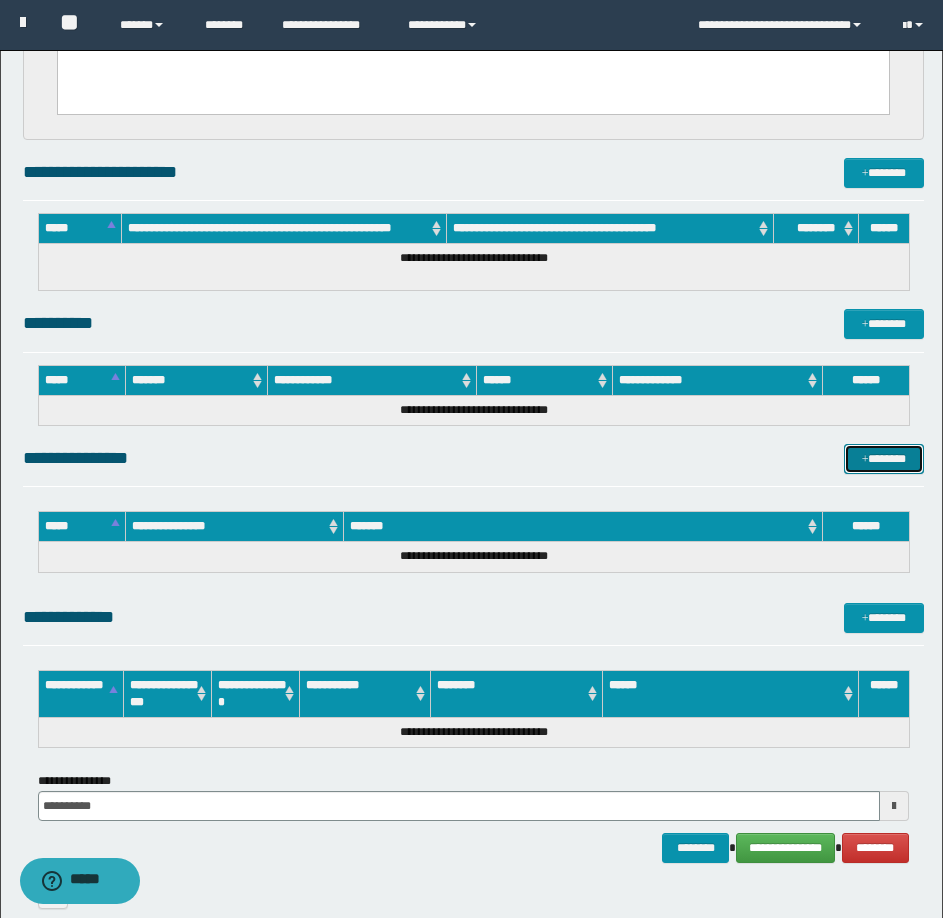 click on "*******" at bounding box center (884, 459) 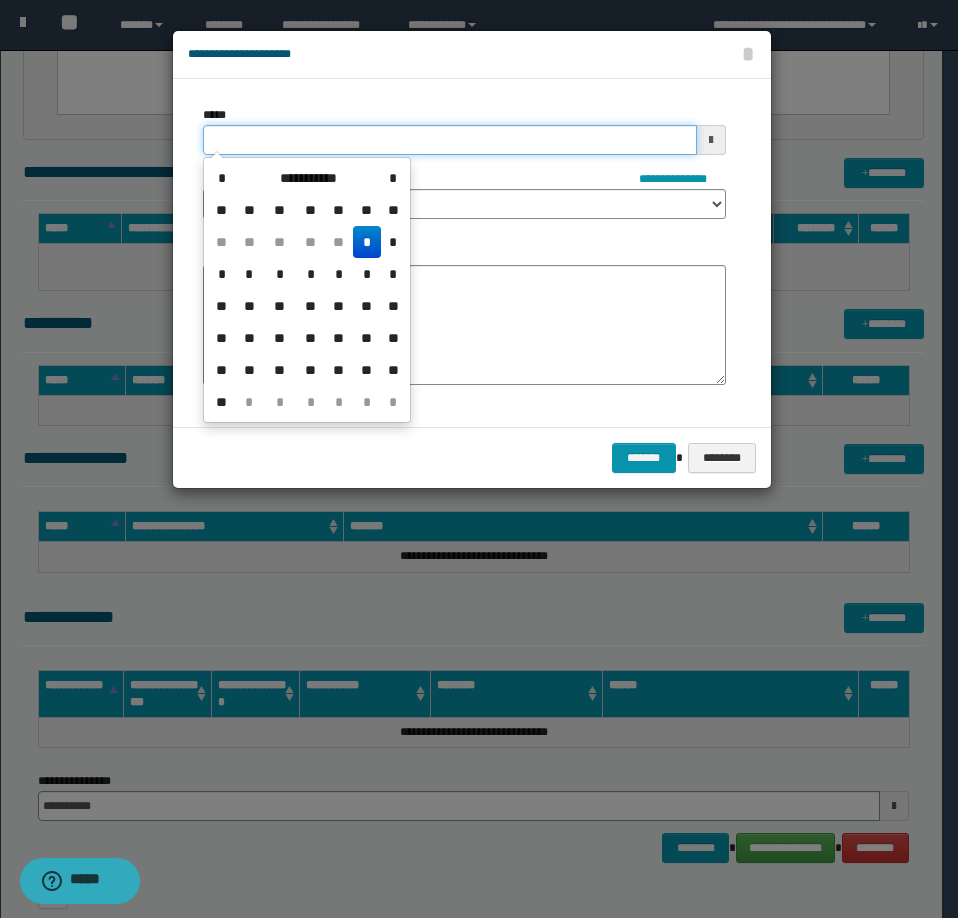 click on "*****" at bounding box center [450, 140] 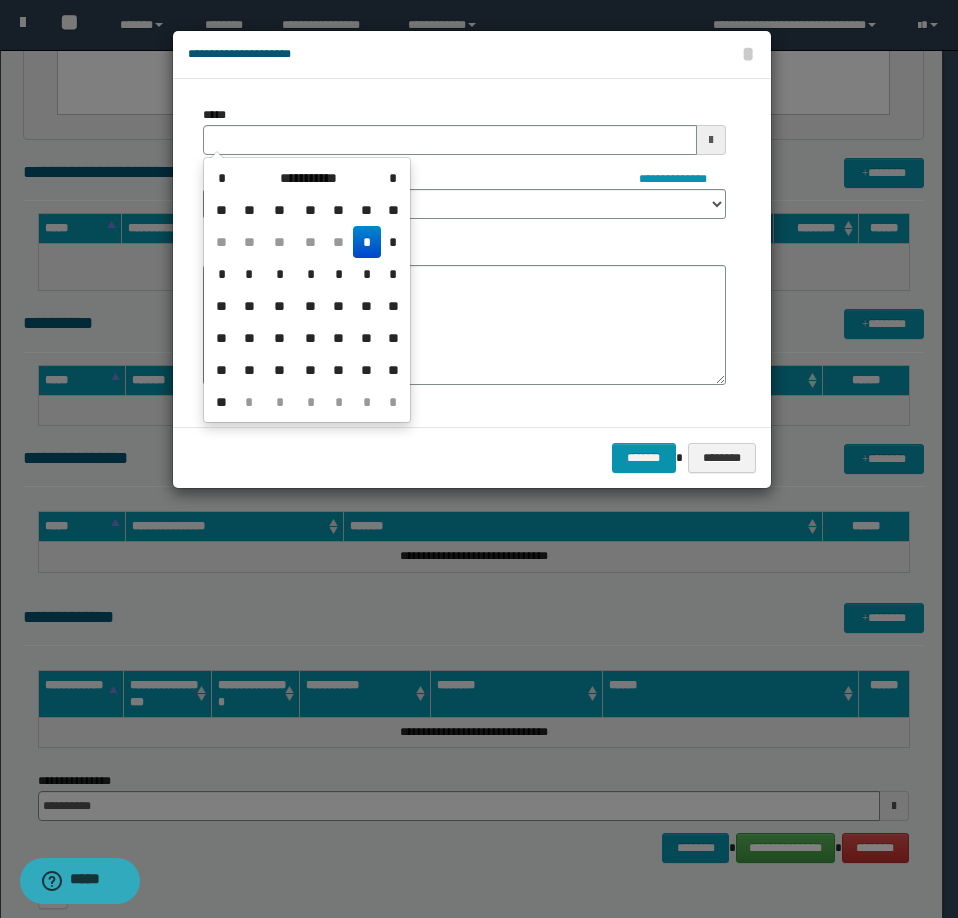 click on "*" at bounding box center [367, 242] 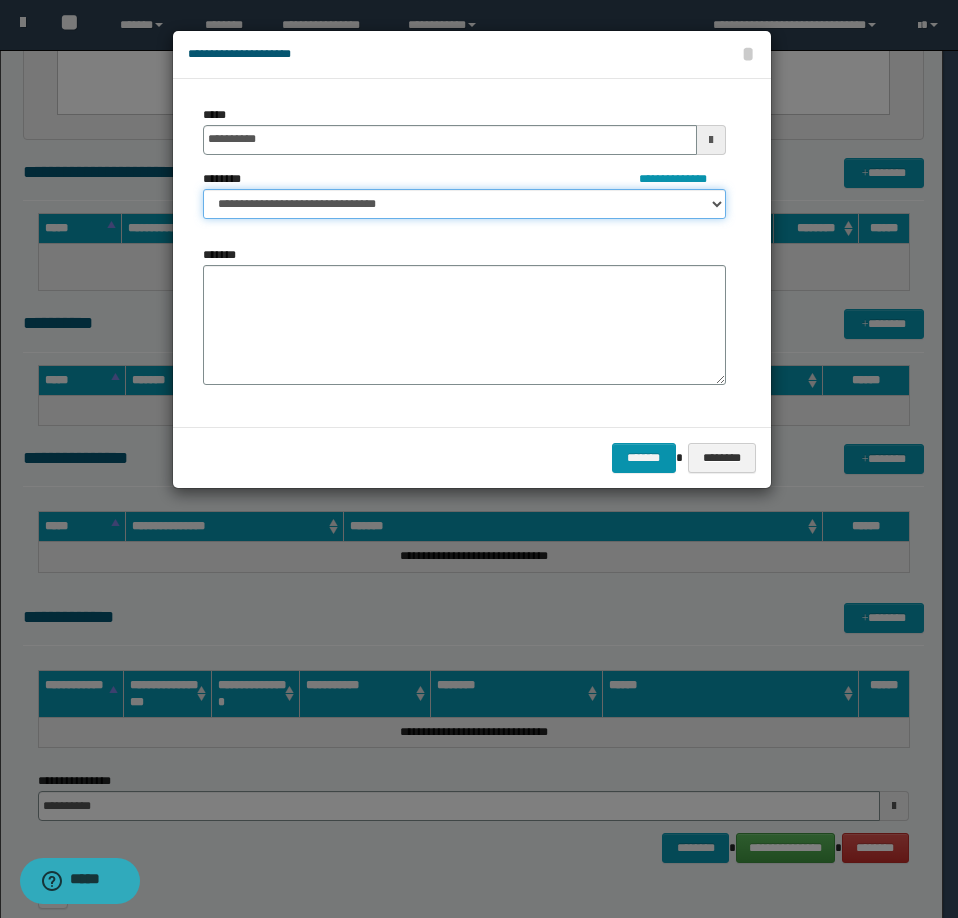 click on "**********" at bounding box center (464, 204) 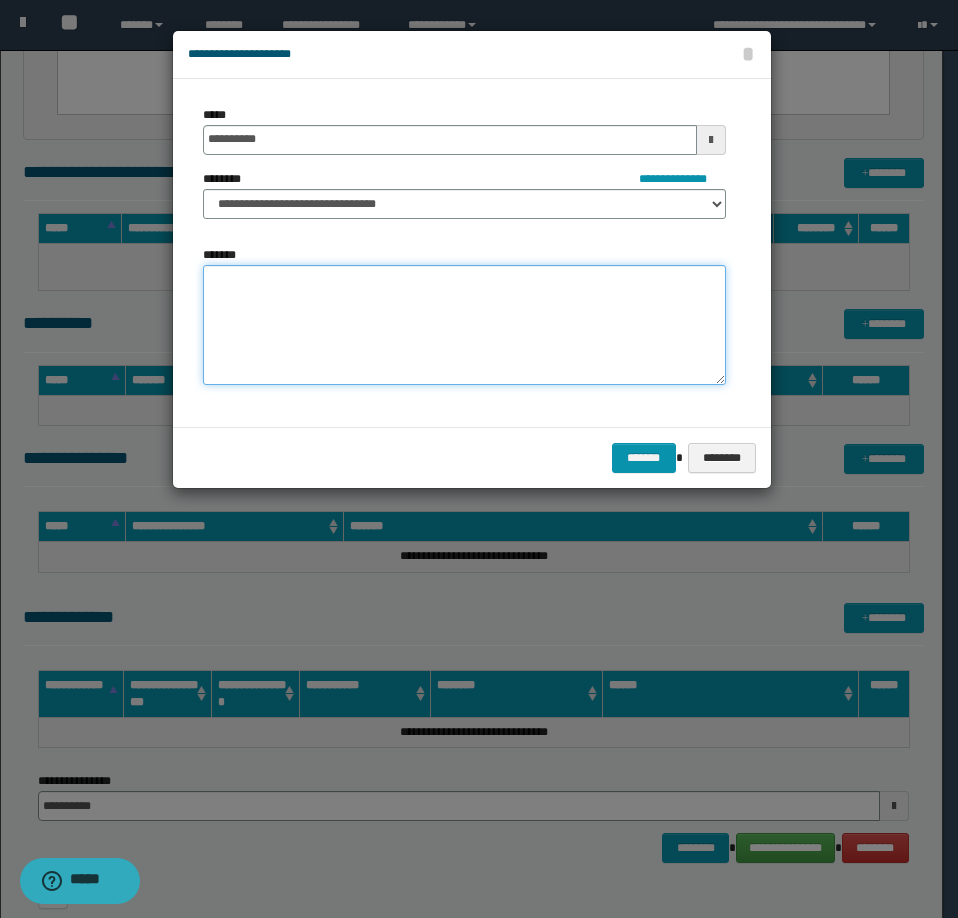 click on "*******" at bounding box center (464, 325) 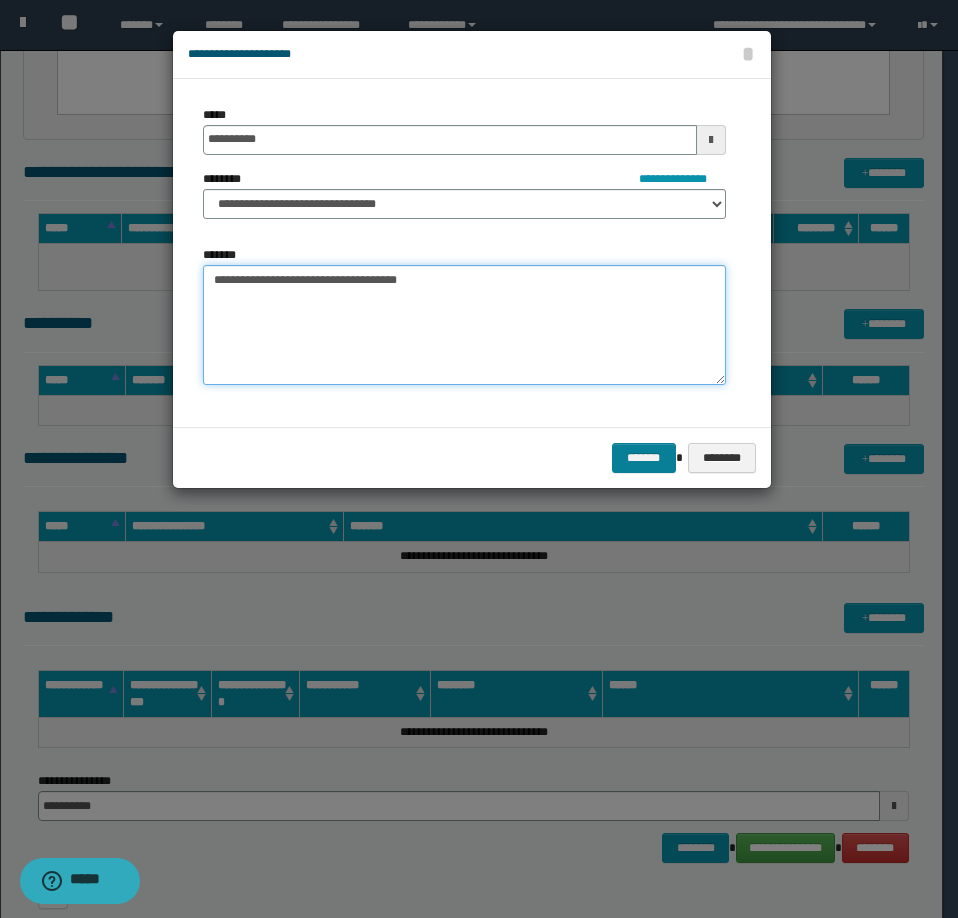 type on "**********" 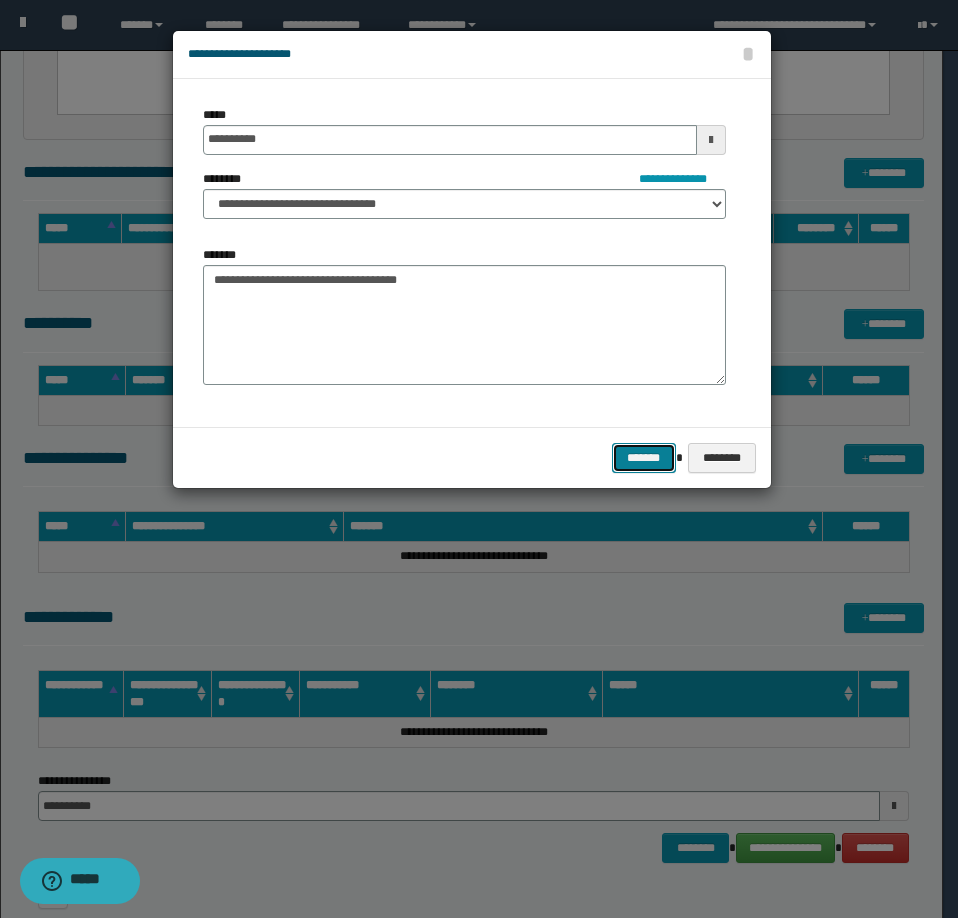 click on "*******" at bounding box center [644, 458] 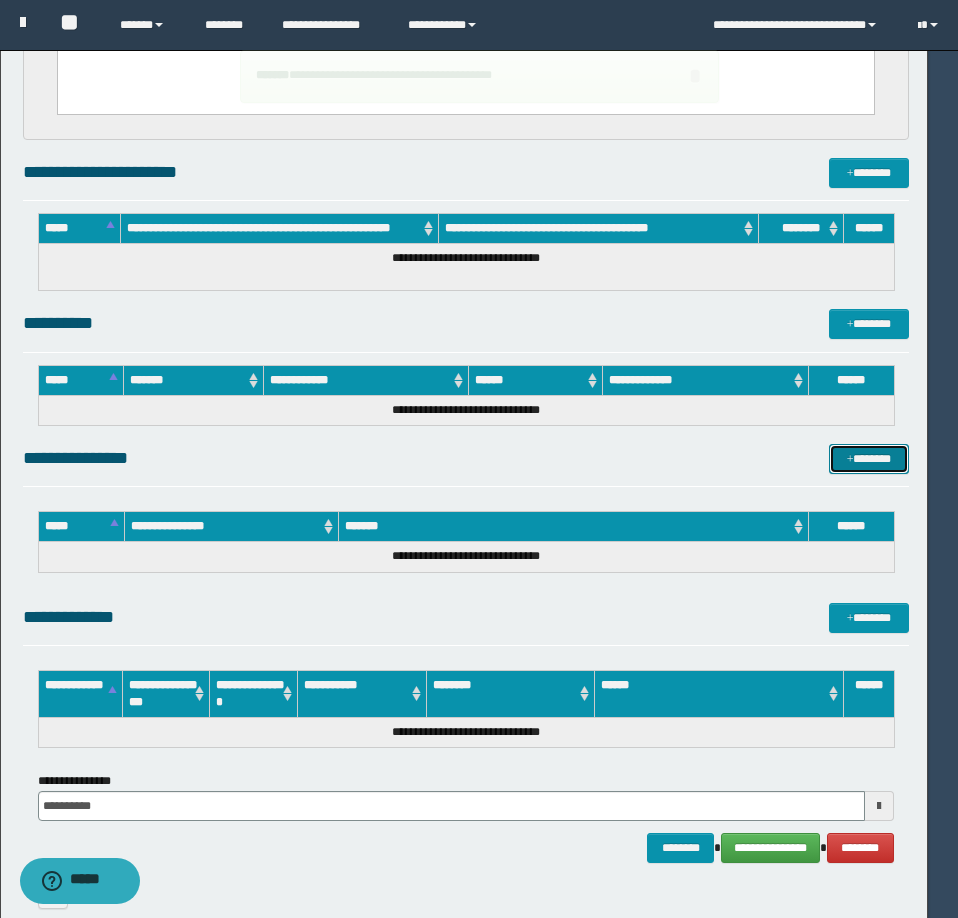 type 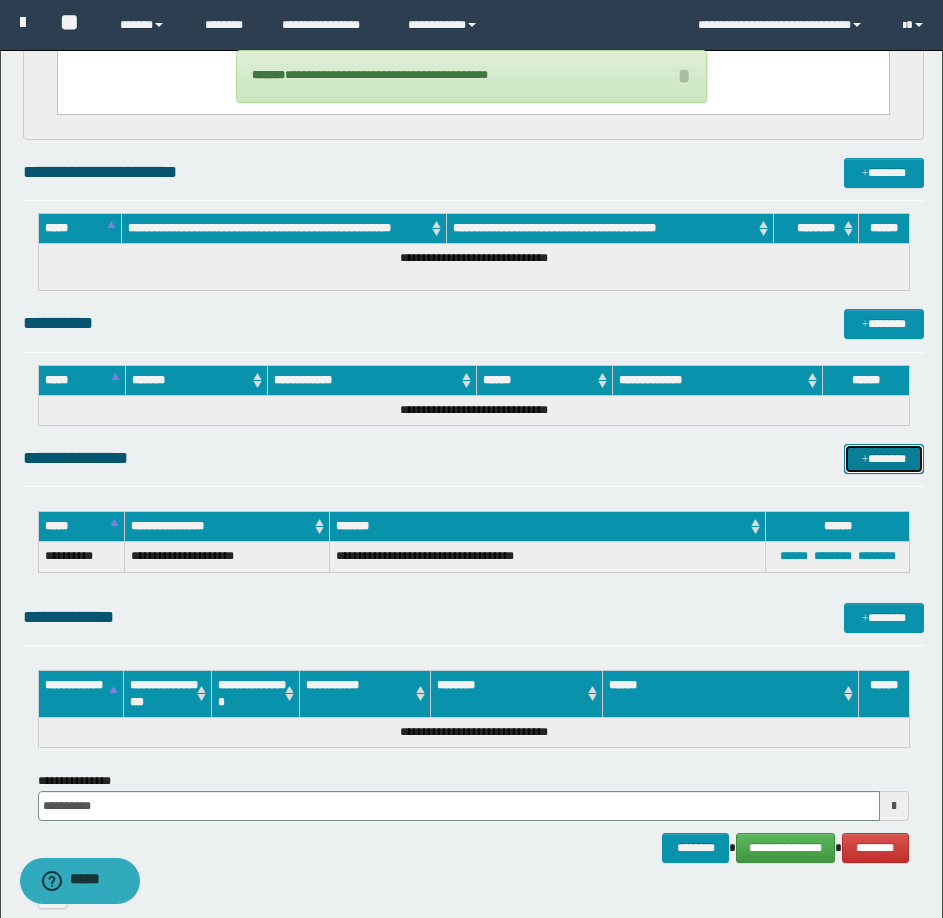 click on "*******" at bounding box center [884, 459] 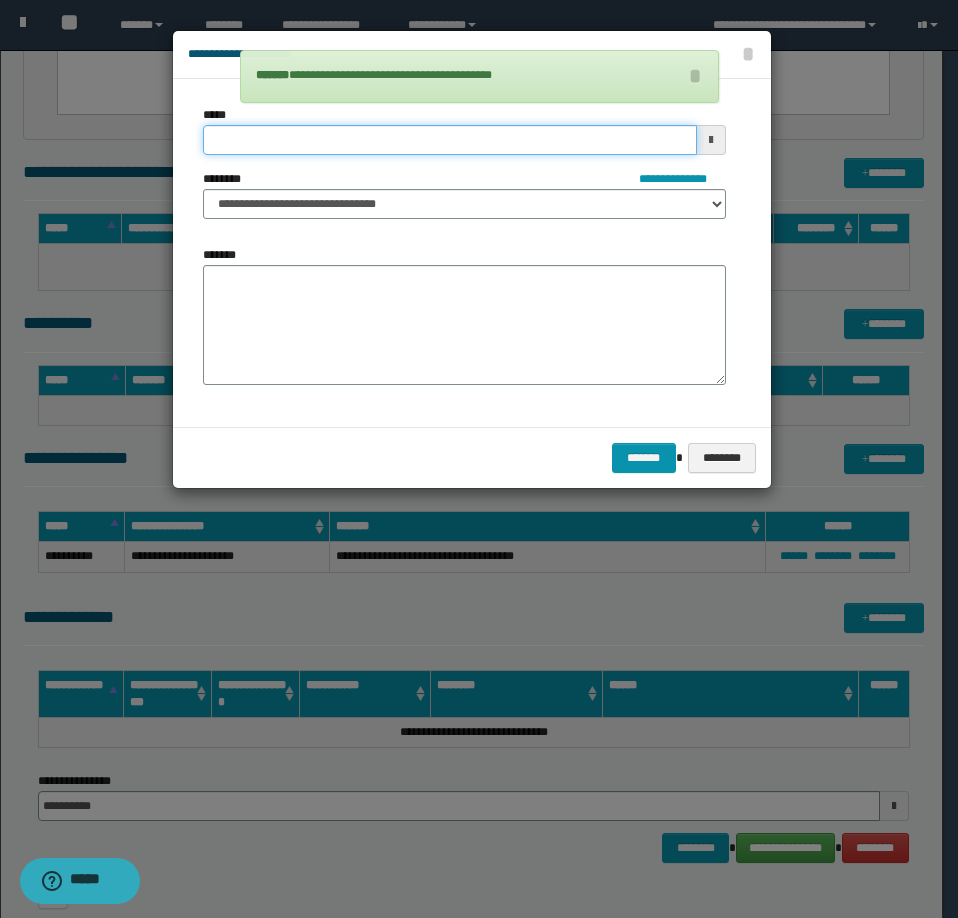 click on "*****" at bounding box center [450, 140] 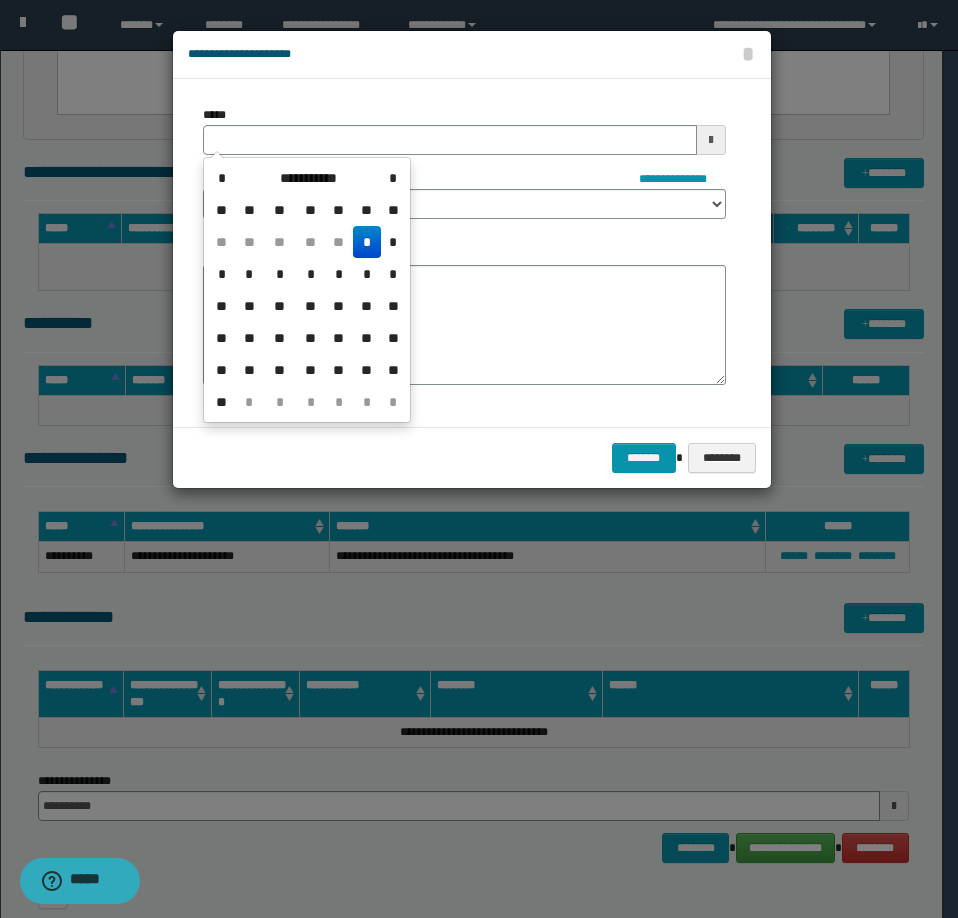 click on "*" at bounding box center (367, 242) 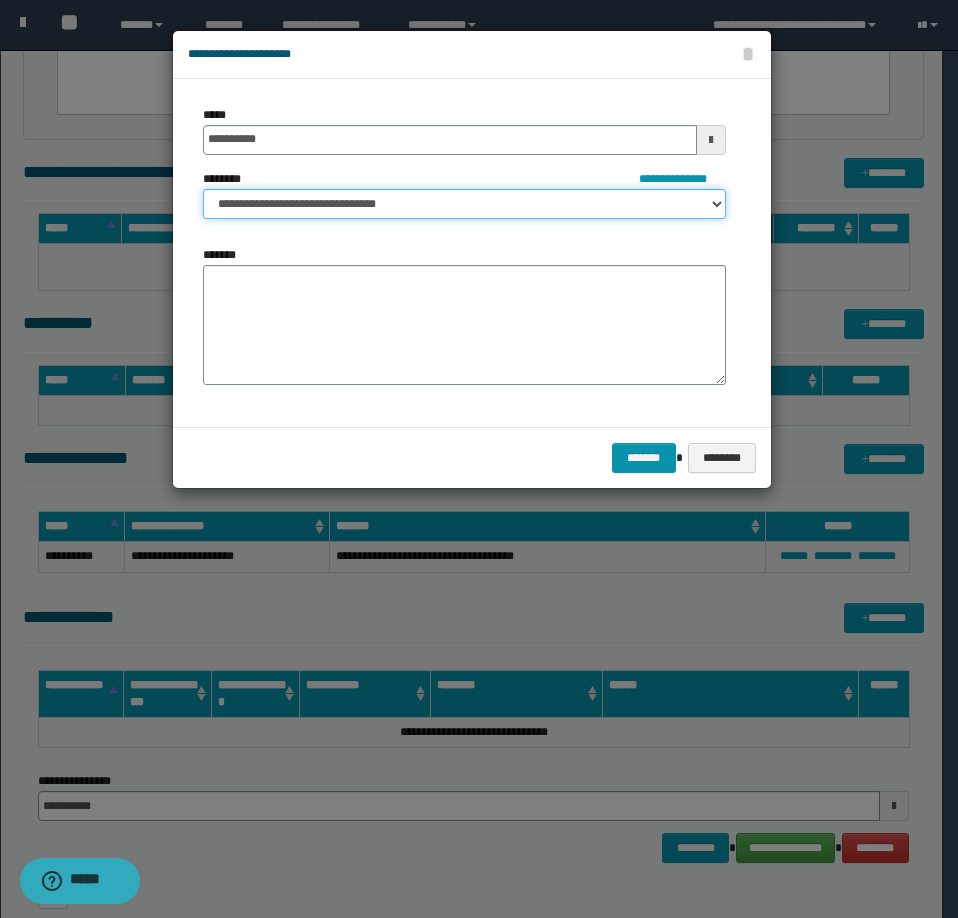 click on "**********" at bounding box center (464, 204) 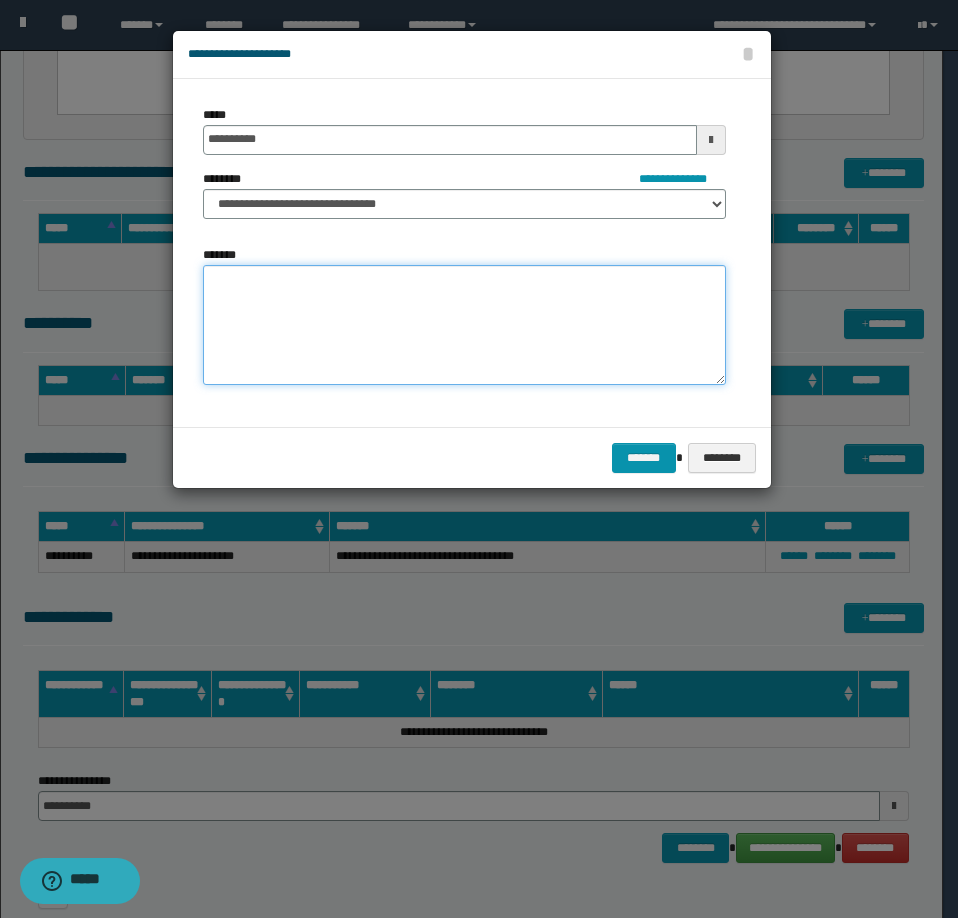 click on "*******" at bounding box center (464, 325) 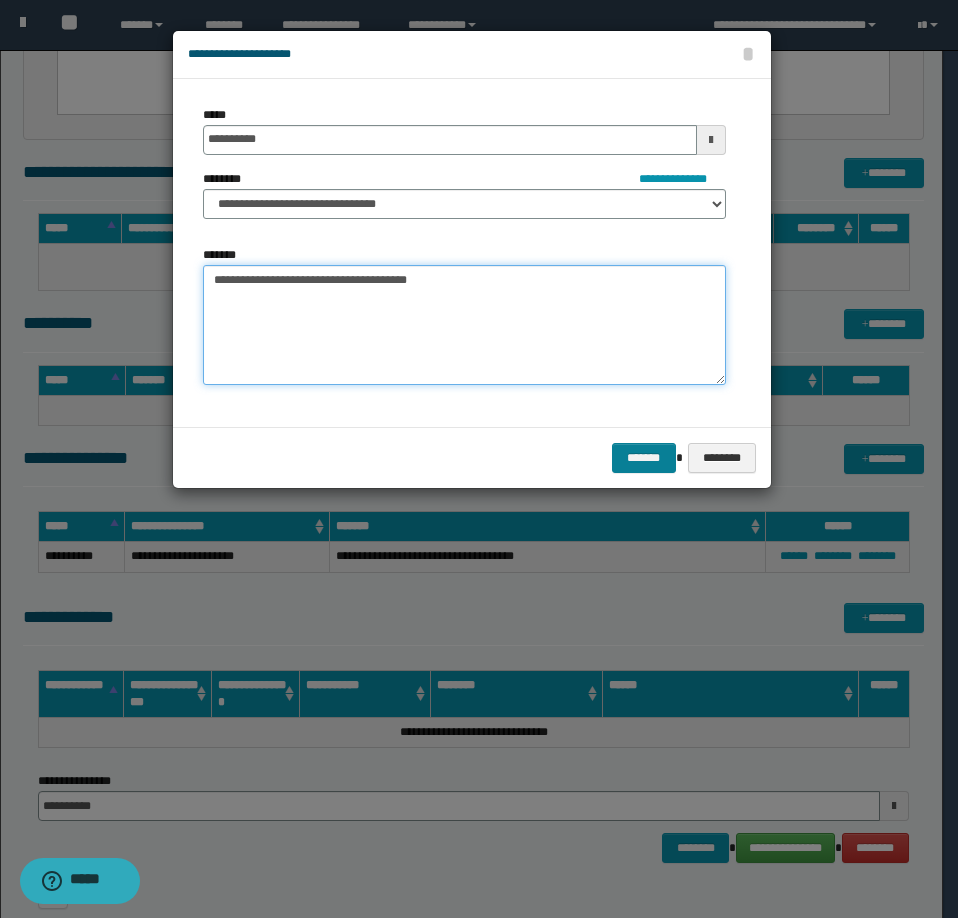 type on "**********" 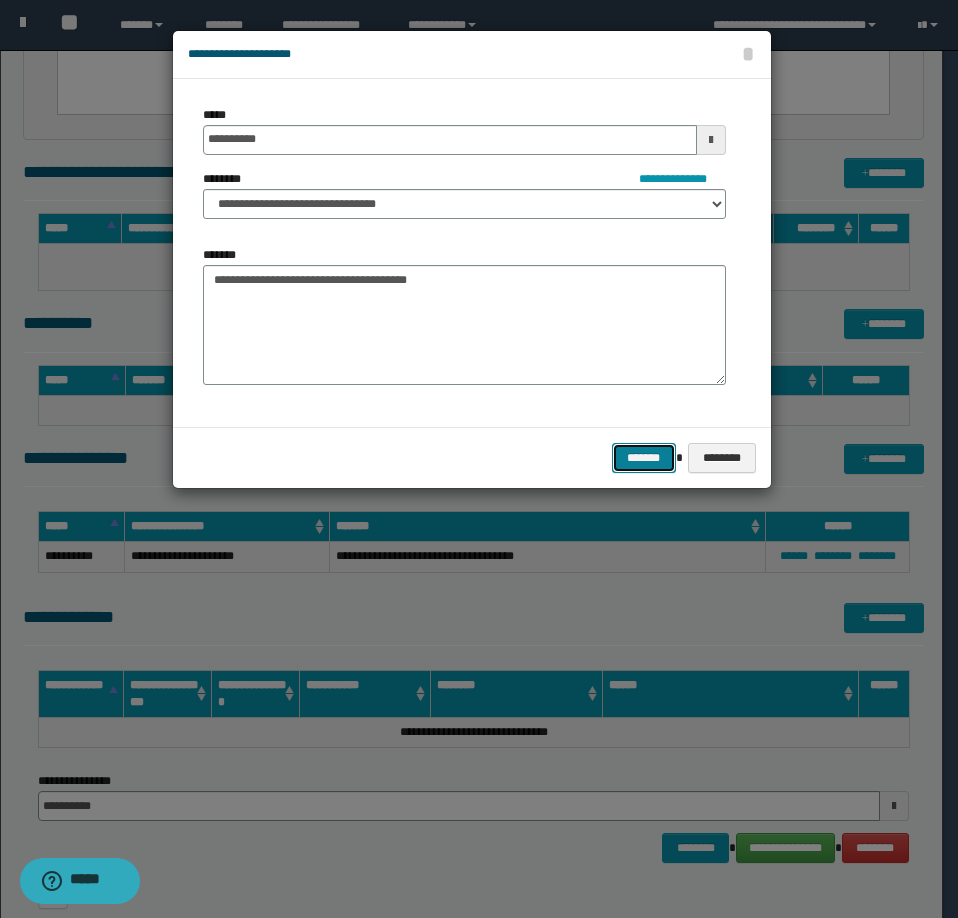 click on "*******" at bounding box center [644, 458] 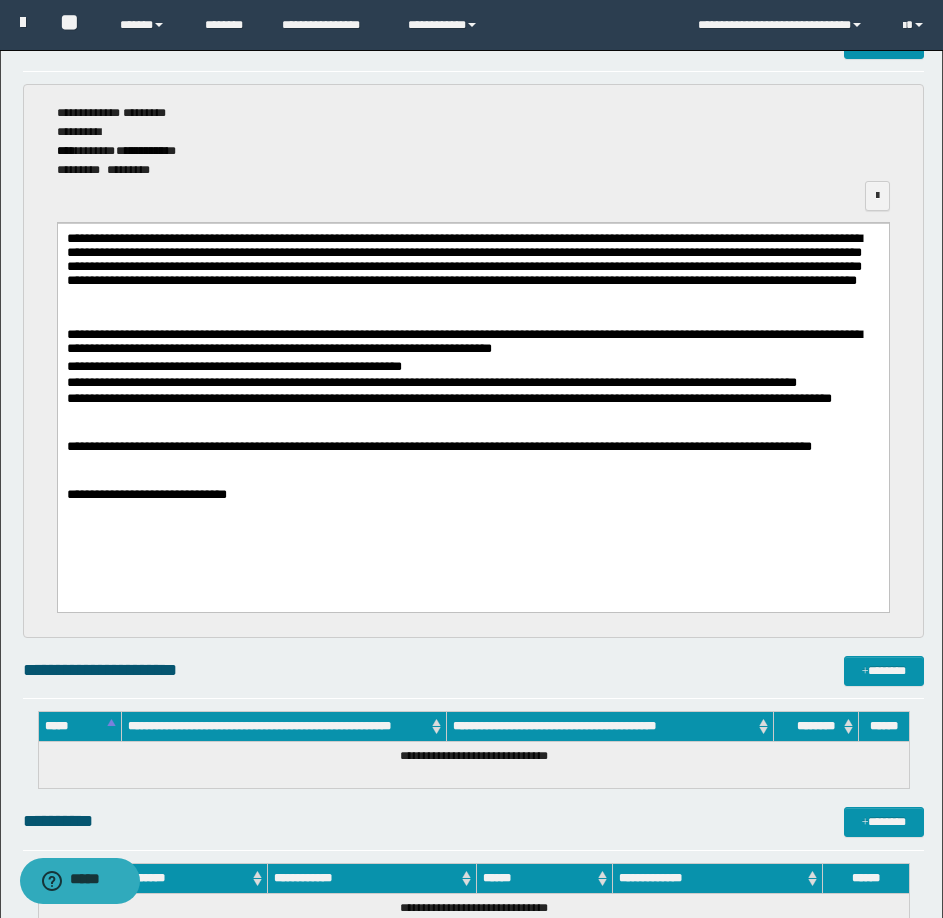 scroll, scrollTop: 0, scrollLeft: 0, axis: both 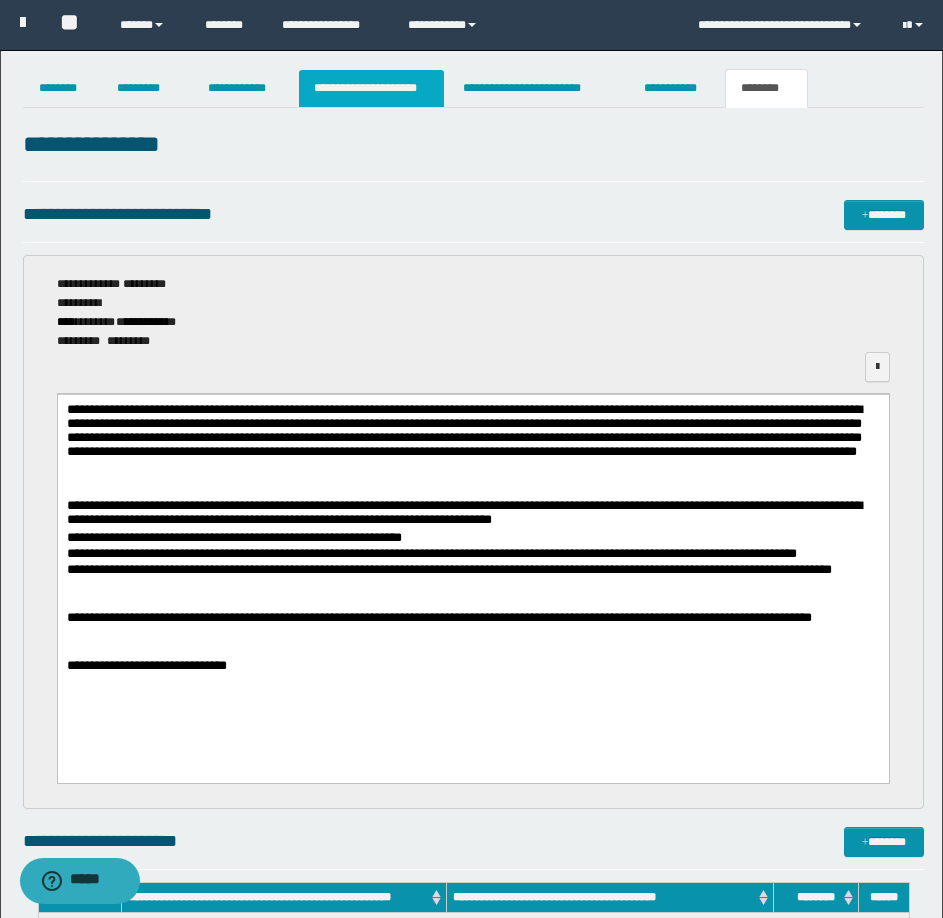 click on "**********" at bounding box center (371, 88) 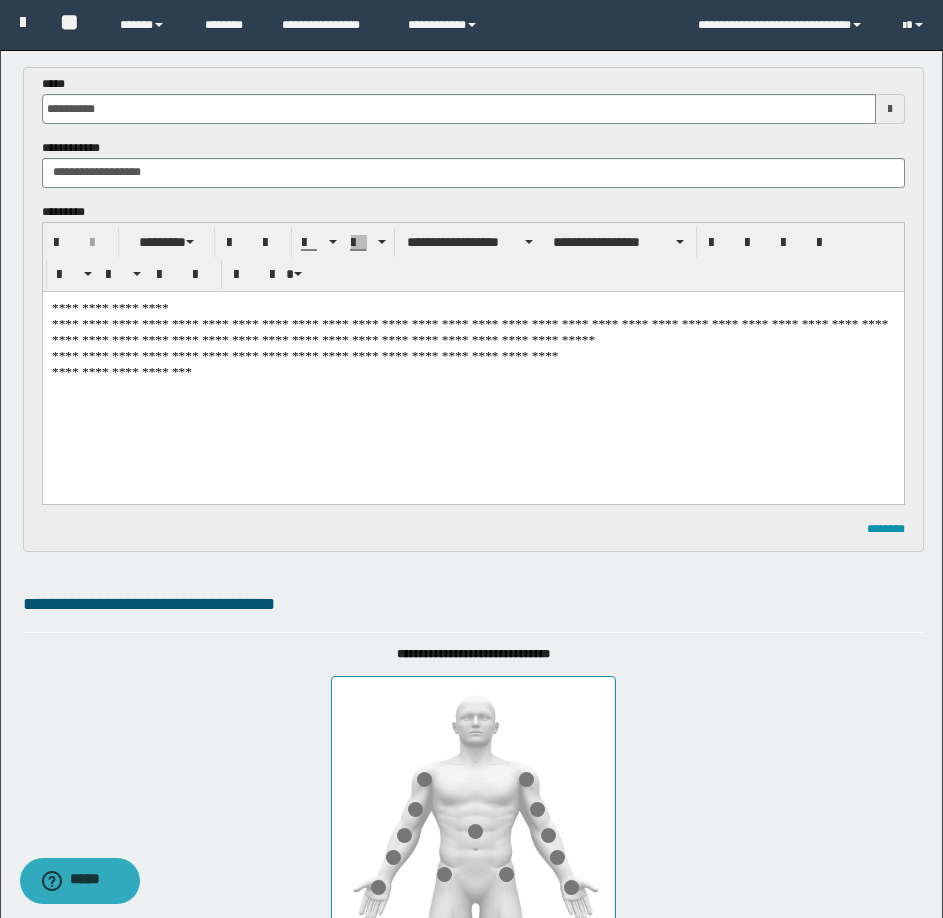 scroll, scrollTop: 1000, scrollLeft: 0, axis: vertical 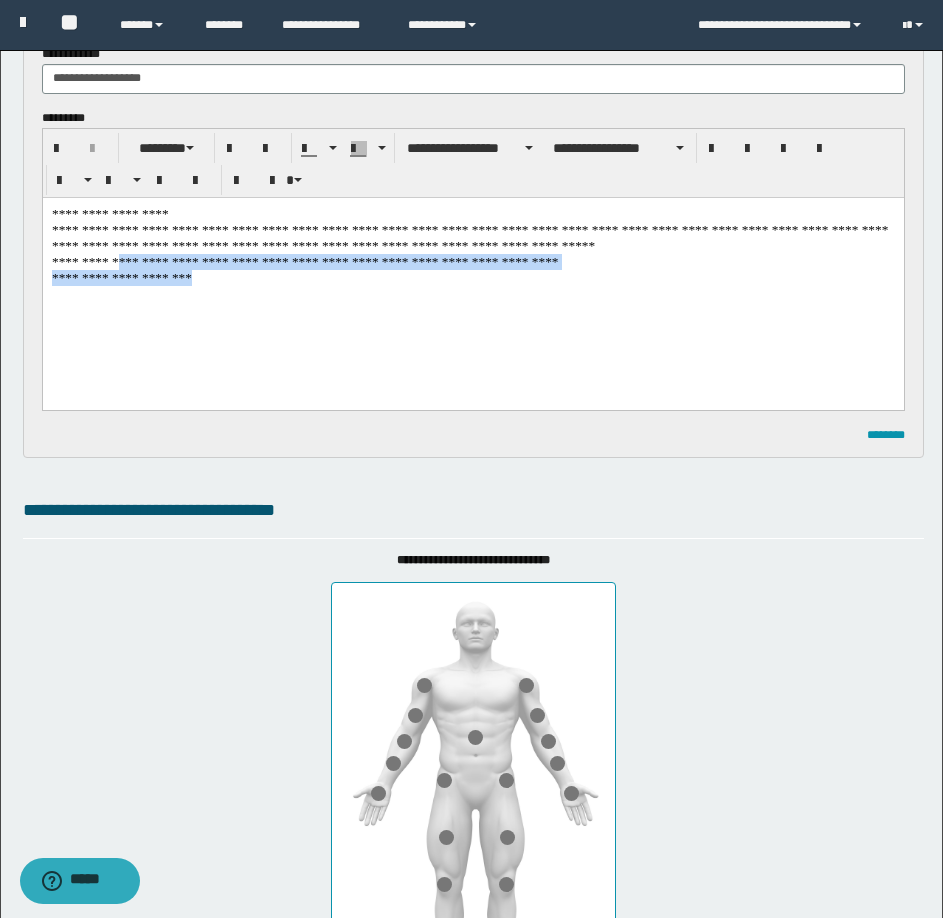drag, startPoint x: 128, startPoint y: 276, endPoint x: 261, endPoint y: 296, distance: 134.49535 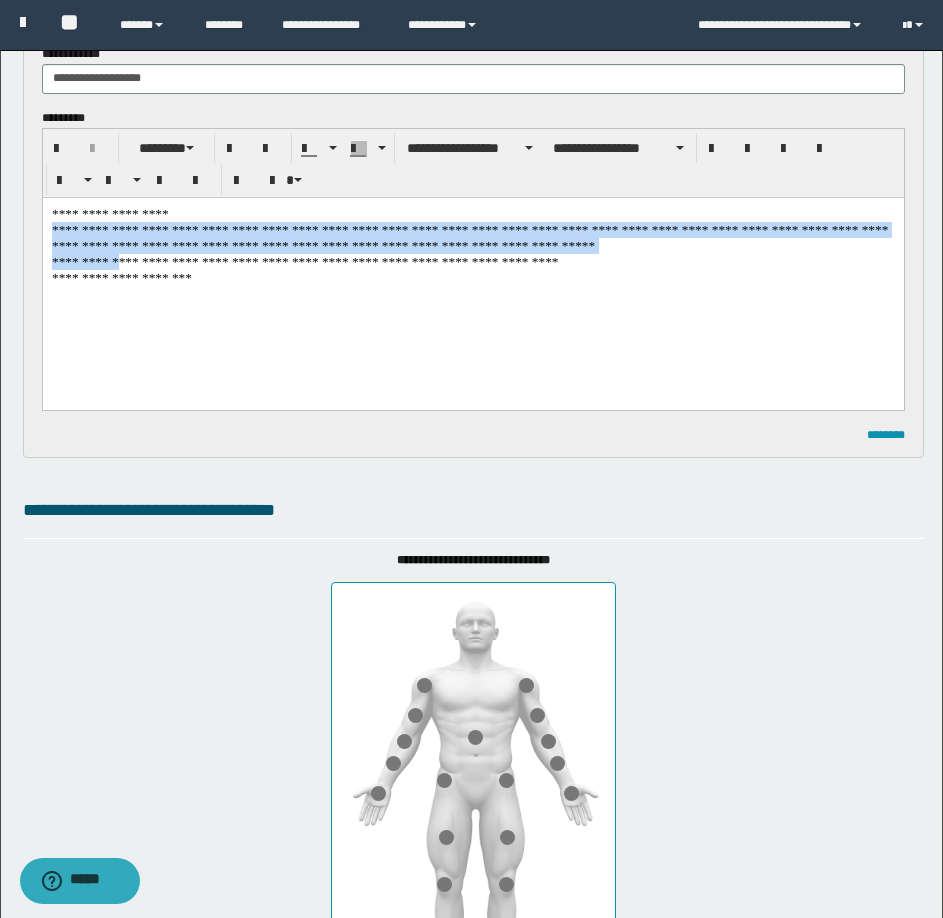 drag, startPoint x: 128, startPoint y: 273, endPoint x: 844, endPoint y: 262, distance: 716.0845 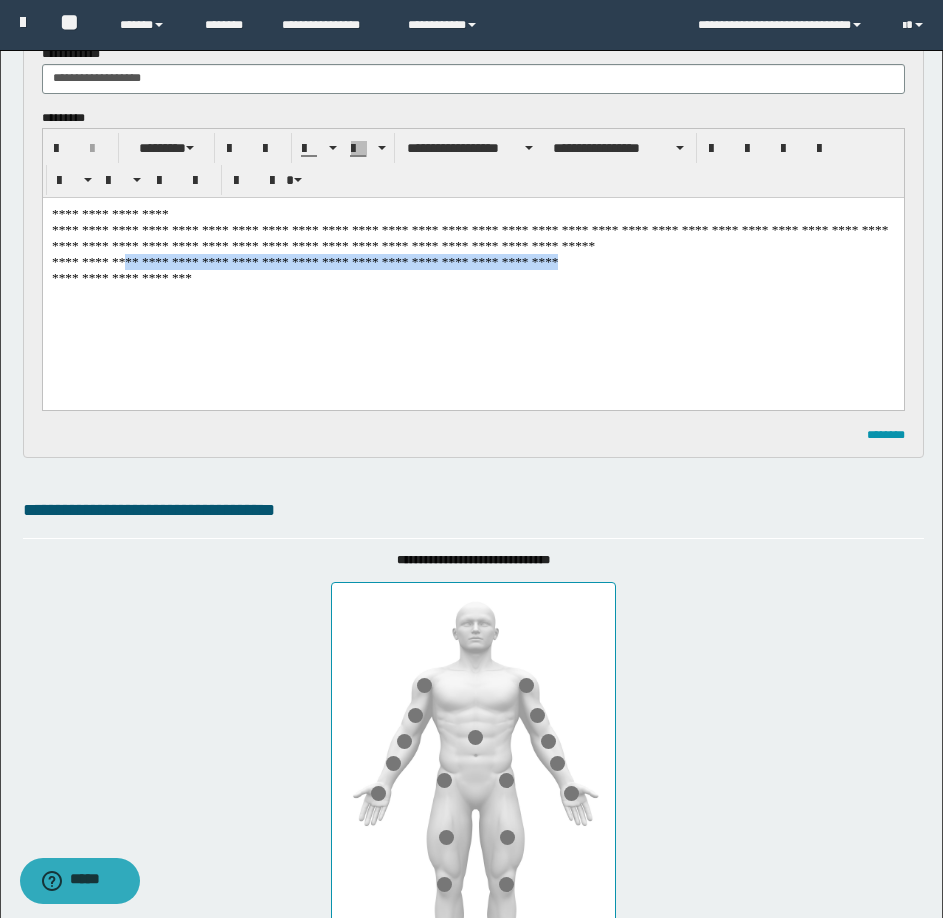 drag, startPoint x: 131, startPoint y: 277, endPoint x: 556, endPoint y: 313, distance: 426.52197 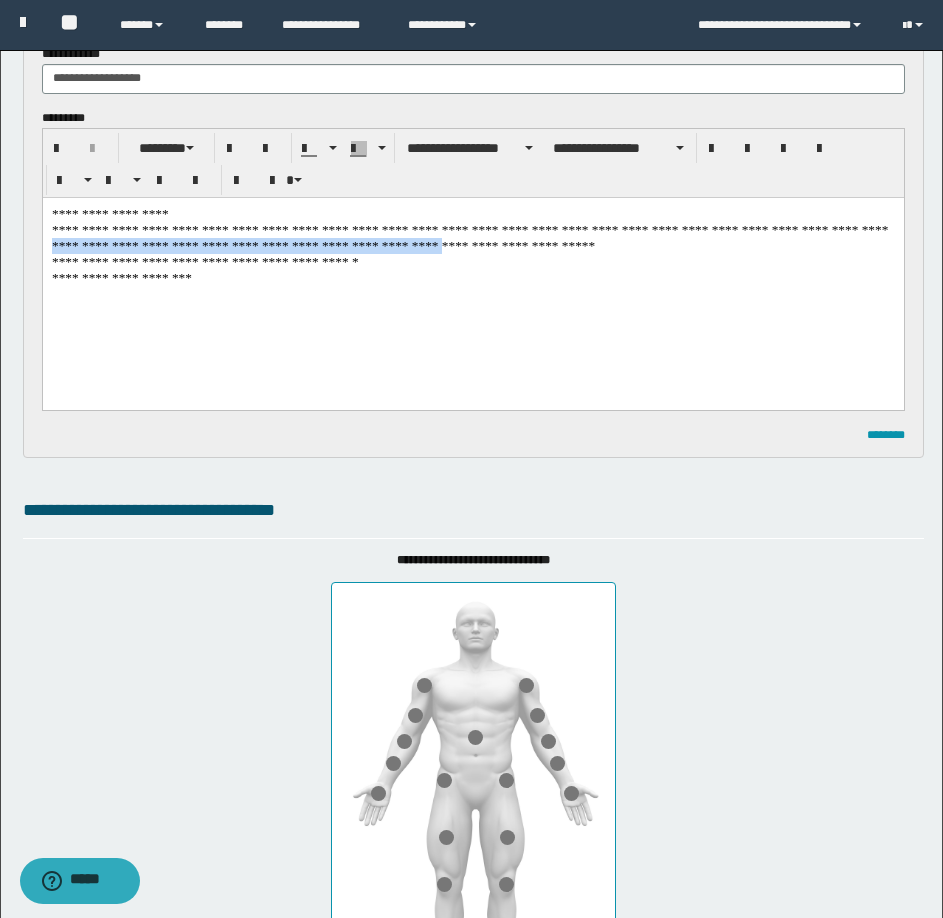 drag, startPoint x: 353, startPoint y: 245, endPoint x: 896, endPoint y: 245, distance: 543 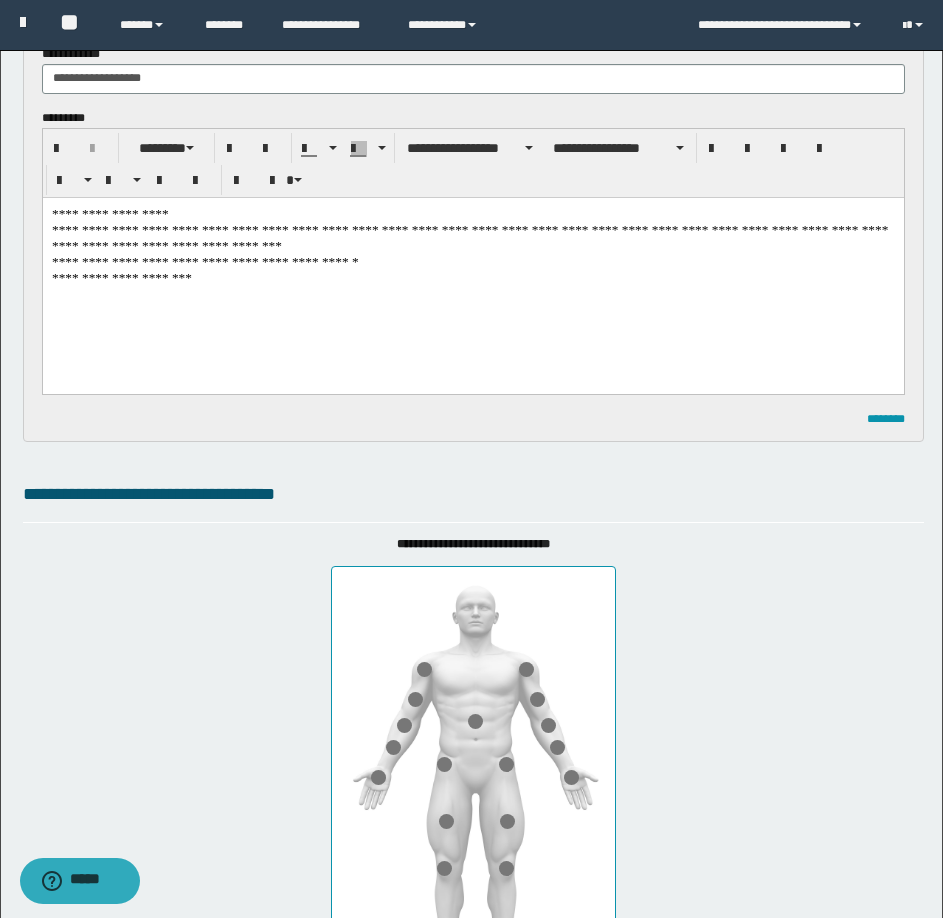 click on "**********" at bounding box center [472, 270] 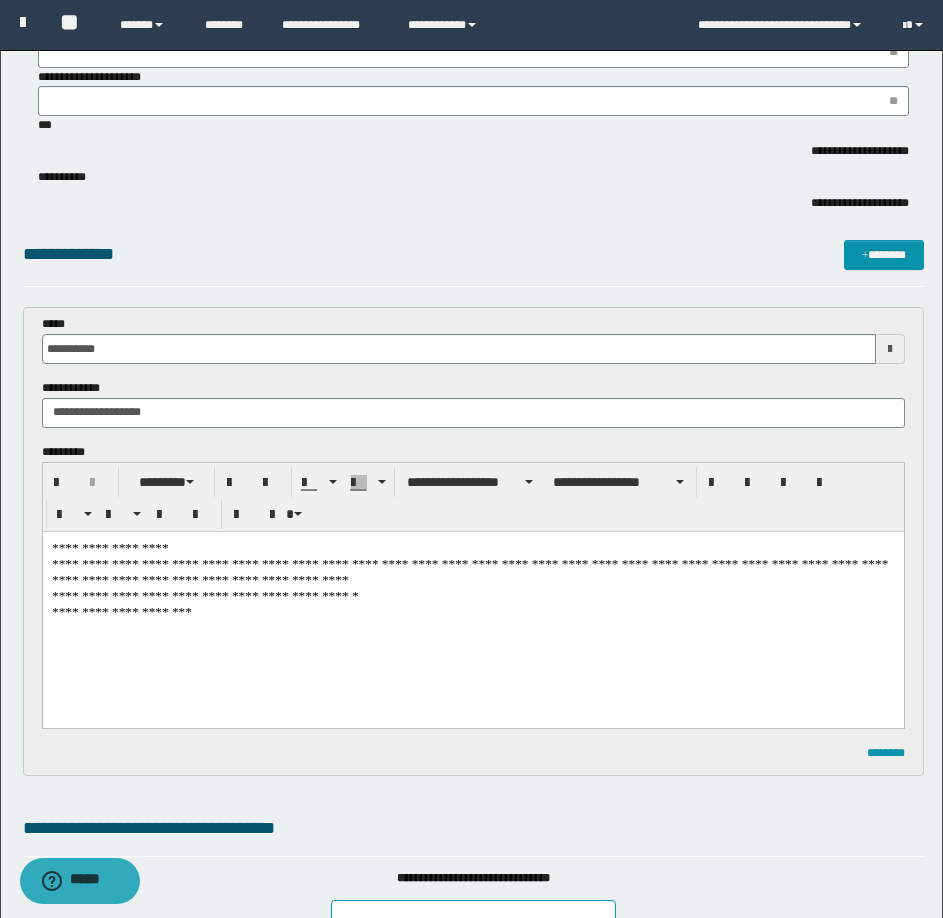 scroll, scrollTop: 800, scrollLeft: 0, axis: vertical 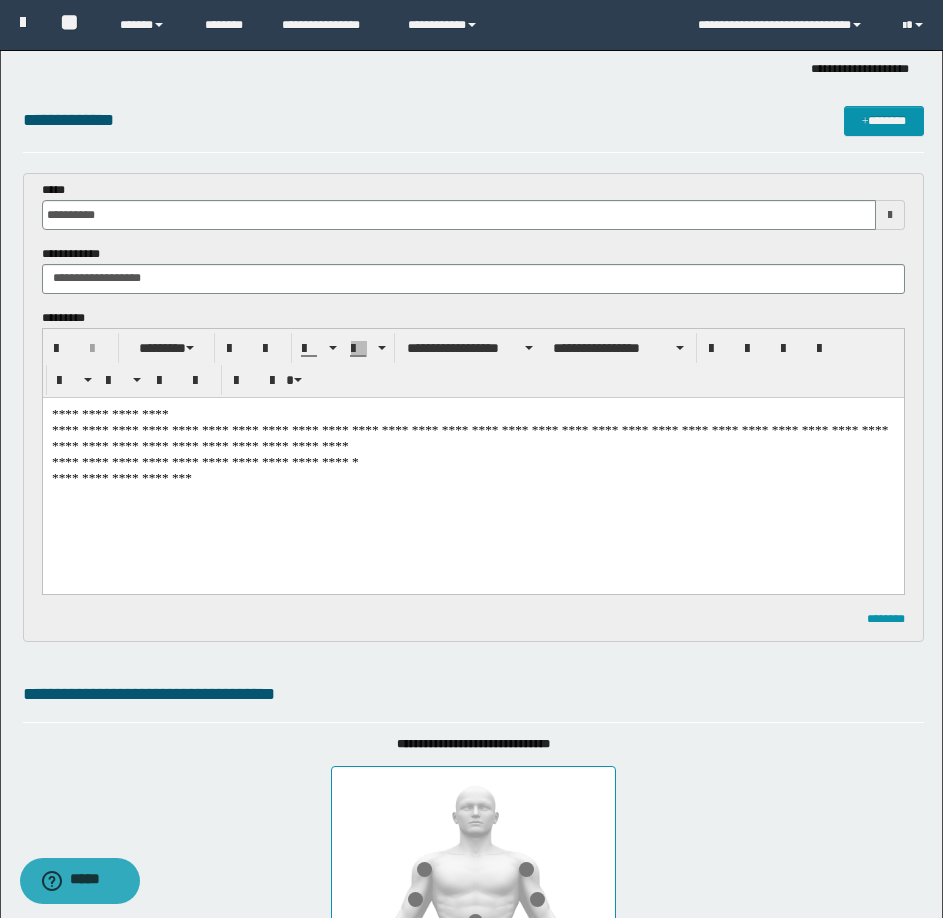 click on "**********" at bounding box center (472, 470) 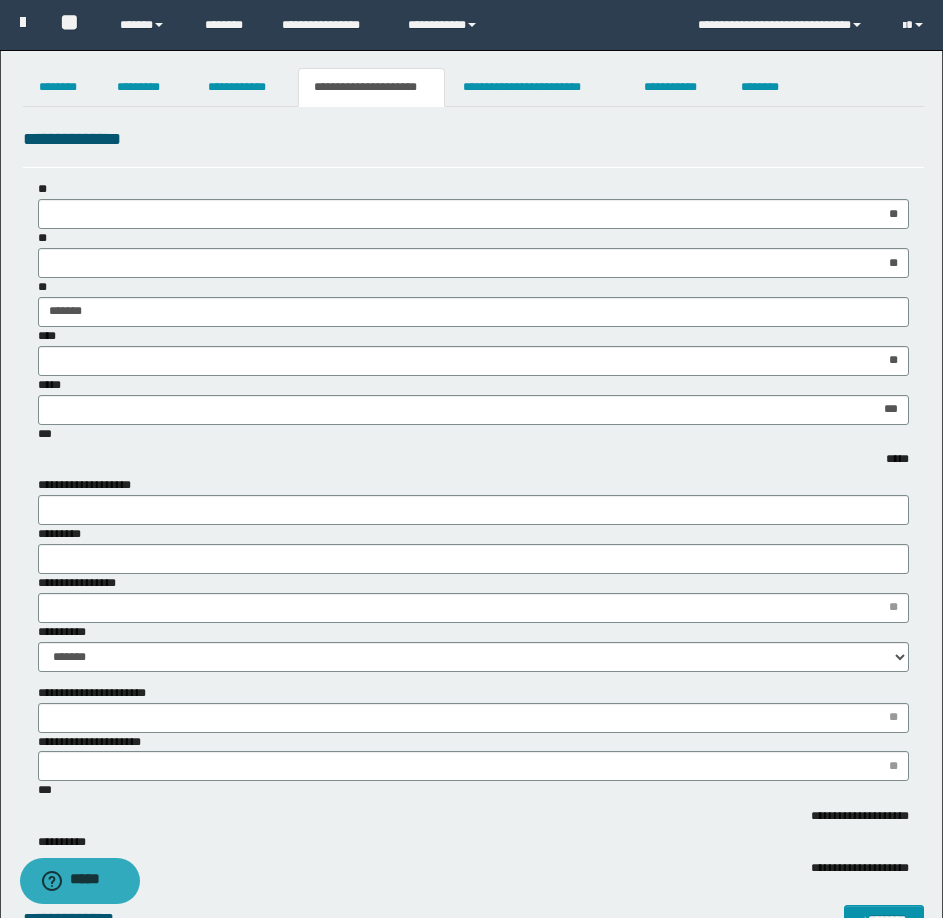scroll, scrollTop: 0, scrollLeft: 0, axis: both 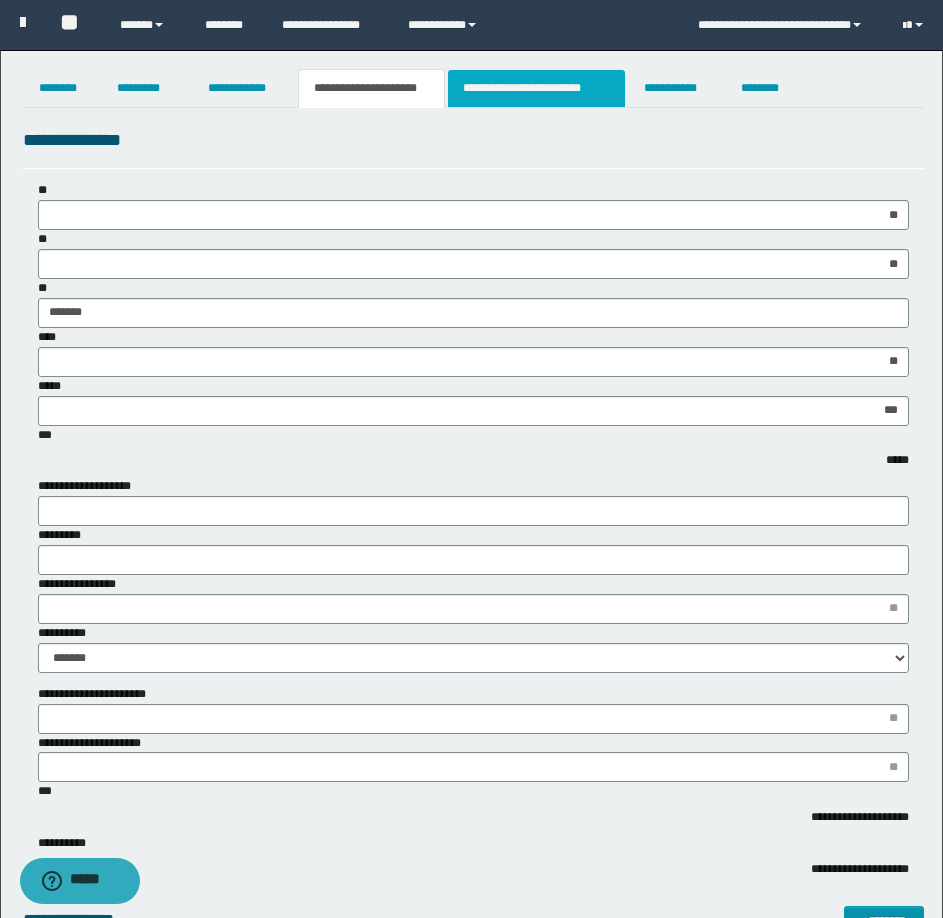 click on "**********" at bounding box center [537, 88] 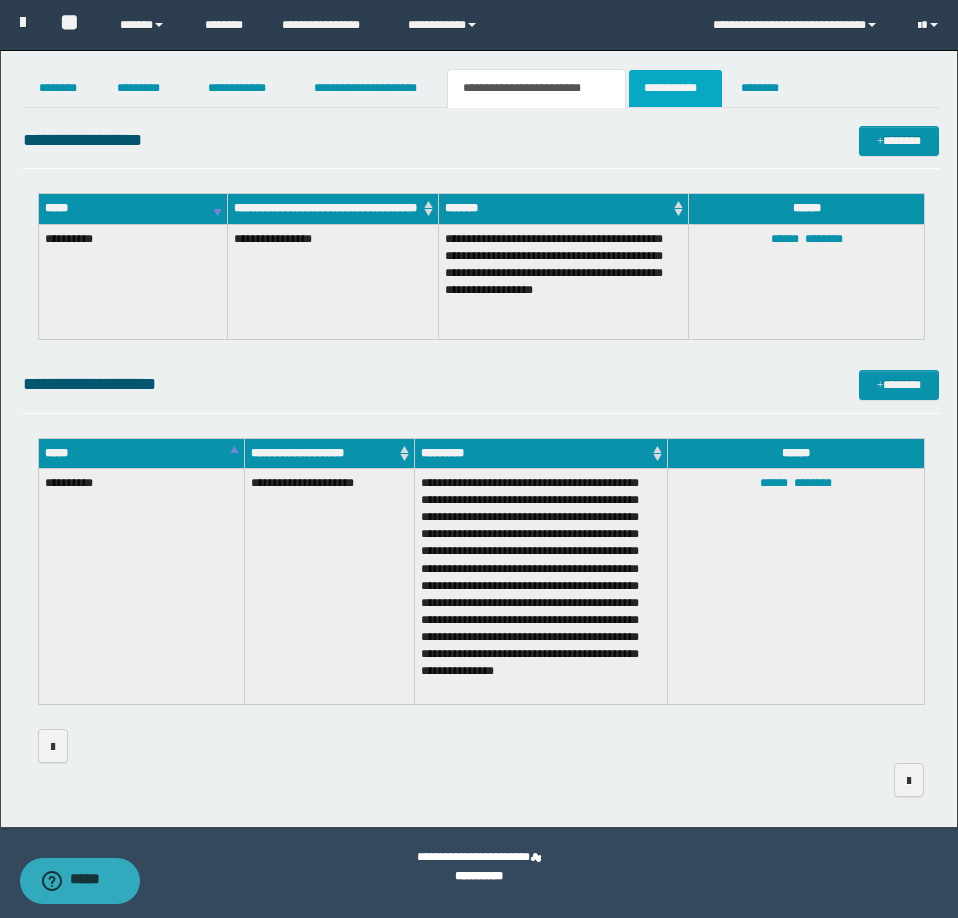 click on "**********" at bounding box center (675, 88) 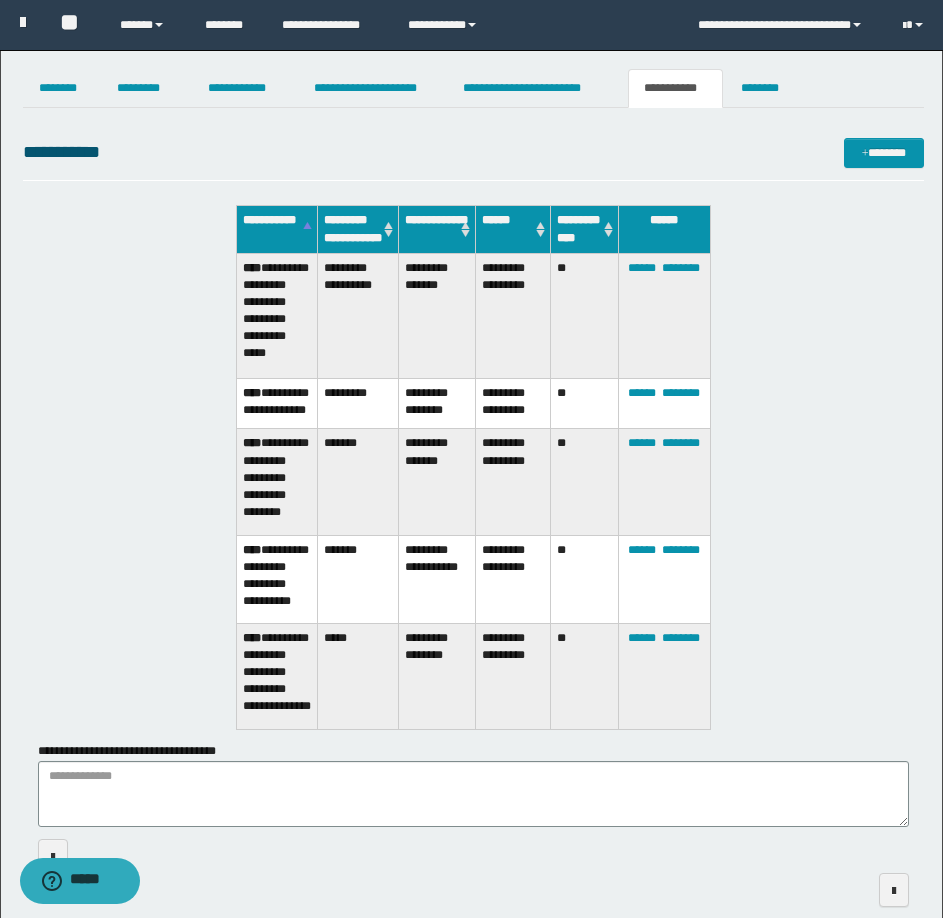 scroll, scrollTop: 98, scrollLeft: 0, axis: vertical 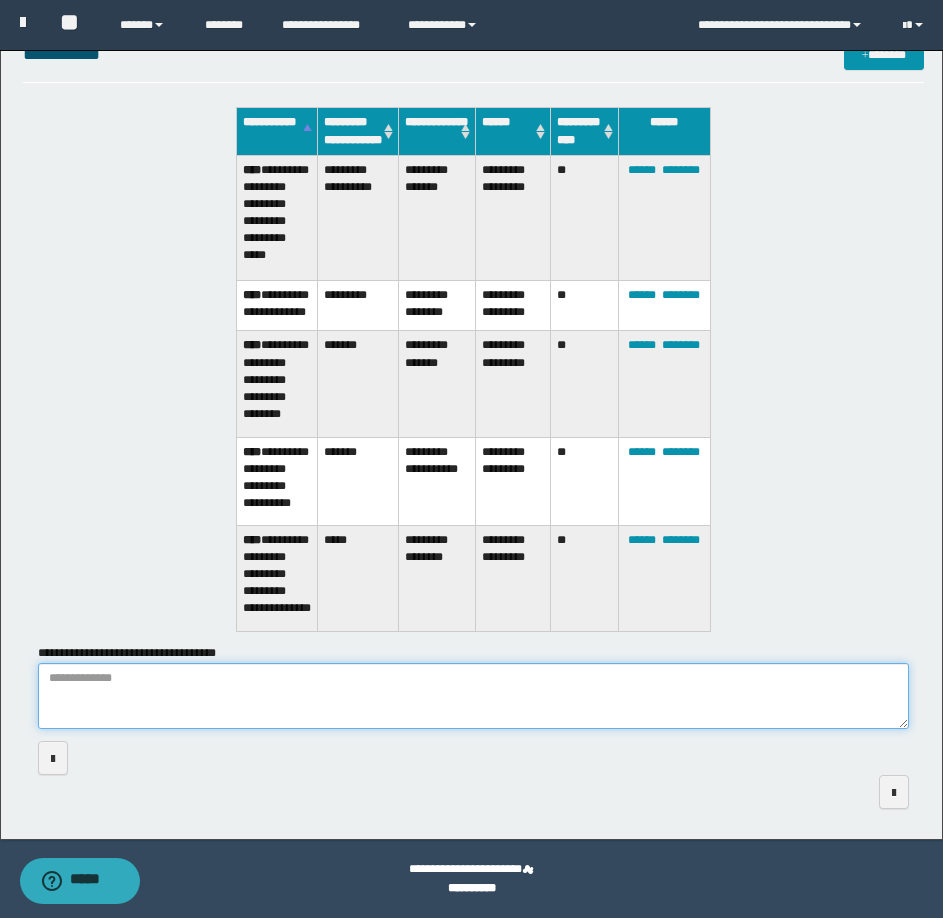 click on "**********" at bounding box center [473, 696] 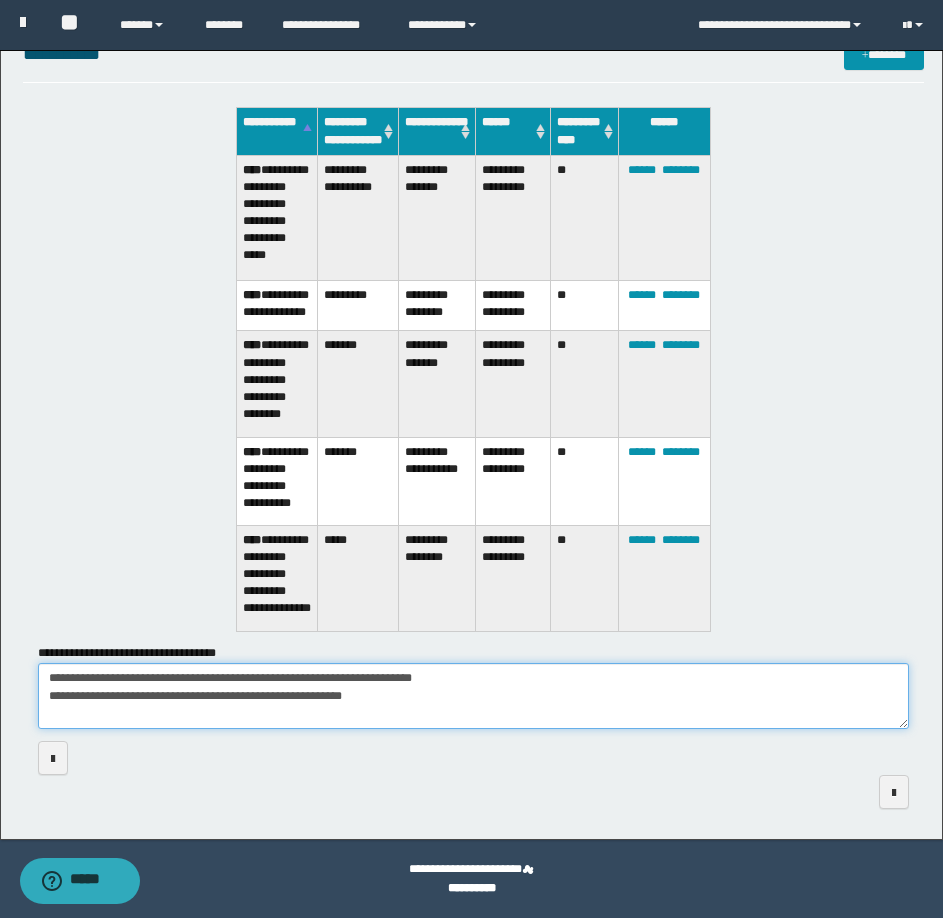 click on "**********" at bounding box center [473, 696] 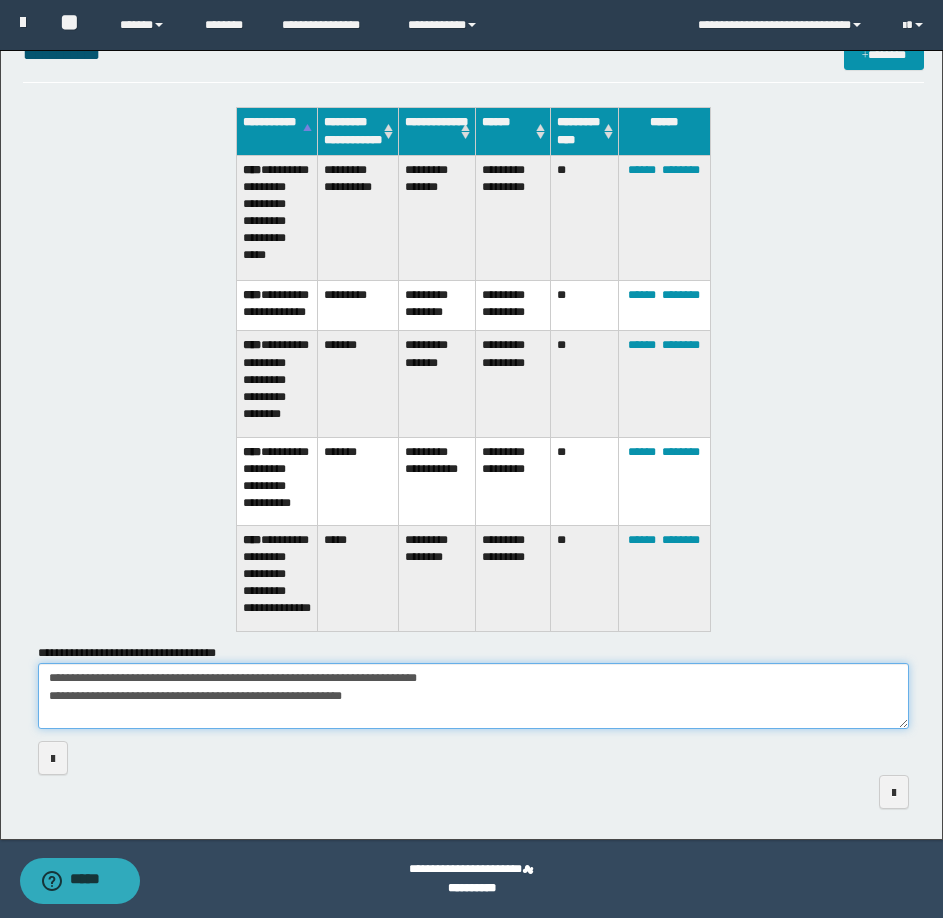 click on "**********" at bounding box center (473, 696) 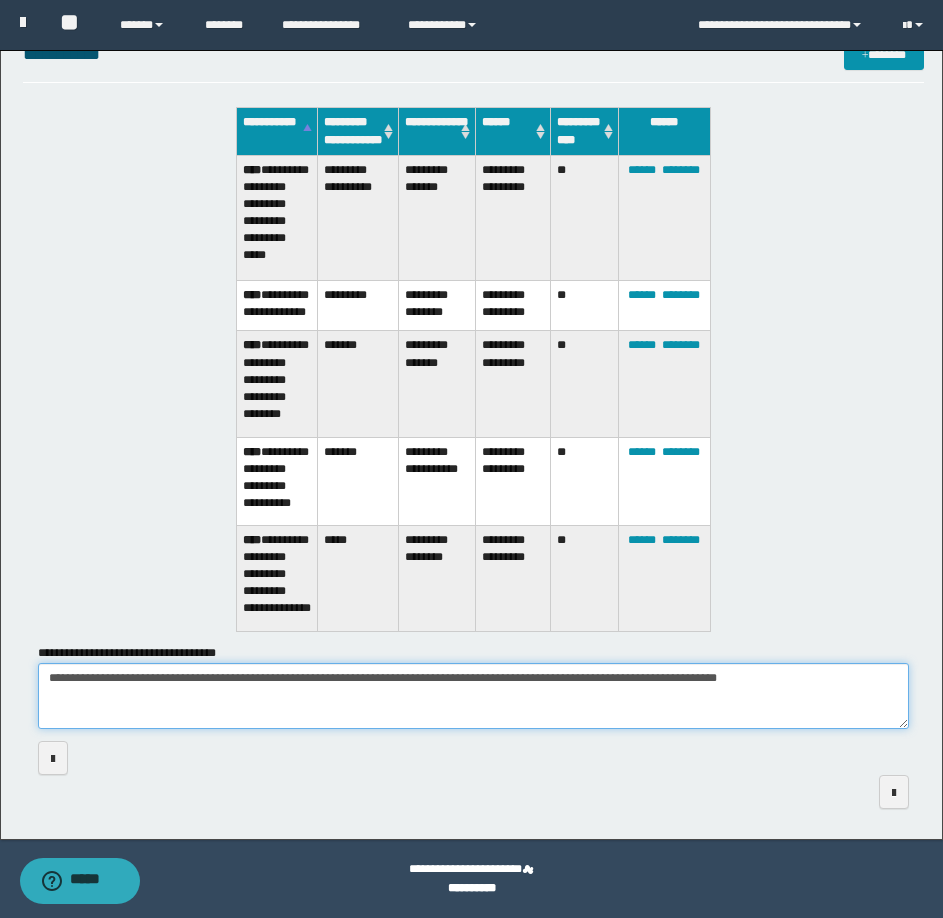 click on "**********" at bounding box center [473, 696] 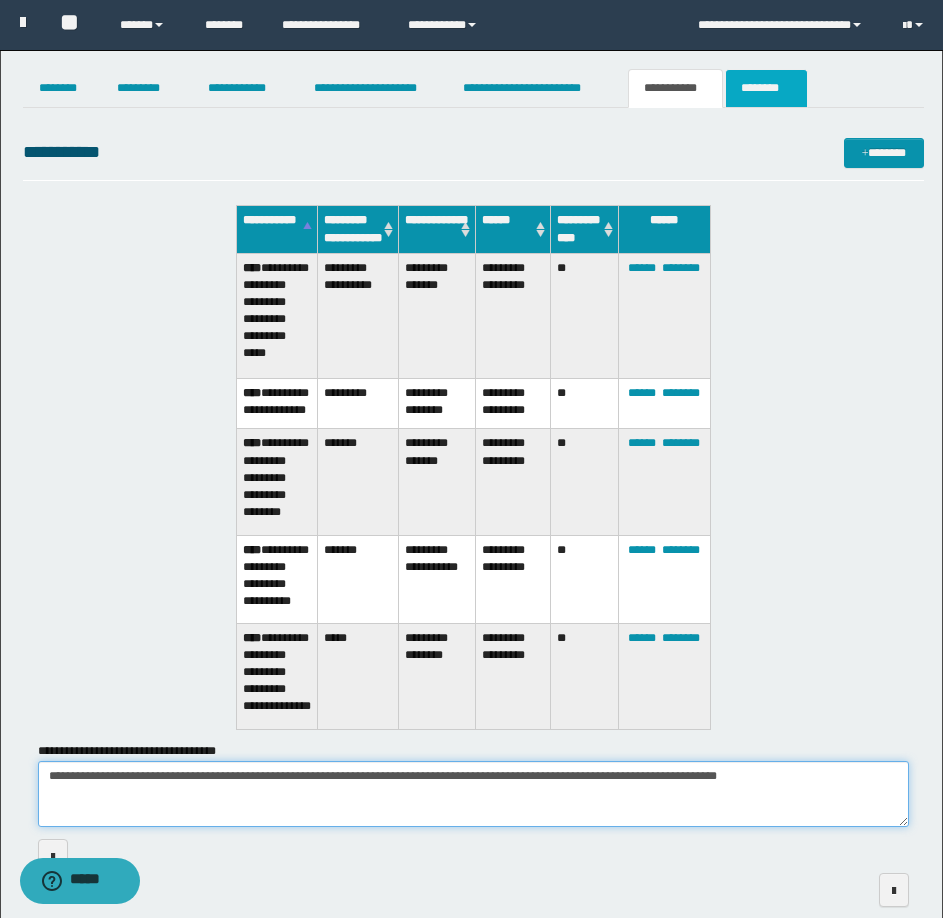 type on "**********" 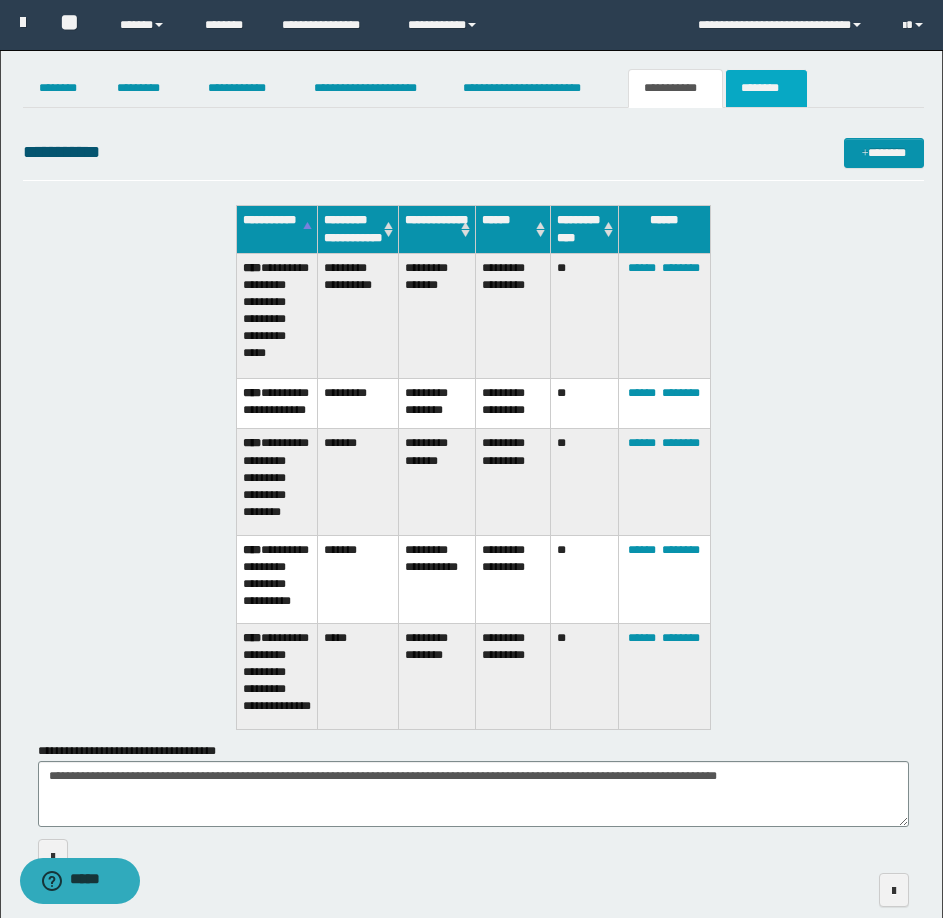 click on "********" at bounding box center (766, 88) 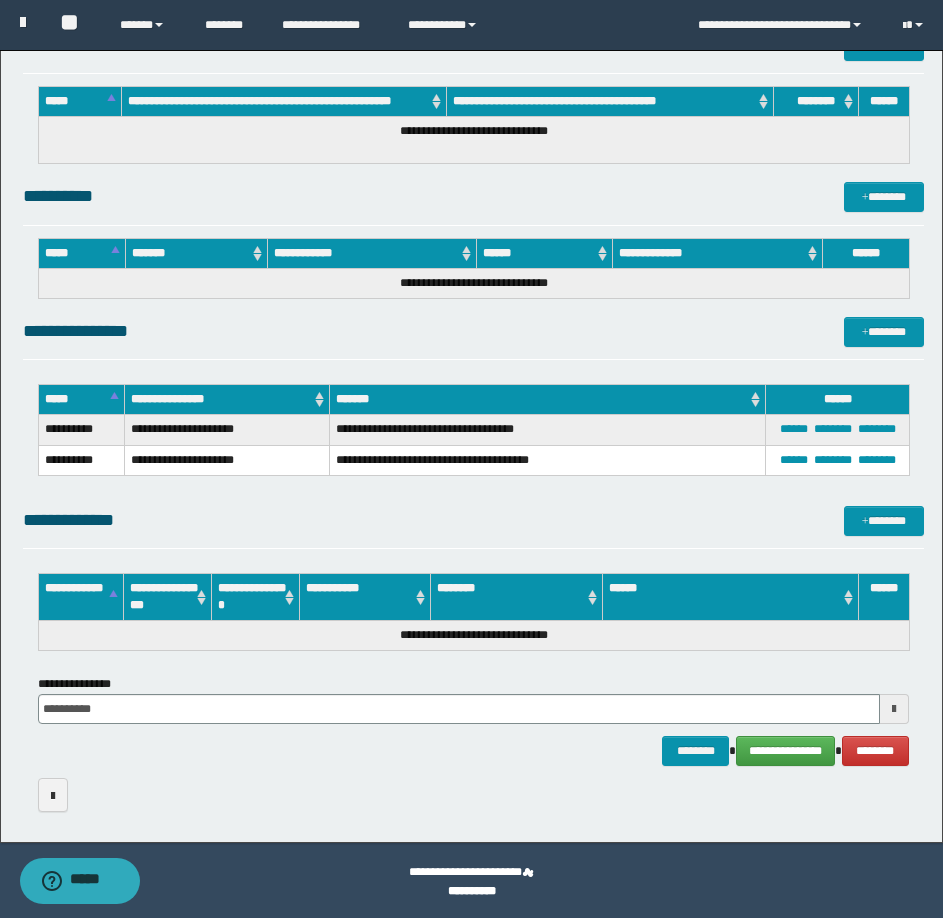 scroll, scrollTop: 799, scrollLeft: 0, axis: vertical 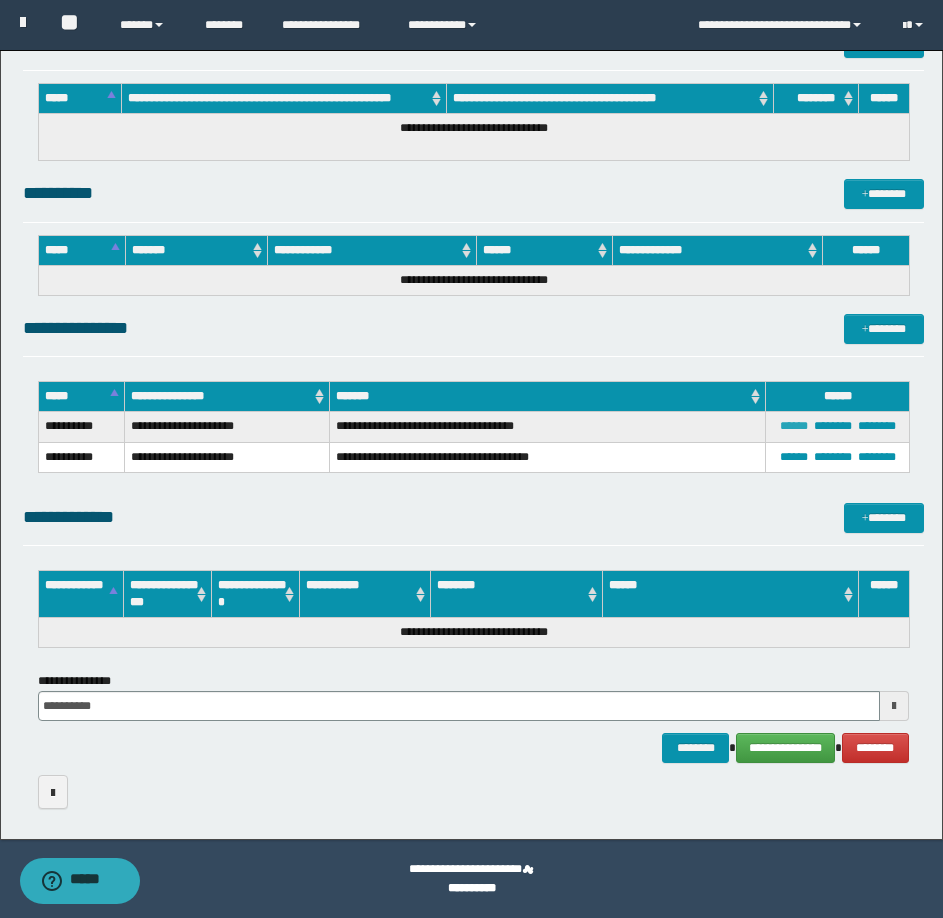click on "******" at bounding box center (794, 426) 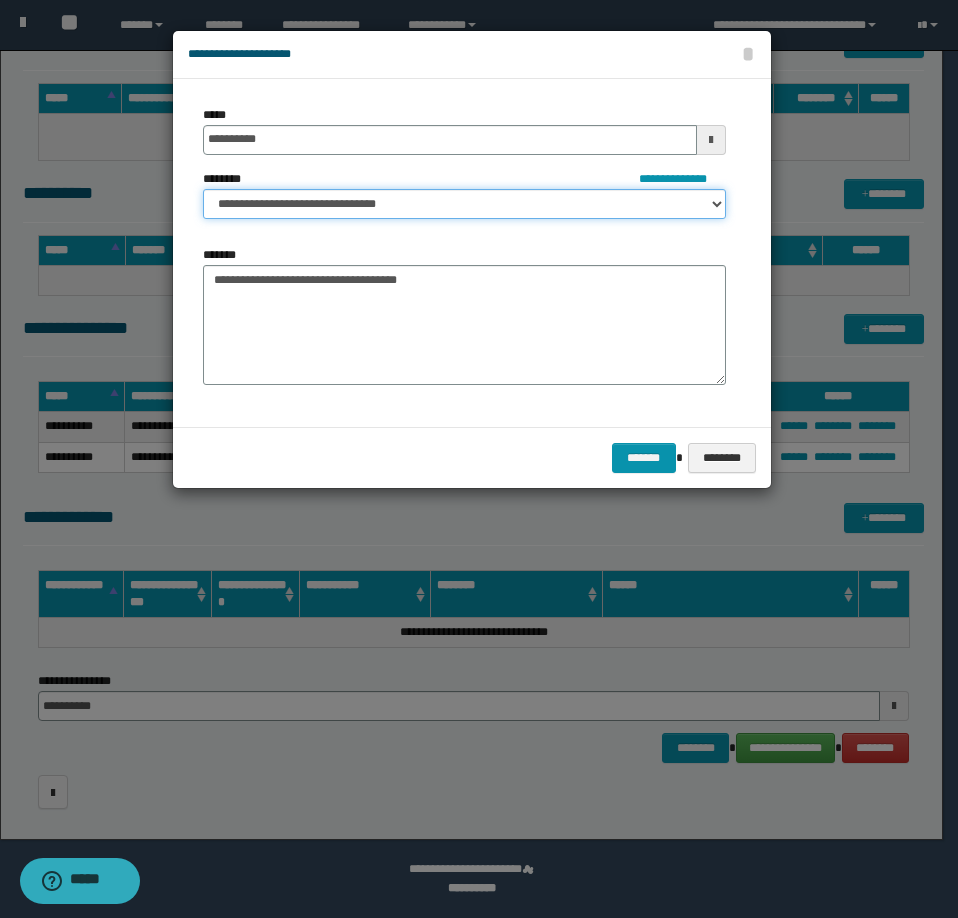 click on "**********" at bounding box center [464, 204] 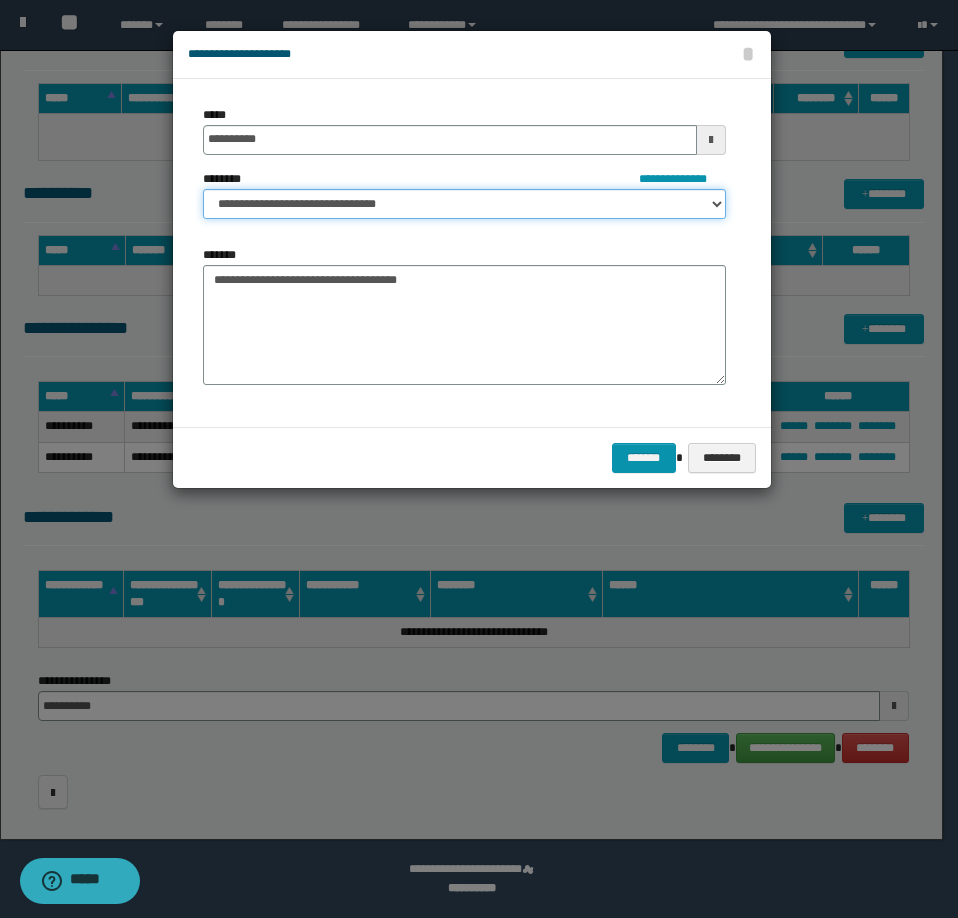 click on "**********" at bounding box center [464, 204] 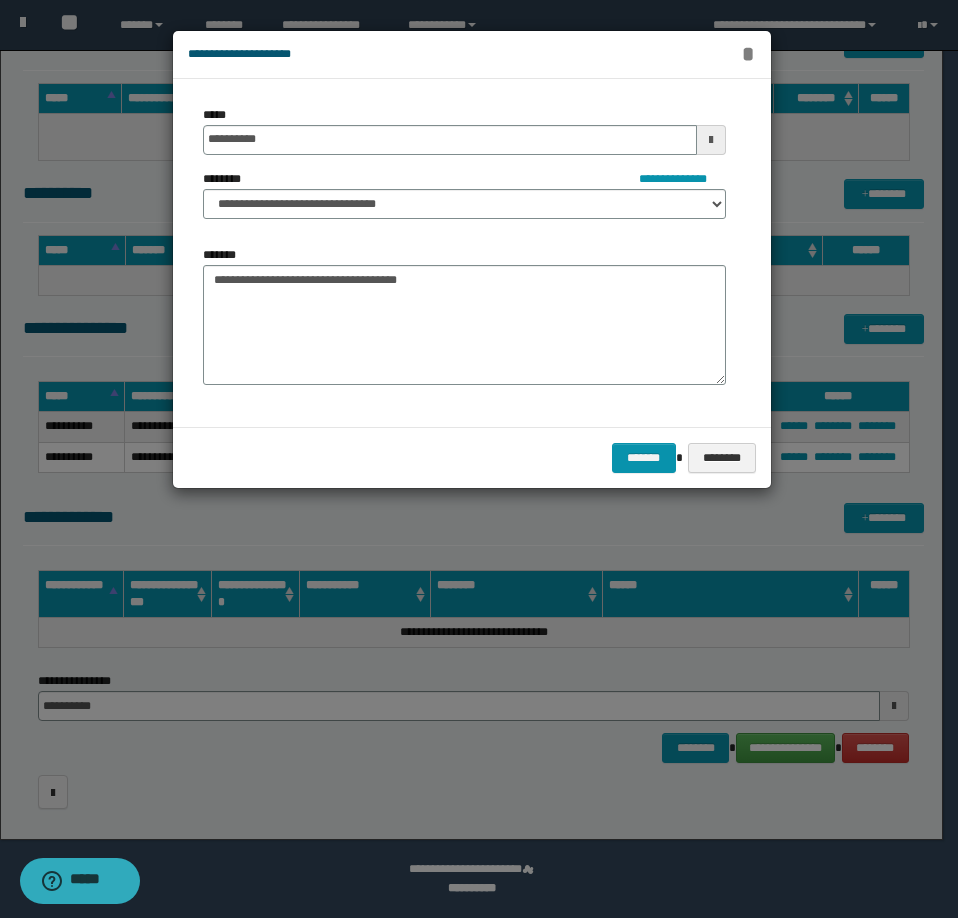 click on "*" at bounding box center [748, 54] 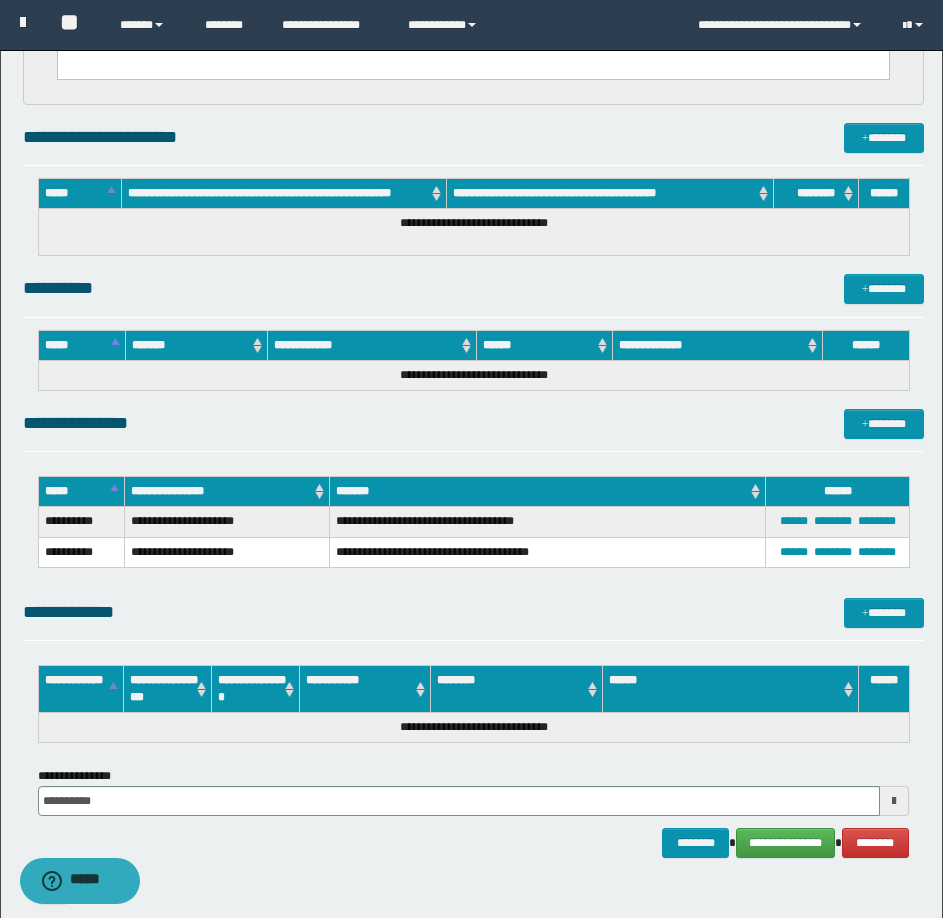 scroll, scrollTop: 799, scrollLeft: 0, axis: vertical 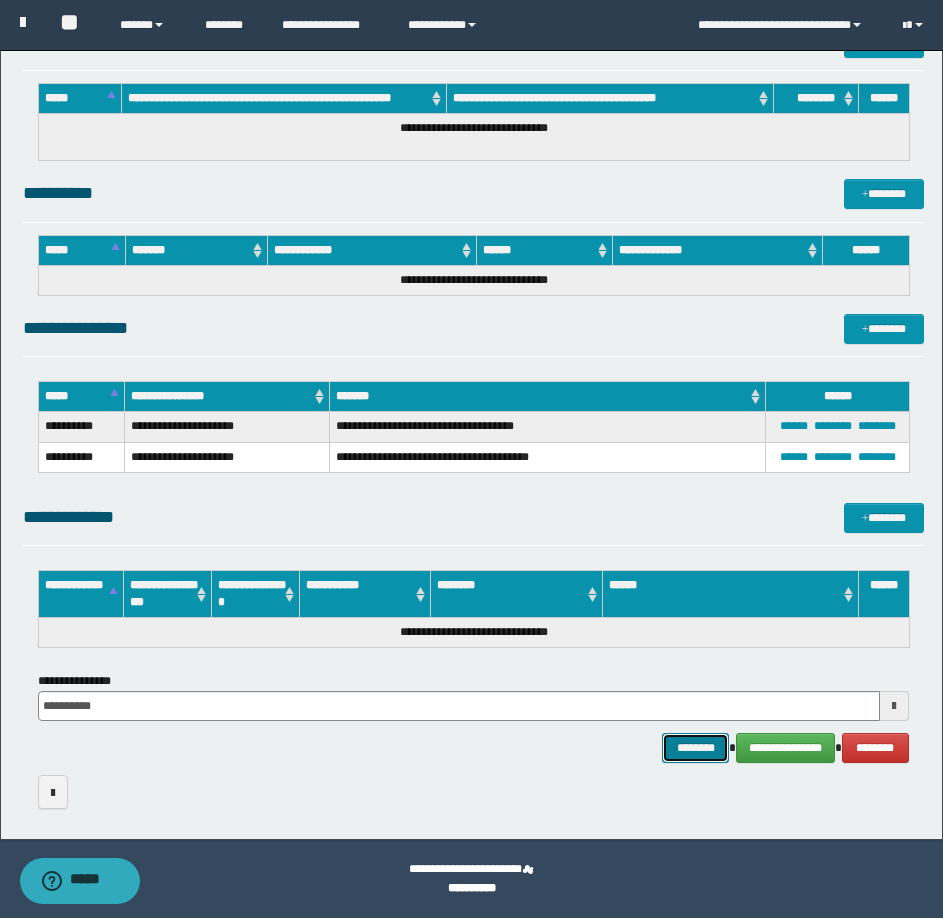 click on "********" at bounding box center (696, 748) 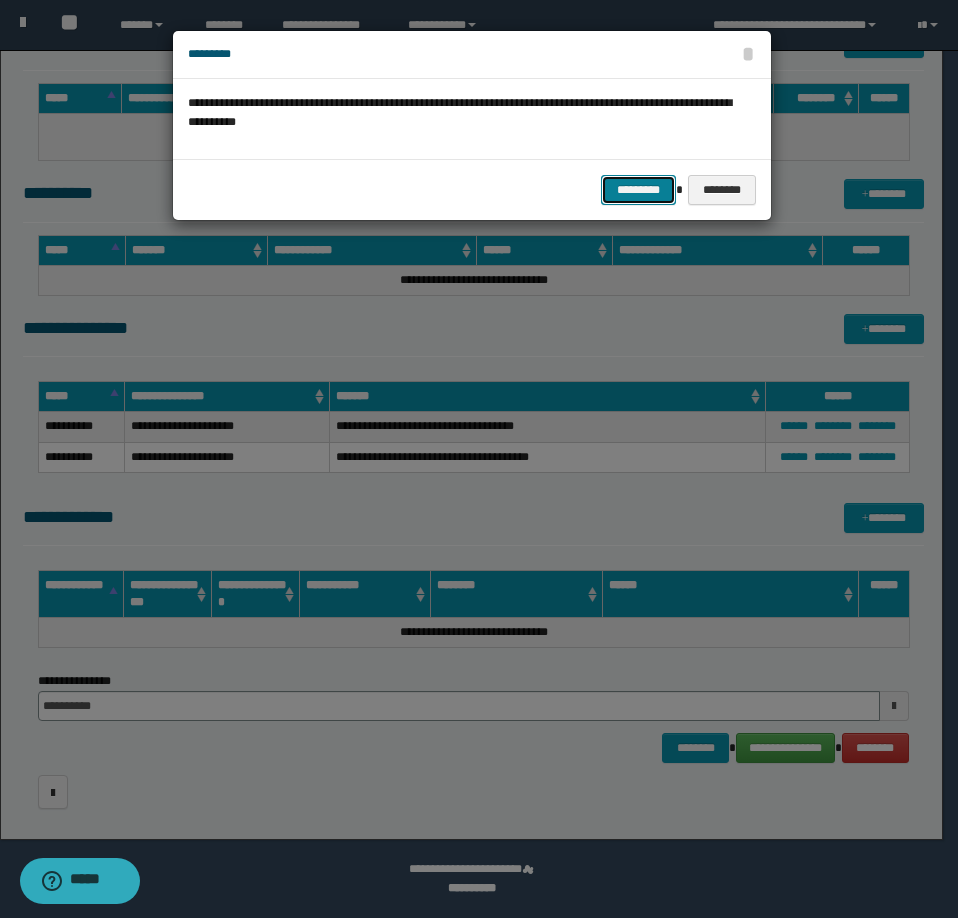 click on "*********" at bounding box center (638, 190) 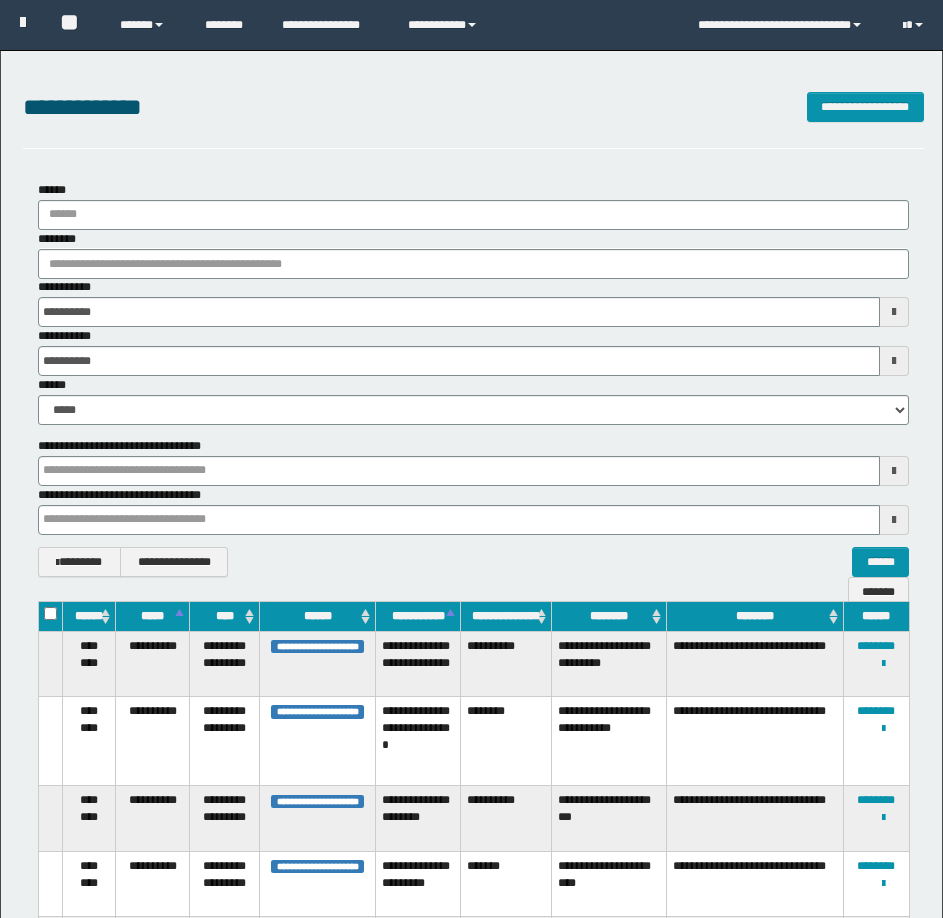 scroll, scrollTop: 0, scrollLeft: 0, axis: both 